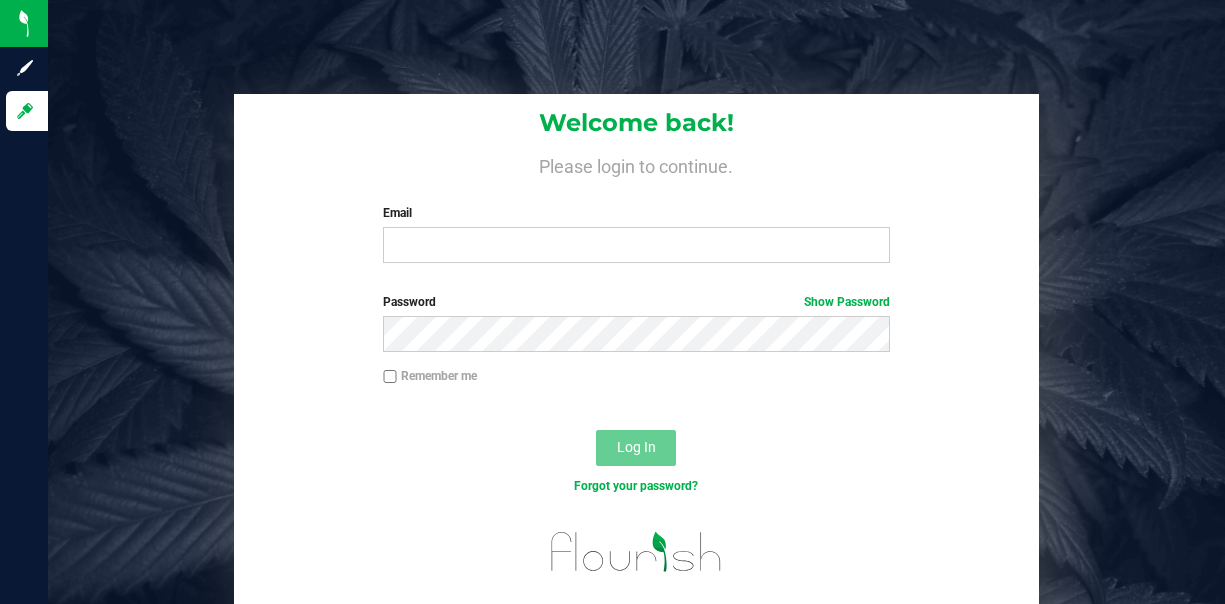 scroll, scrollTop: 0, scrollLeft: 0, axis: both 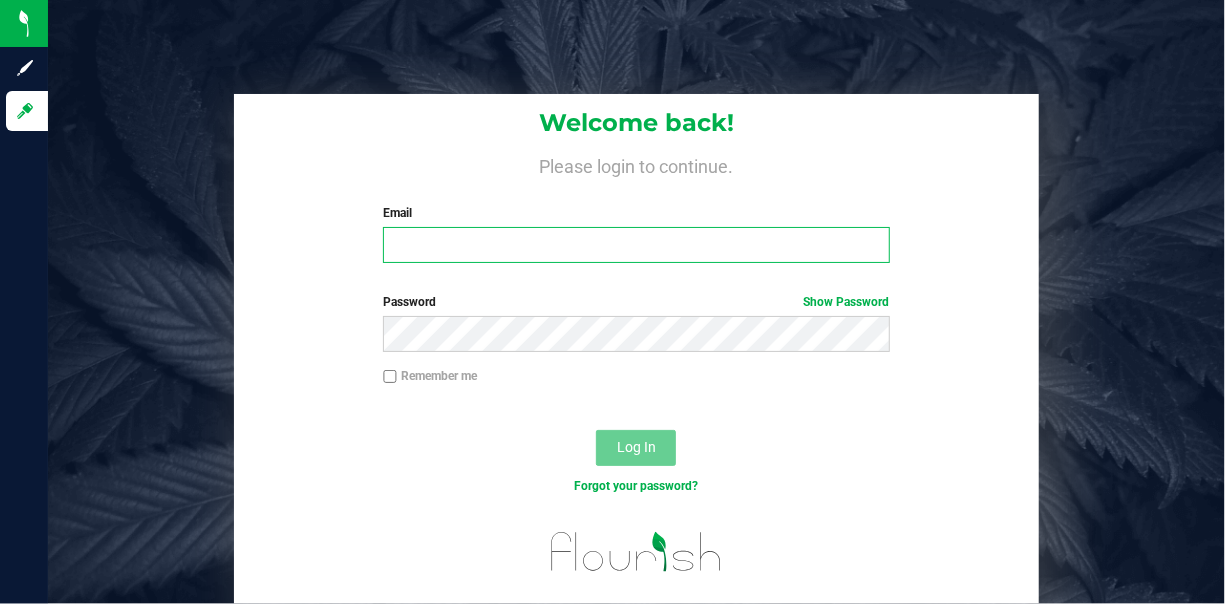 drag, startPoint x: 0, startPoint y: 0, endPoint x: 447, endPoint y: 260, distance: 517.116 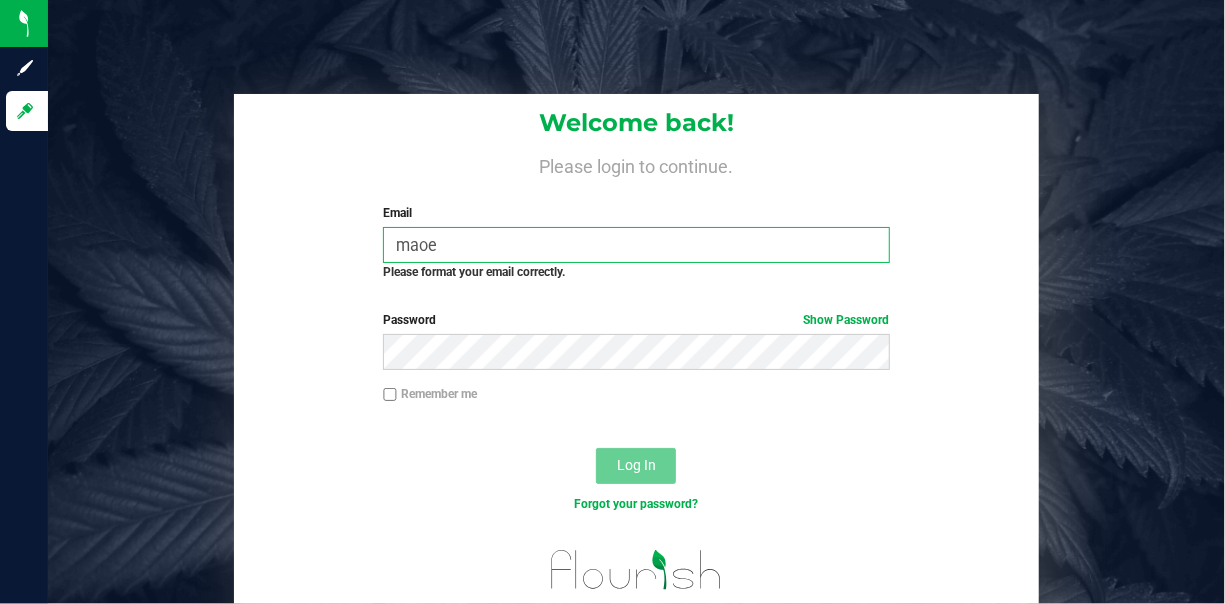 scroll, scrollTop: 0, scrollLeft: 0, axis: both 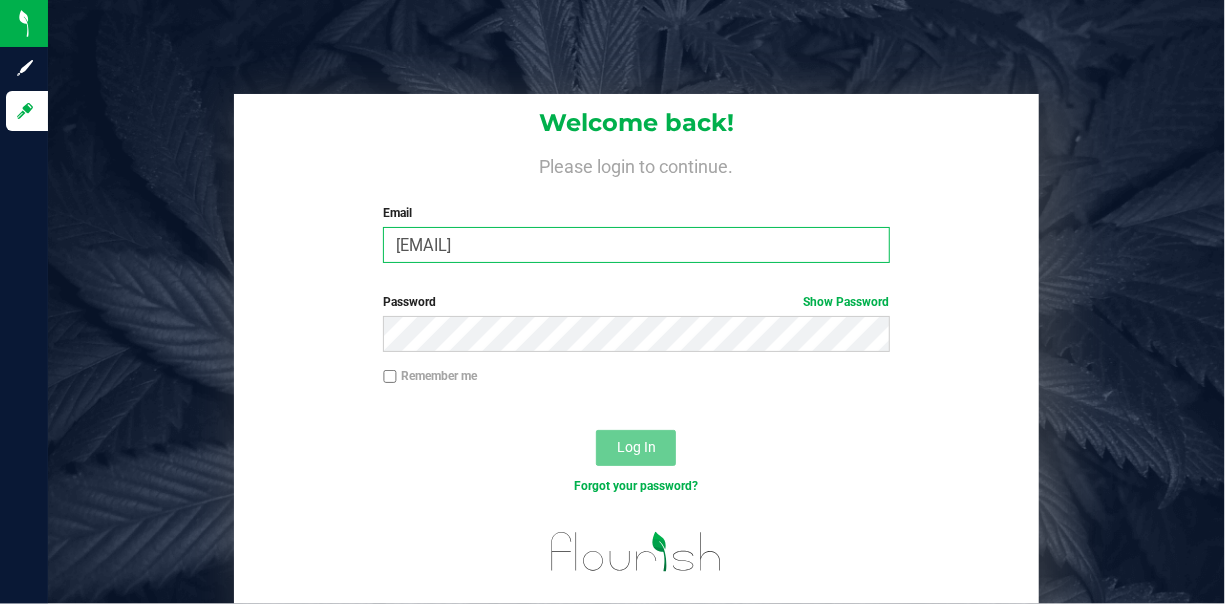 type on "[EMAIL]" 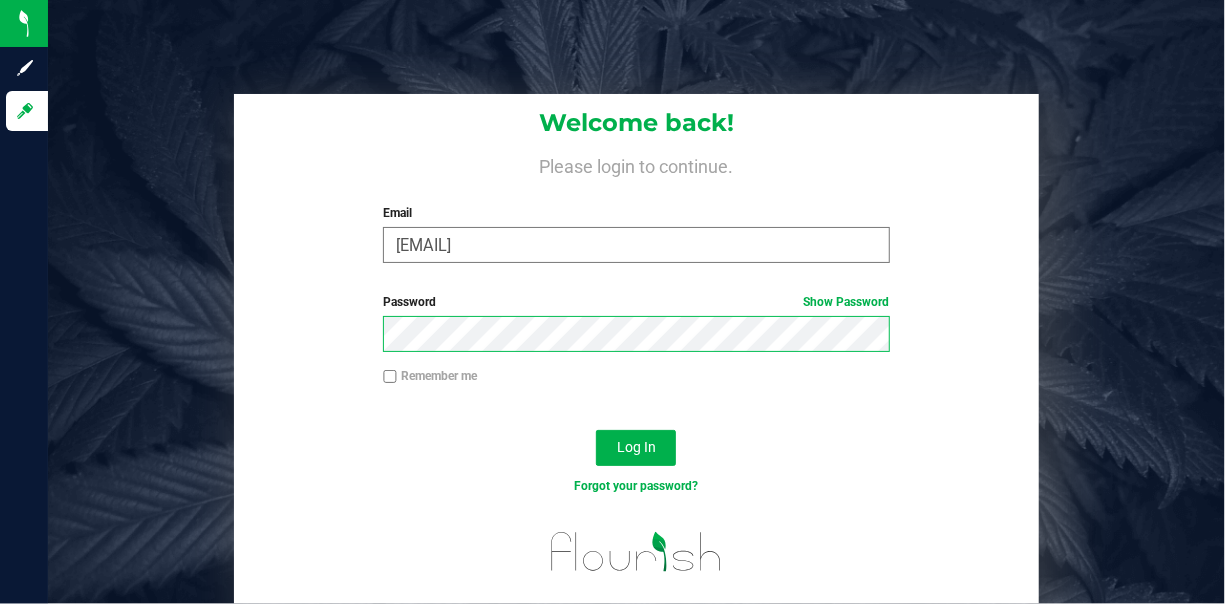click on "Log In" at bounding box center (636, 448) 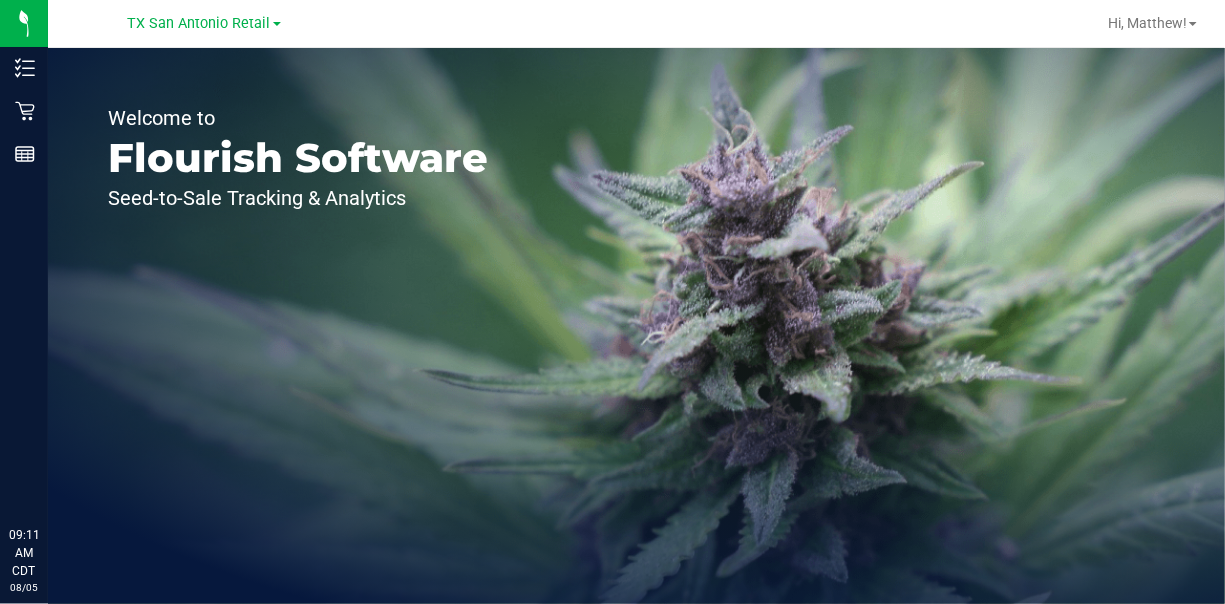 scroll, scrollTop: 0, scrollLeft: 0, axis: both 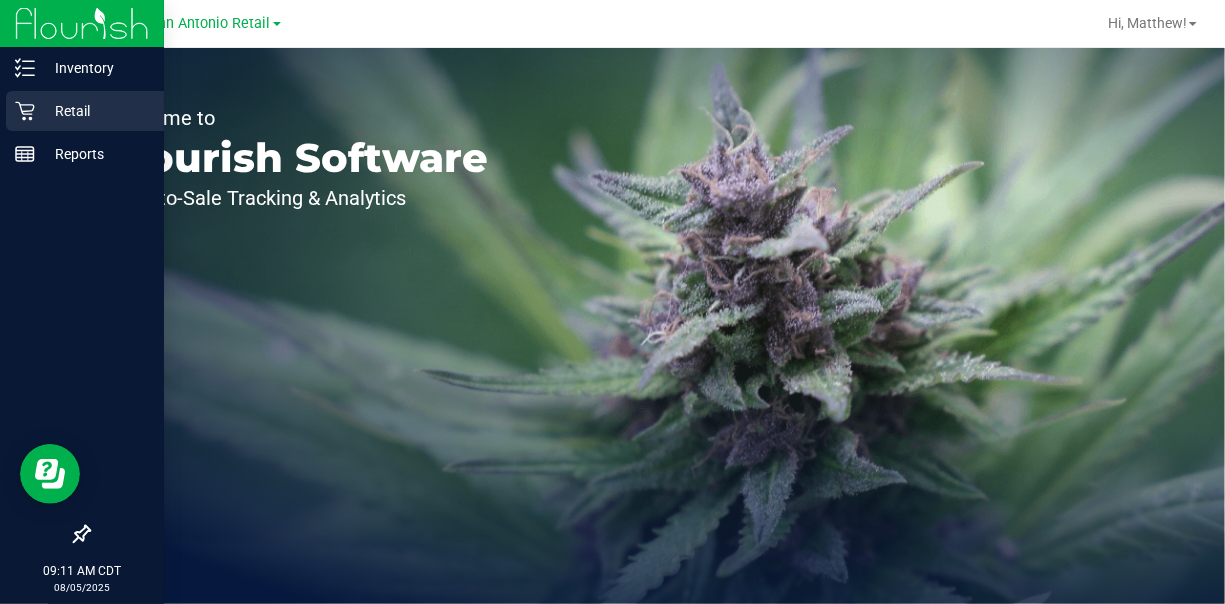 click on "Retail" at bounding box center (95, 111) 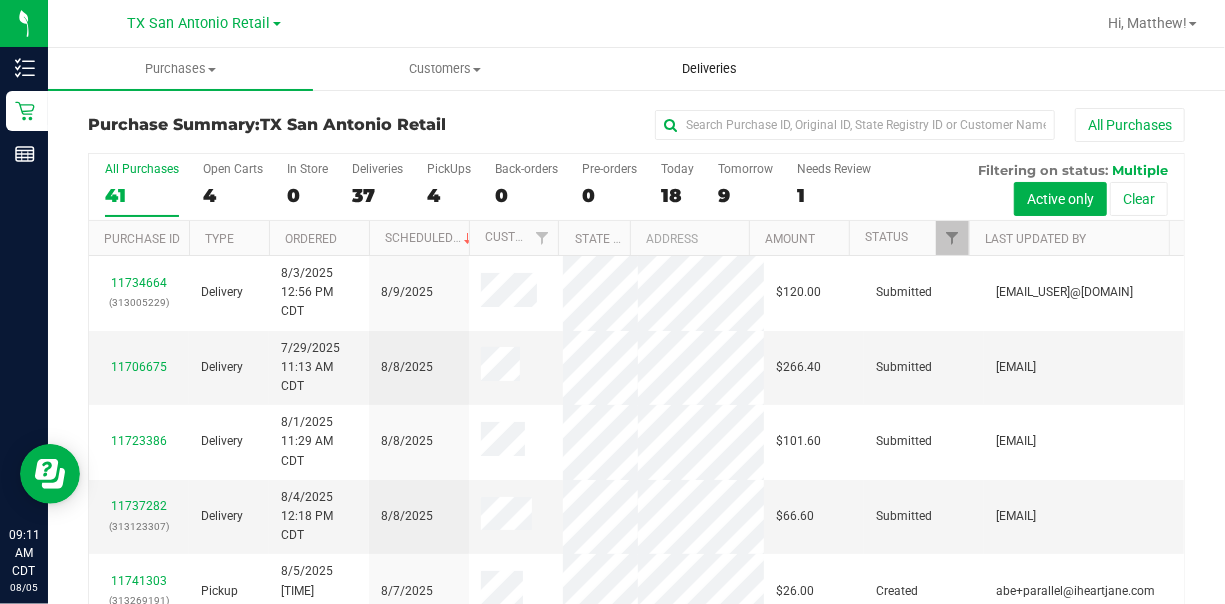 click on "Deliveries" at bounding box center (710, 69) 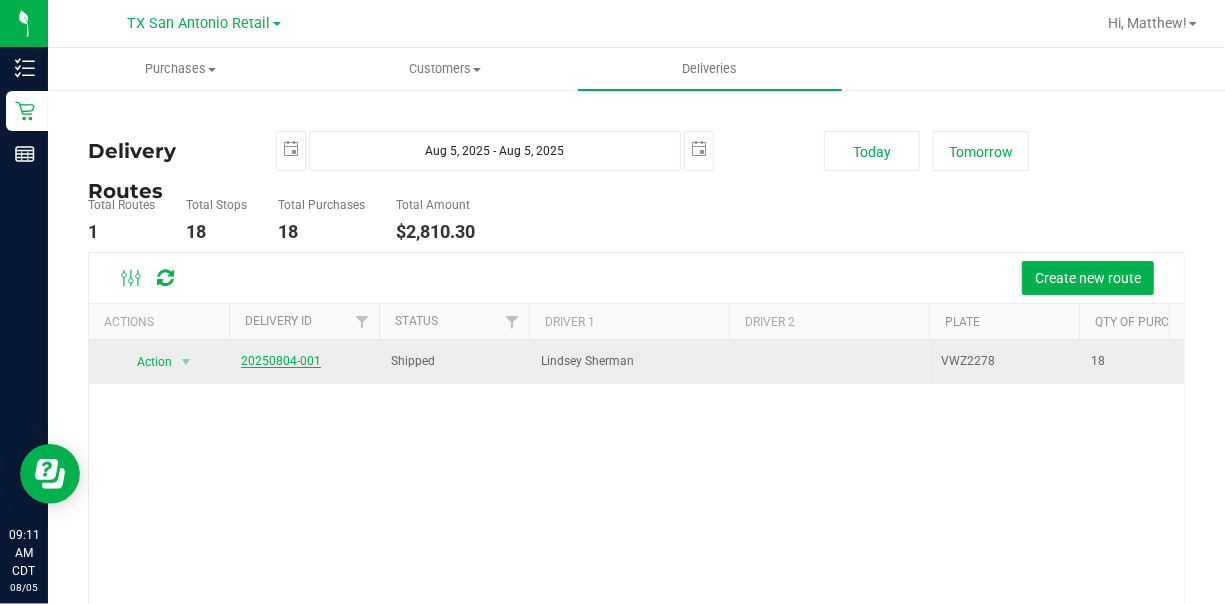 click on "20250804-001" at bounding box center (281, 361) 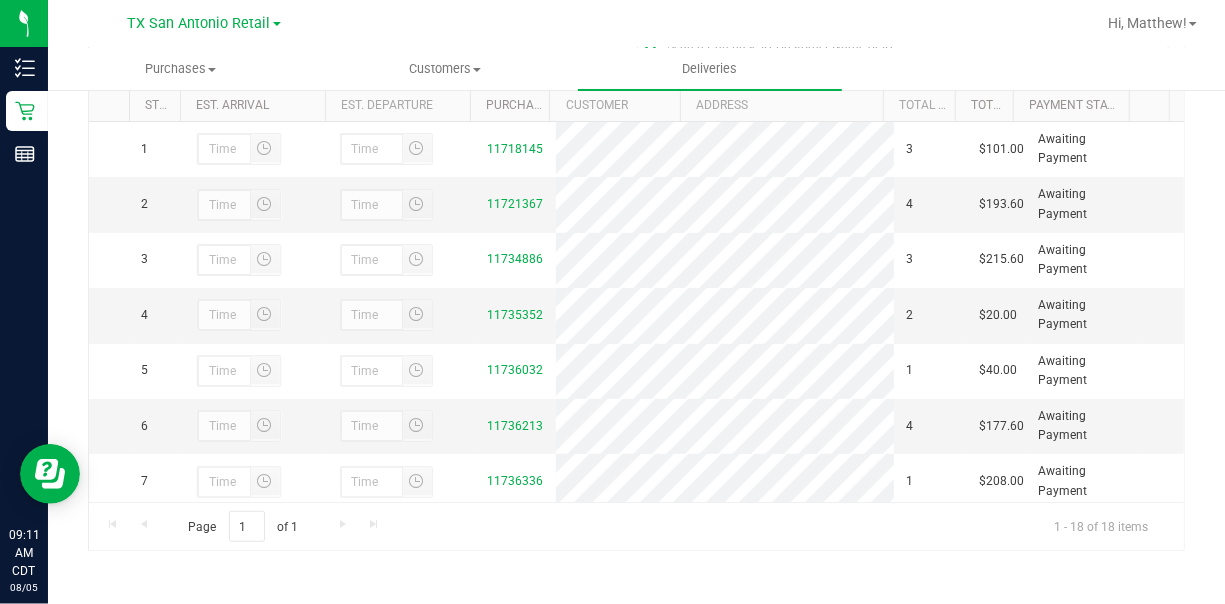 scroll, scrollTop: 406, scrollLeft: 0, axis: vertical 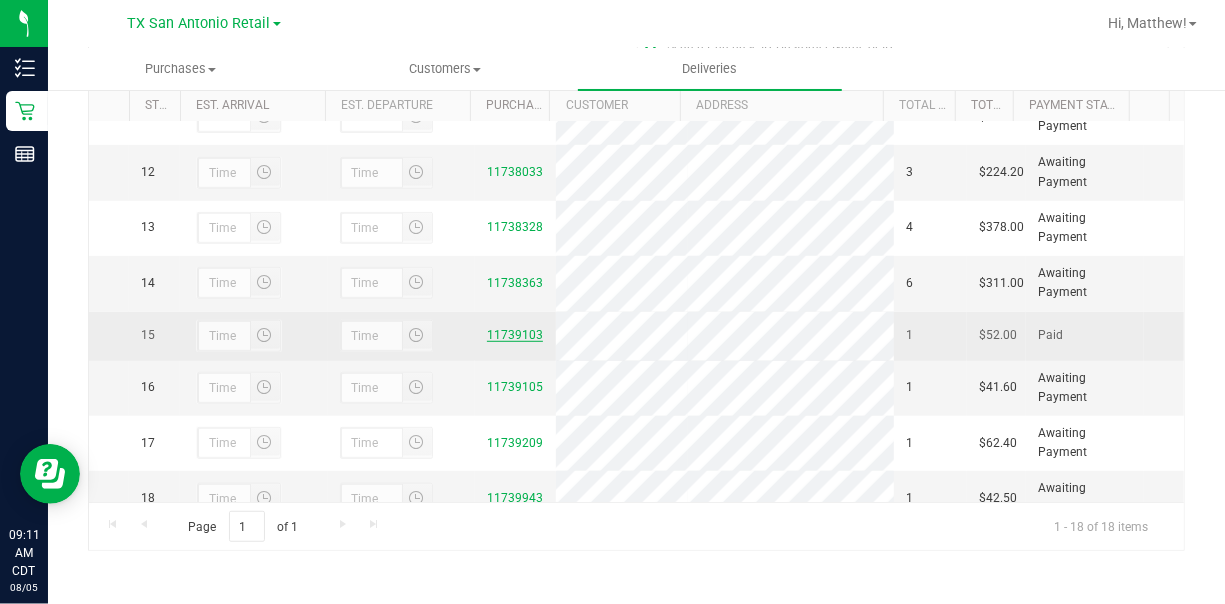 click on "11739103" at bounding box center (515, 335) 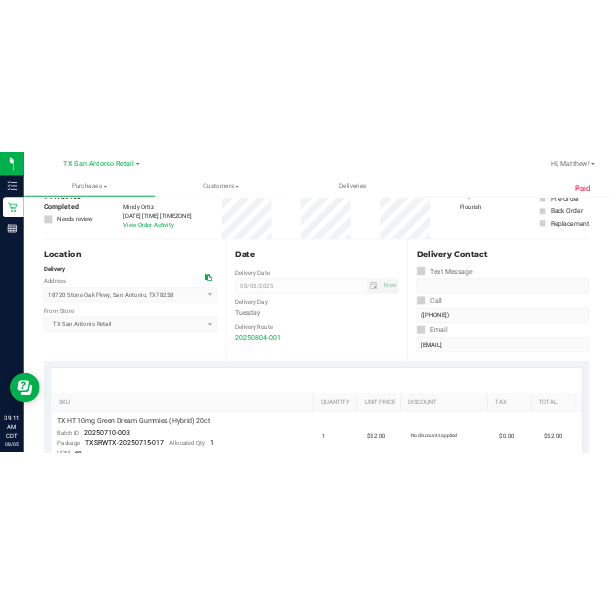 scroll, scrollTop: 200, scrollLeft: 0, axis: vertical 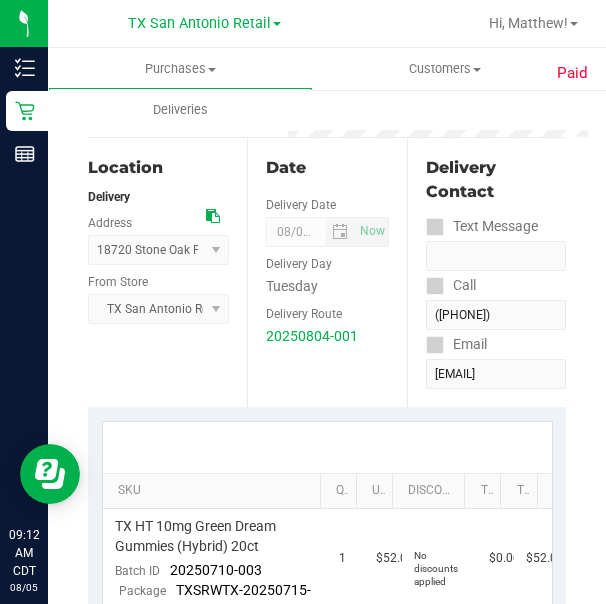 drag, startPoint x: 12, startPoint y: 216, endPoint x: -394, endPoint y: 197, distance: 406.44434 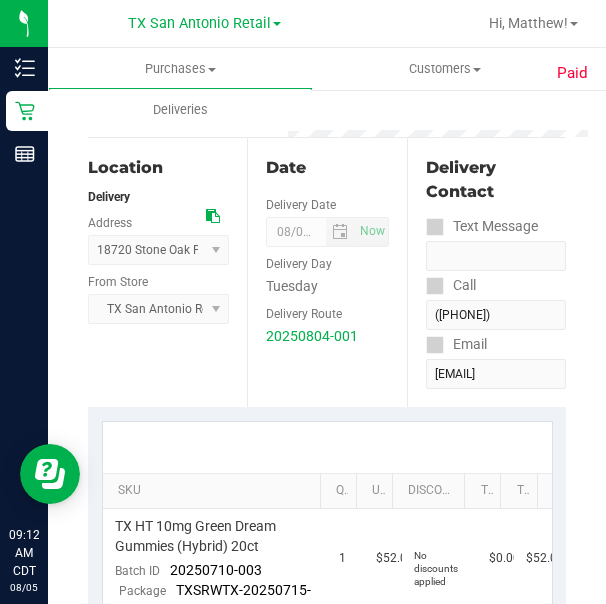 click on "Inventory Retail Reports 09:12 AM CDT 08/05/2025  08/05   TX [CITY] Retail    Hi, Matthew!
Purchases
Summary of purchases
Fulfillment
All purchases
Customers
All customers" at bounding box center (303, 302) 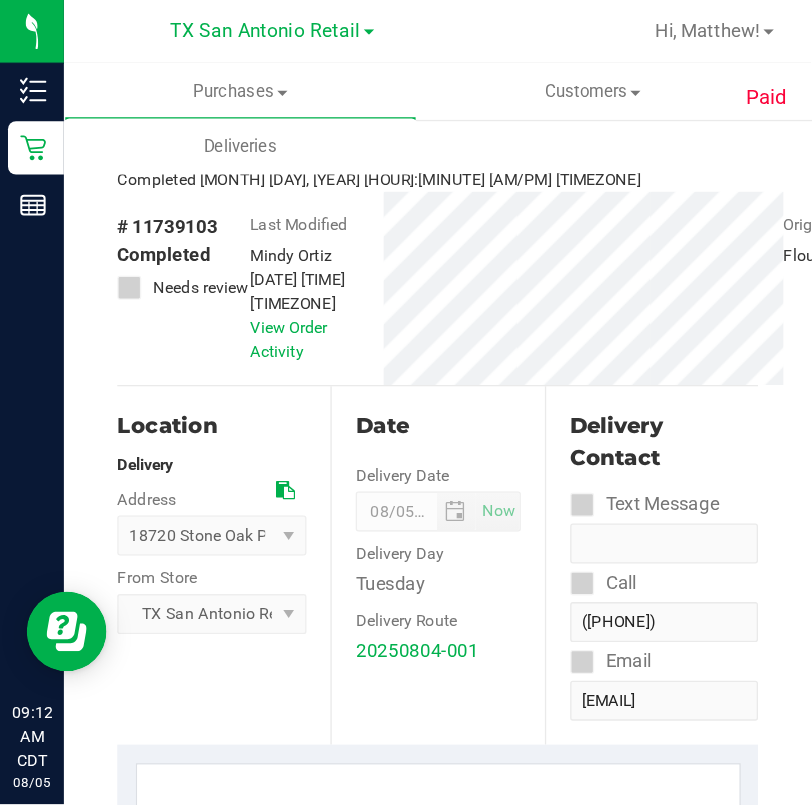 scroll, scrollTop: 0, scrollLeft: 0, axis: both 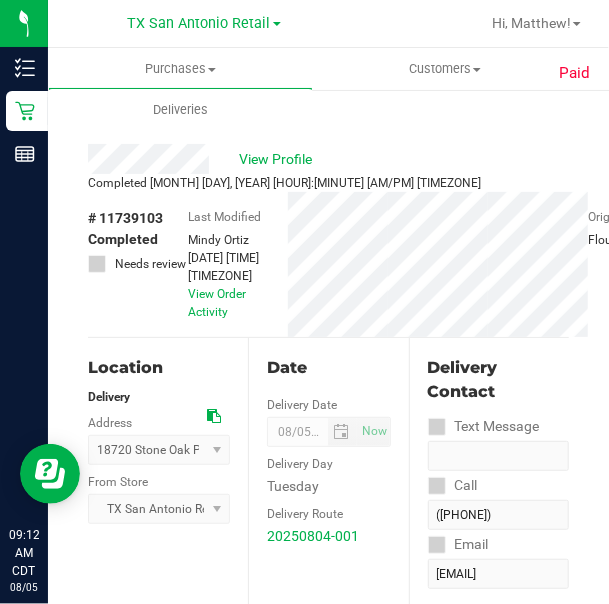 click on "View Profile" at bounding box center [328, 159] 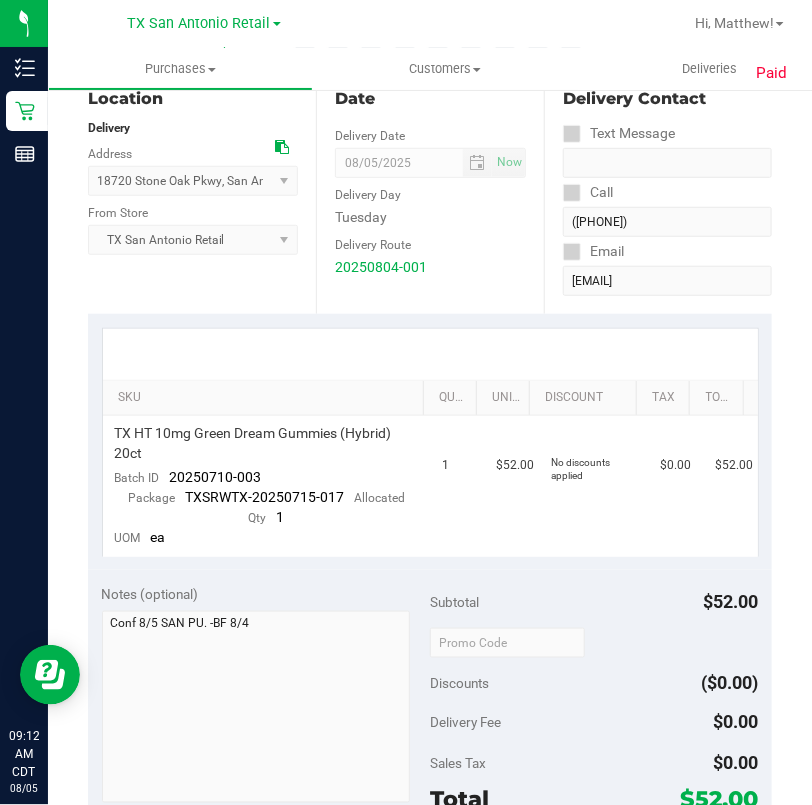 scroll, scrollTop: 266, scrollLeft: 0, axis: vertical 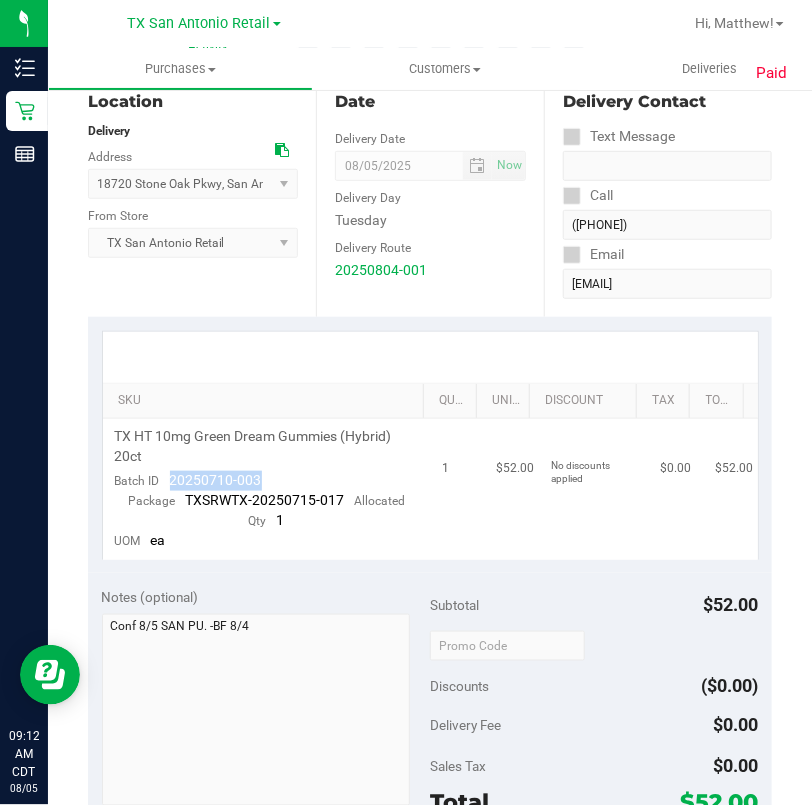 drag, startPoint x: 266, startPoint y: 471, endPoint x: 172, endPoint y: 474, distance: 94.04786 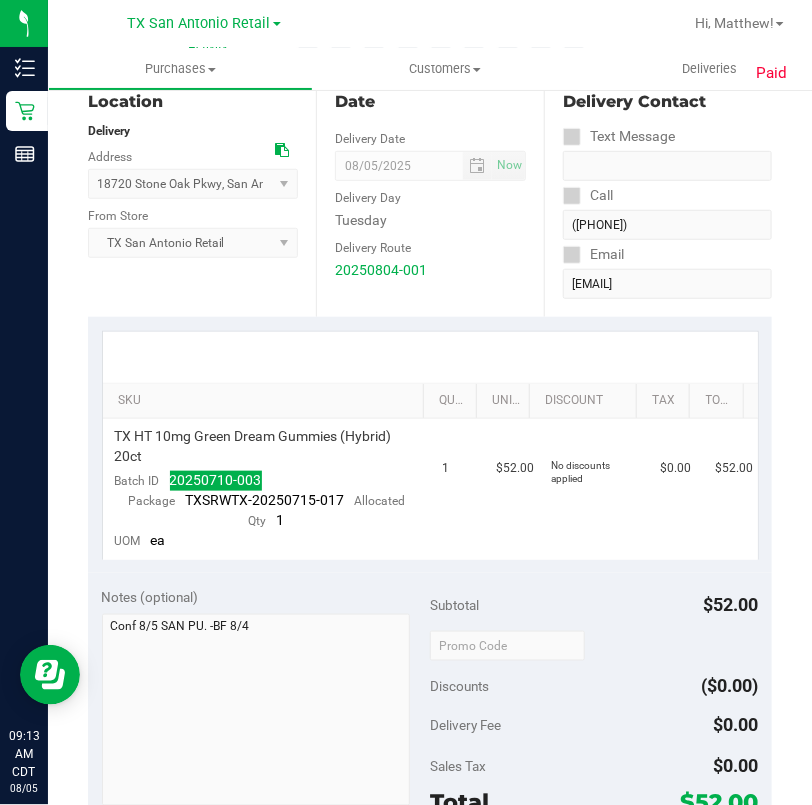 scroll, scrollTop: 0, scrollLeft: 0, axis: both 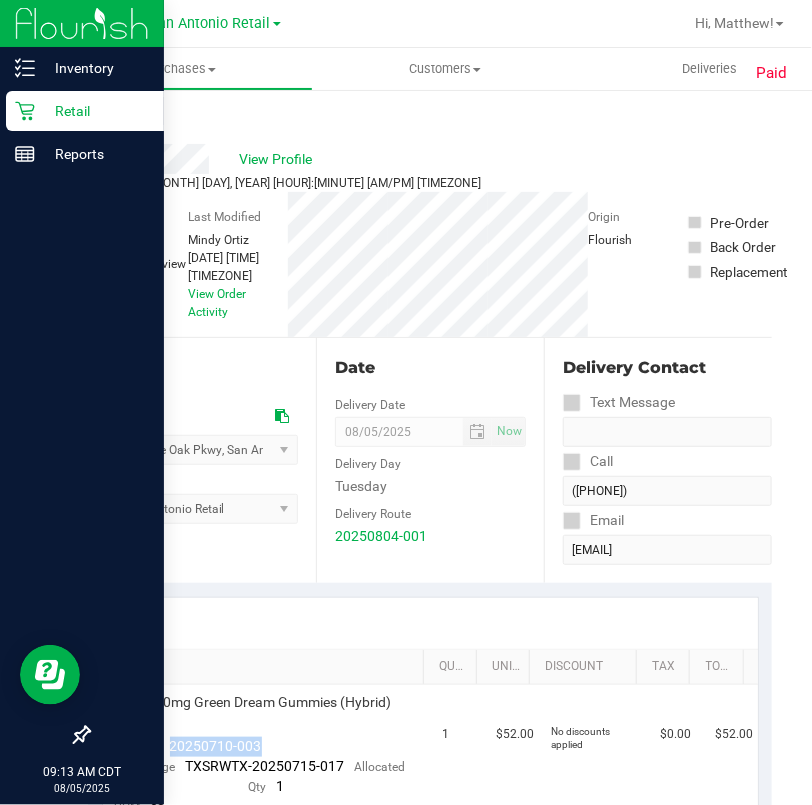 click on "Retail" at bounding box center [95, 111] 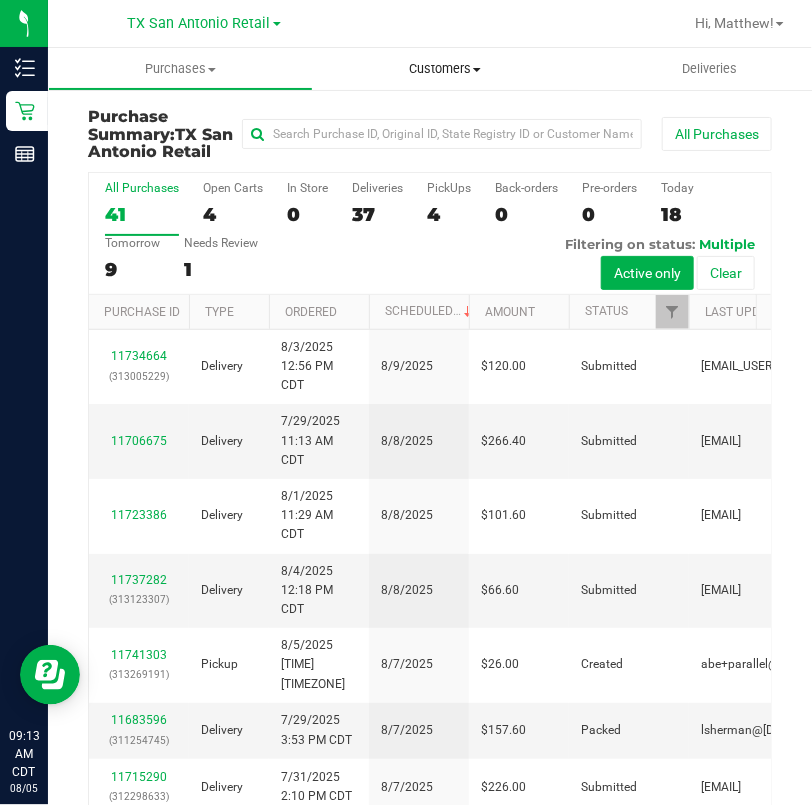 click on "Customers" at bounding box center (445, 69) 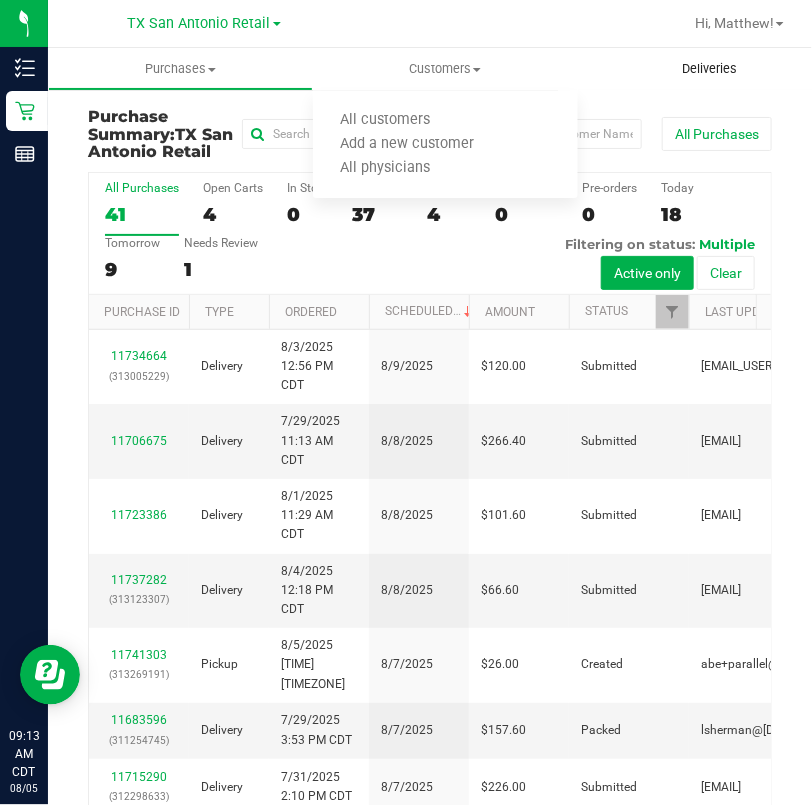 click on "Deliveries" at bounding box center (710, 69) 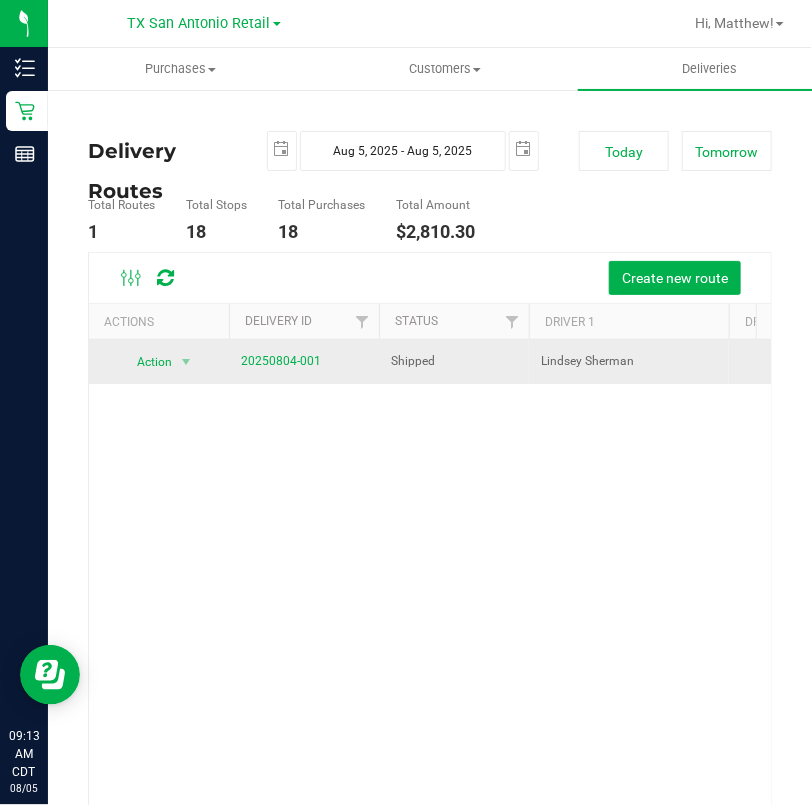 click on "20250804-001" at bounding box center (281, 361) 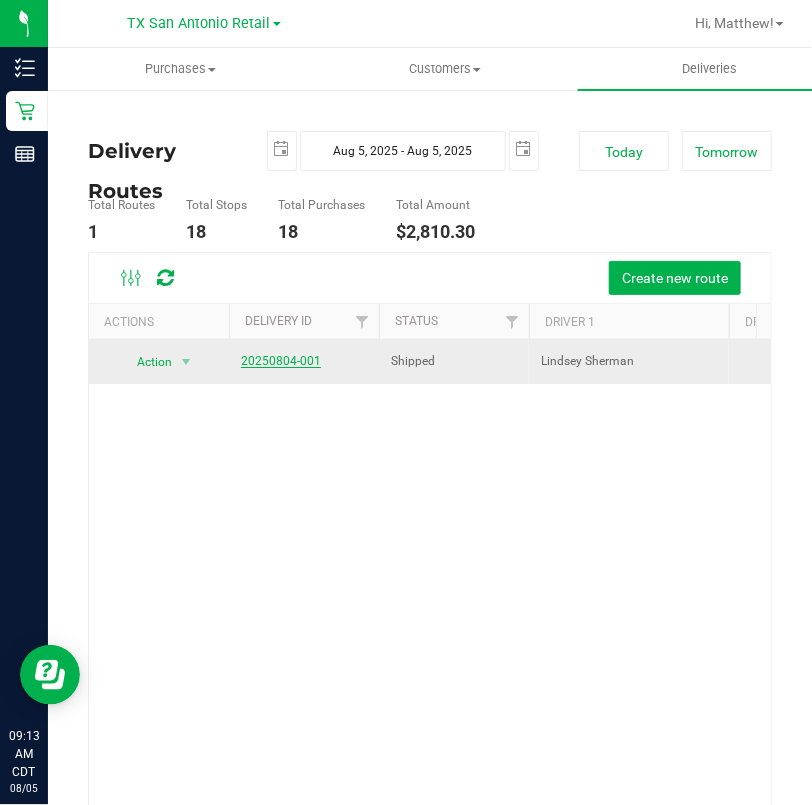 click on "20250804-001" at bounding box center (281, 361) 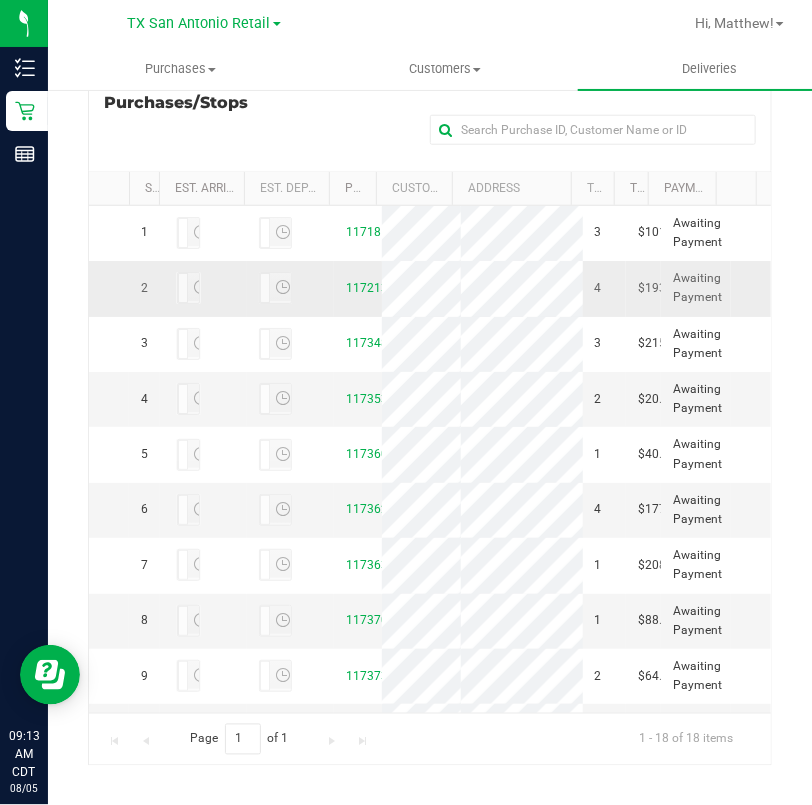scroll, scrollTop: 437, scrollLeft: 0, axis: vertical 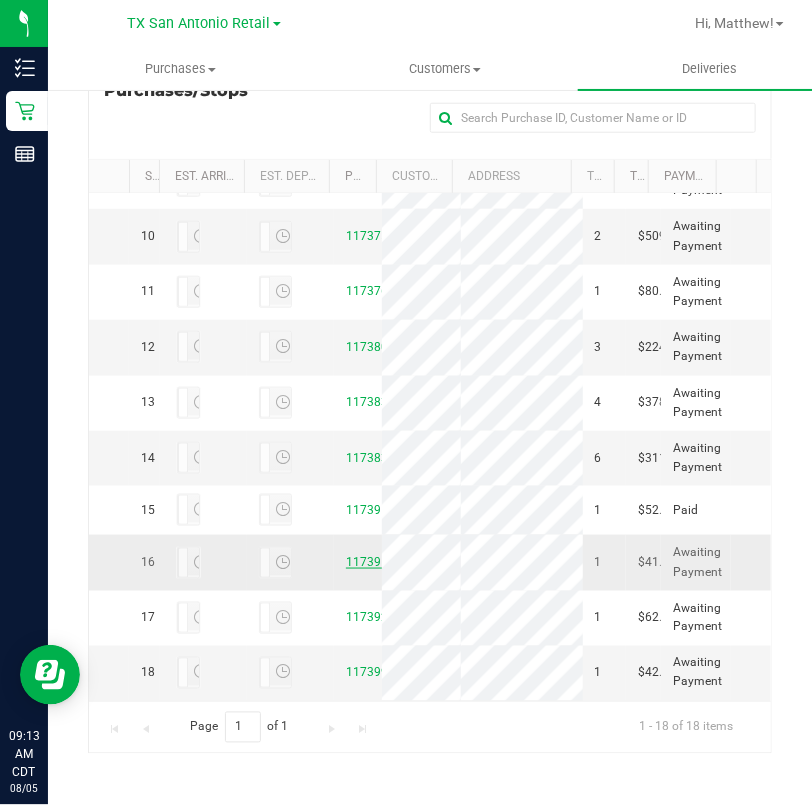 click on "11739105" at bounding box center [374, 562] 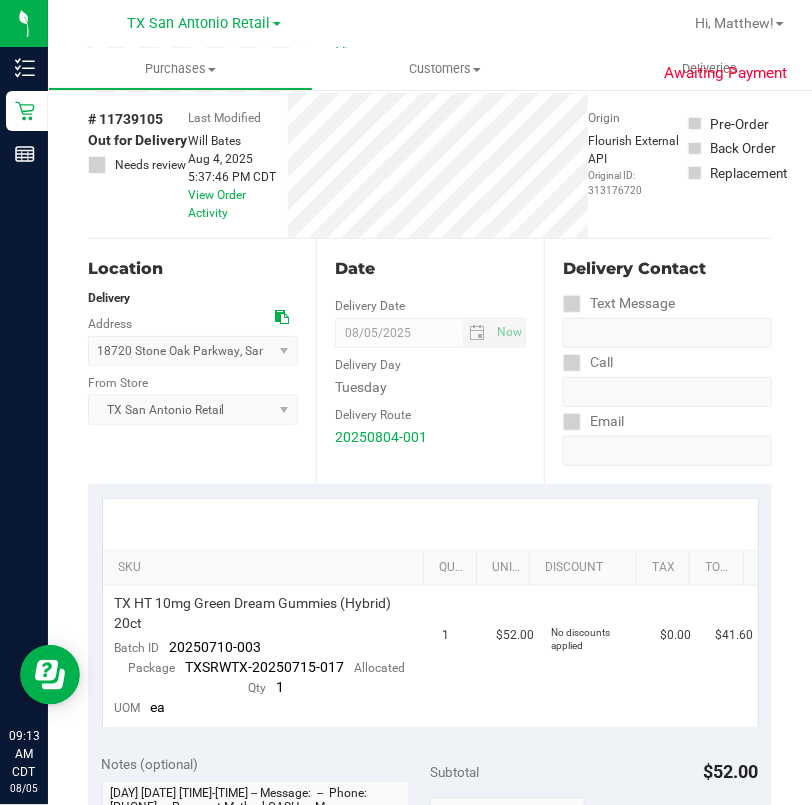 scroll, scrollTop: 266, scrollLeft: 0, axis: vertical 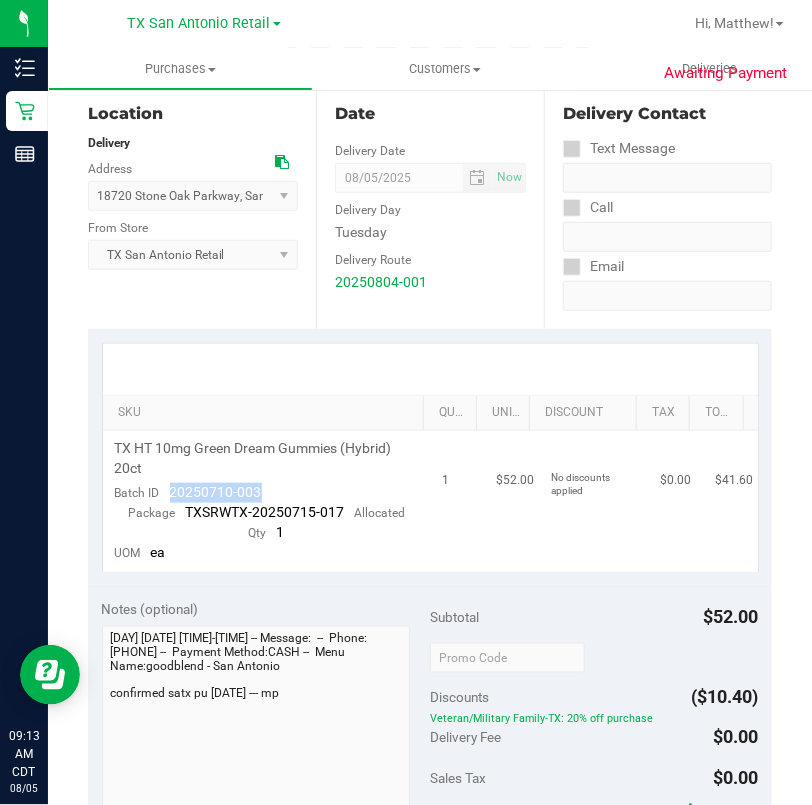 drag, startPoint x: 257, startPoint y: 487, endPoint x: 171, endPoint y: 484, distance: 86.05231 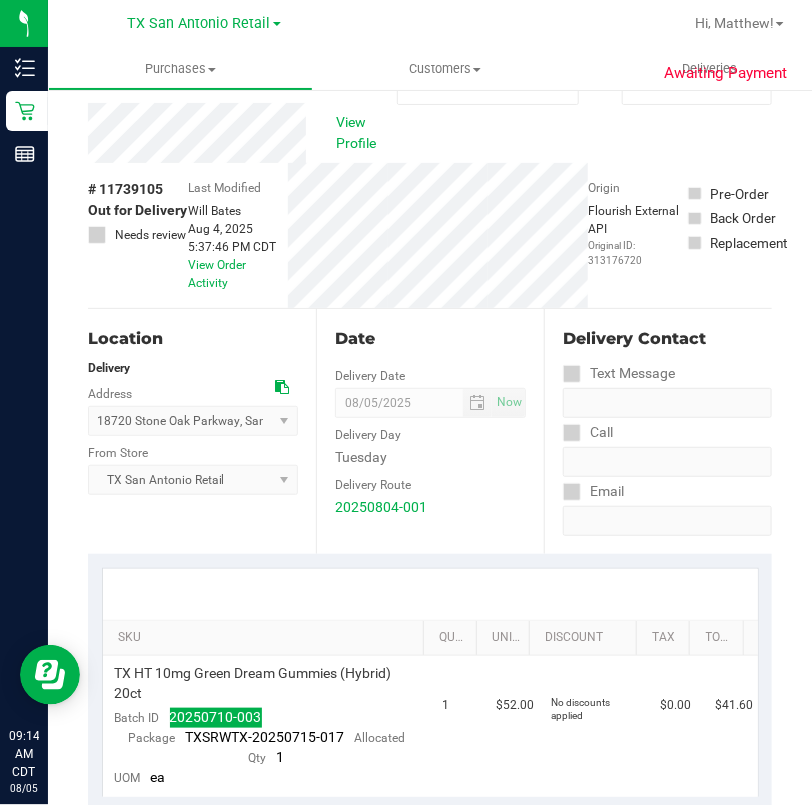 scroll, scrollTop: 0, scrollLeft: 0, axis: both 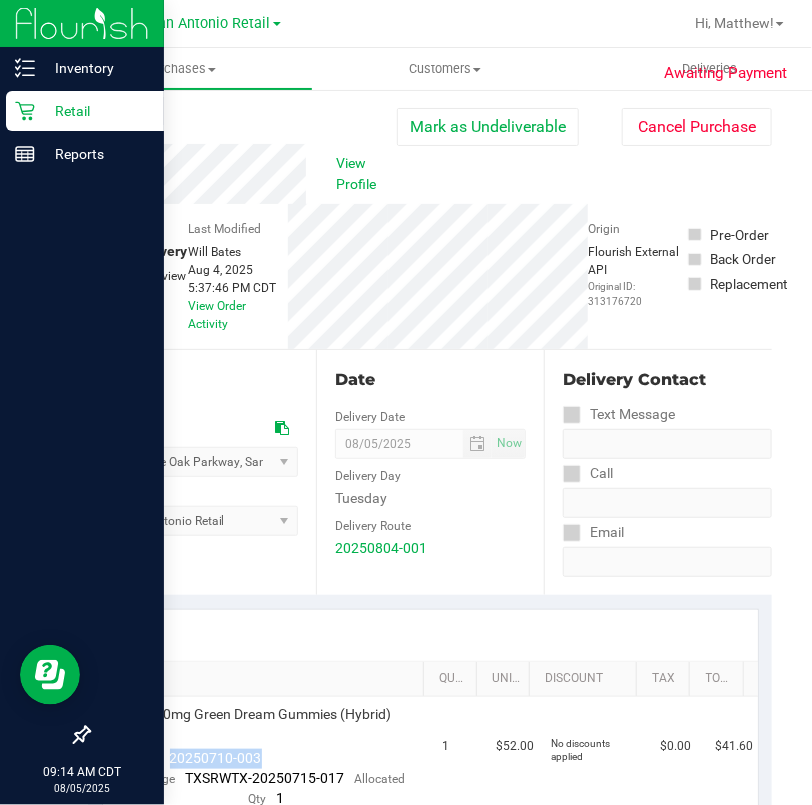 click on "Retail" at bounding box center (95, 111) 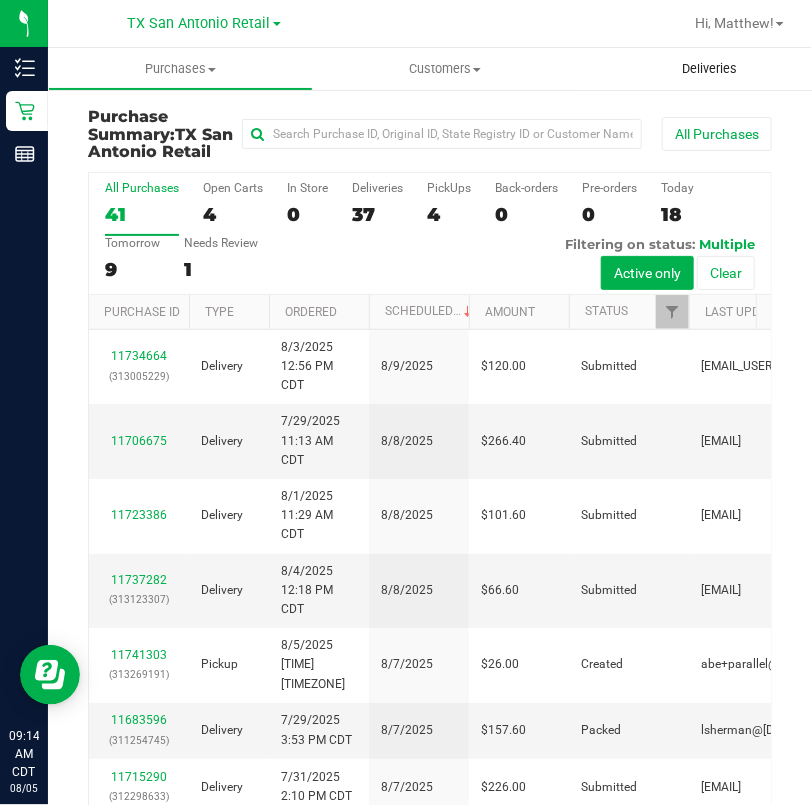 click on "Deliveries" at bounding box center [710, 69] 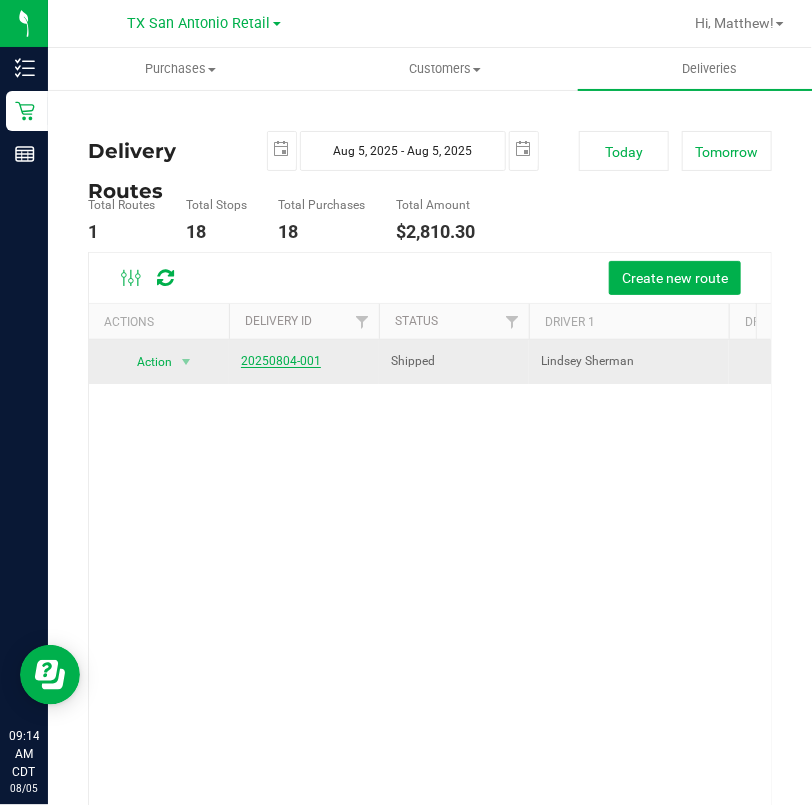 click on "20250804-001" at bounding box center (281, 361) 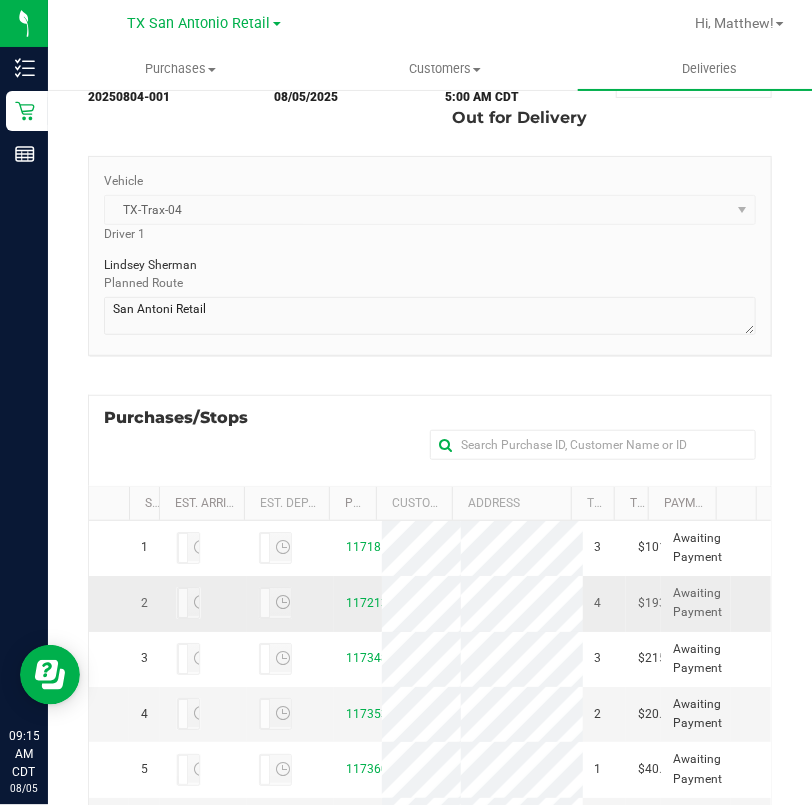 scroll, scrollTop: 400, scrollLeft: 0, axis: vertical 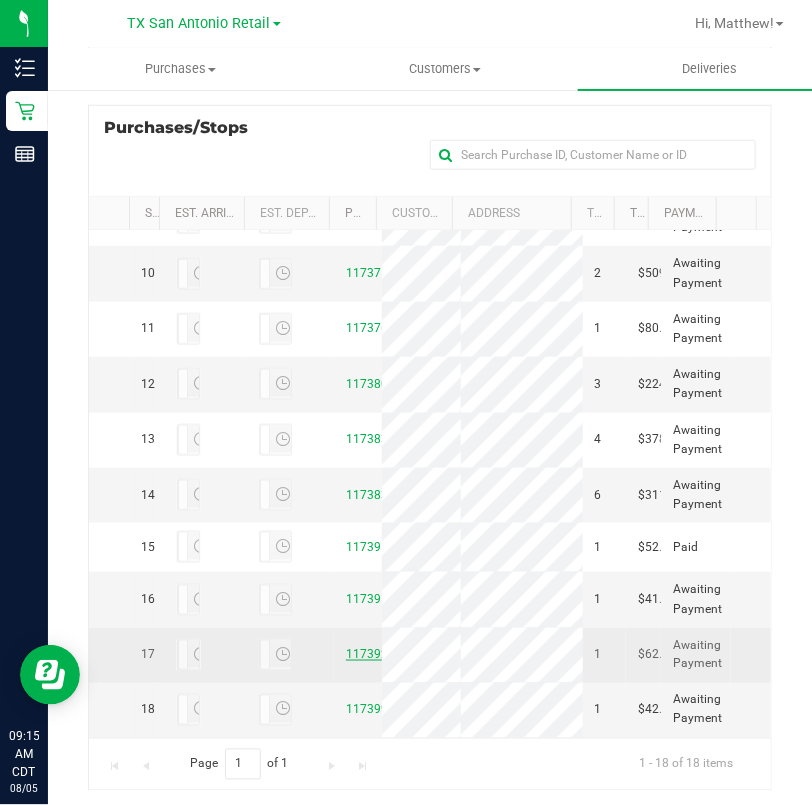click on "11739209" at bounding box center (374, 654) 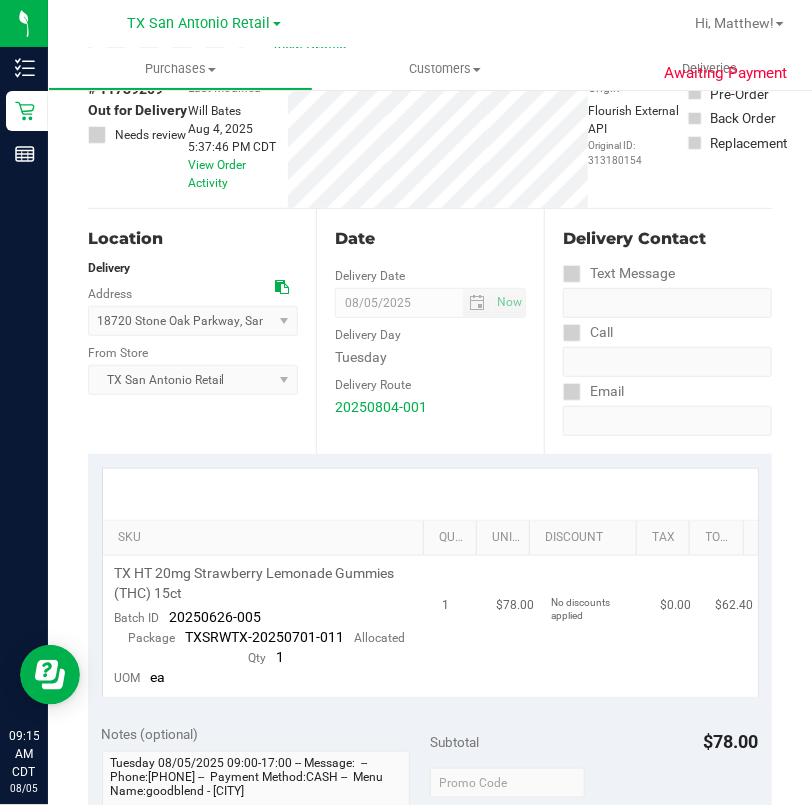 scroll, scrollTop: 266, scrollLeft: 0, axis: vertical 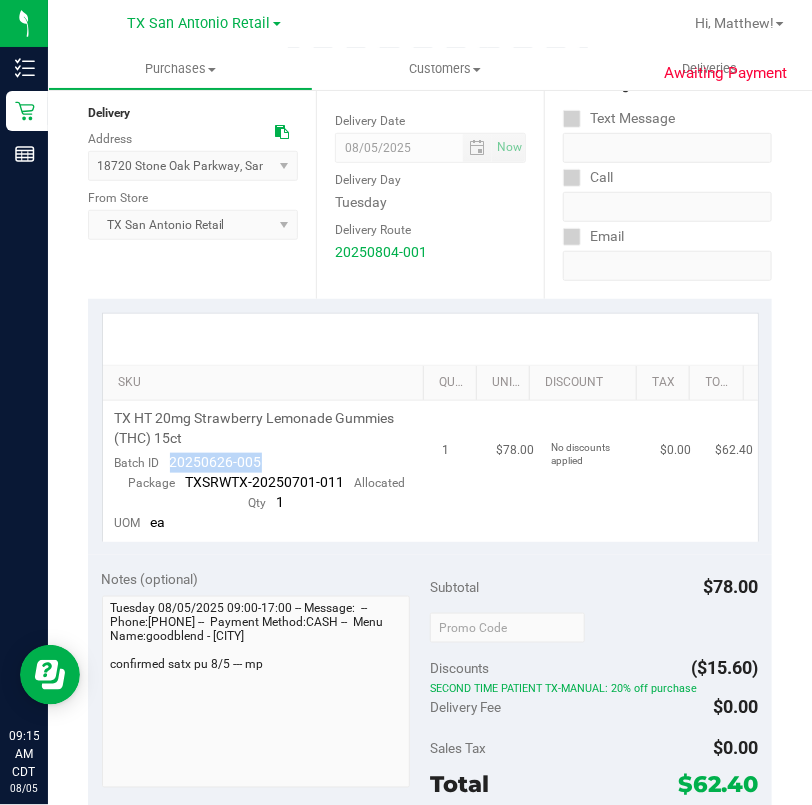 drag, startPoint x: 260, startPoint y: 456, endPoint x: 172, endPoint y: 464, distance: 88.362885 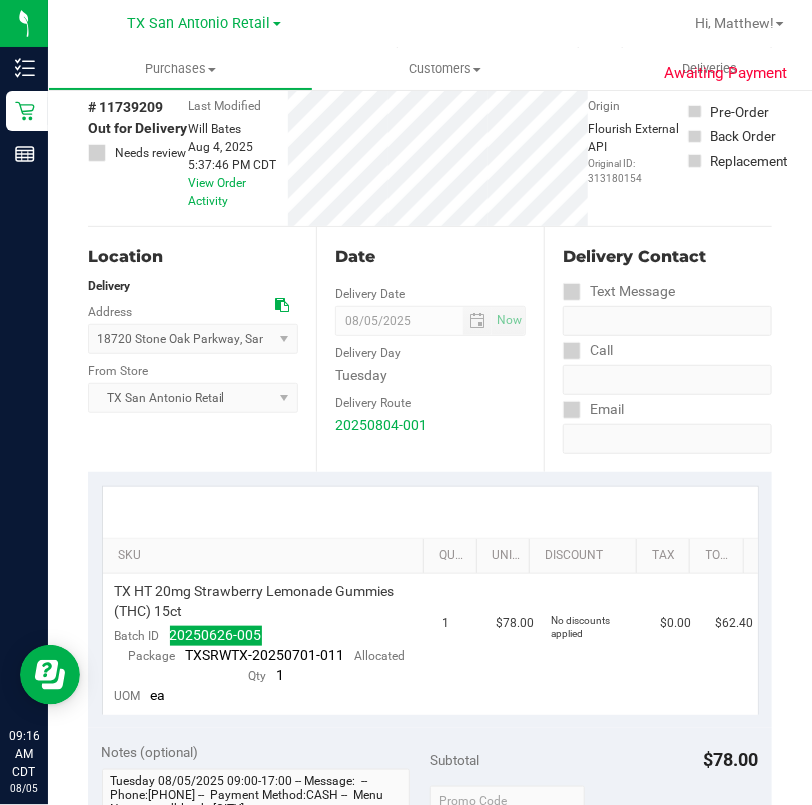 scroll, scrollTop: 0, scrollLeft: 0, axis: both 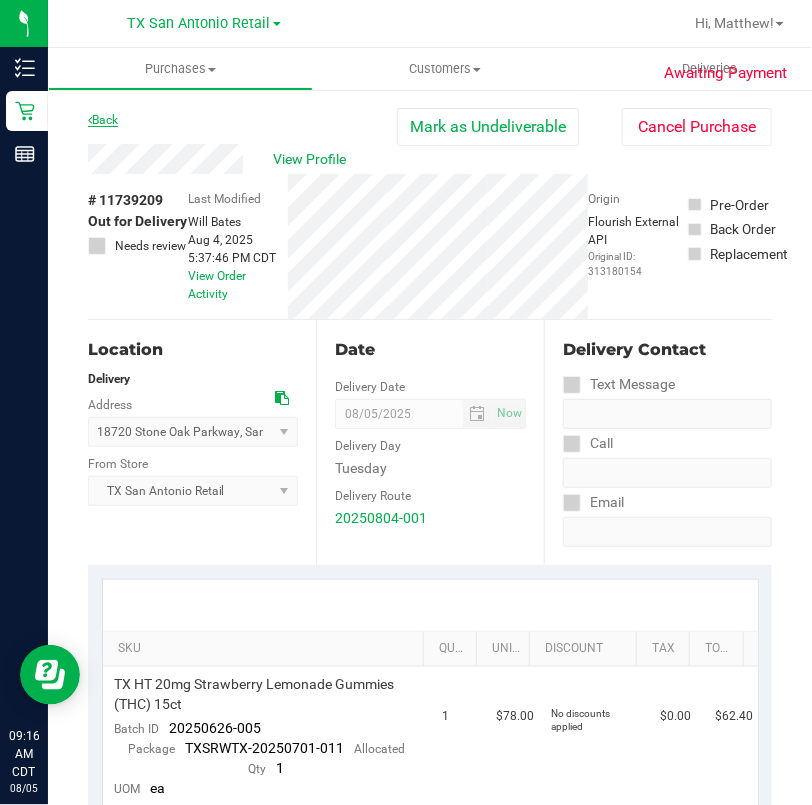 click on "Back" at bounding box center (103, 120) 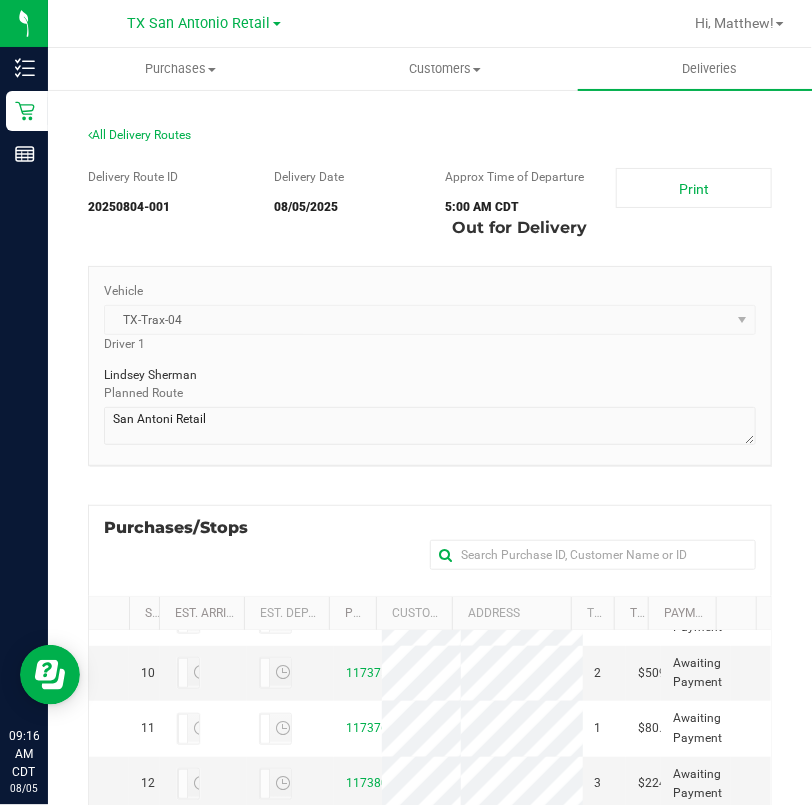 scroll, scrollTop: 1369, scrollLeft: 0, axis: vertical 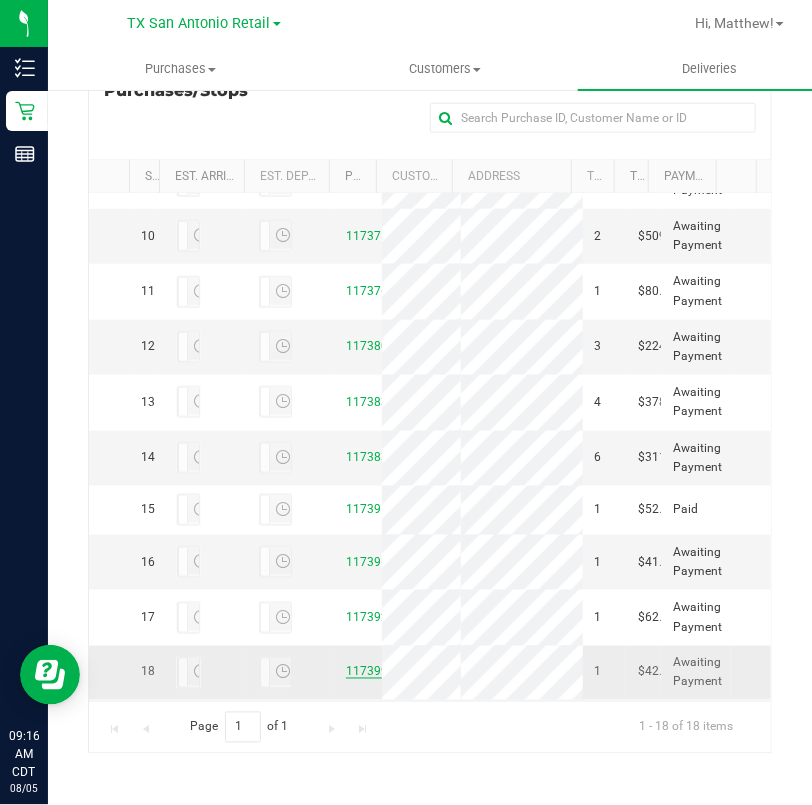 click on "11739943" at bounding box center (374, 672) 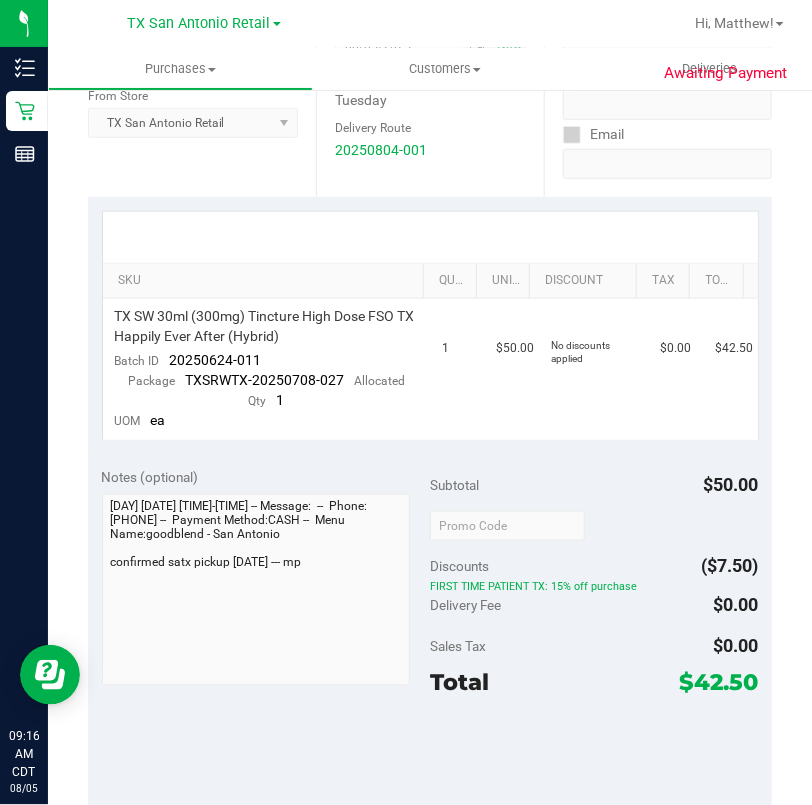 scroll, scrollTop: 0, scrollLeft: 0, axis: both 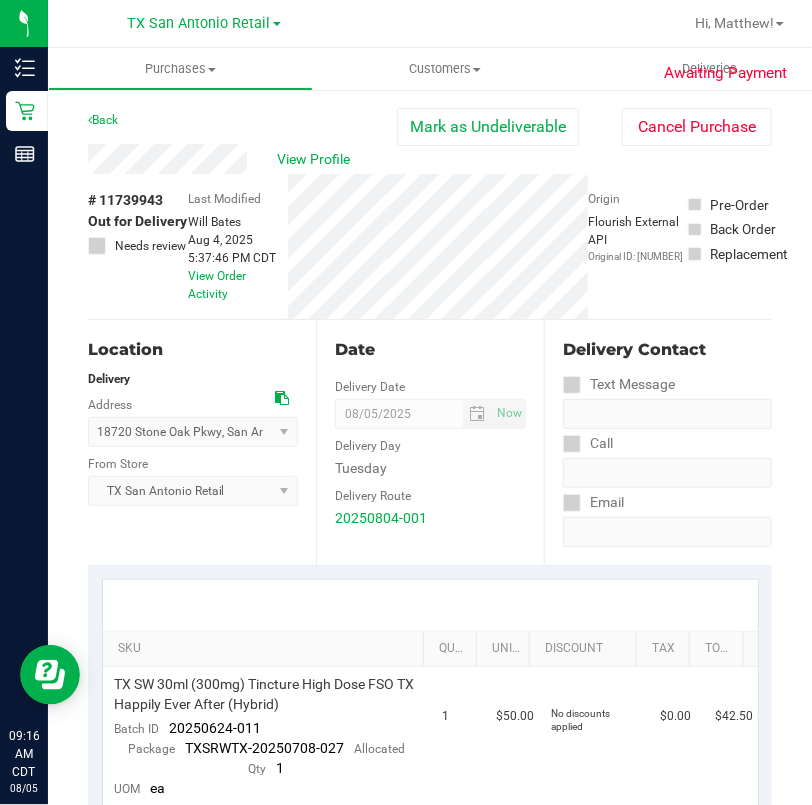 click on "Back
Mark as Undeliverable
Cancel Purchase
View Profile
# [NUMBER]
Out for Delivery
Needs review
Last Modified
[FIRST] [LAST]
[MONTH] [DAY], [YEAR] [HOUR]:[MINUTE]:[SECOND] [AM/PM] [TIMEZONE]
View Order Activity
Origin" at bounding box center [430, 865] 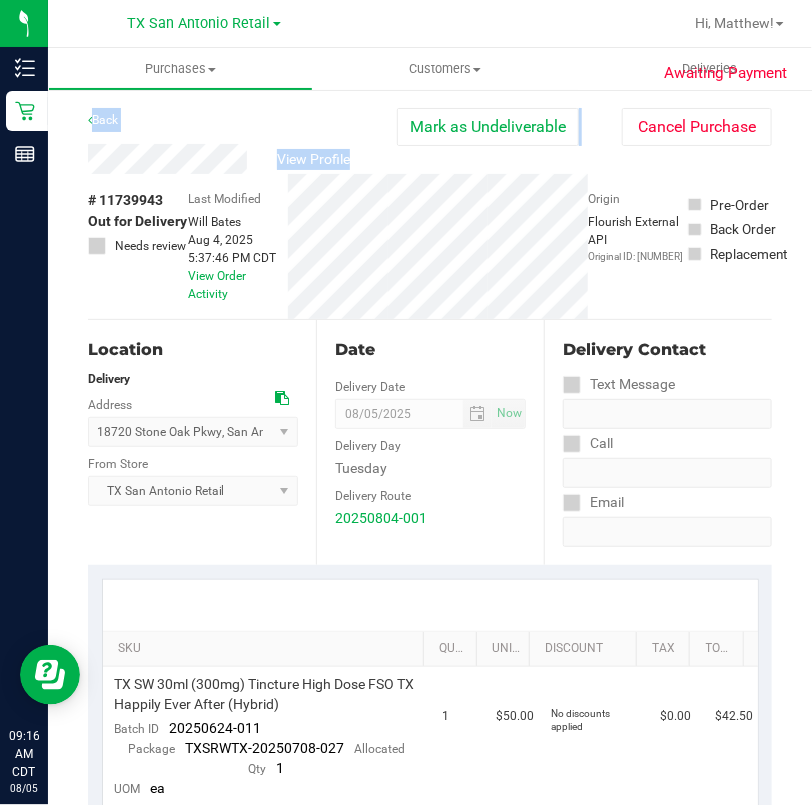 click on "View Profile" at bounding box center [242, 159] 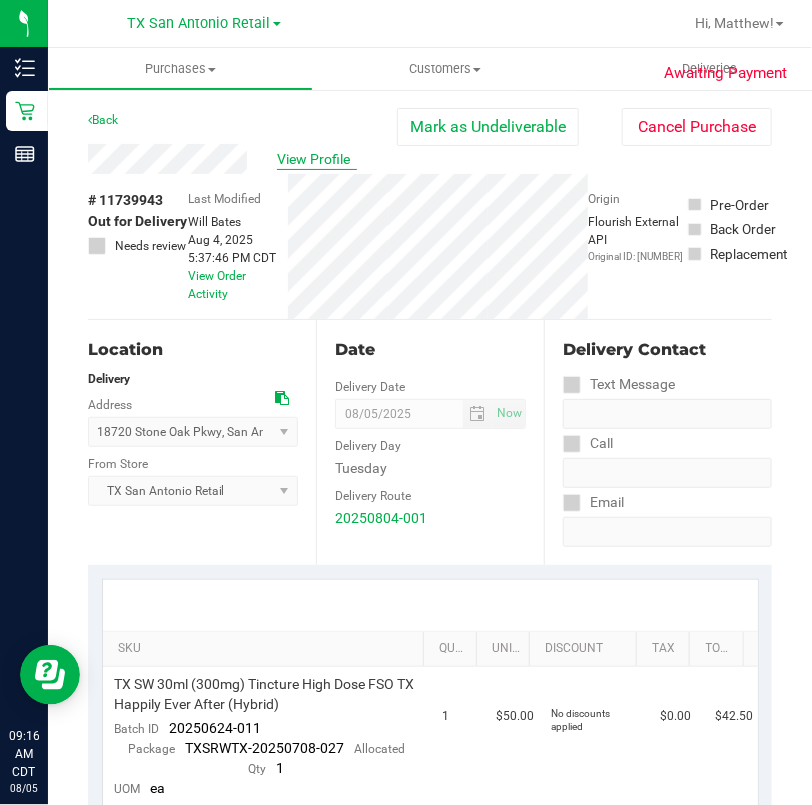 click on "View Profile" at bounding box center [317, 159] 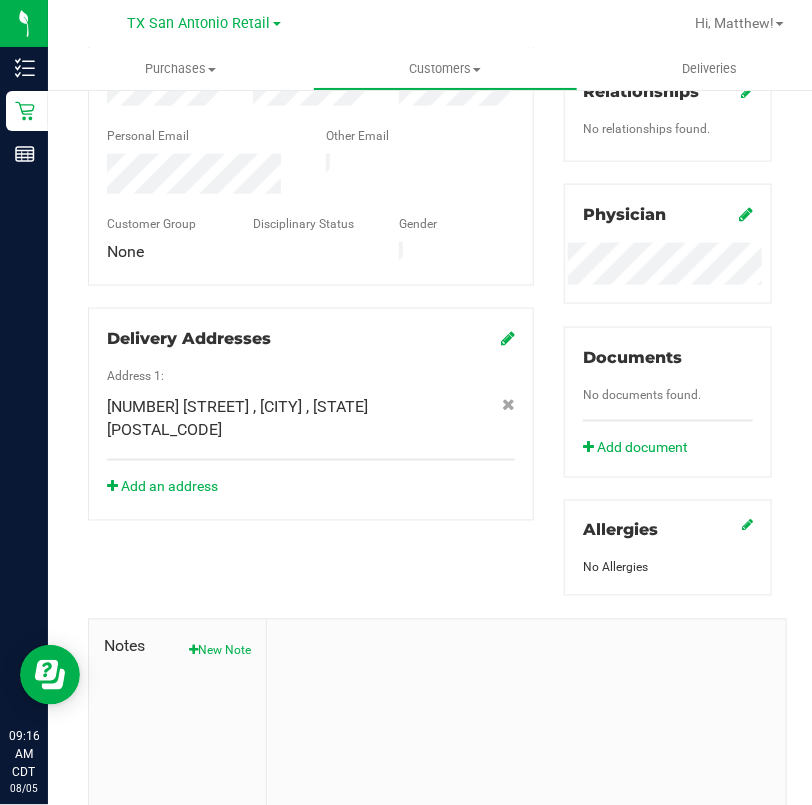 scroll, scrollTop: 666, scrollLeft: 0, axis: vertical 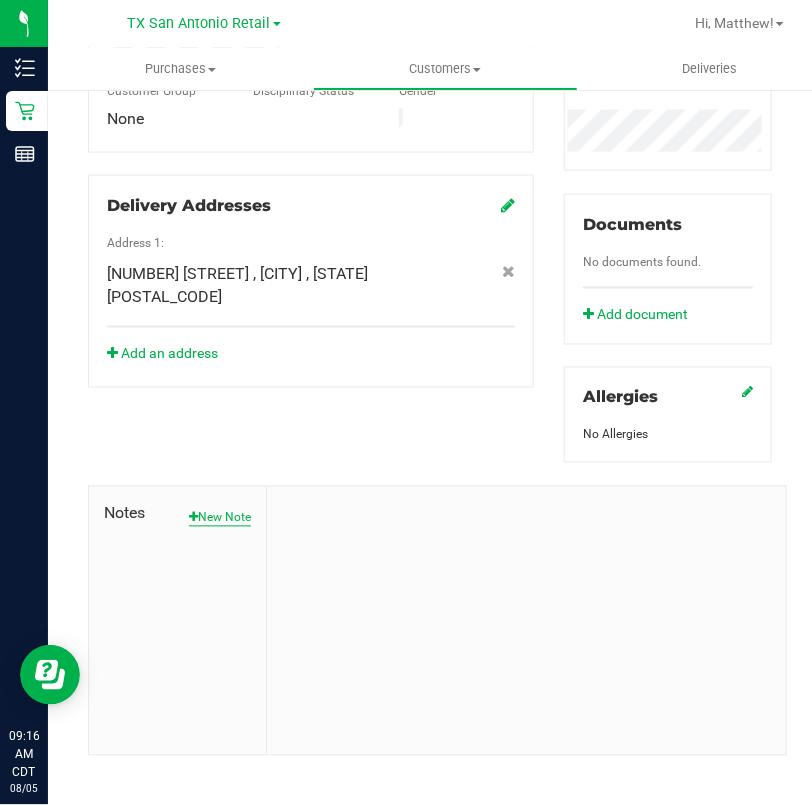 click on "New Note" at bounding box center (220, 518) 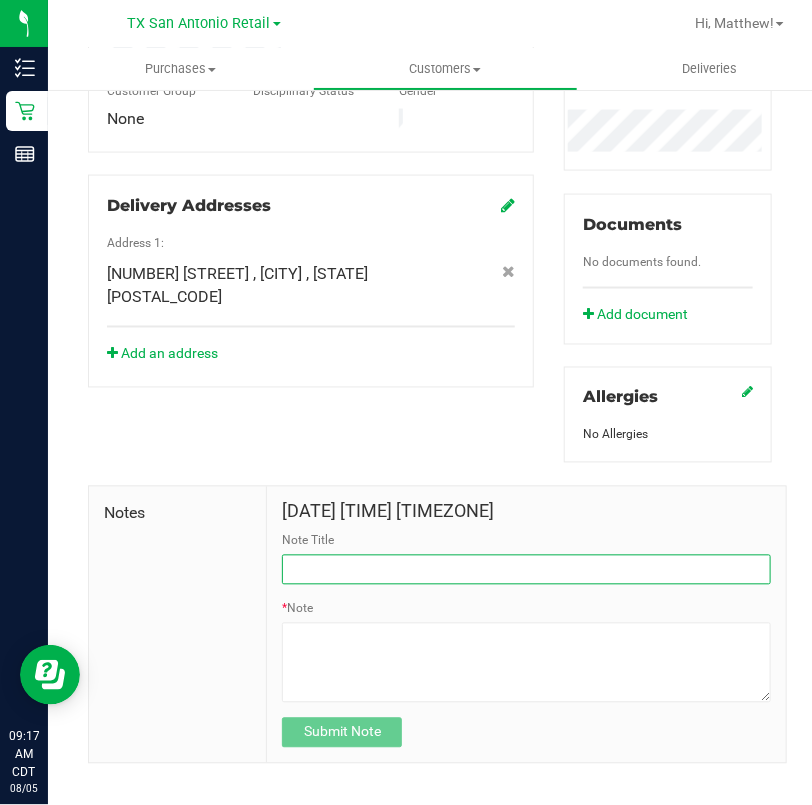 click on "Note Title" at bounding box center [526, 570] 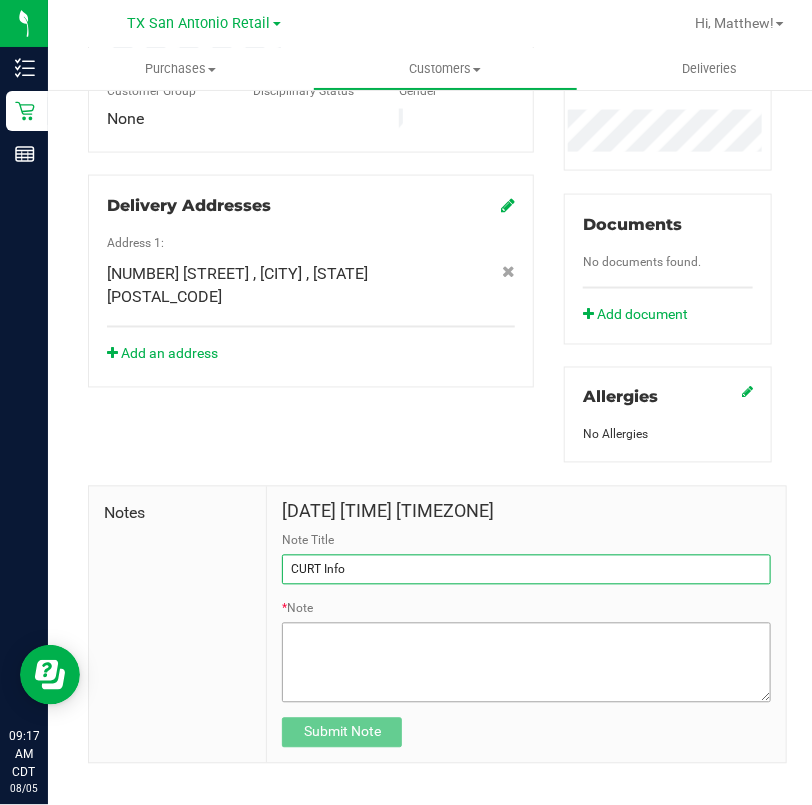 type on "CURT Info" 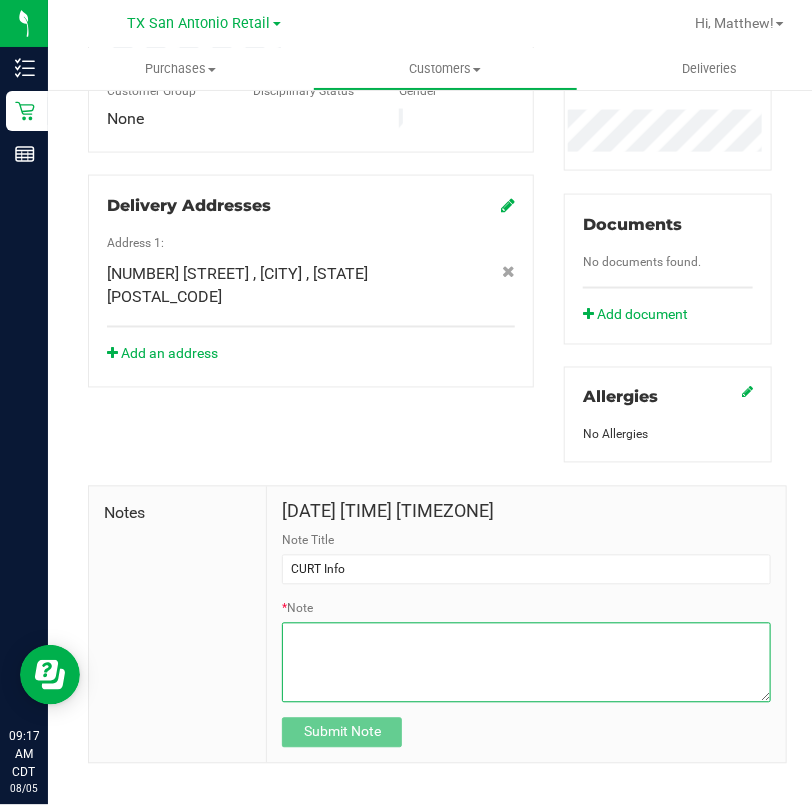 paste on "Patient Name:
[FIRST] [LAST]
Address:
[NUMBER] [STREET] apt [APT_NUMBER]
[CITY], [STATE], [POSTAL_CODE]
Phone Number:
([PHONE])
DOB:
[MONTH]/[DAY]/[YEAR]
SSN Last 5:
99999" 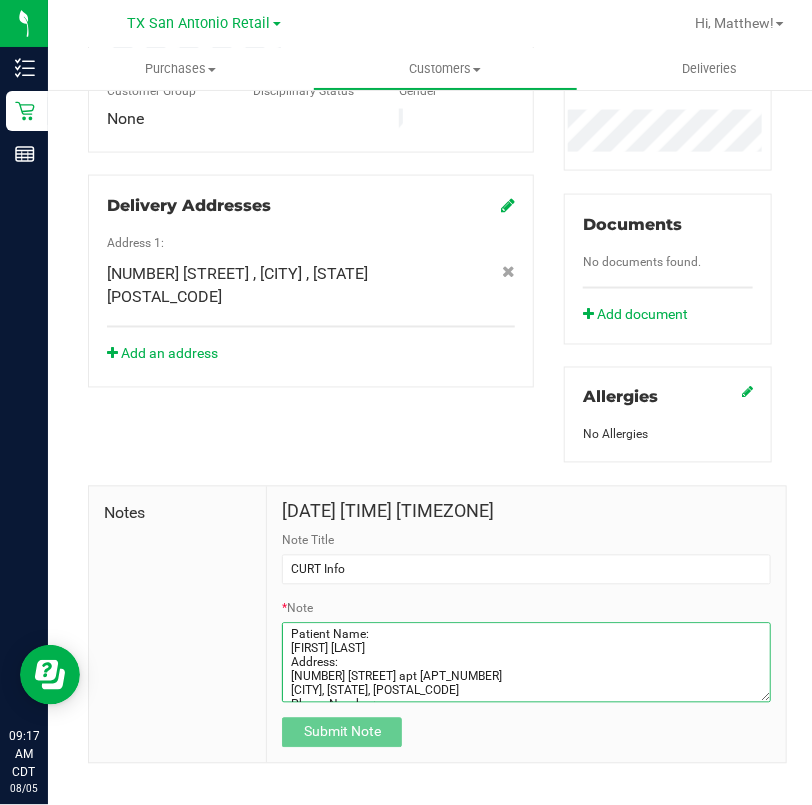 scroll, scrollTop: 81, scrollLeft: 0, axis: vertical 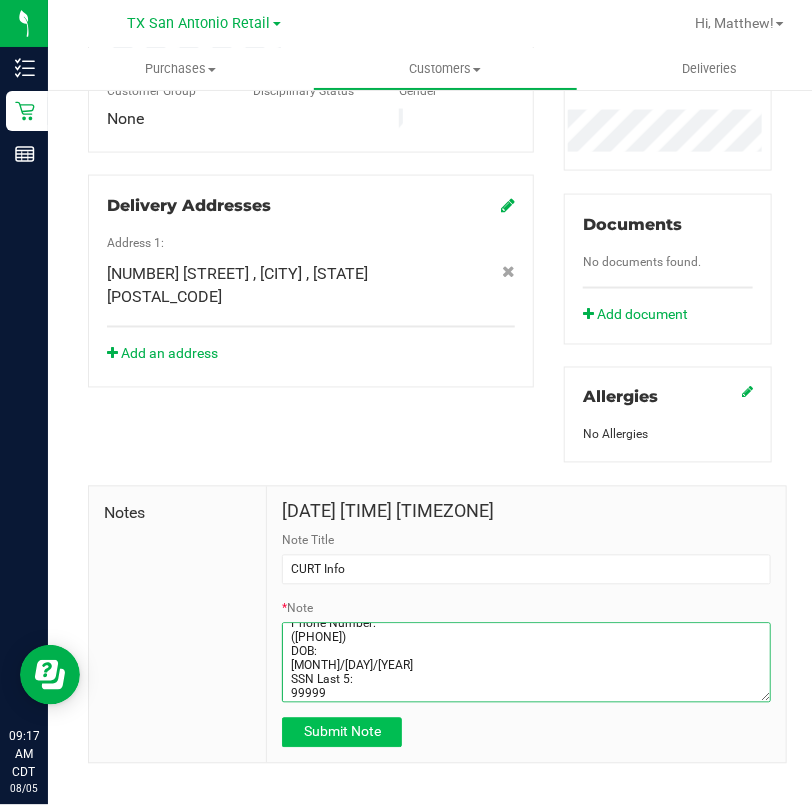type on "Patient Name:
[FIRST] [LAST]
Address:
[NUMBER] [STREET] apt [APT_NUMBER]
[CITY], [STATE], [POSTAL_CODE]
Phone Number:
([PHONE])
DOB:
[MONTH]/[DAY]/[YEAR]
SSN Last 5:
99999" 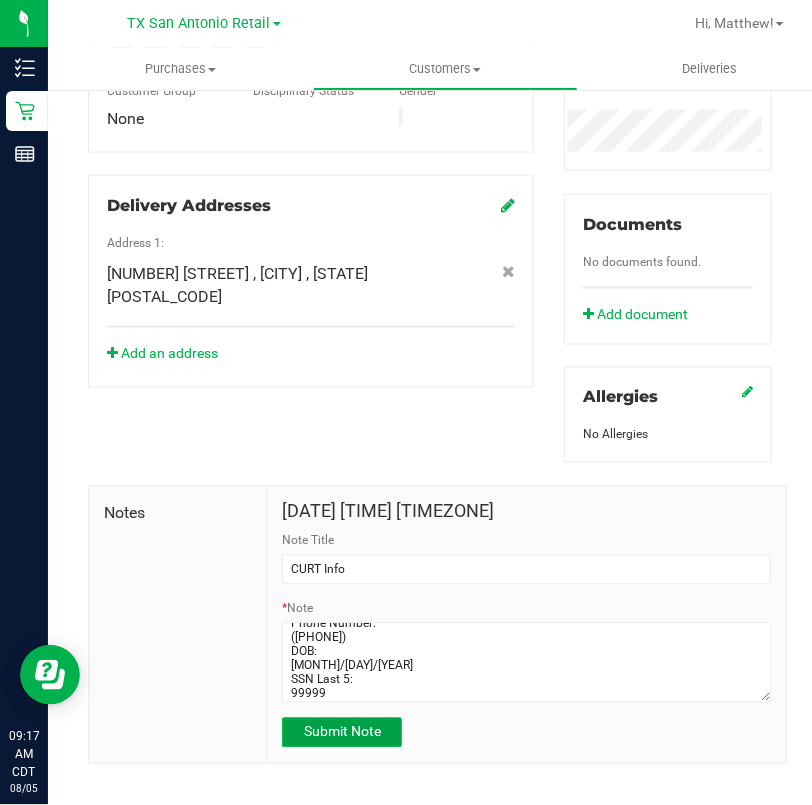 click on "Submit Note" at bounding box center (342, 733) 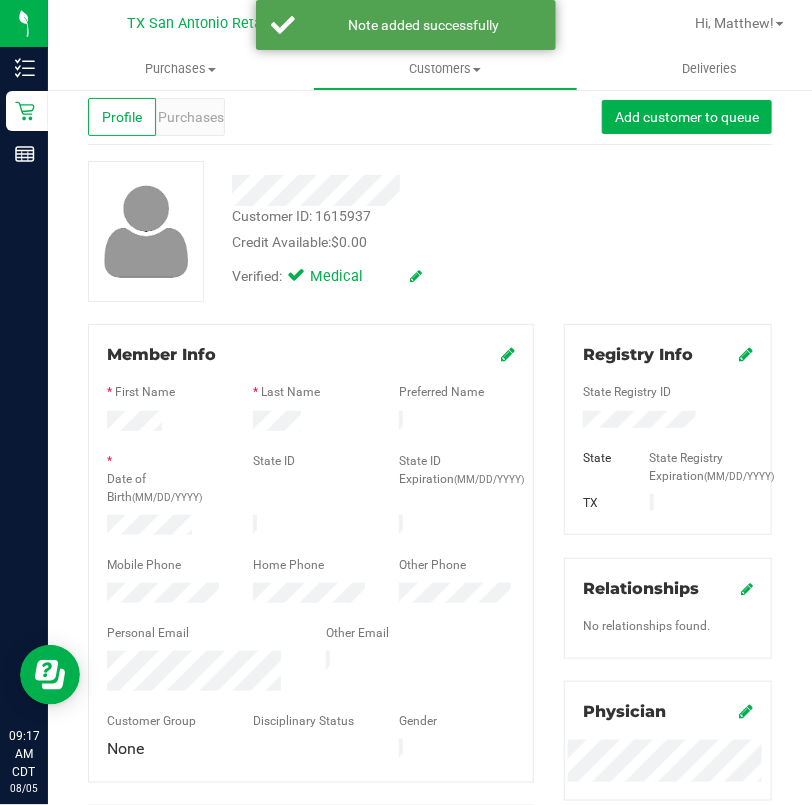 scroll, scrollTop: 0, scrollLeft: 0, axis: both 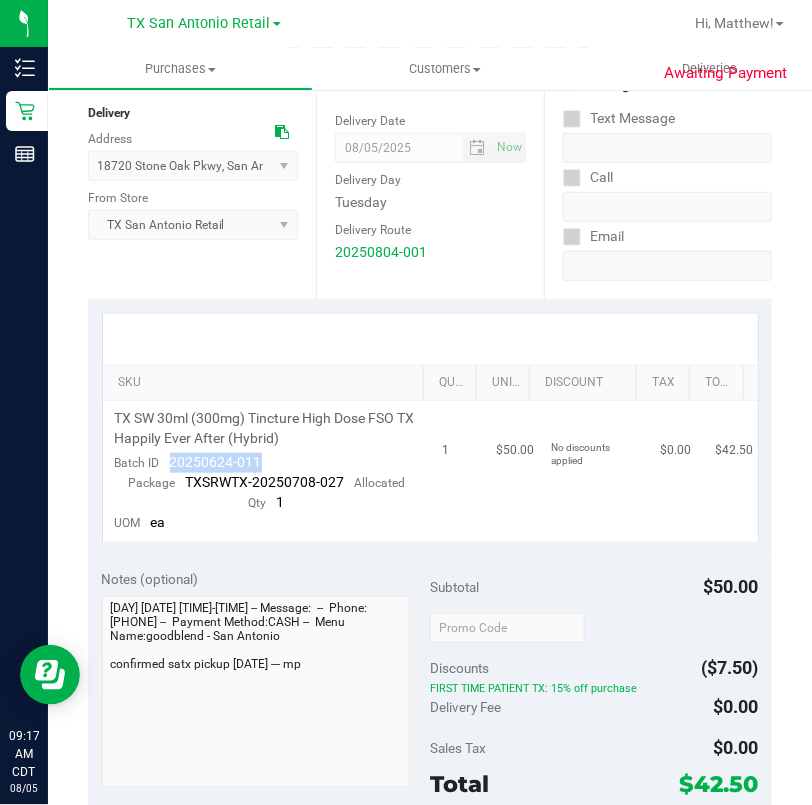 drag, startPoint x: 263, startPoint y: 456, endPoint x: 172, endPoint y: 459, distance: 91.04944 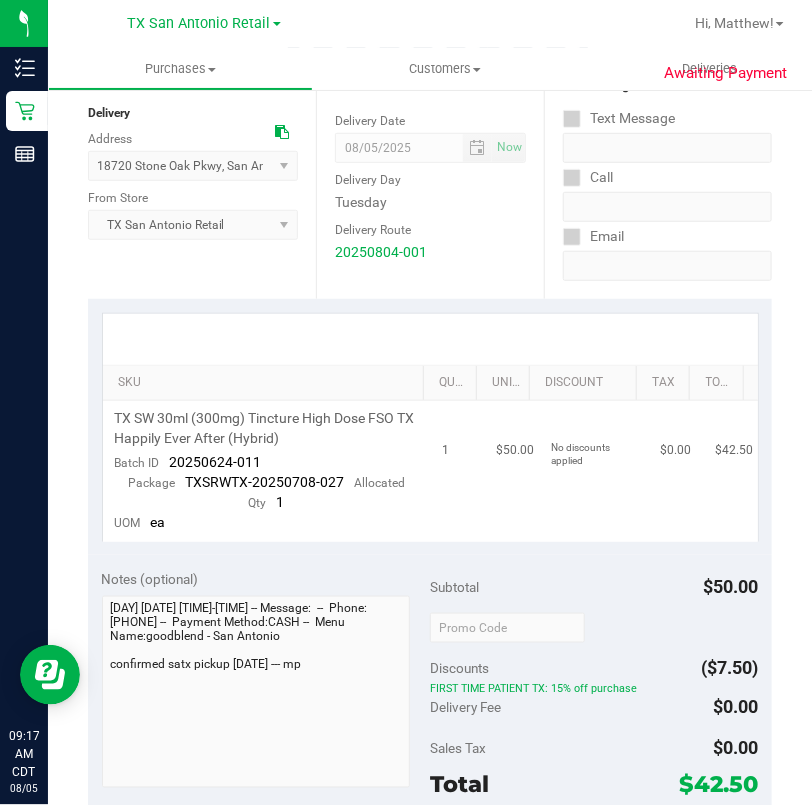 click on "No discounts applied" at bounding box center [593, 471] 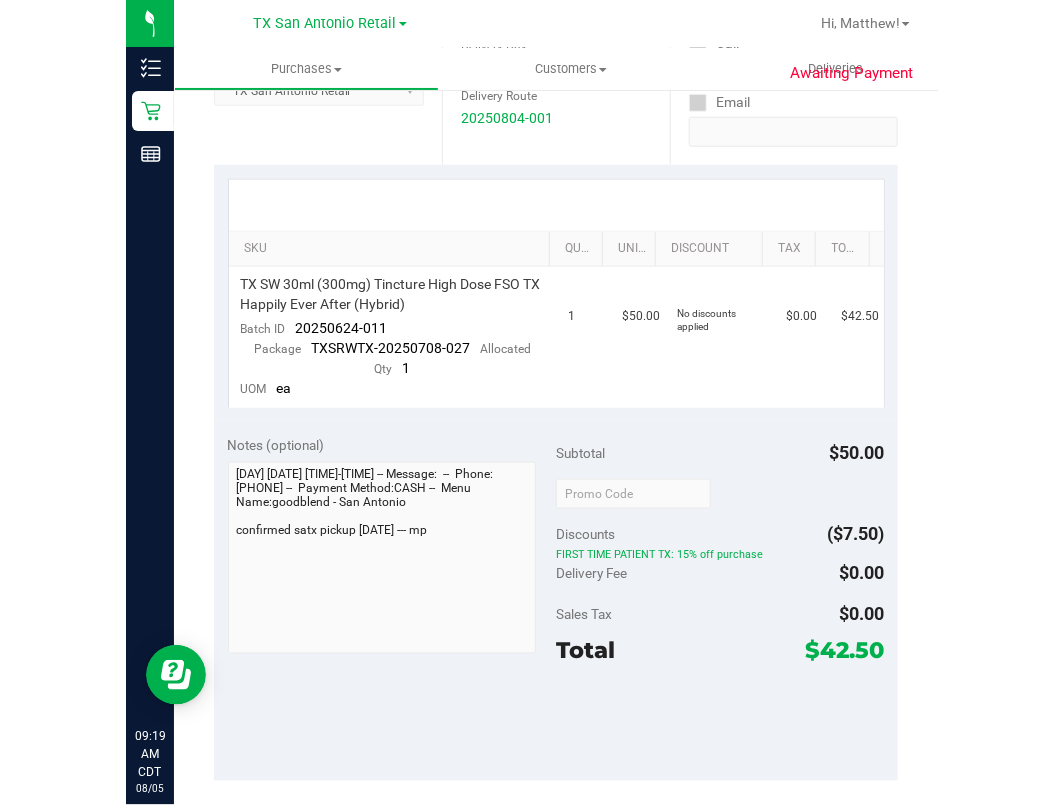 scroll, scrollTop: 0, scrollLeft: 0, axis: both 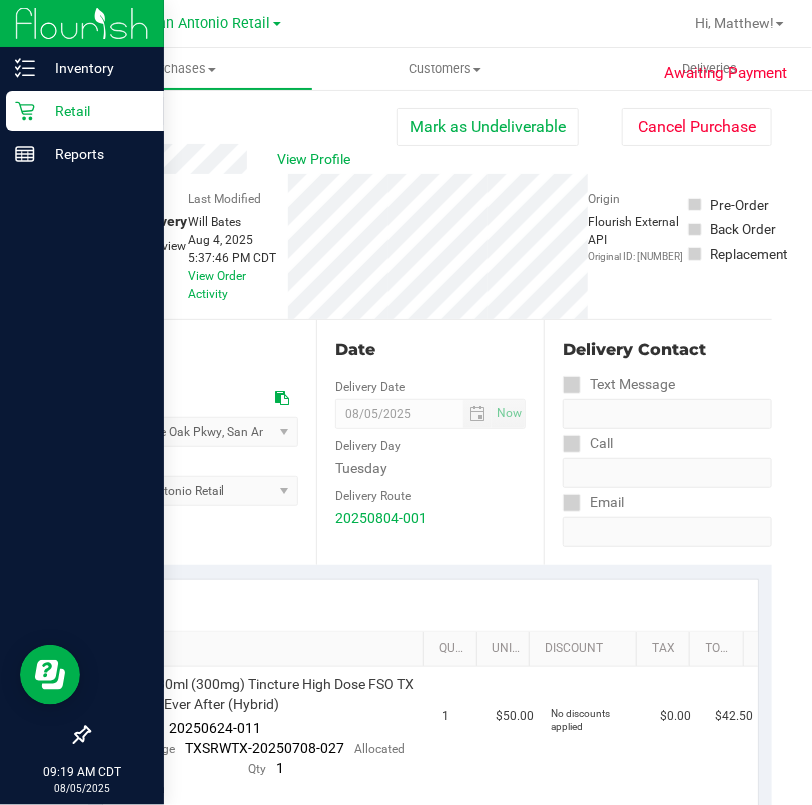 click 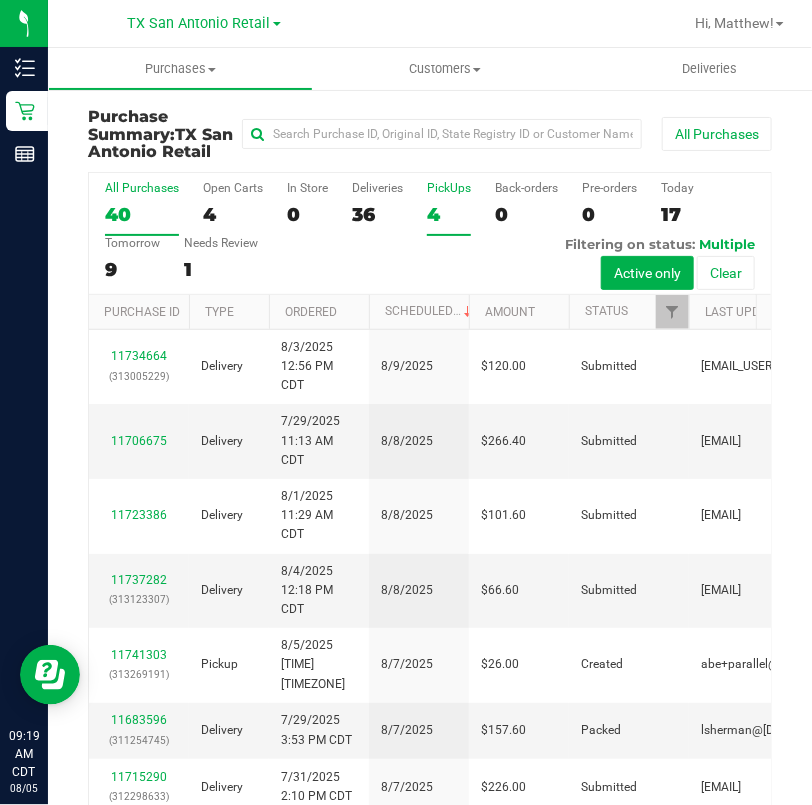 click on "4" at bounding box center [449, 214] 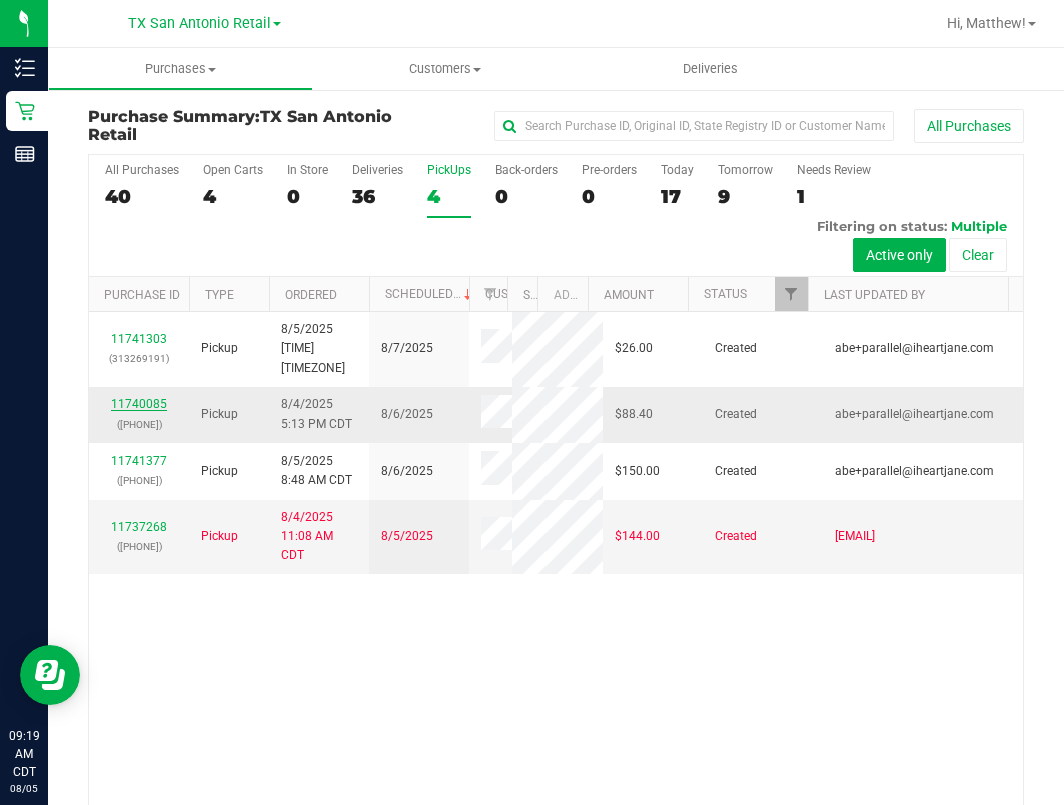 click on "11740085" at bounding box center [139, 404] 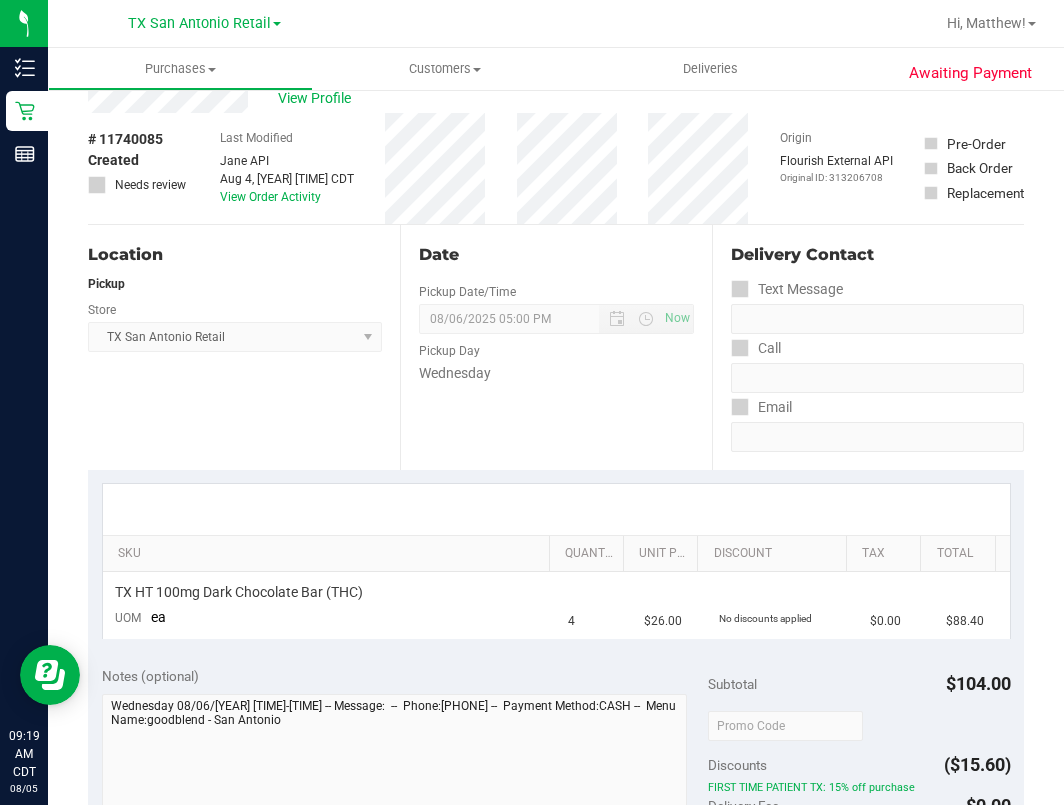 scroll, scrollTop: 0, scrollLeft: 0, axis: both 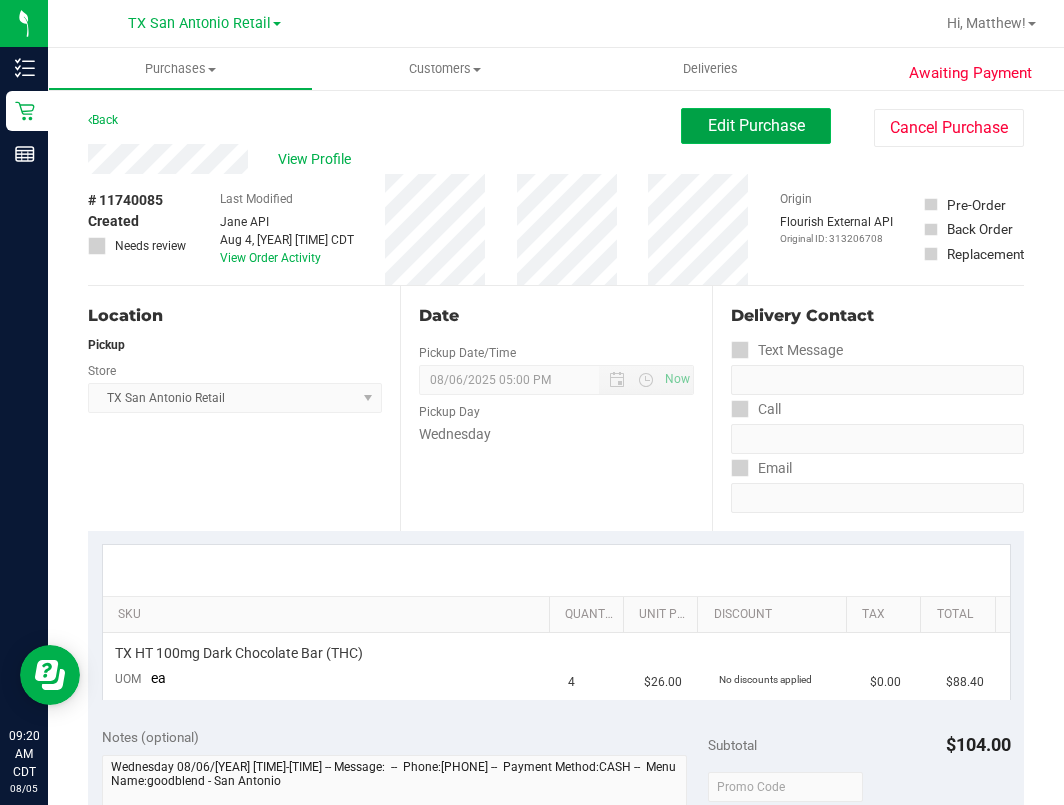 click on "Edit Purchase" at bounding box center (756, 125) 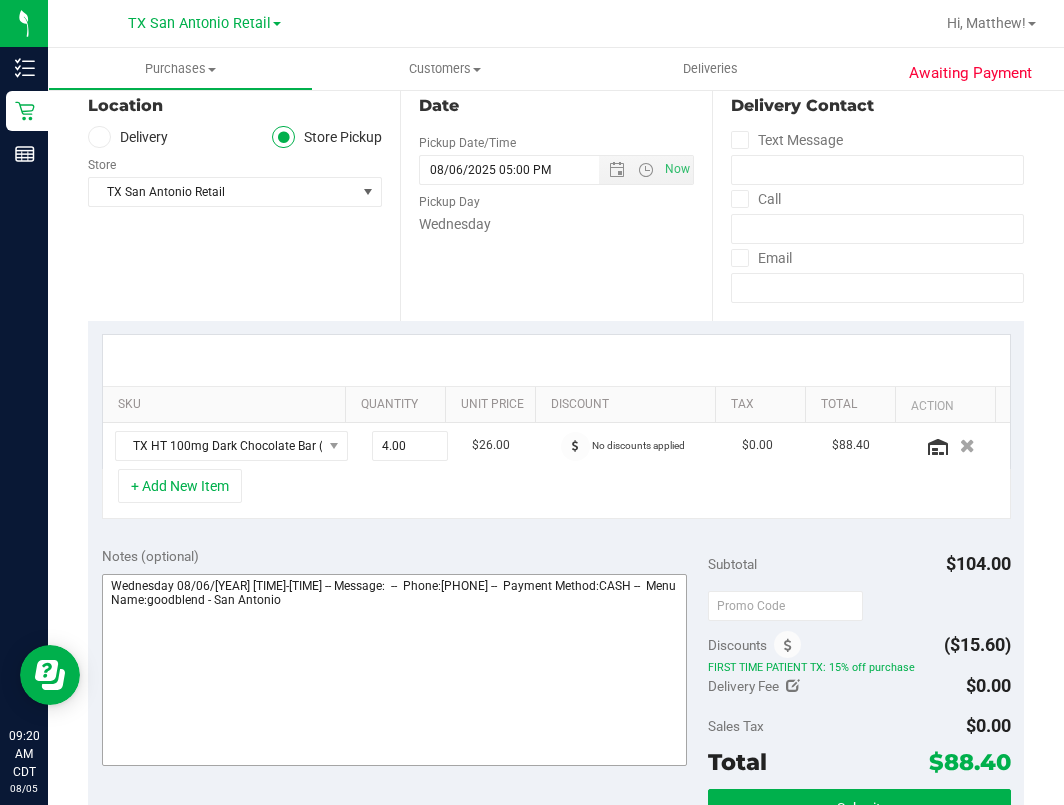 scroll, scrollTop: 400, scrollLeft: 0, axis: vertical 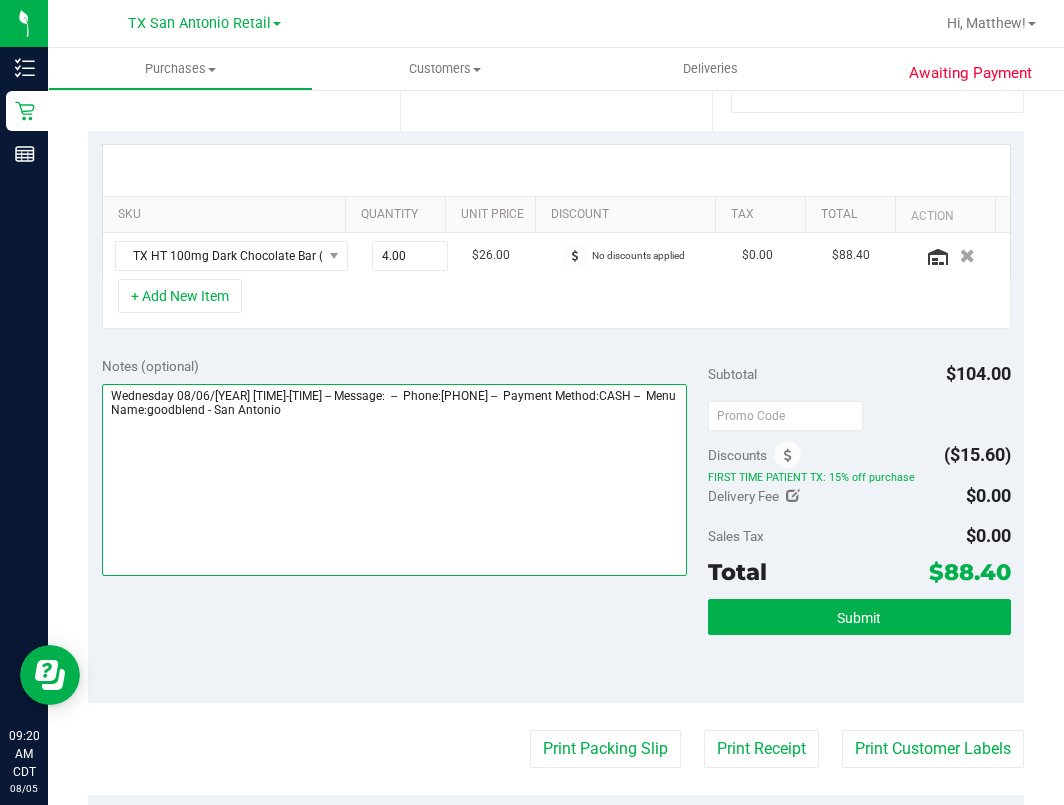 click at bounding box center [395, 480] 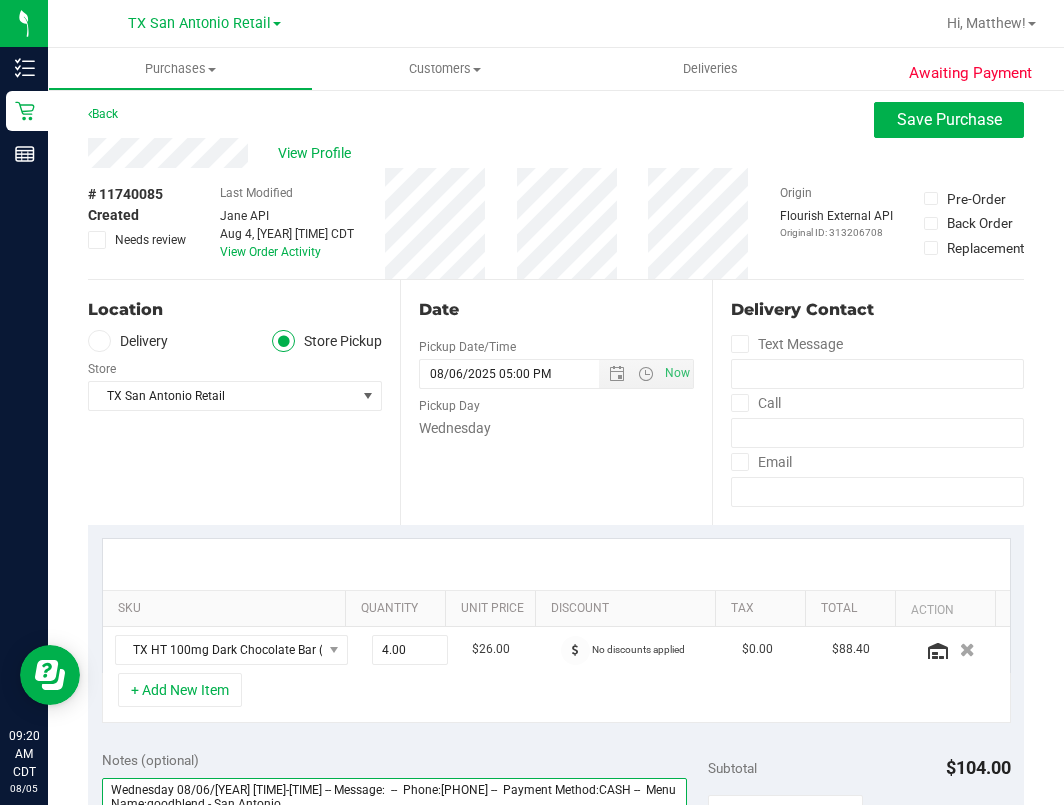scroll, scrollTop: 0, scrollLeft: 0, axis: both 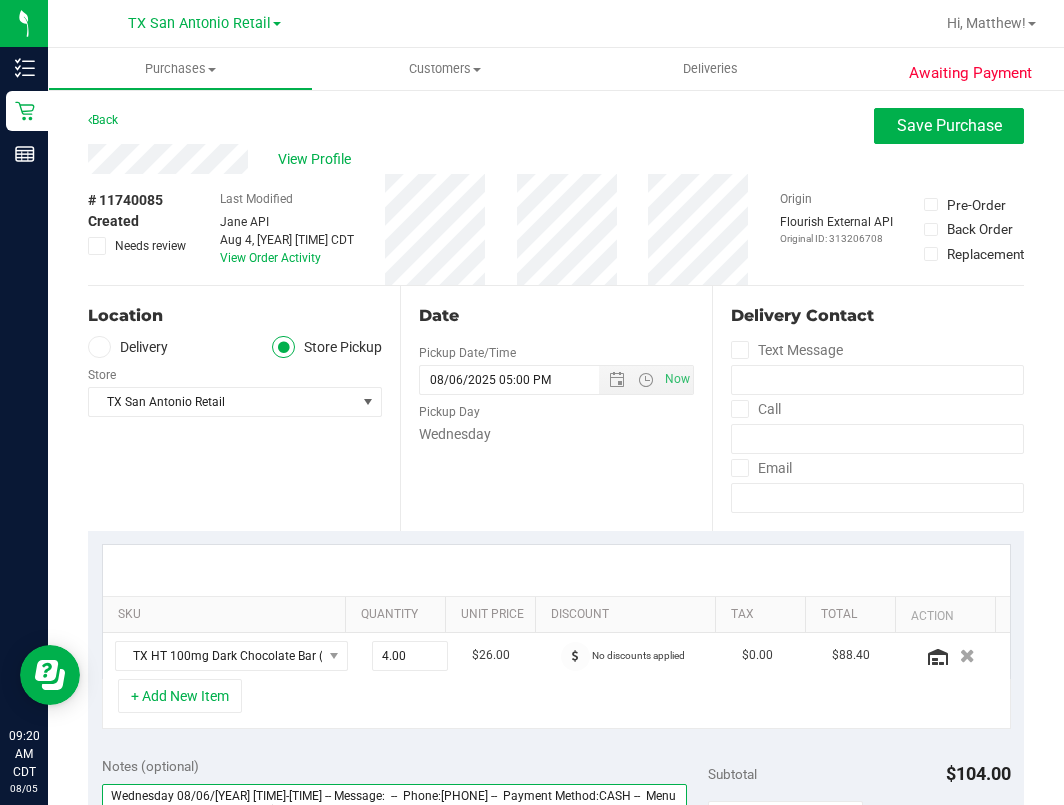 type on "Wednesday 08/06/[YEAR] [TIME]-[TIME] -- Message:  --  Phone:[PHONE] --  Payment Method:CASH --  Menu Name:goodblend - San Antonio
confirmed satx pu 8/6 --- mp" 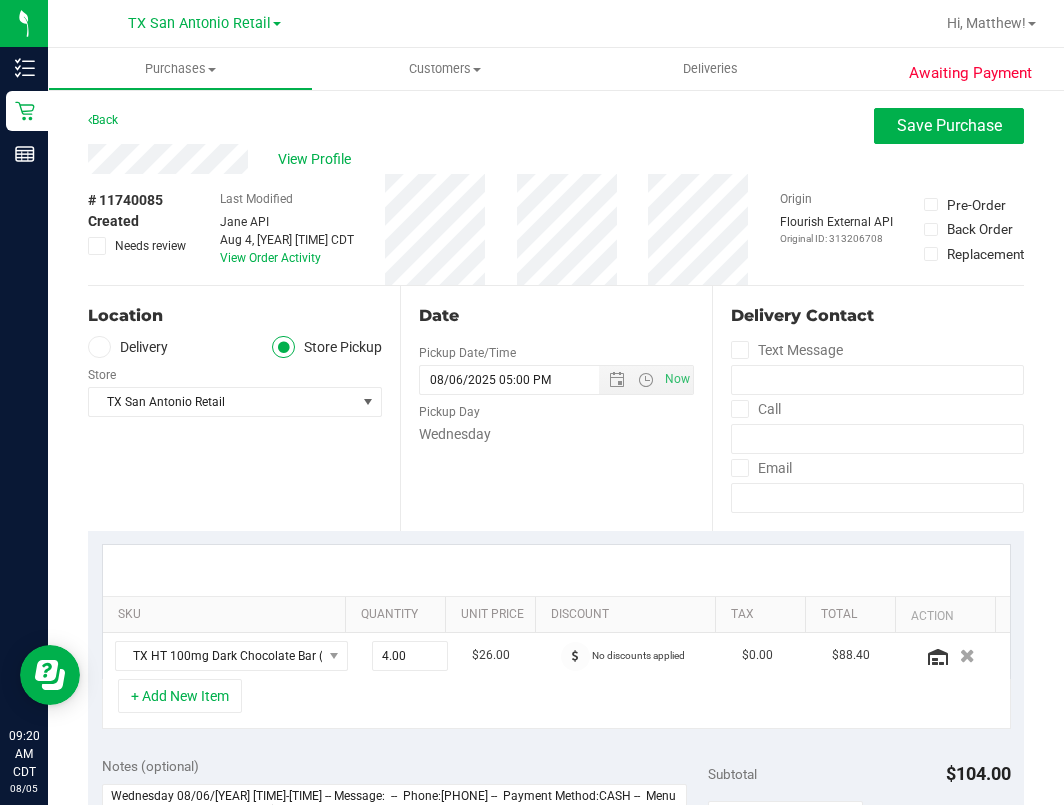 click on "Delivery" at bounding box center [128, 347] 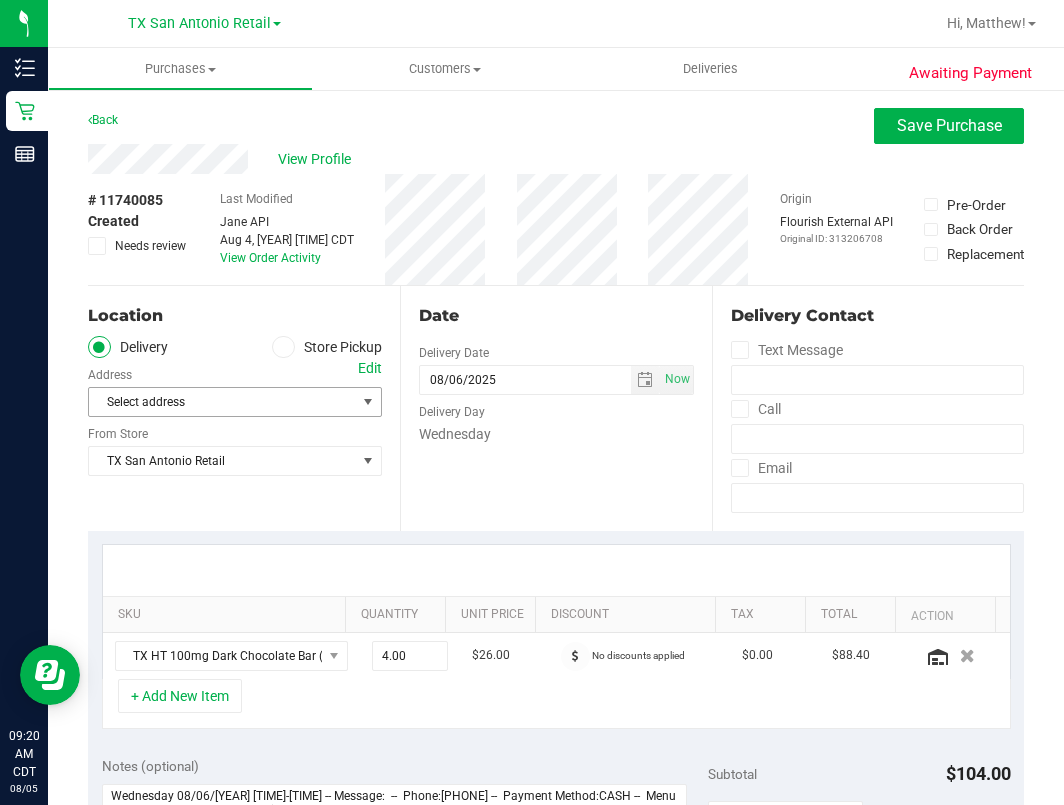 click on "Select address" at bounding box center (216, 402) 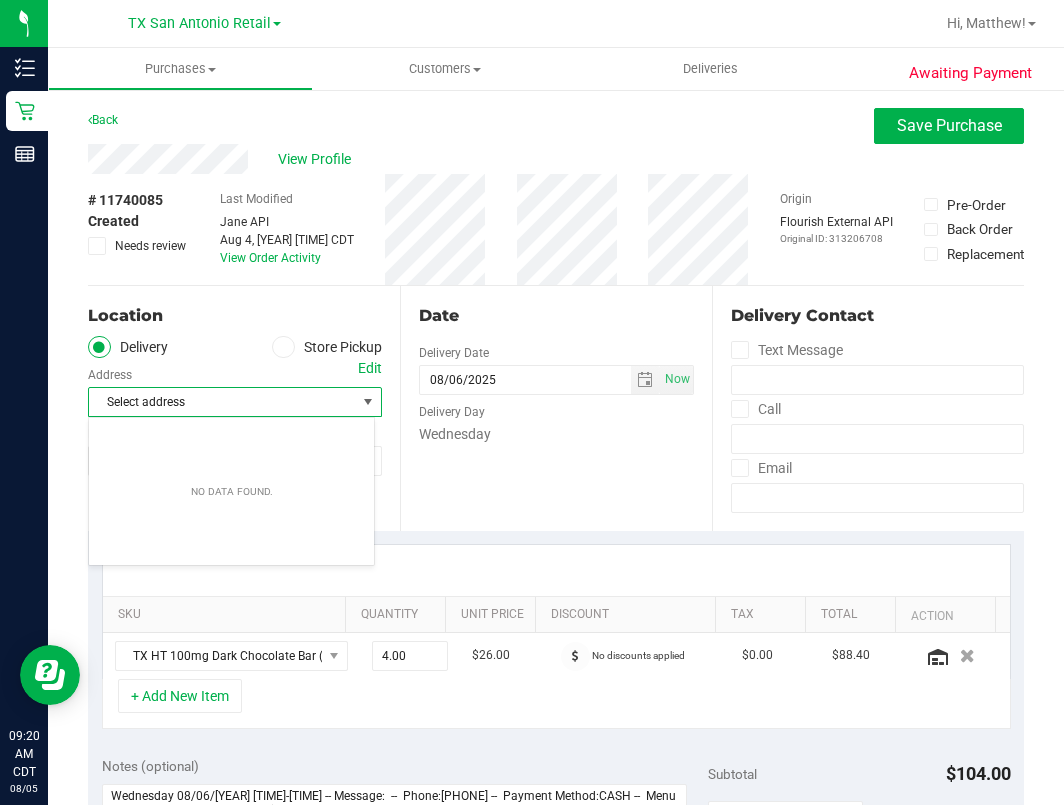click on "Edit" at bounding box center (370, 368) 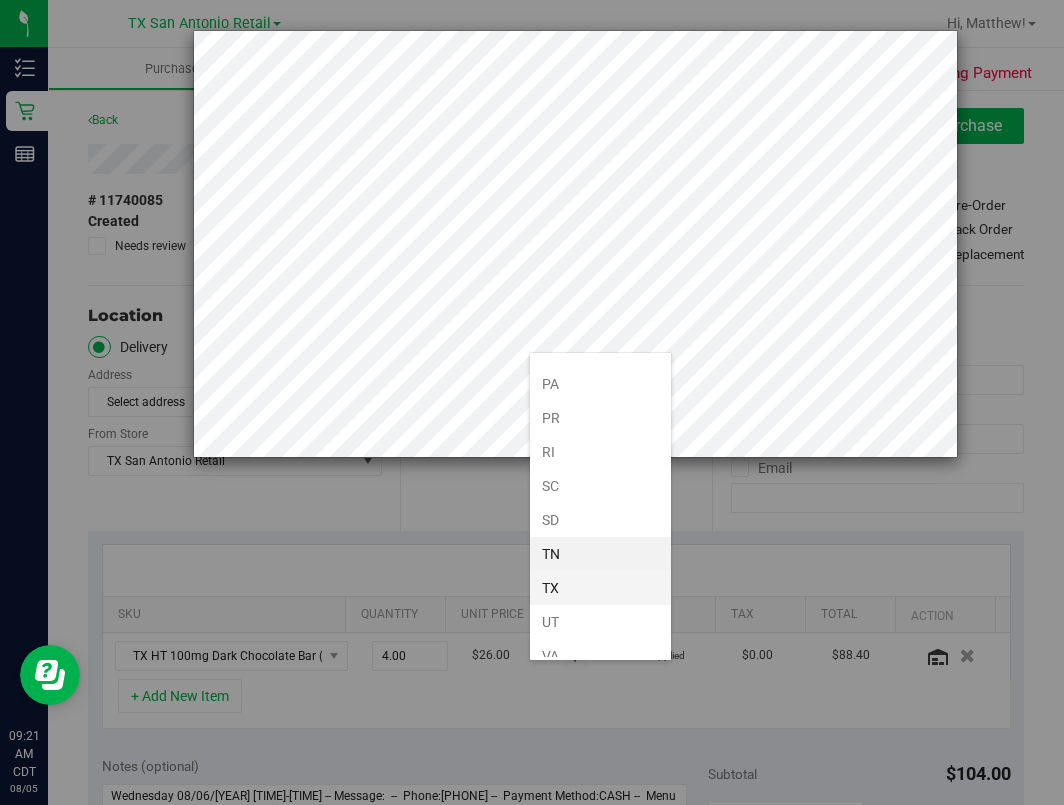 scroll, scrollTop: 1319, scrollLeft: 0, axis: vertical 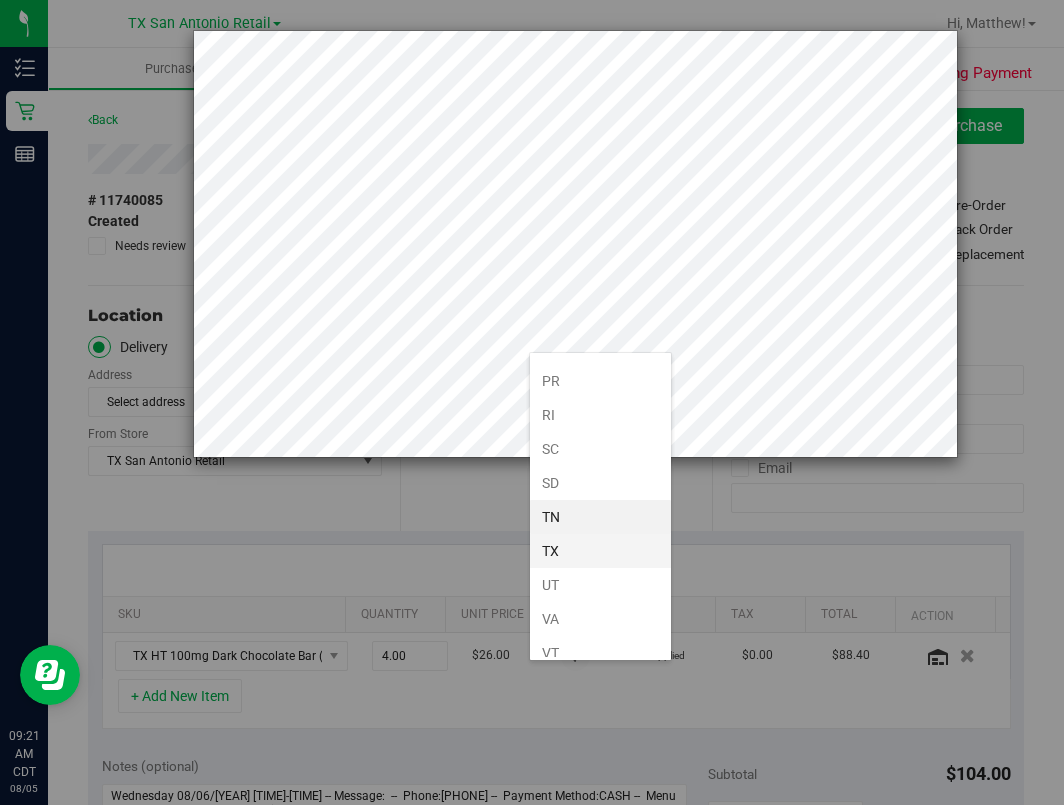 click on "TX" at bounding box center (600, 551) 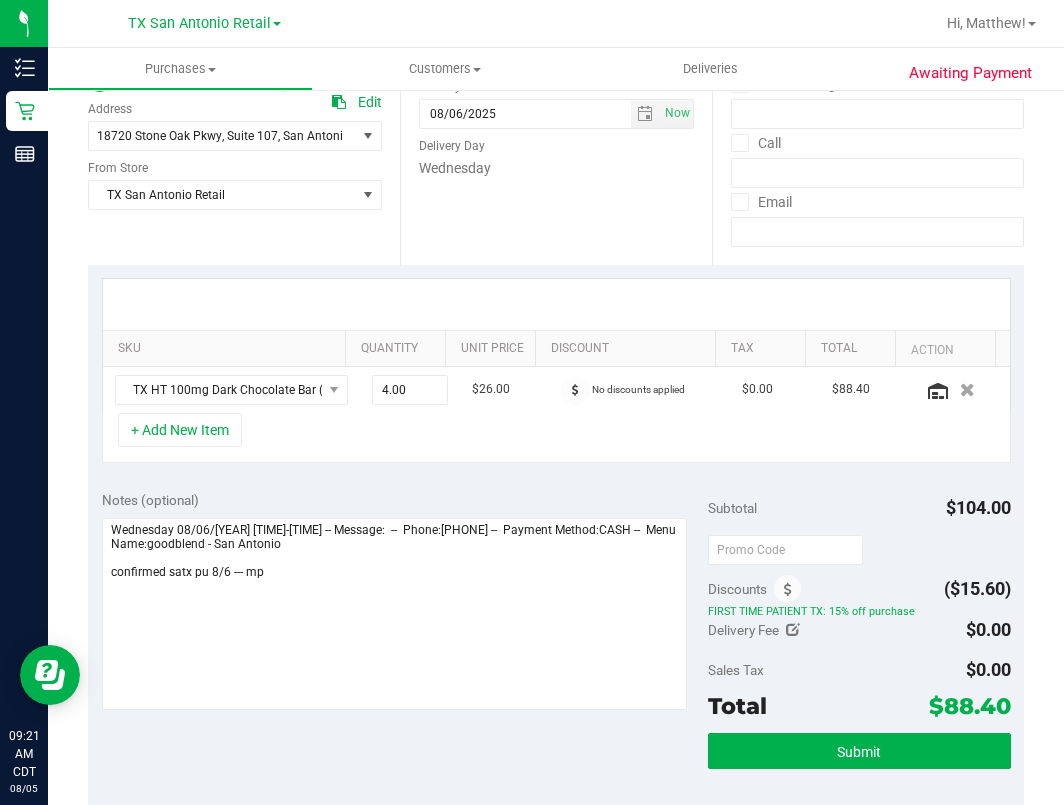 scroll, scrollTop: 0, scrollLeft: 0, axis: both 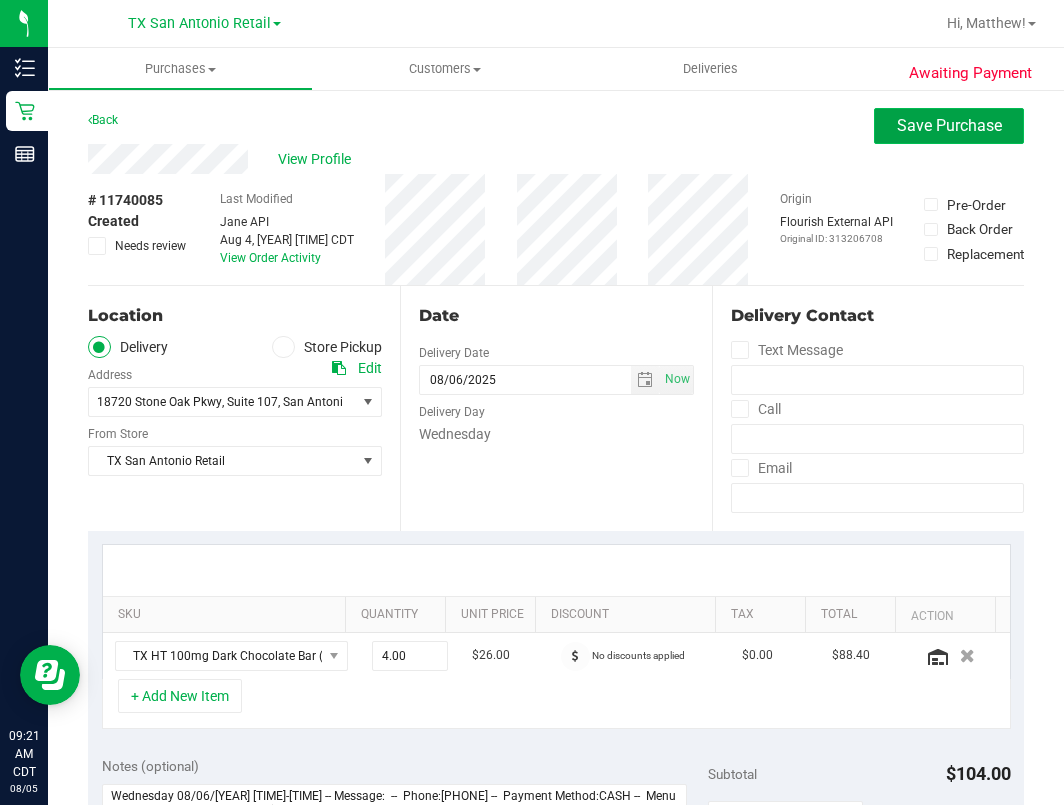 click on "Save Purchase" at bounding box center [949, 125] 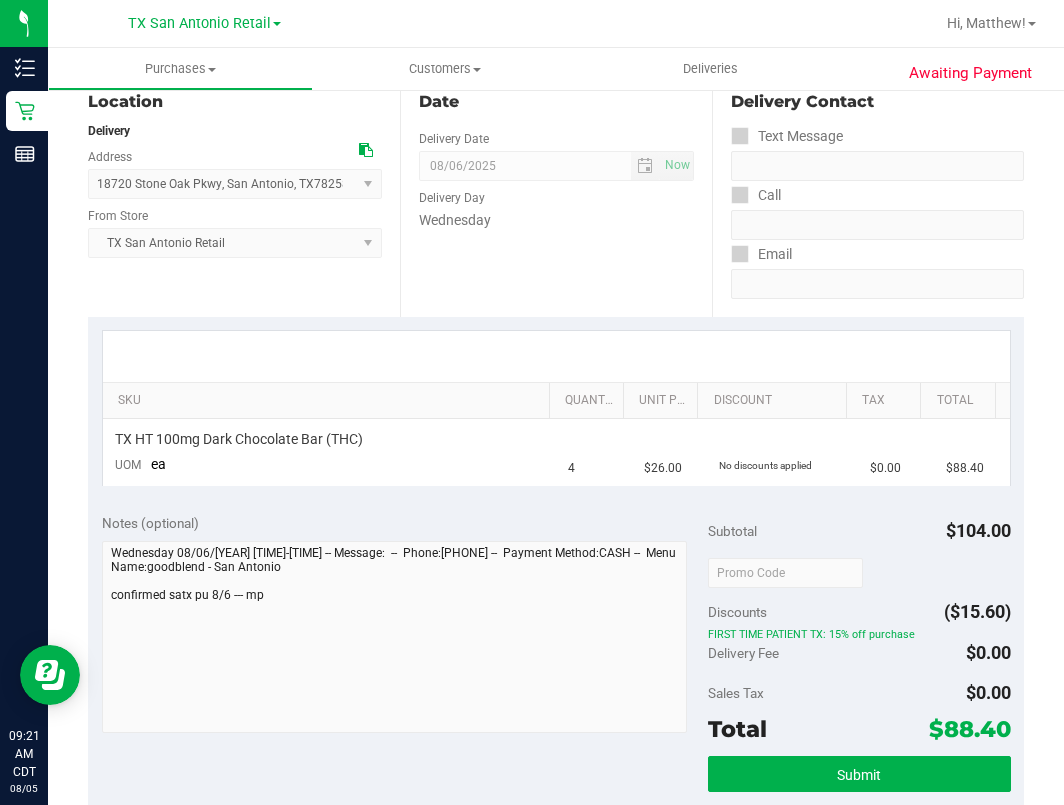scroll, scrollTop: 266, scrollLeft: 0, axis: vertical 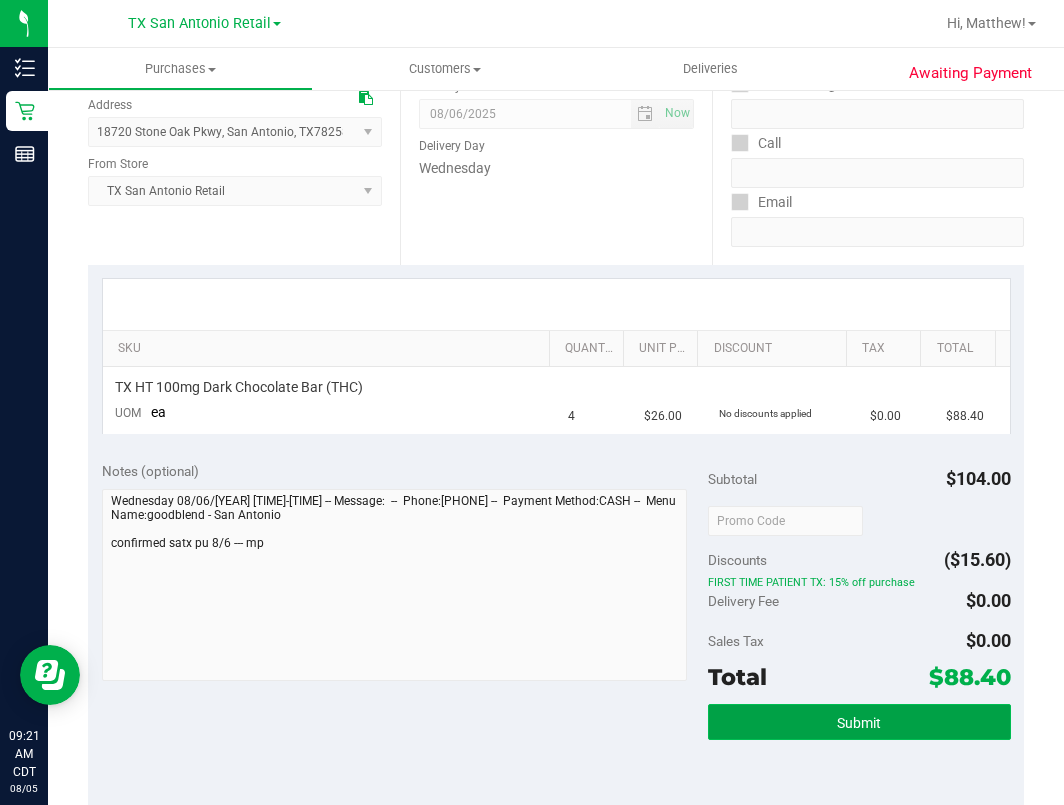 click on "Submit" at bounding box center (859, 722) 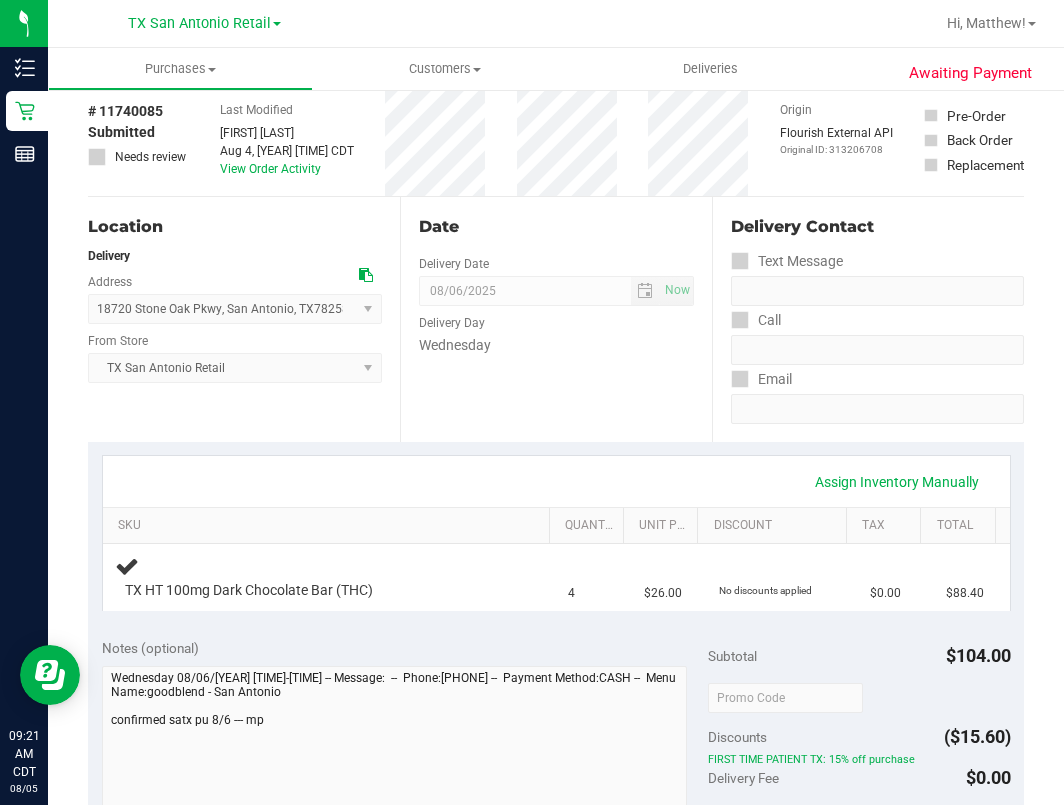 scroll, scrollTop: 0, scrollLeft: 0, axis: both 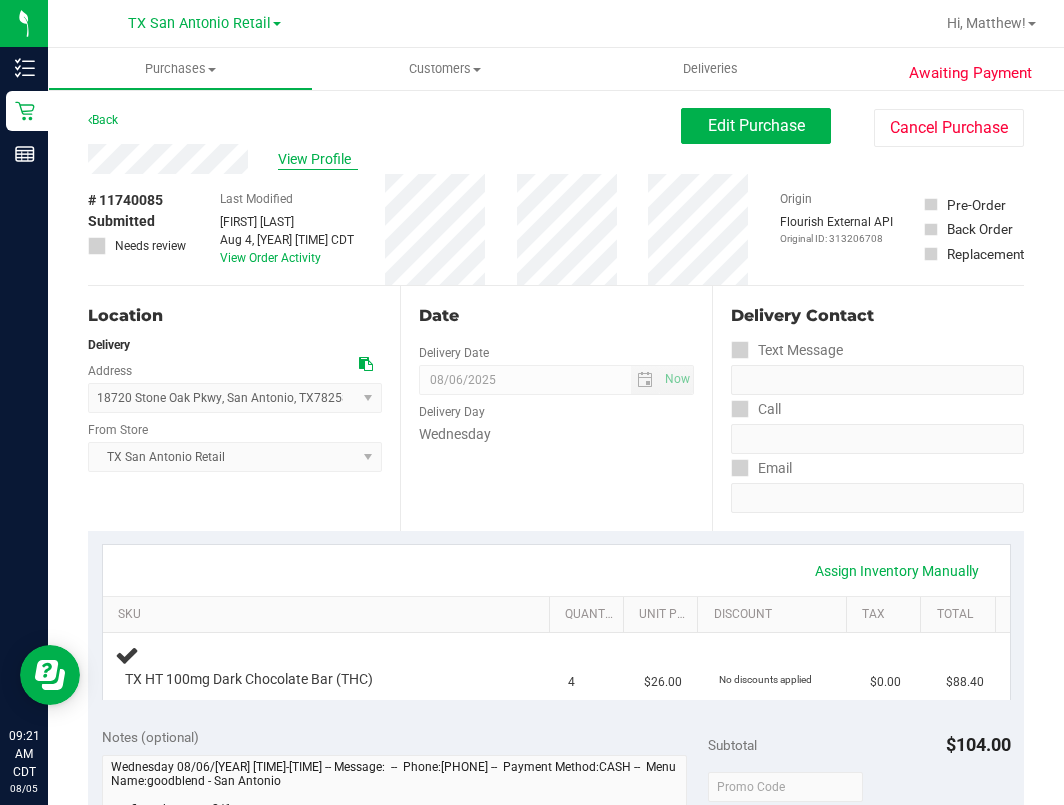 click on "View Profile" at bounding box center [318, 159] 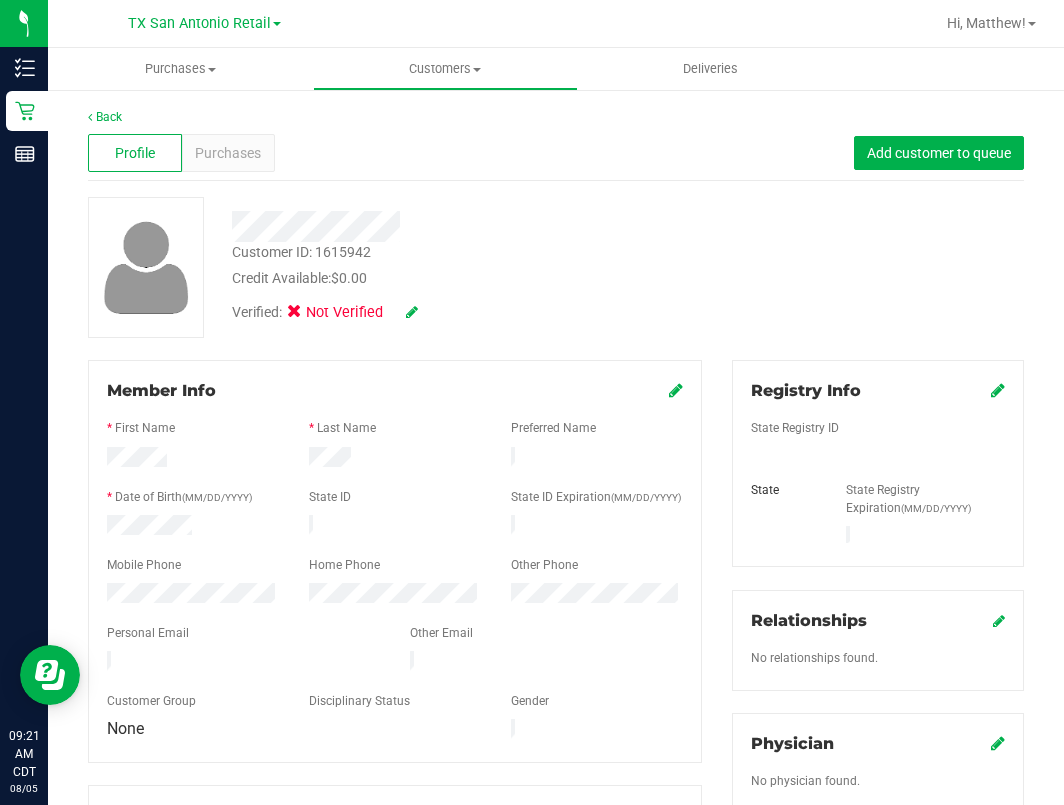 click at bounding box center (412, 313) 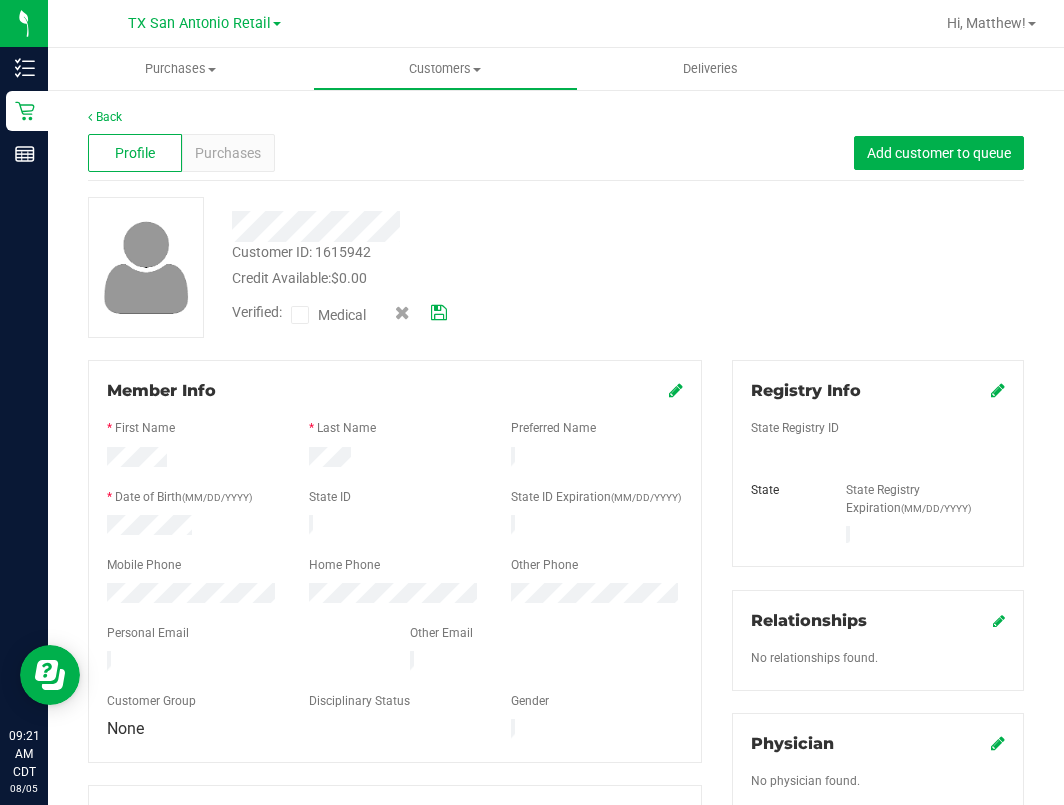 click on "Medical" at bounding box center (333, 315) 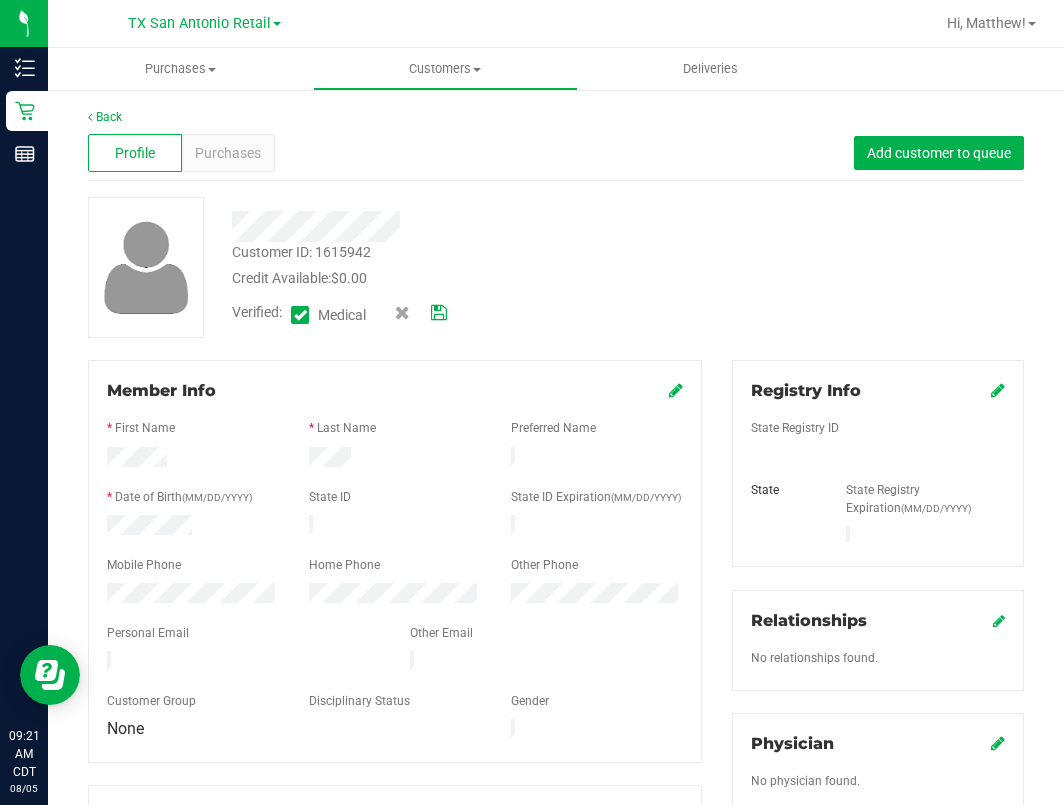click at bounding box center (878, 411) 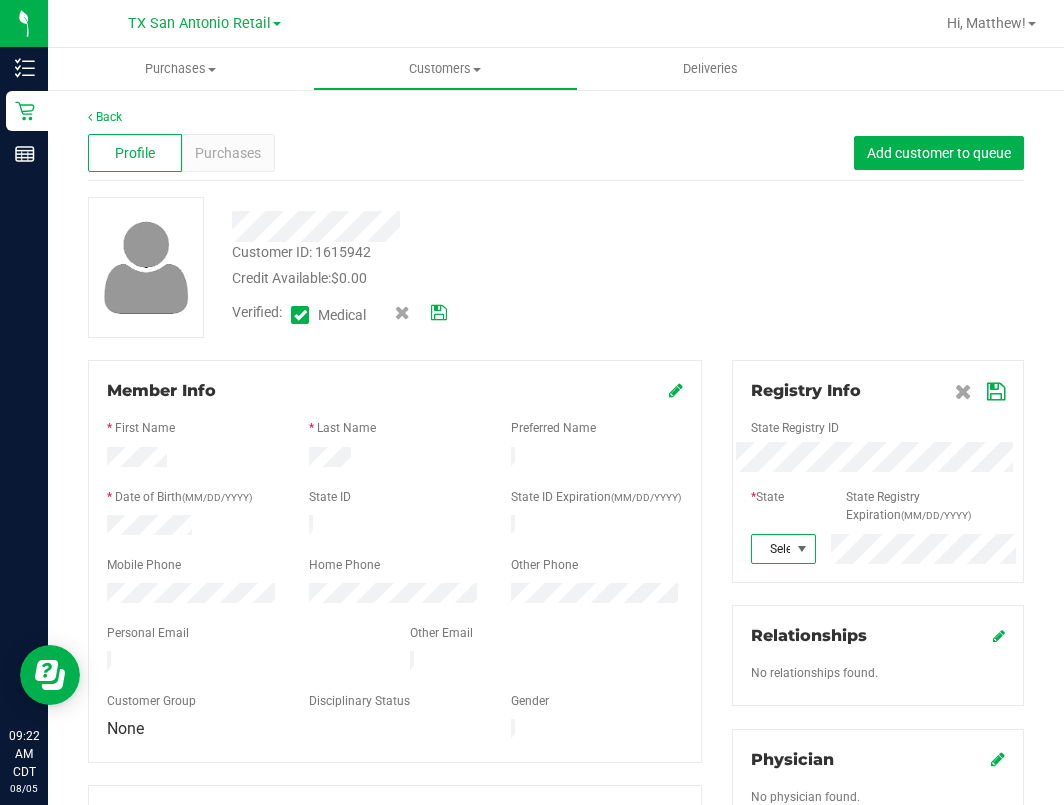 click on "Select state" at bounding box center (771, 549) 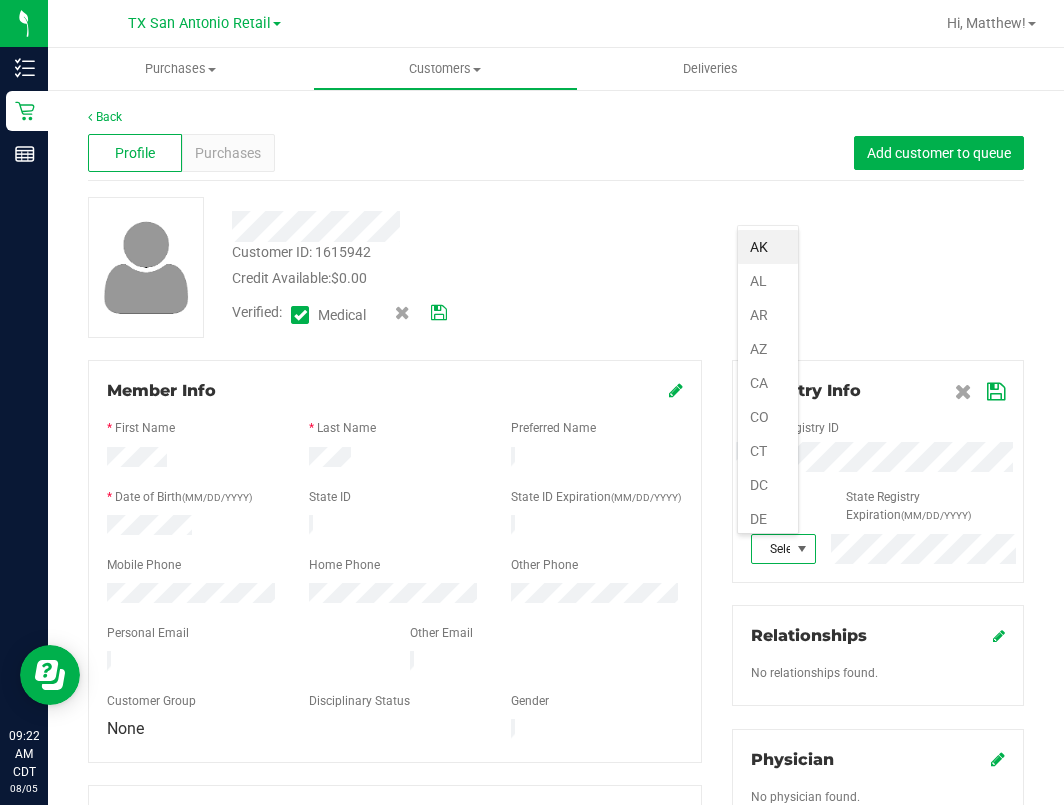 scroll, scrollTop: 99969, scrollLeft: 99937, axis: both 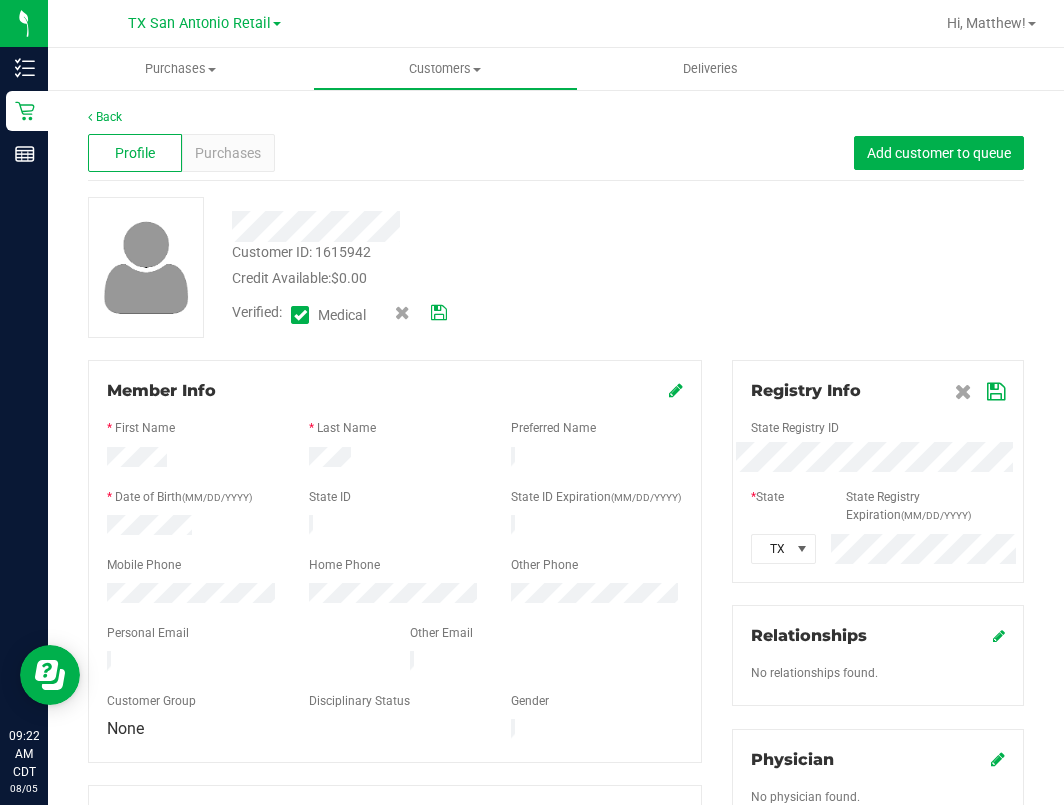 click on "Customer ID: 1615942
Credit Available:
$0.00
Verified:
Medical" at bounding box center [556, 267] 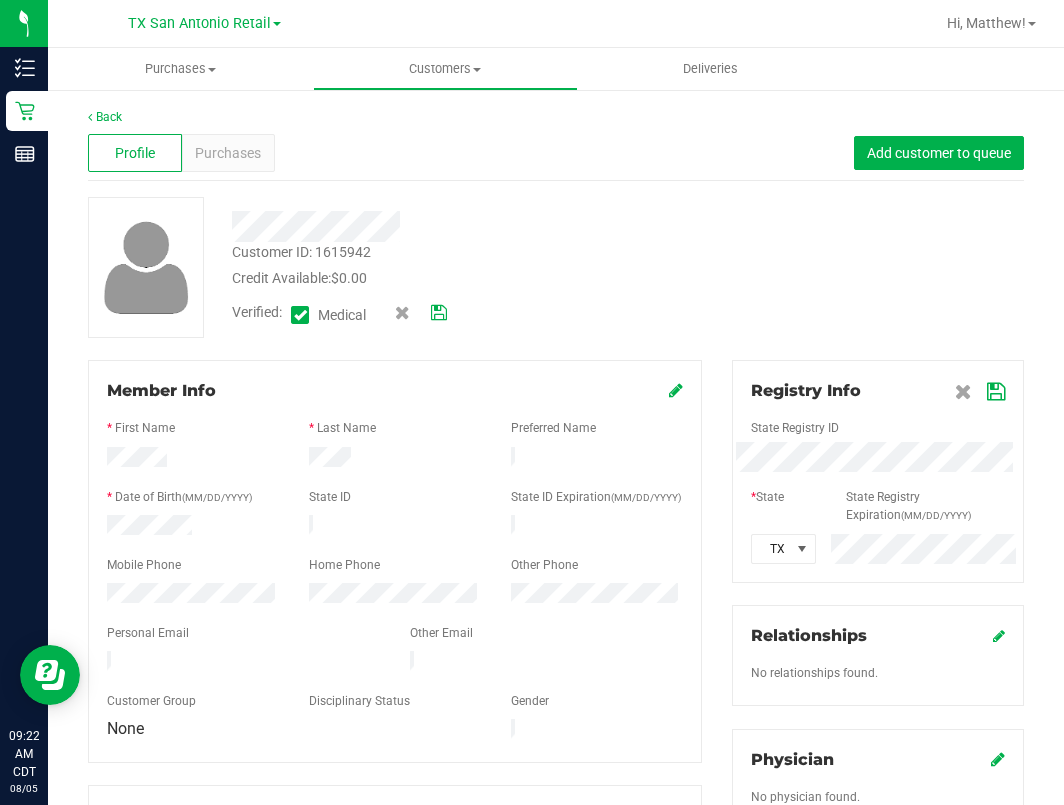 click at bounding box center [996, 392] 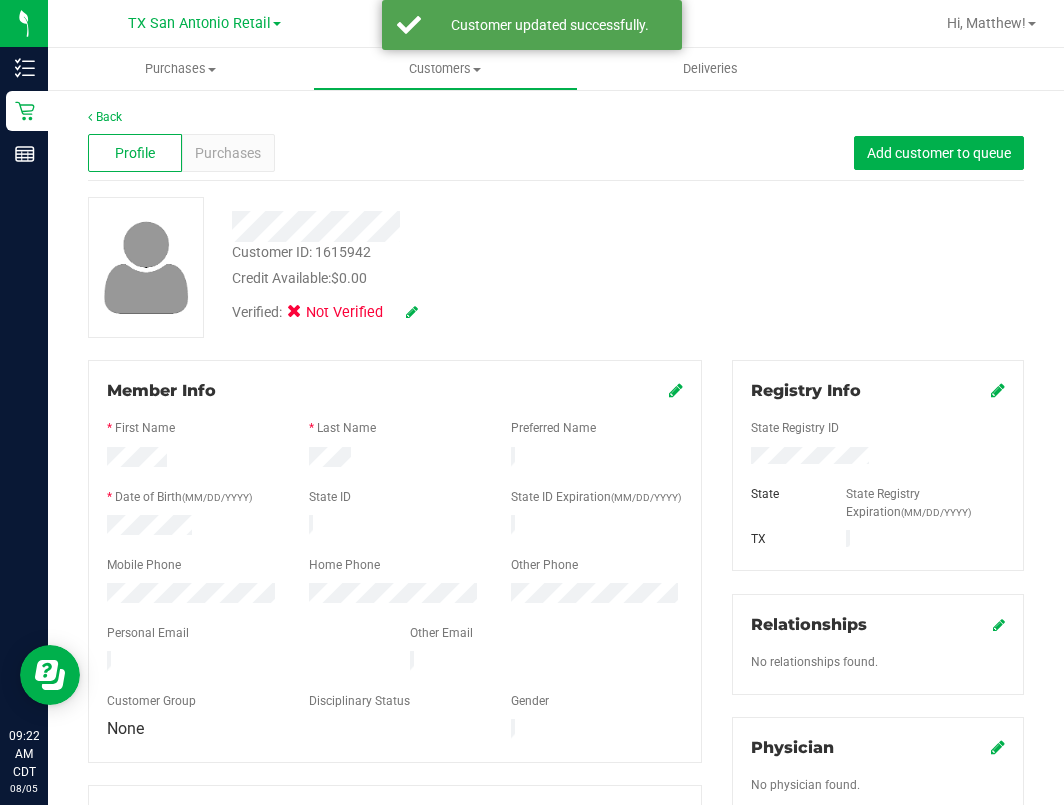 click at bounding box center (412, 312) 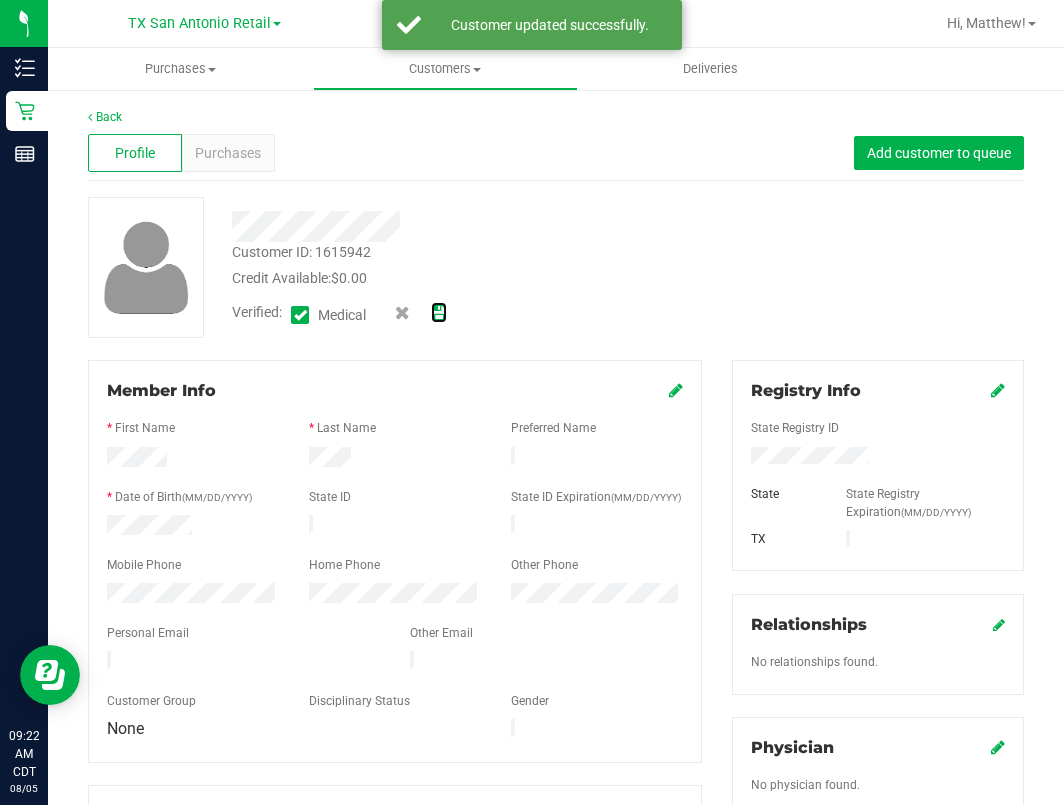 click at bounding box center [439, 313] 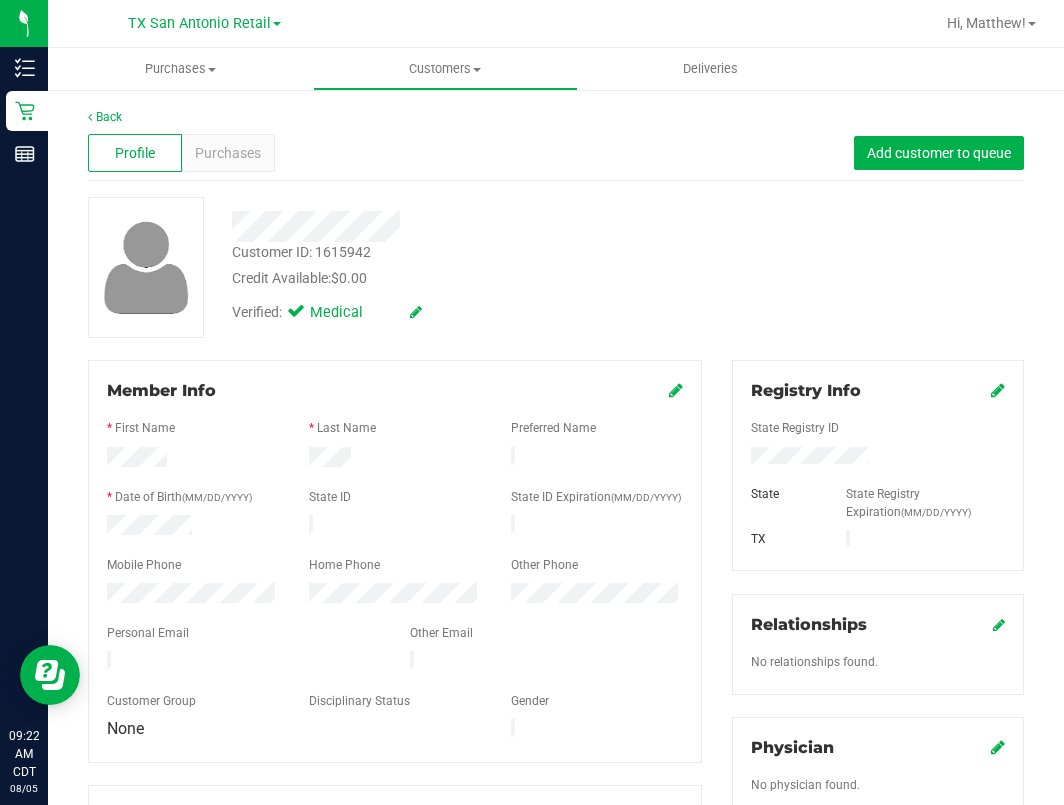 click at bounding box center [395, 684] 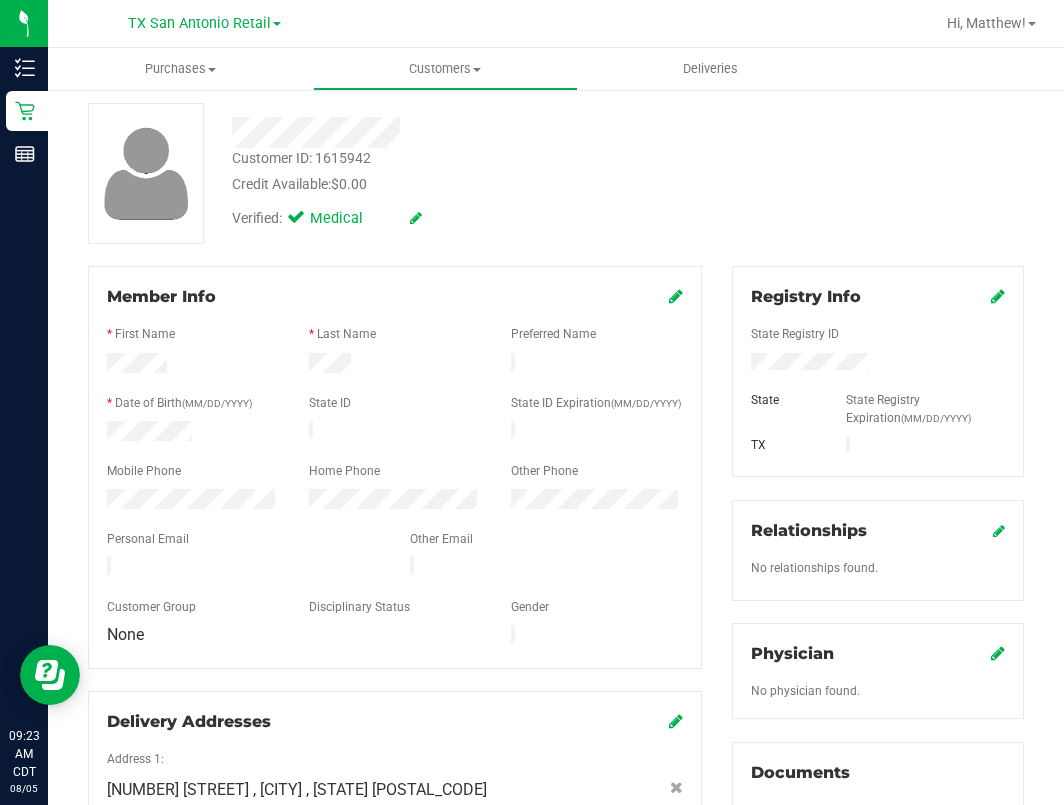 scroll, scrollTop: 133, scrollLeft: 0, axis: vertical 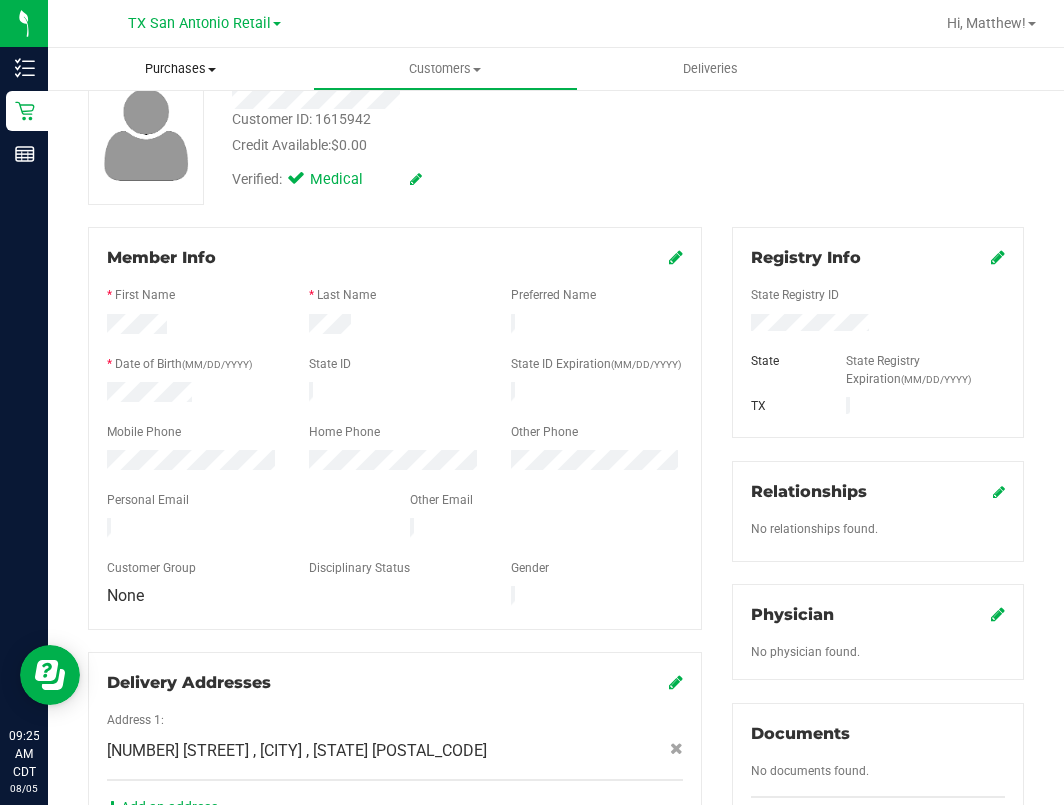 click on "Purchases
Summary of purchases
Fulfillment
All purchases" at bounding box center (180, 69) 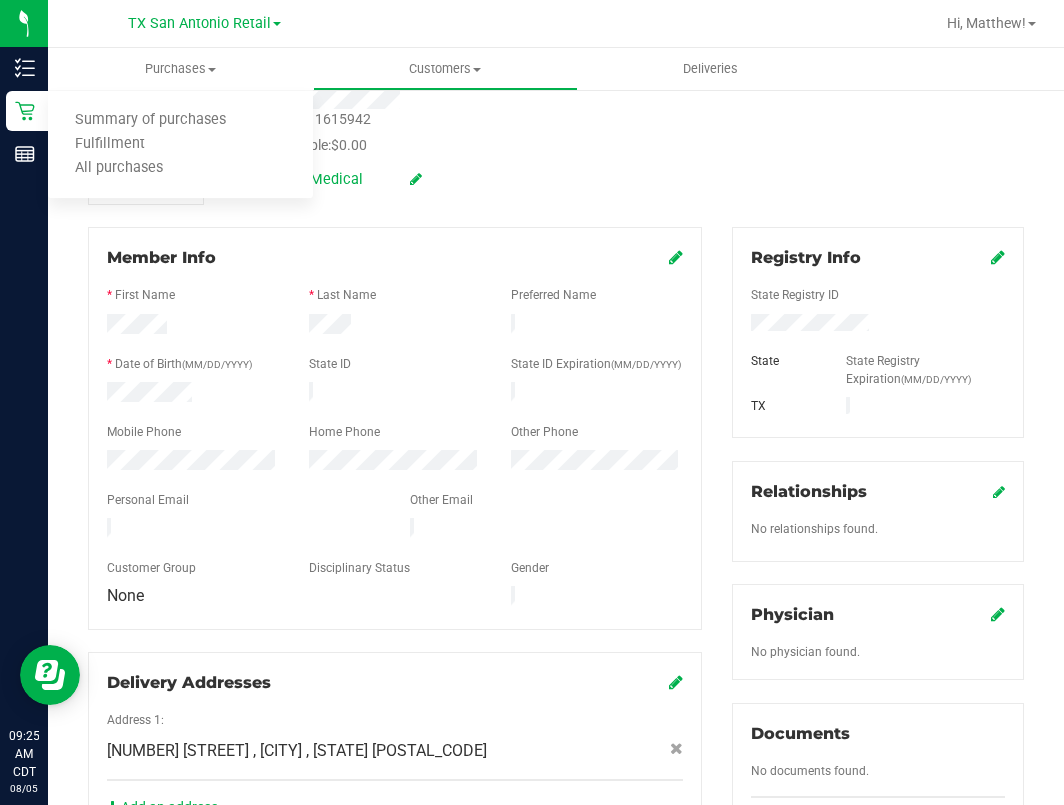 click on "Customer ID: 1615942
Credit Available:
$0.00" at bounding box center [458, 132] 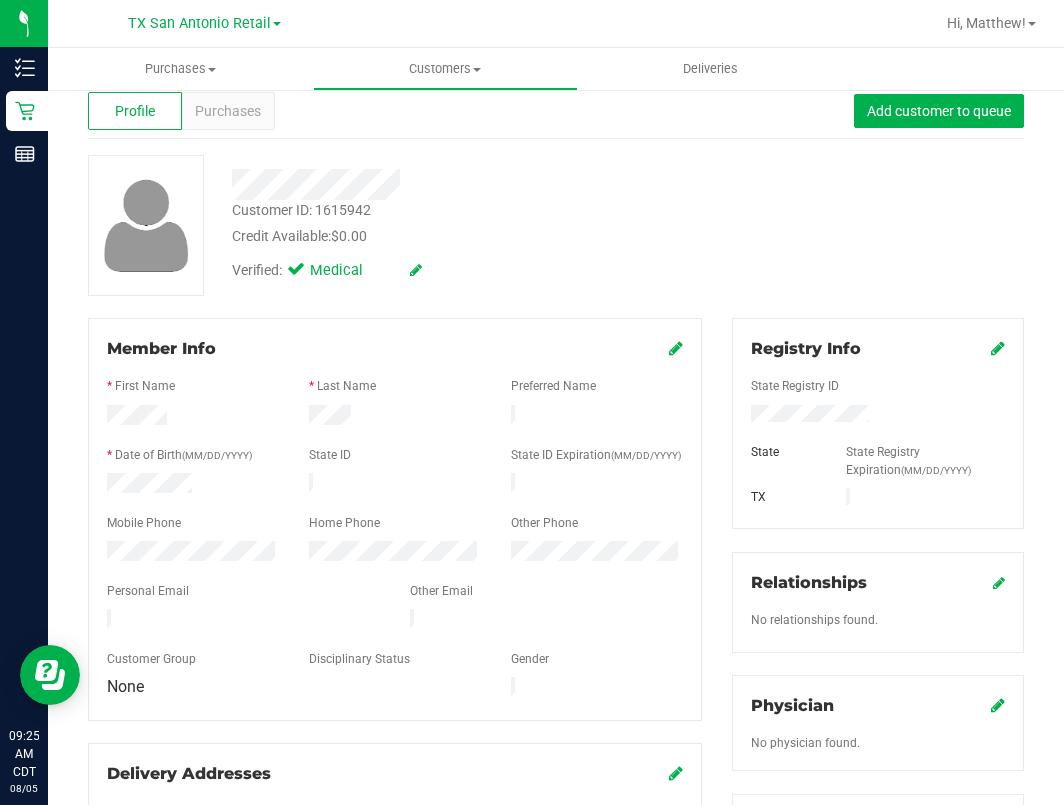 scroll, scrollTop: 0, scrollLeft: 0, axis: both 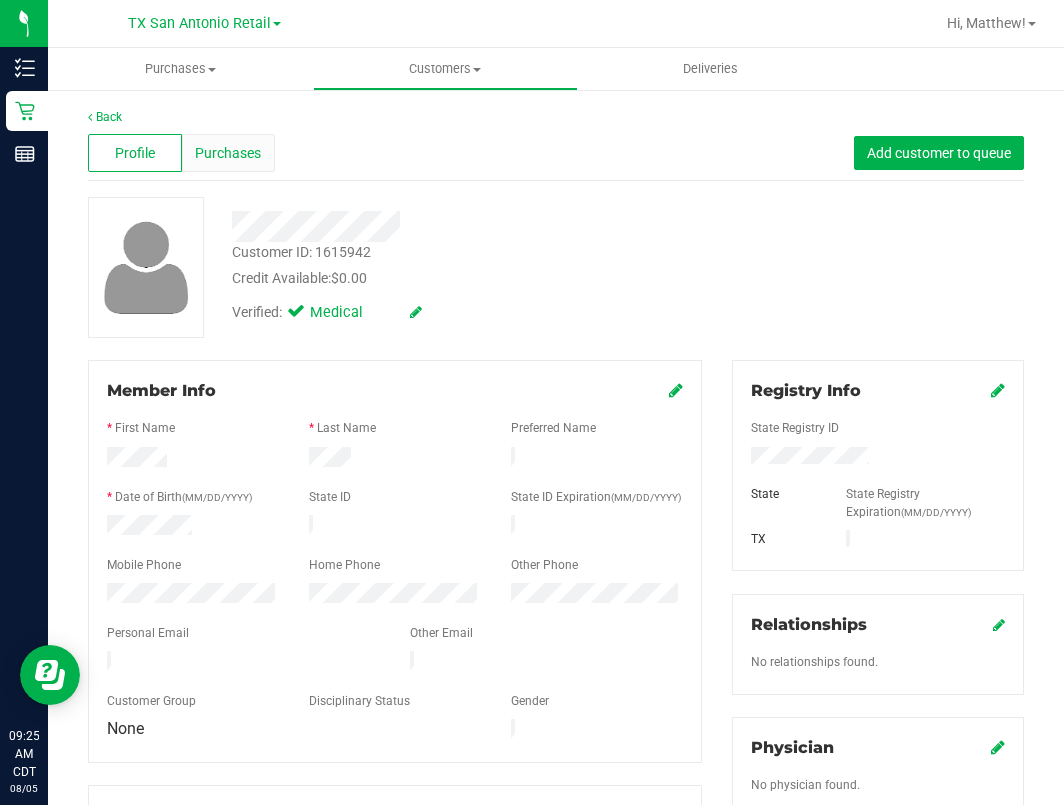 click on "Purchases" at bounding box center (228, 153) 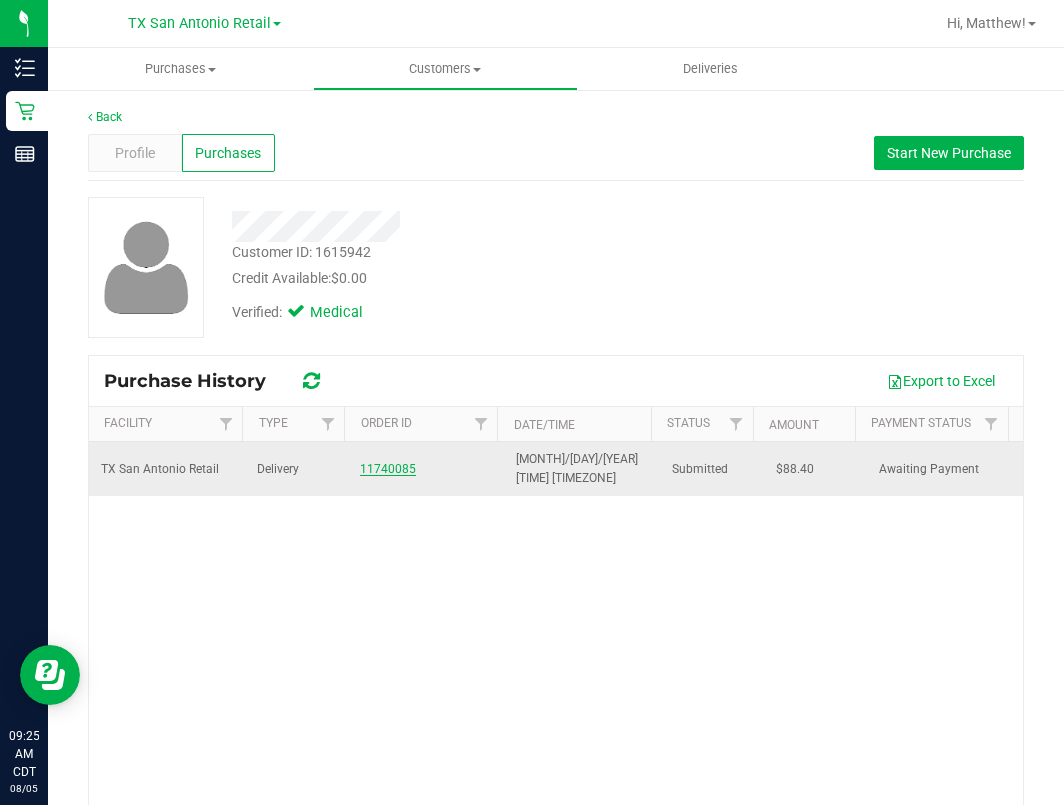 click on "11740085" at bounding box center [388, 469] 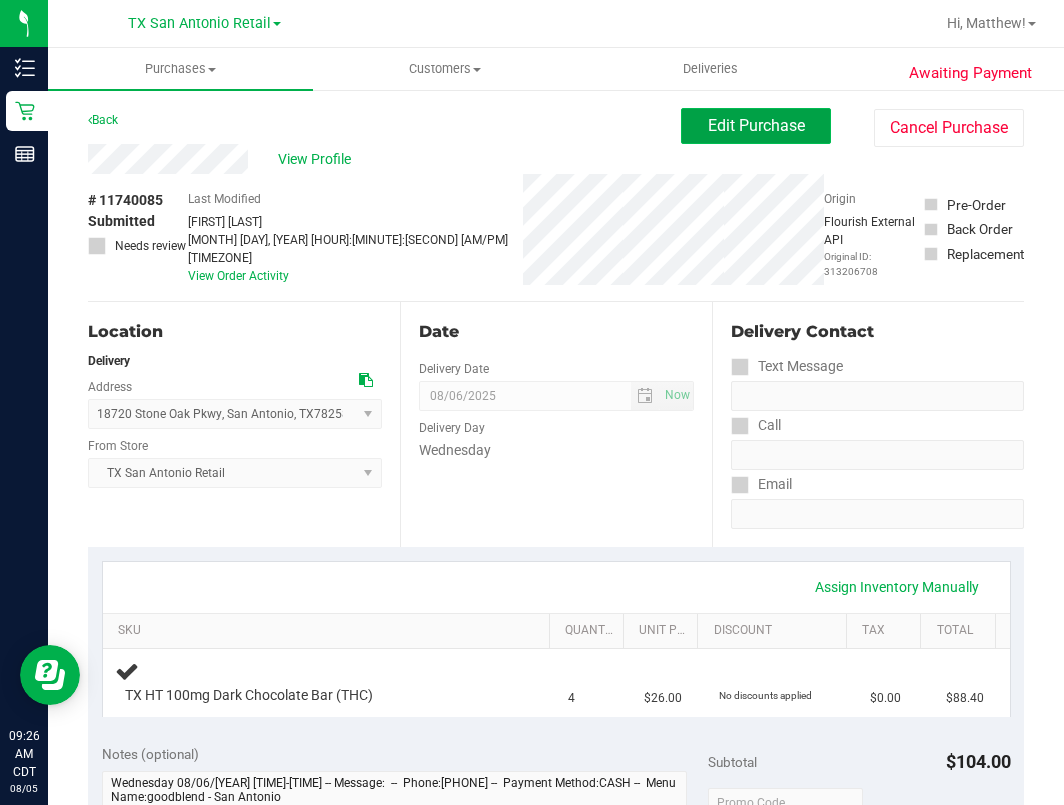 click on "Edit Purchase" at bounding box center (756, 126) 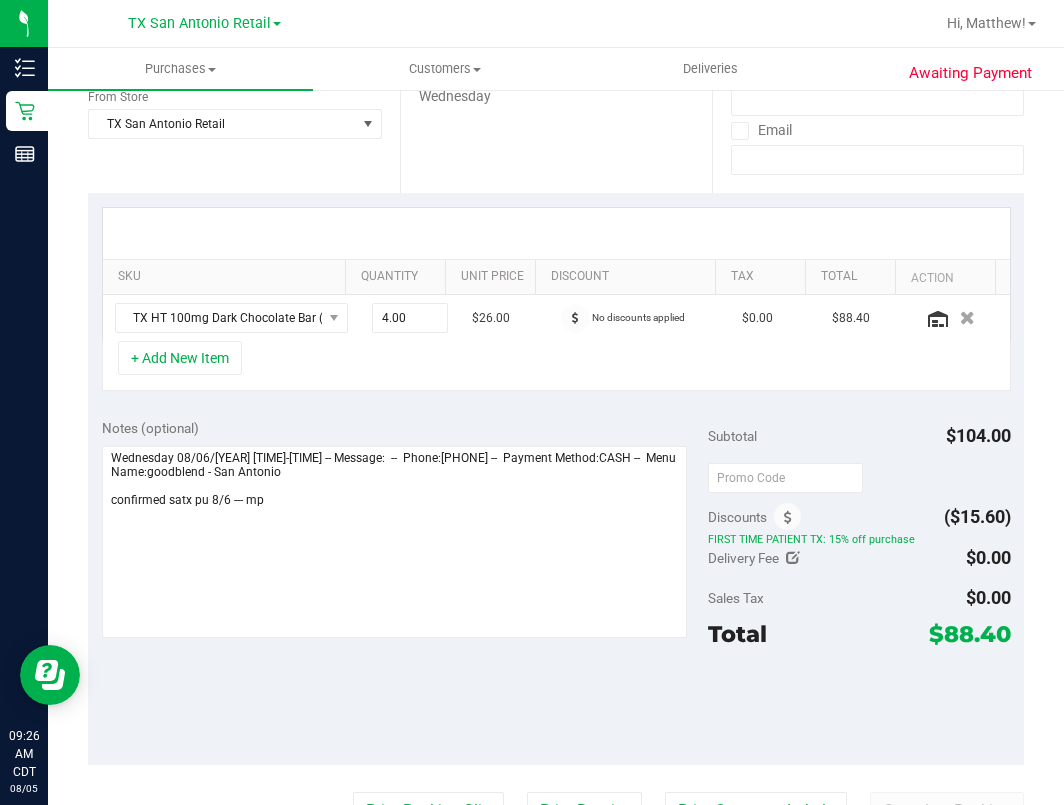 scroll, scrollTop: 400, scrollLeft: 0, axis: vertical 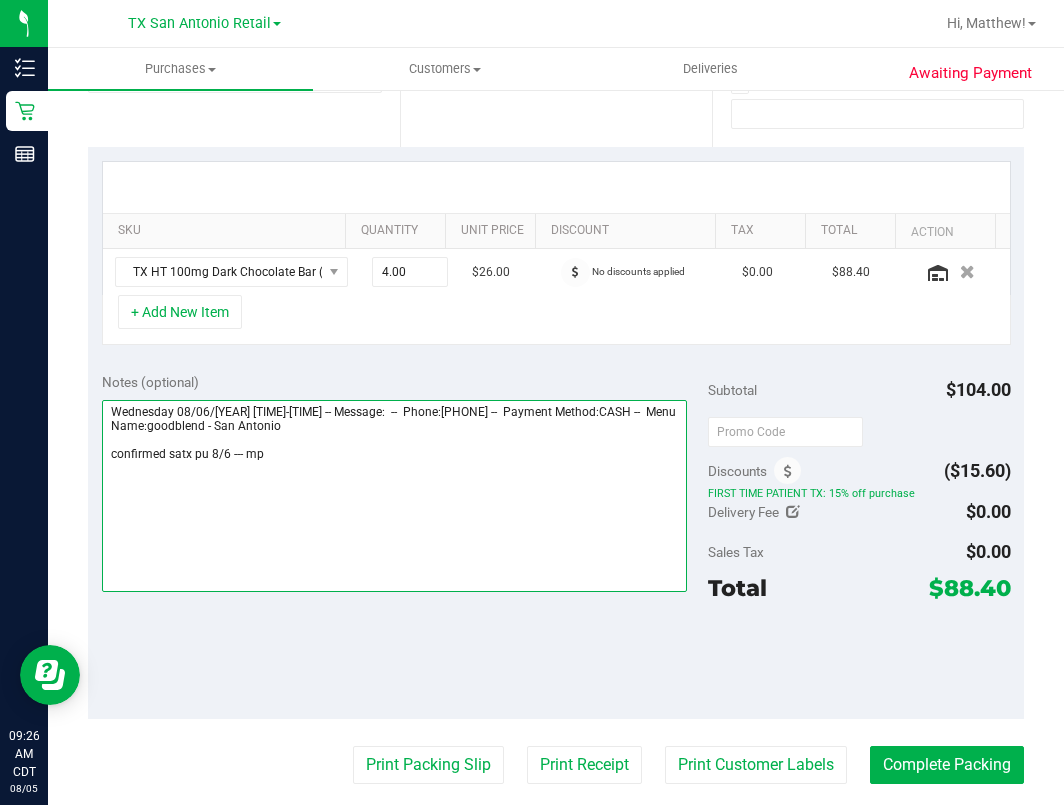 click at bounding box center [395, 496] 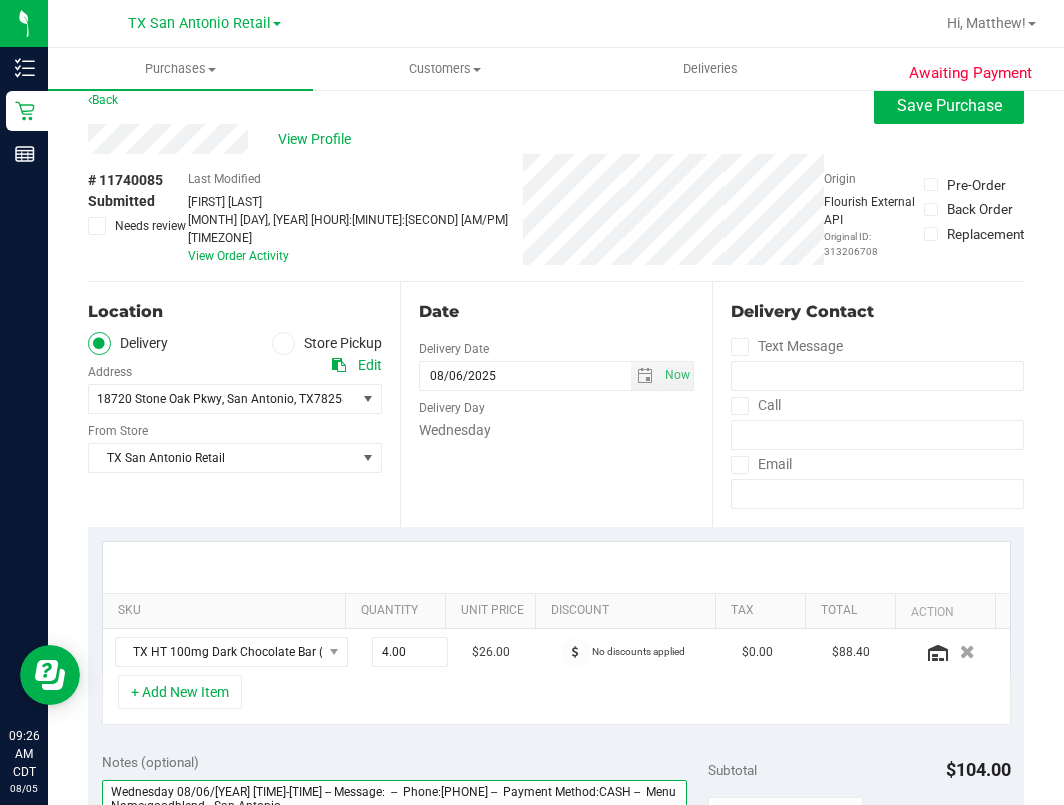 scroll, scrollTop: 0, scrollLeft: 0, axis: both 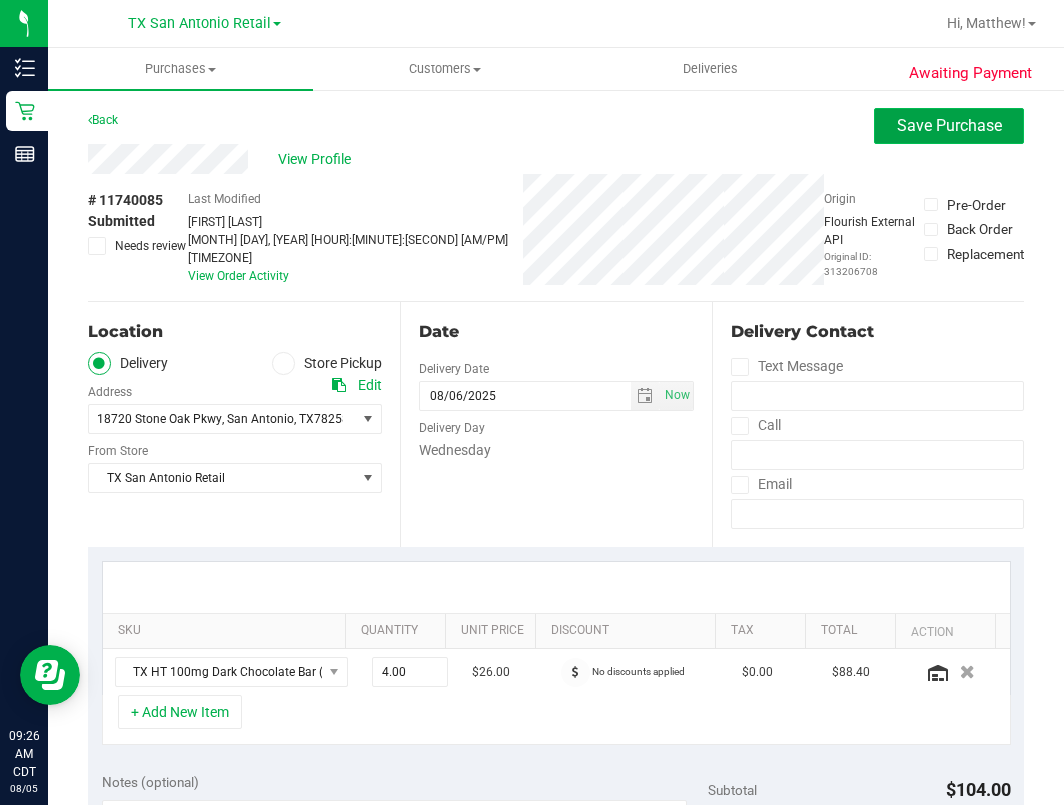 click on "Save Purchase" at bounding box center [949, 125] 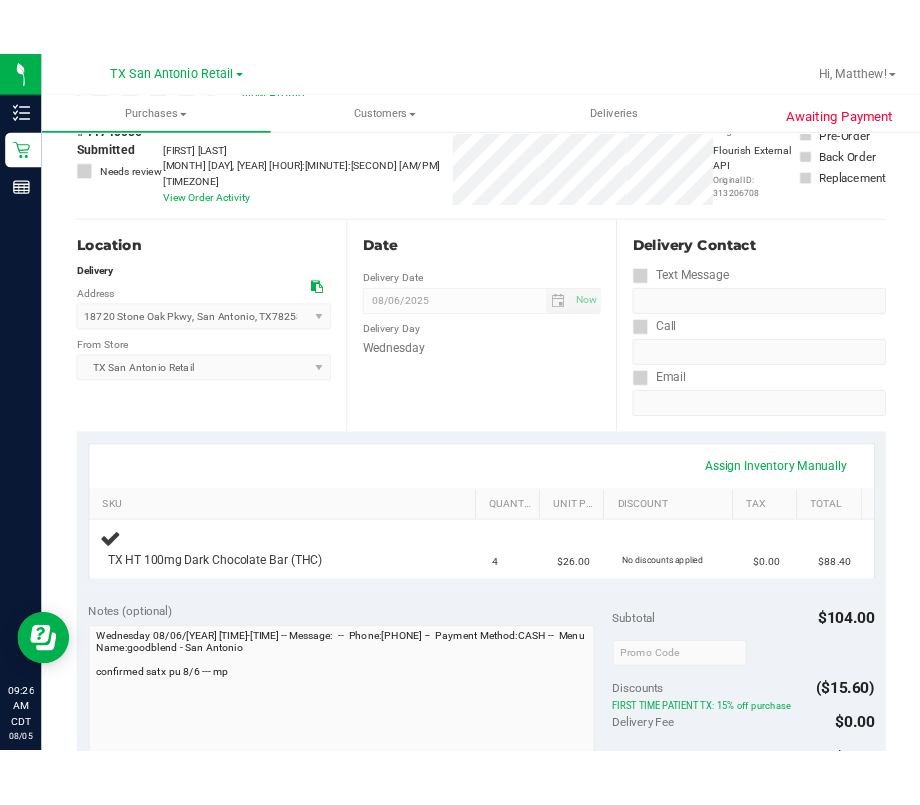 scroll, scrollTop: 0, scrollLeft: 0, axis: both 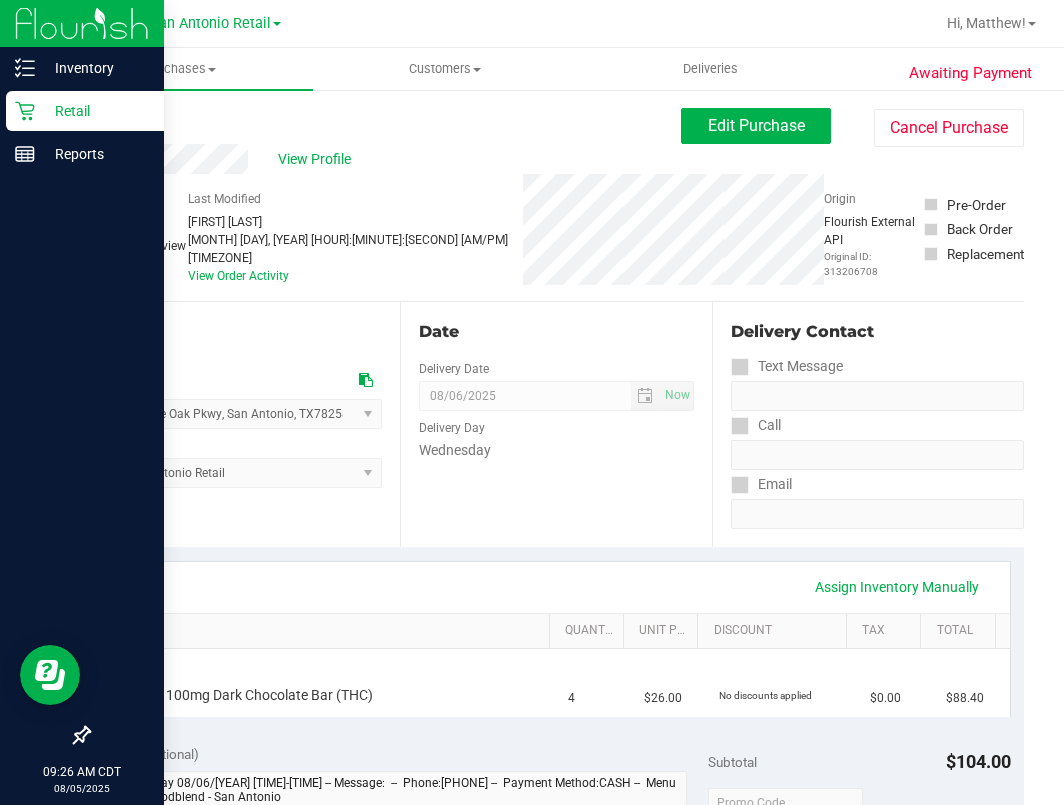 click on "Retail" at bounding box center (95, 111) 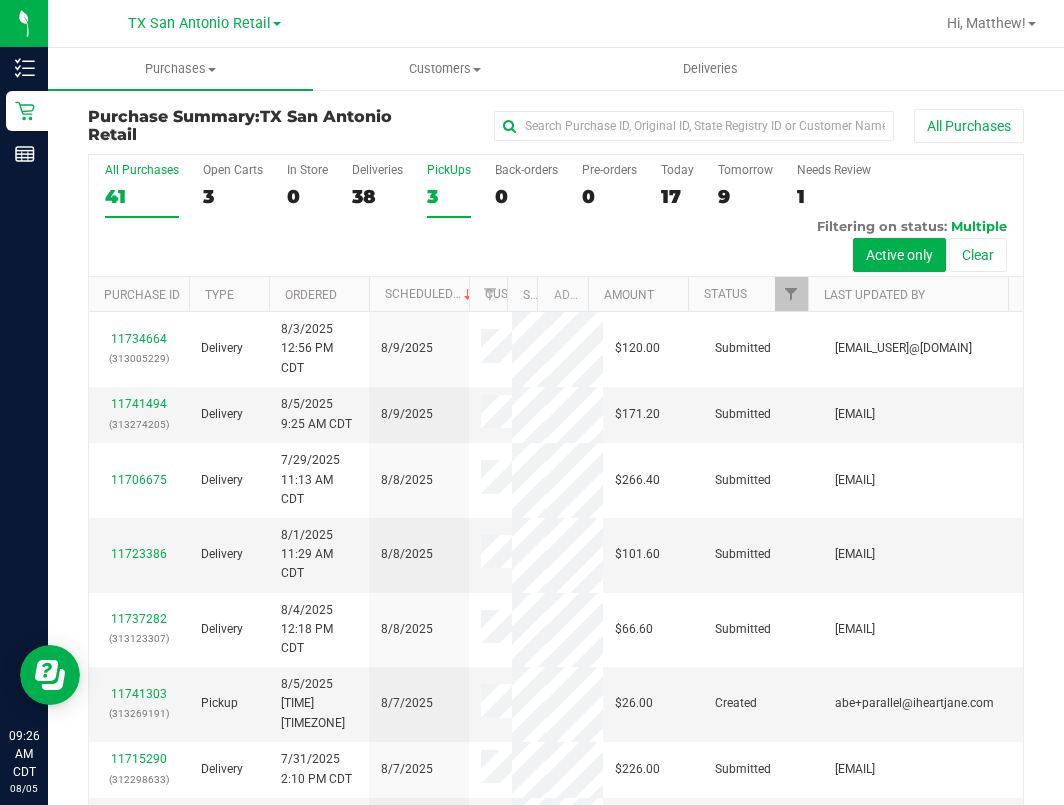 click on "PickUps
3" at bounding box center [449, 190] 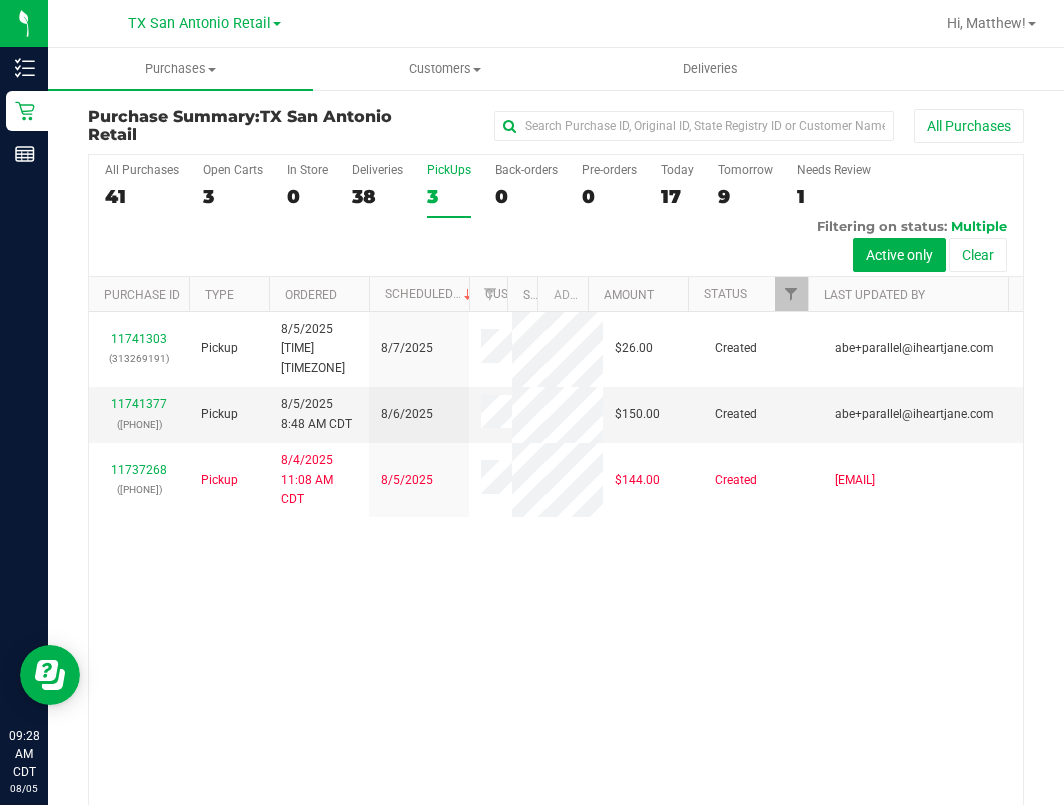 click on "11741303
([PHONE])
Pickup 8/5/2025 8:30 AM CDT 8/7/2025
$26.00
Created [EMAIL]
11741377
([PHONE])
Pickup 8/5/2025 8:48 AM CDT 8/6/2025
$150.00
Created [EMAIL]
11737268
([PHONE])
Pickup 8/4/2025 11:08 AM CDT 8/5/2025
$144.00
Created [EMAIL]" at bounding box center [556, 565] 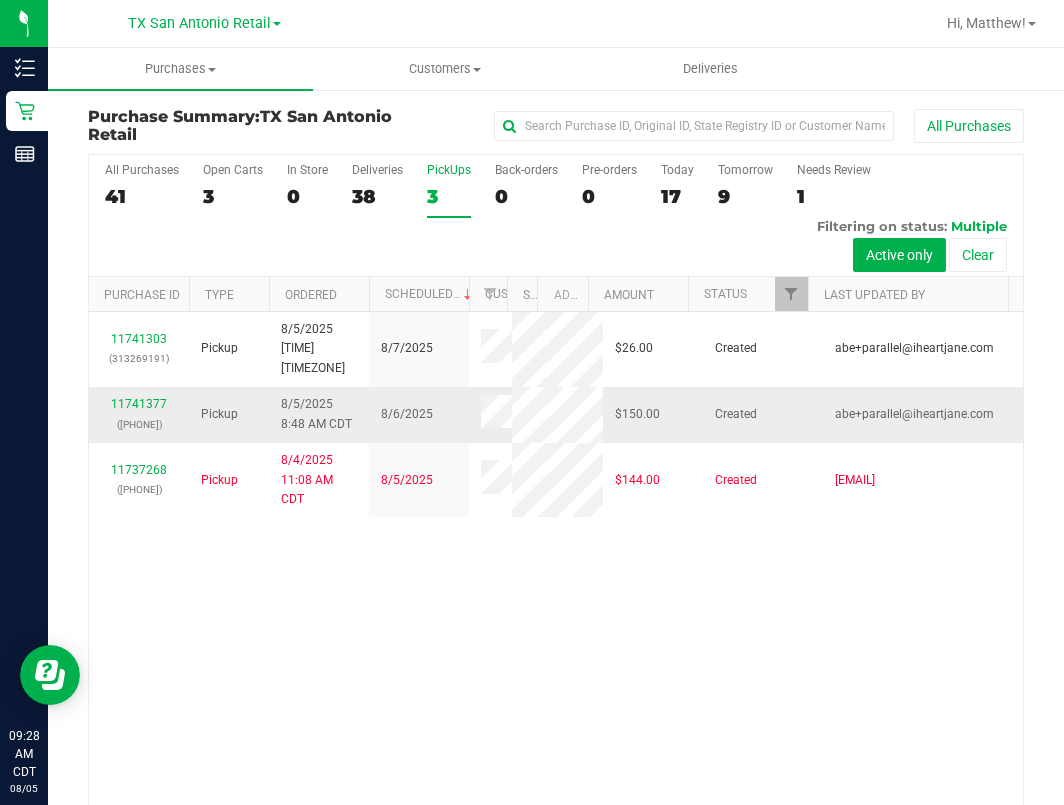click on "# [NUMBER]
([PHONE])" at bounding box center [139, 414] 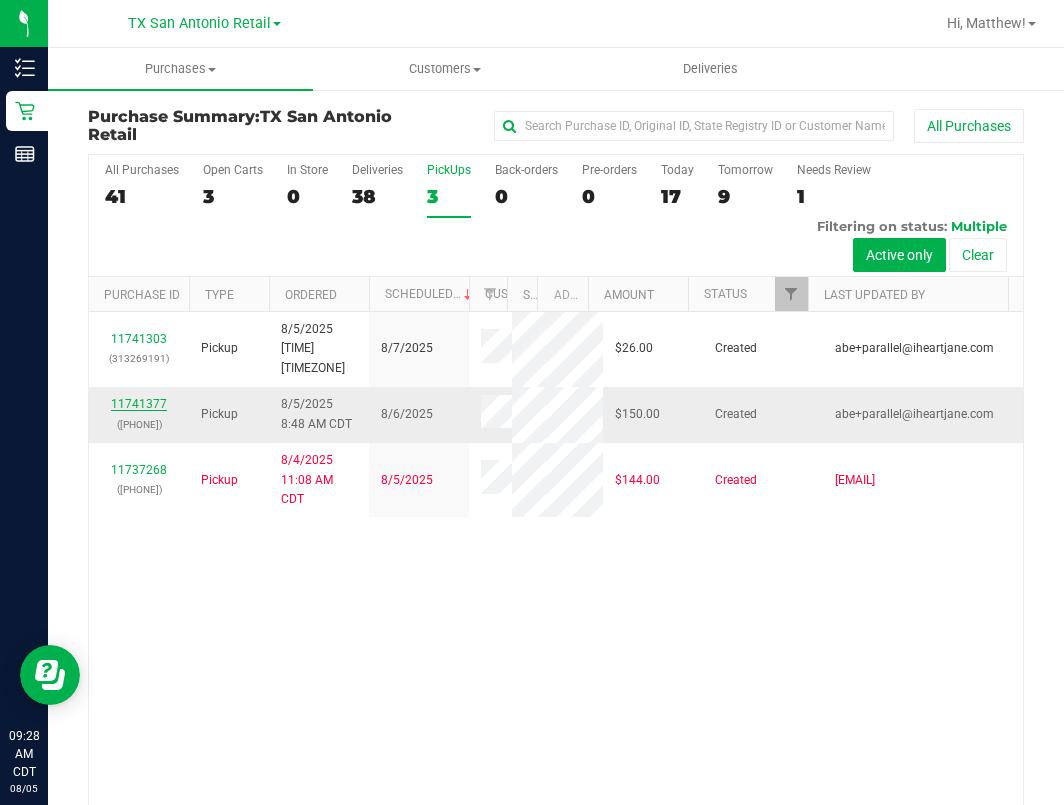 click on "11741377" at bounding box center (139, 404) 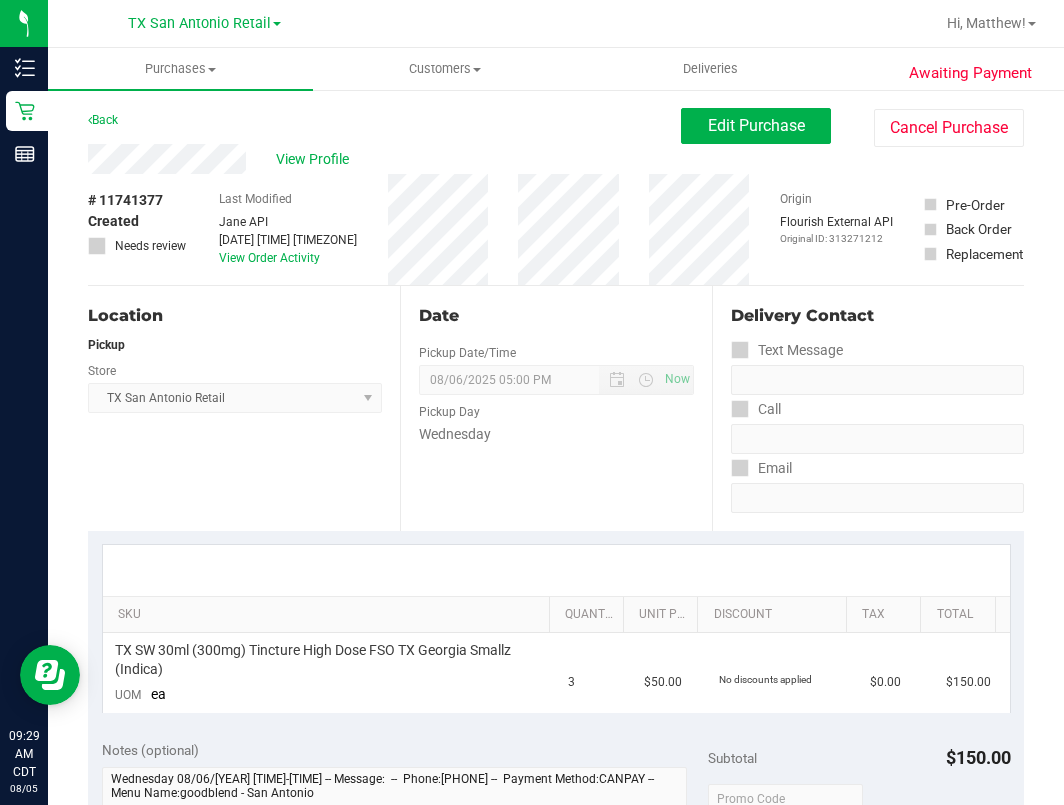 click on "Last Modified
[FIRST] [LAST]
Aug 5, [YEAR] [TIME] CDT
View Order Activity
Origin
Flourish External API
Original ID: 313271212
Pre-Order
Back Order" at bounding box center (556, 229) 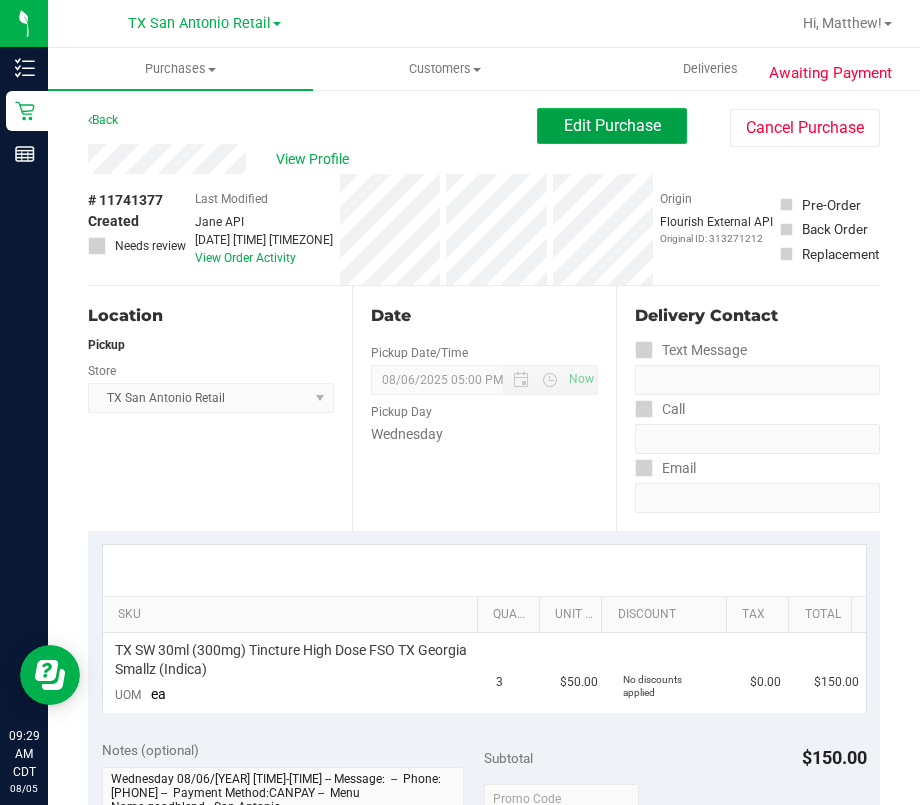 click on "Edit Purchase" at bounding box center [612, 125] 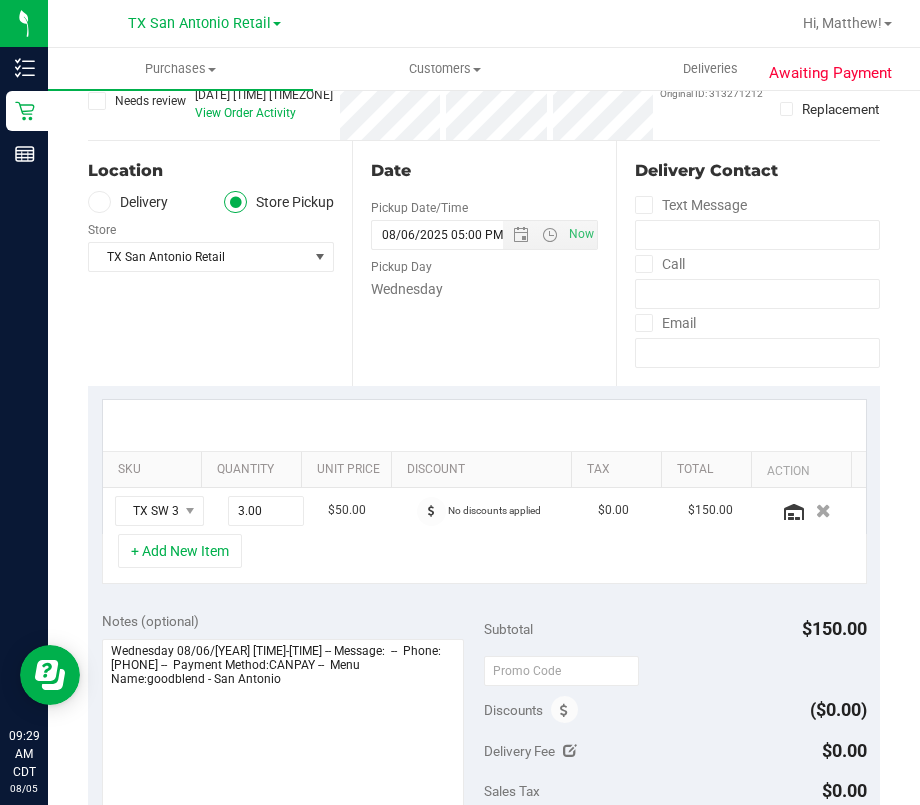 scroll, scrollTop: 400, scrollLeft: 0, axis: vertical 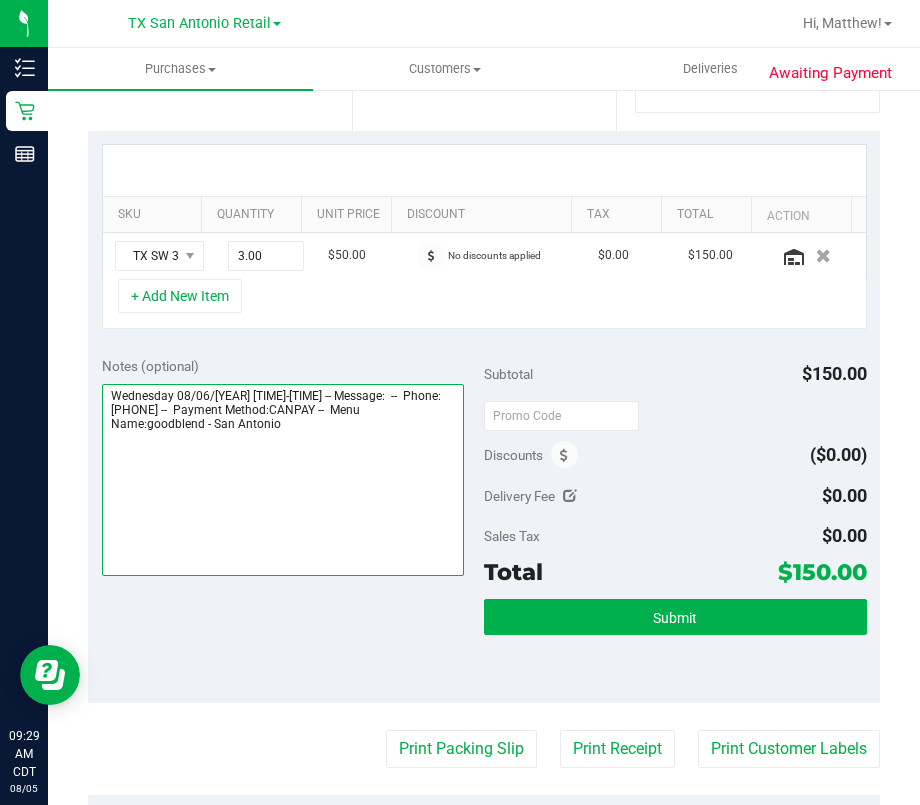 click at bounding box center (283, 480) 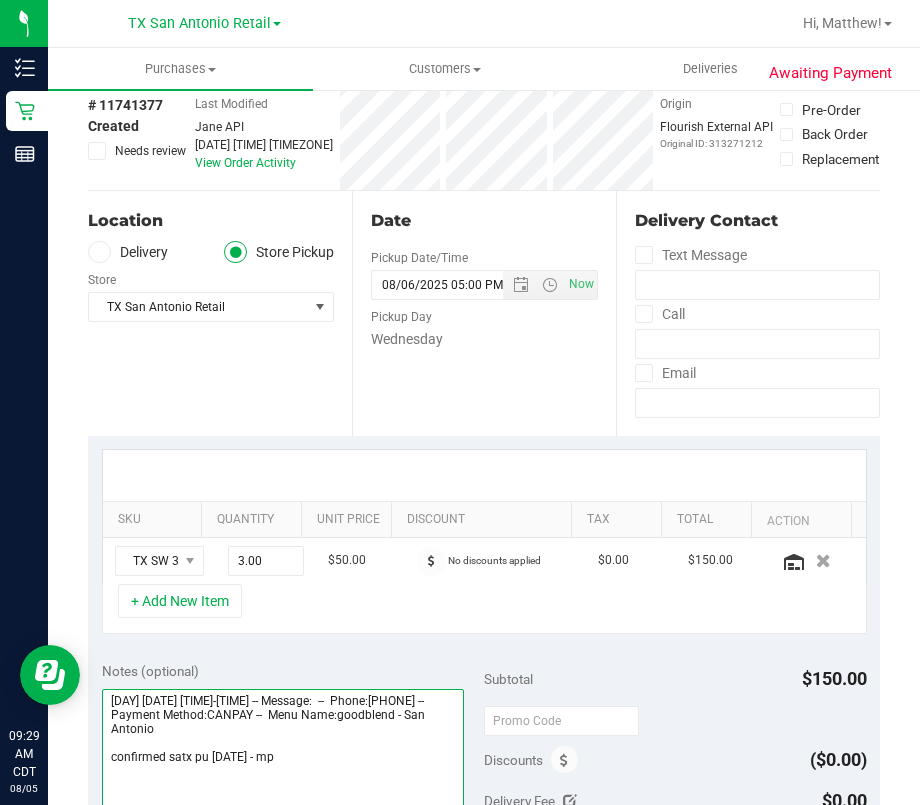 scroll, scrollTop: 0, scrollLeft: 0, axis: both 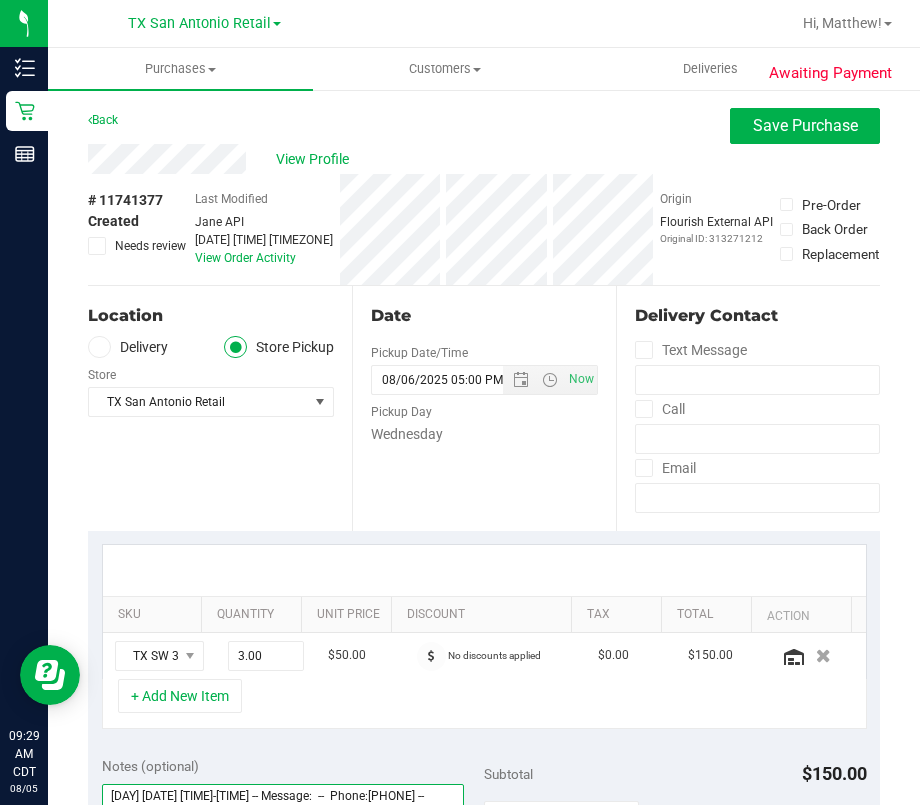 type on "[DAY] [DATE] [TIME]-[TIME] -- Message:  --  Phone:[PHONE] --  Payment Method:CANPAY --  Menu Name:goodblend - San Antonio
confirmed satx pu [DATE] - mp" 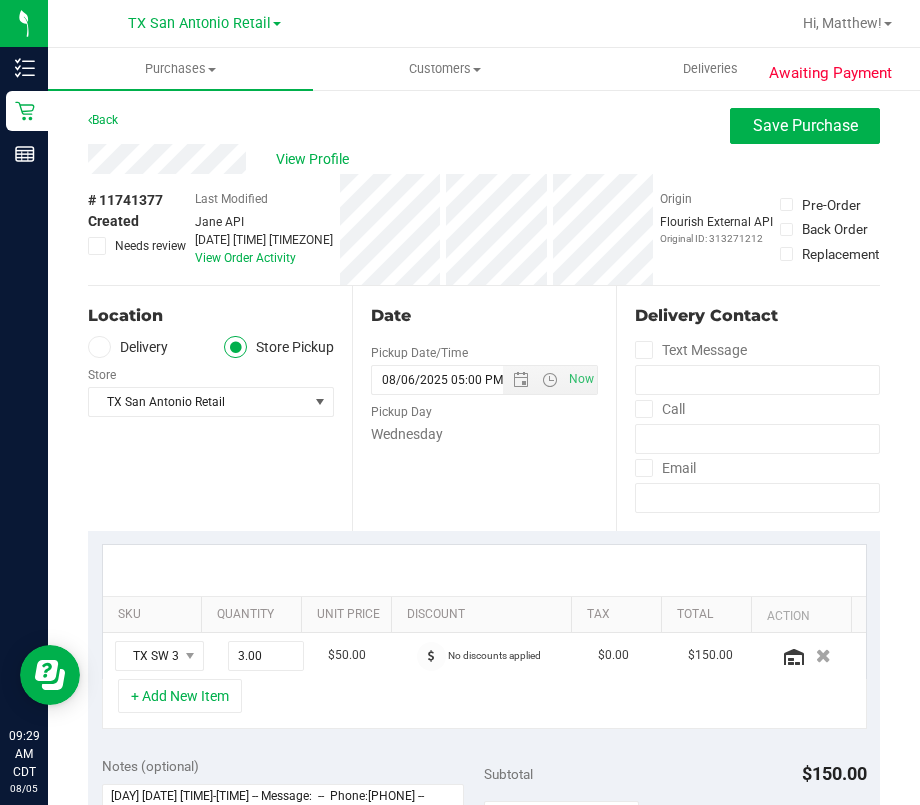 click on "Delivery" at bounding box center (128, 347) 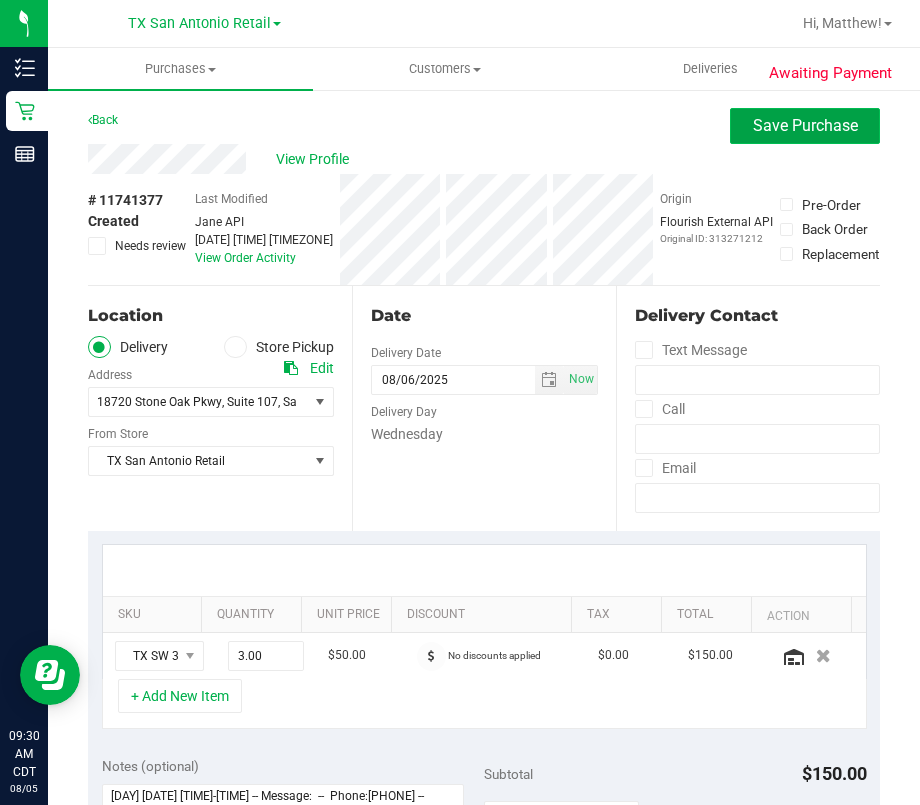 click on "Save Purchase" at bounding box center [805, 125] 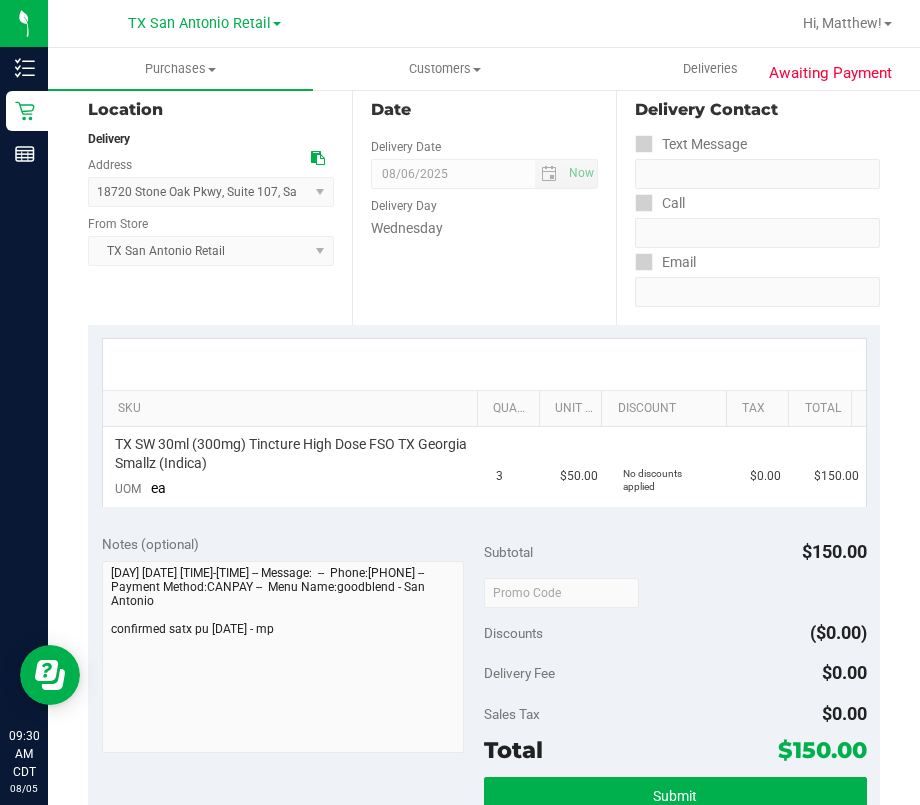 scroll, scrollTop: 666, scrollLeft: 0, axis: vertical 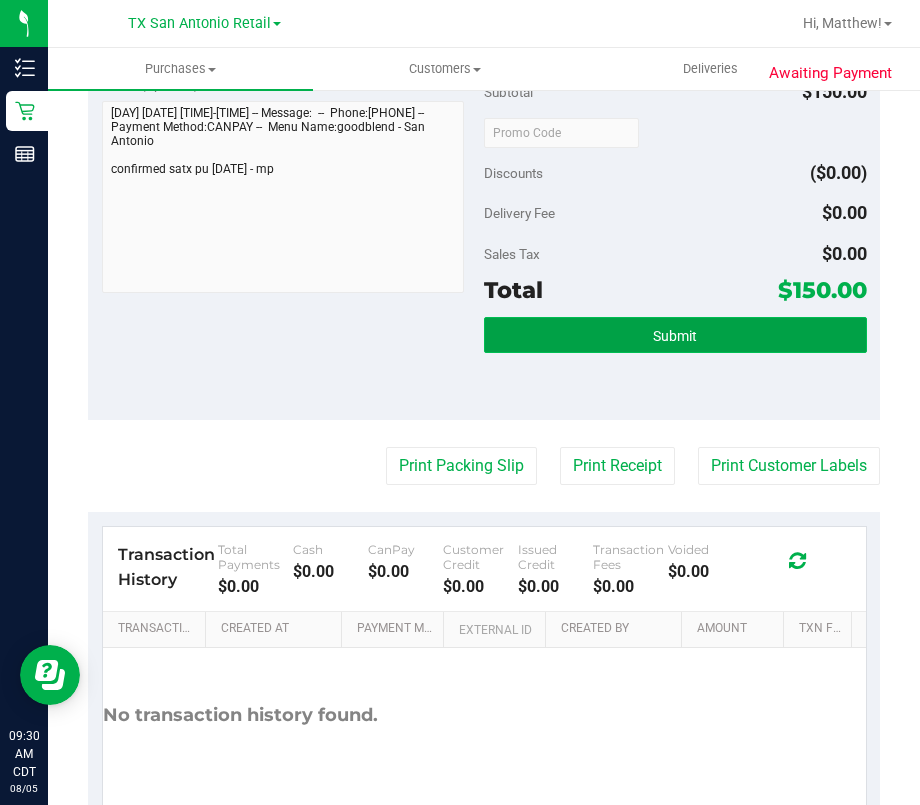 click on "Submit" at bounding box center (675, 335) 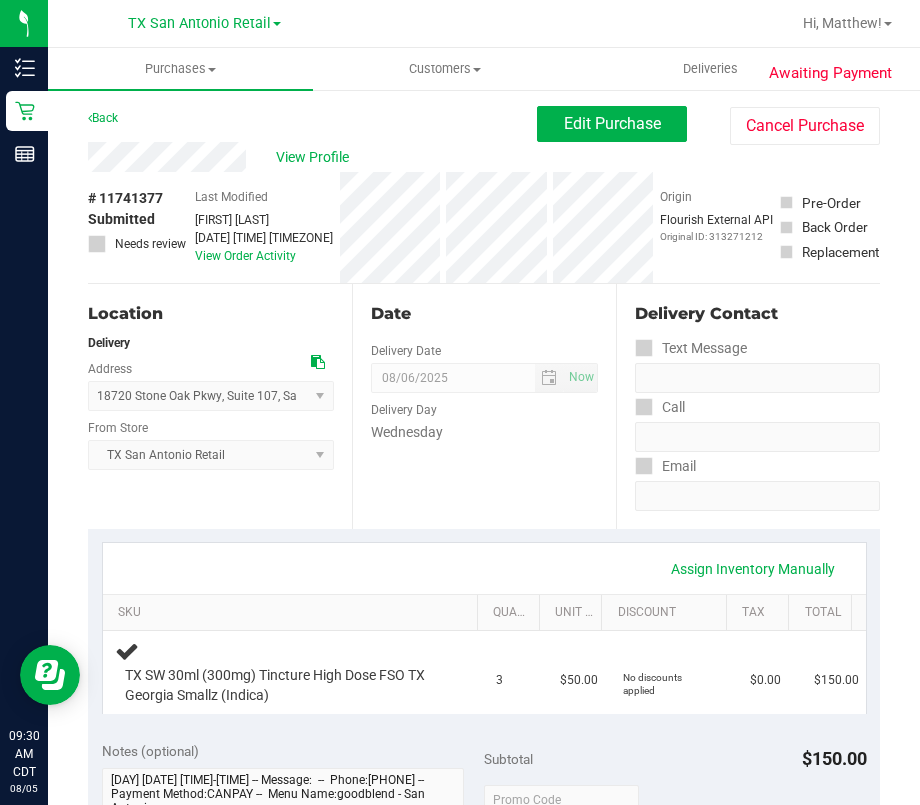scroll, scrollTop: 0, scrollLeft: 0, axis: both 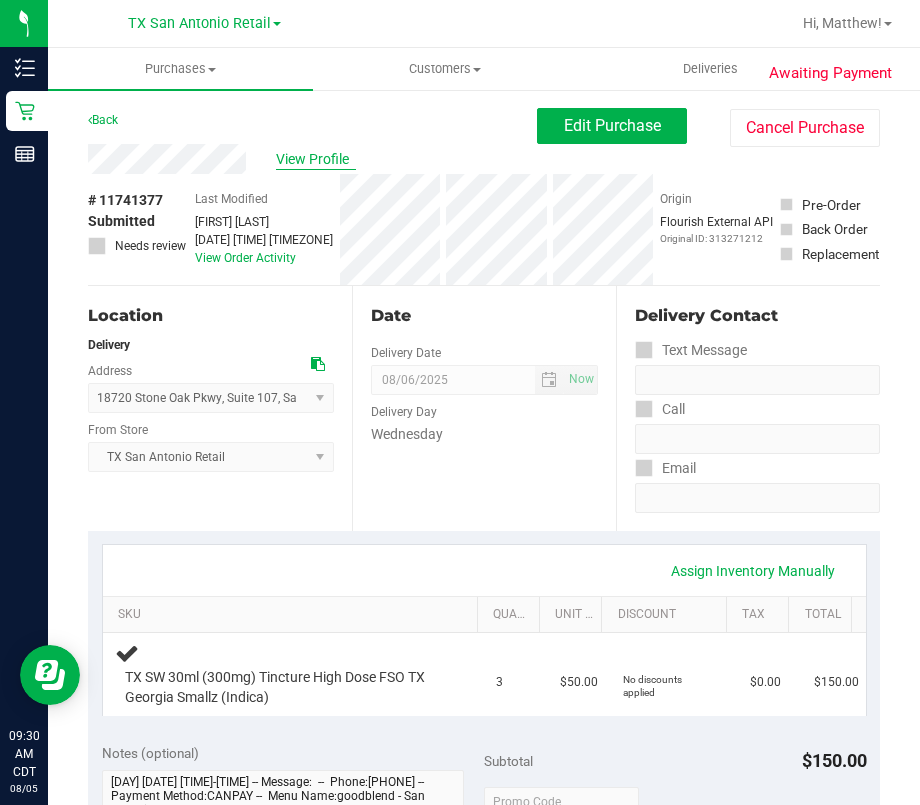 click on "View Profile" at bounding box center [316, 159] 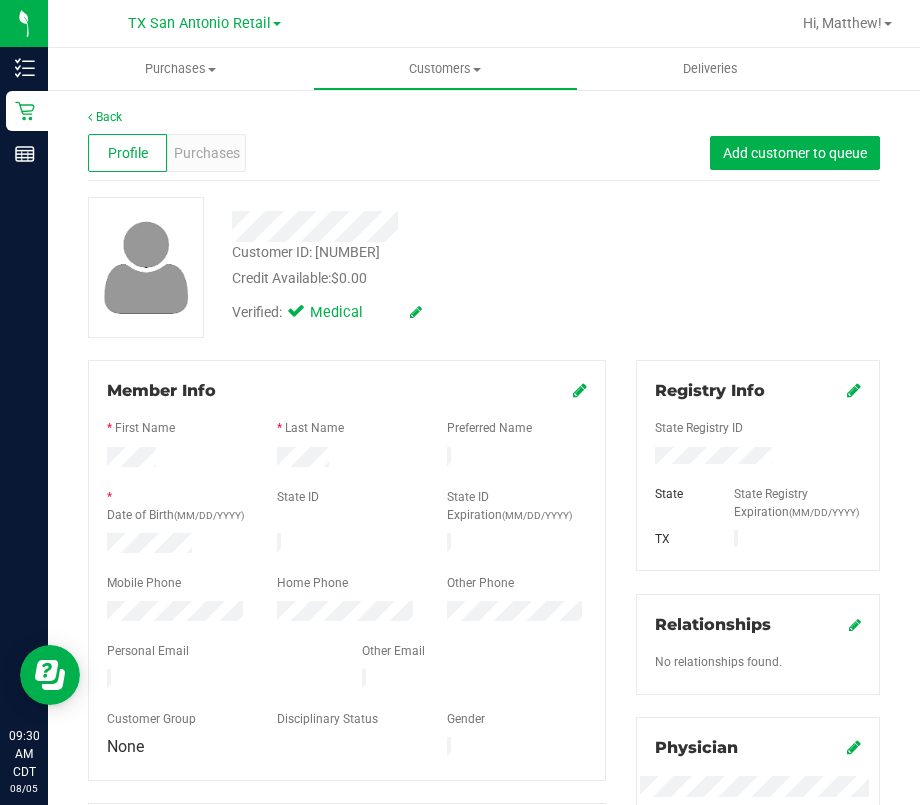 click on "Member Info
*
First Name
*
Last Name
Preferred Name
*
Date of Birth
(MM/DD/YYYY)
State ID
State ID Expiration
(MM/DD/YYYY)" at bounding box center (347, 570) 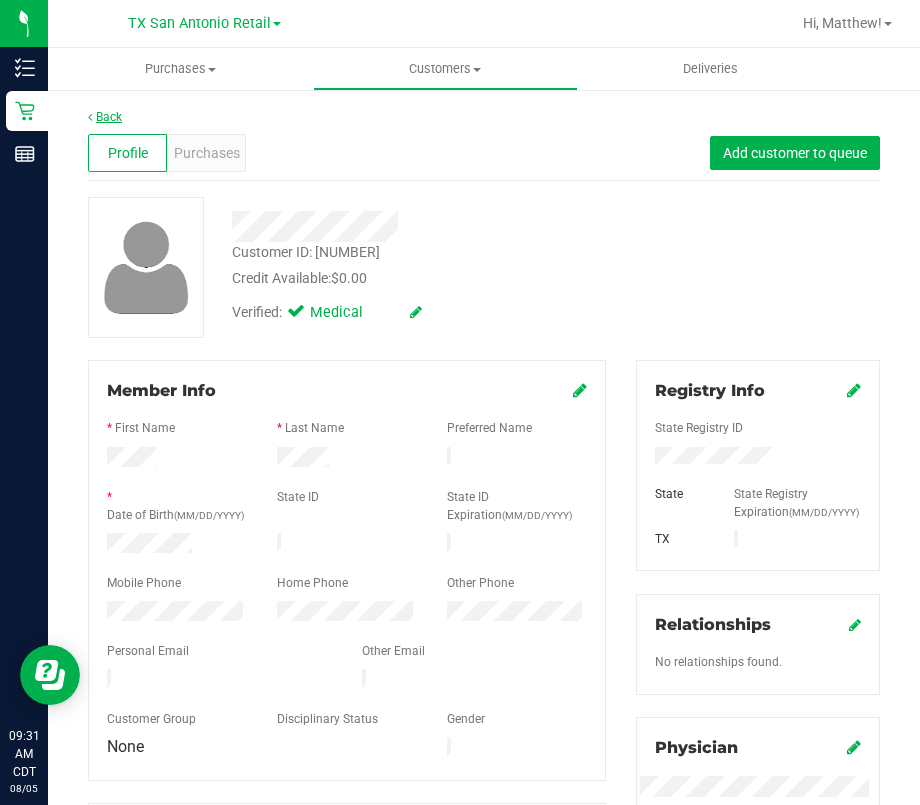 click on "Back" at bounding box center (105, 117) 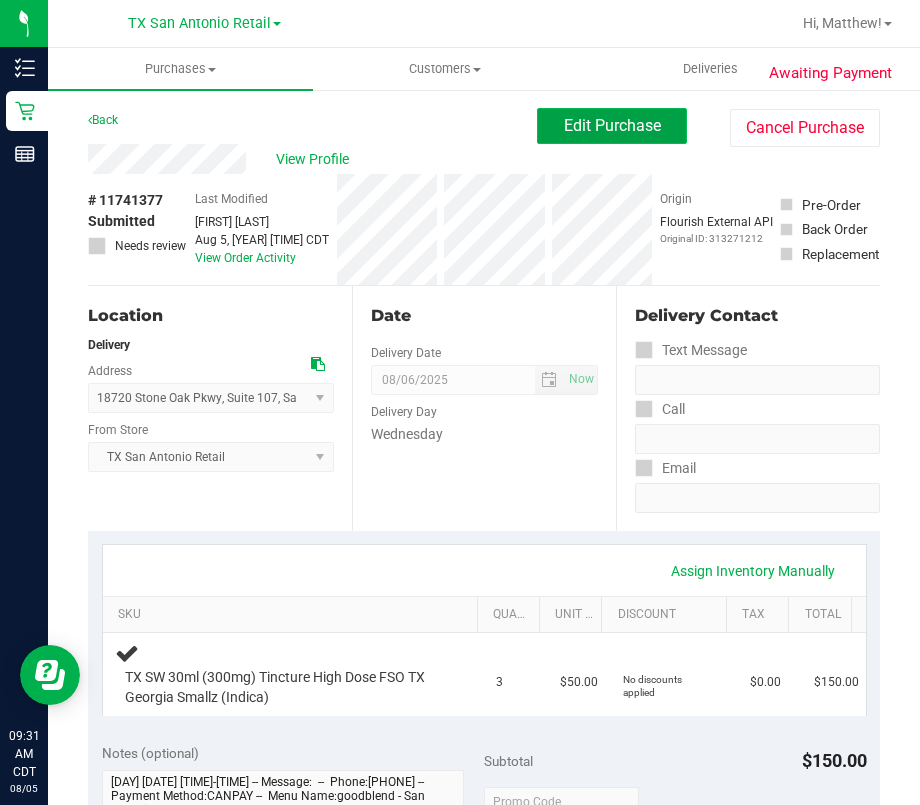 click on "Edit Purchase" at bounding box center (612, 126) 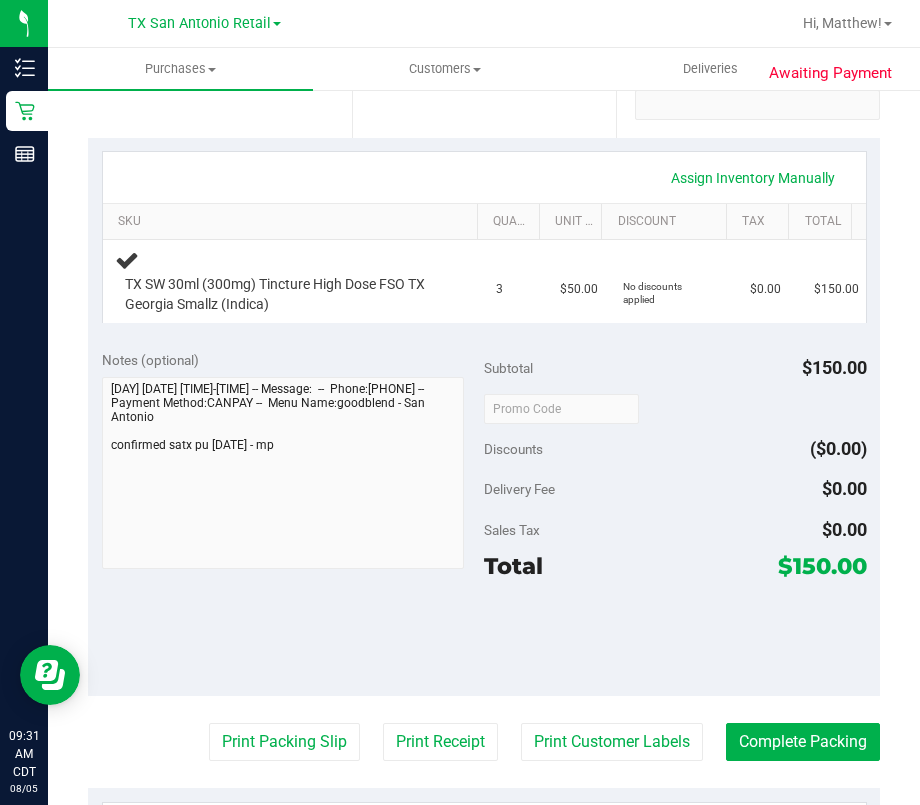 scroll, scrollTop: 400, scrollLeft: 0, axis: vertical 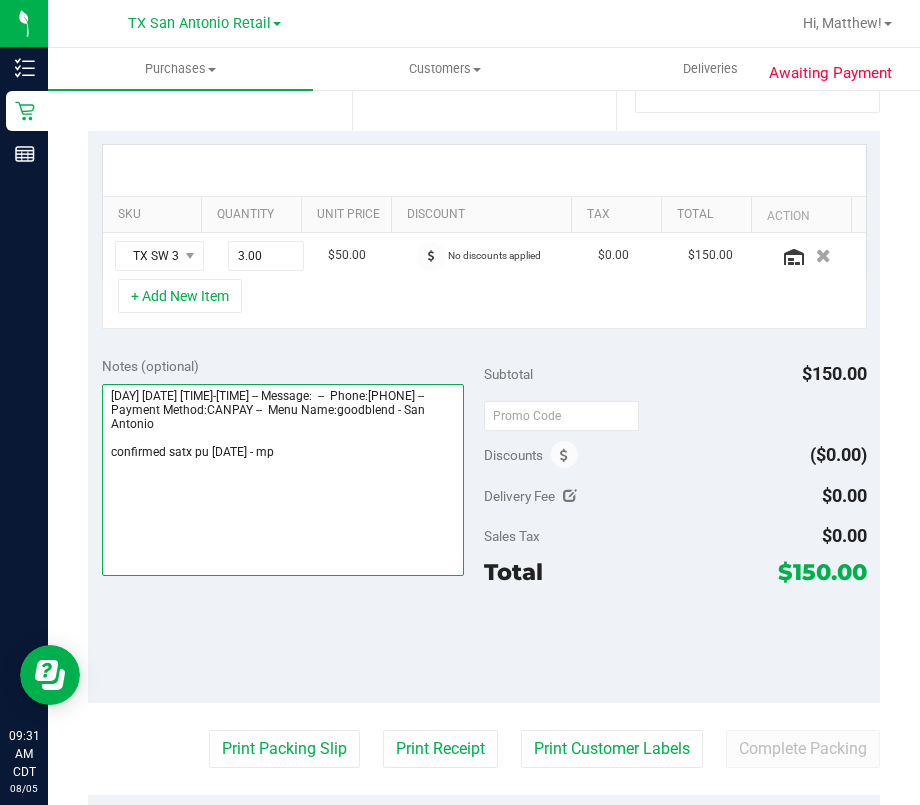 drag, startPoint x: 185, startPoint y: 432, endPoint x: 185, endPoint y: 456, distance: 24 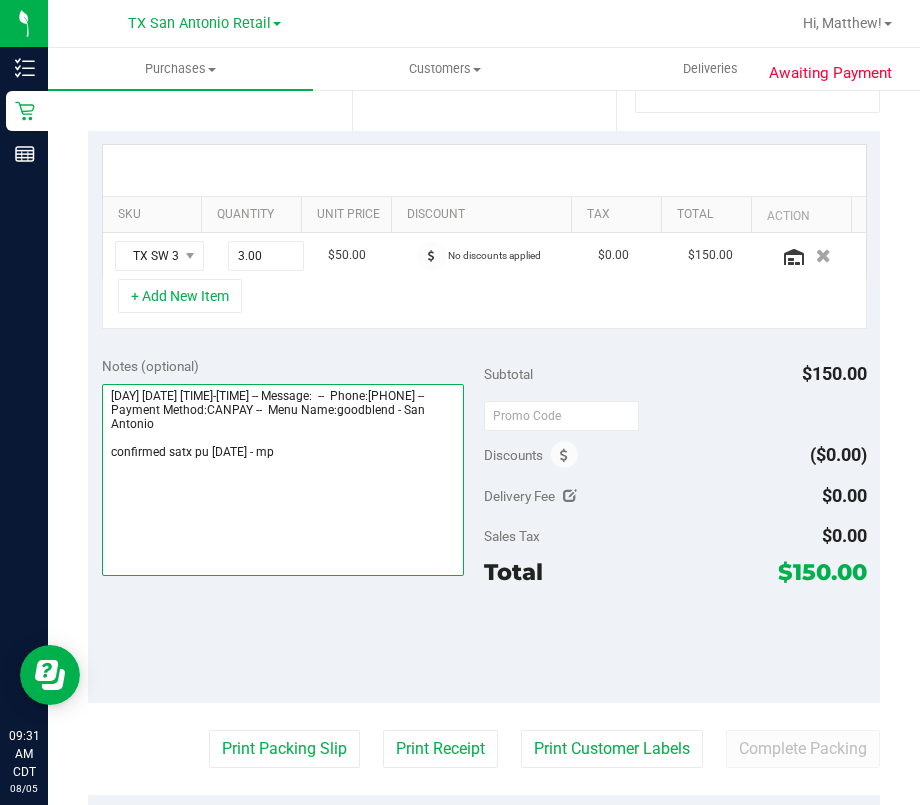 click at bounding box center [283, 480] 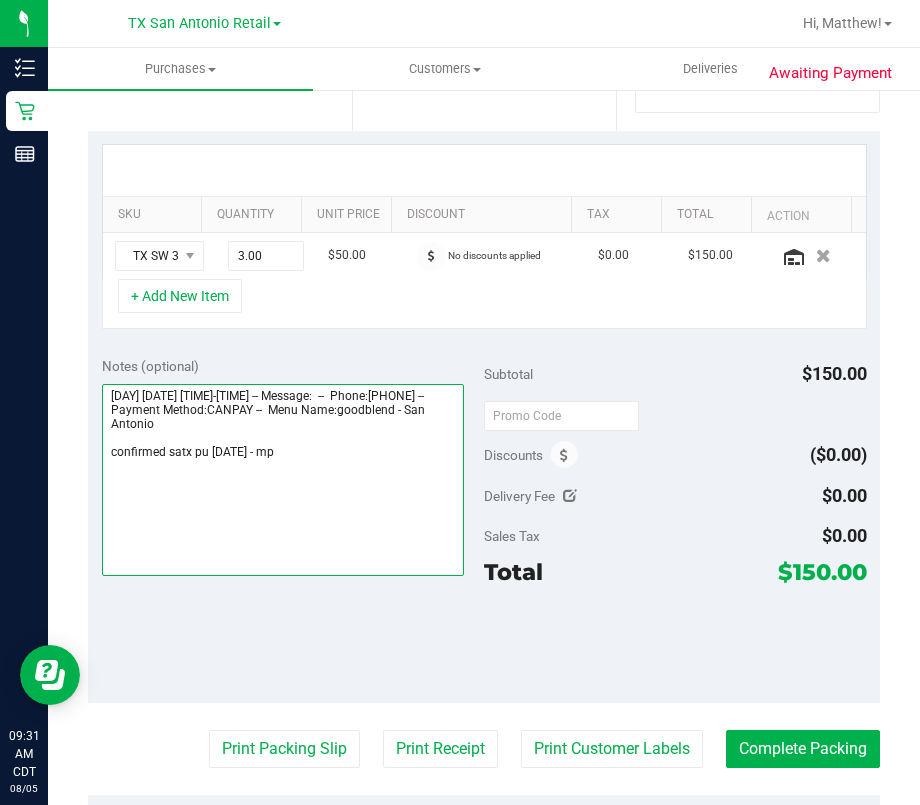 click at bounding box center [283, 480] 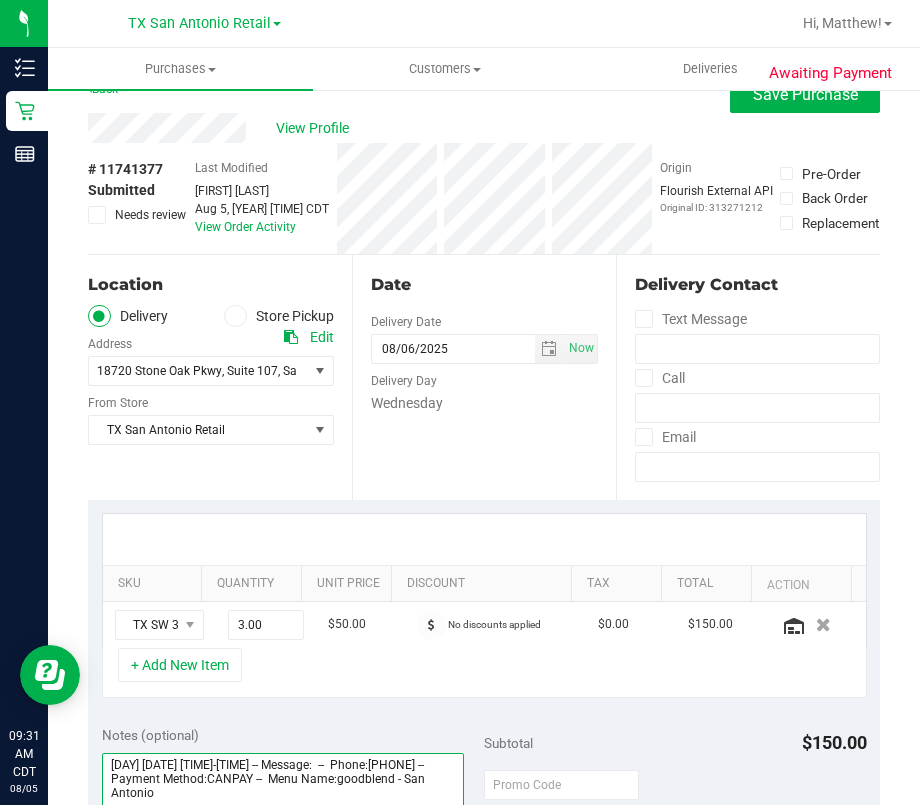 scroll, scrollTop: 0, scrollLeft: 0, axis: both 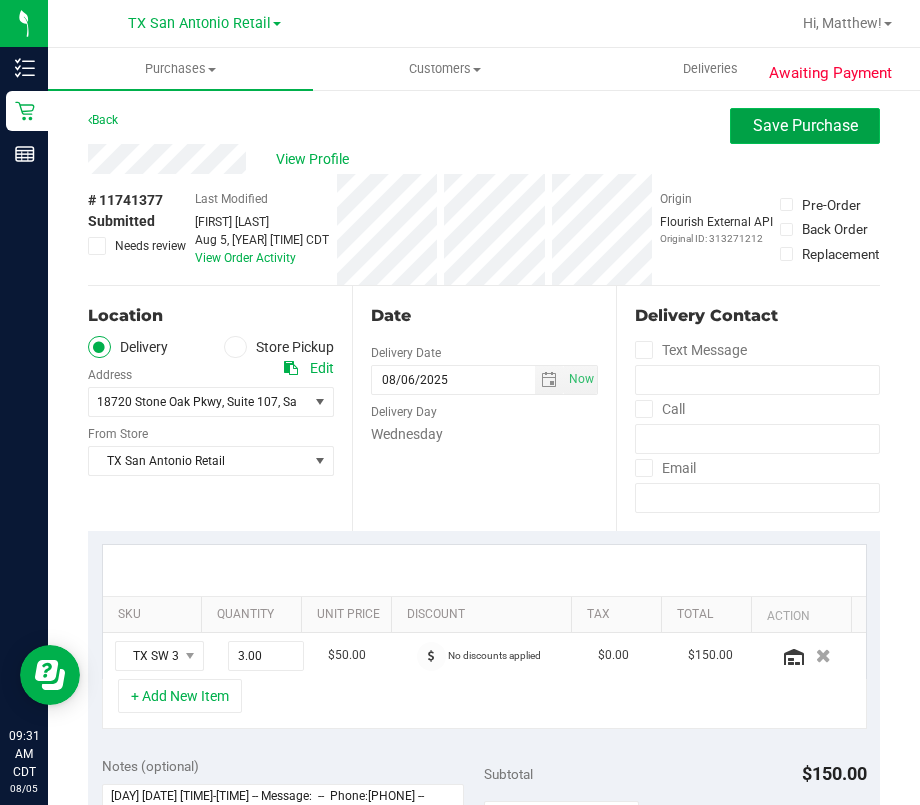 click on "Save Purchase" at bounding box center [805, 125] 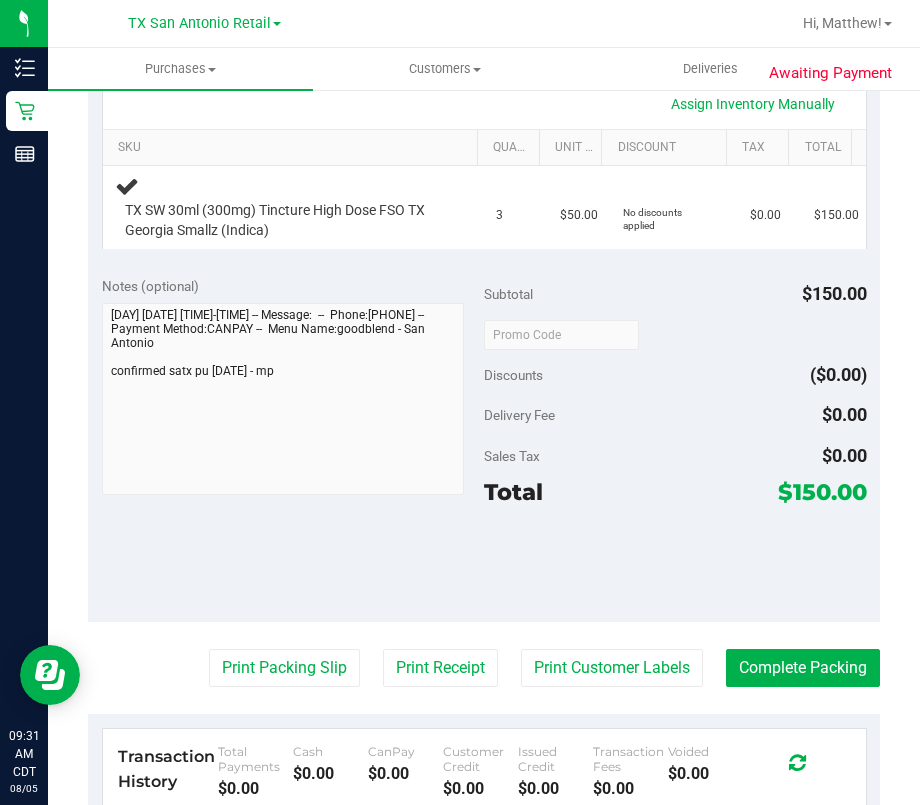 scroll, scrollTop: 666, scrollLeft: 0, axis: vertical 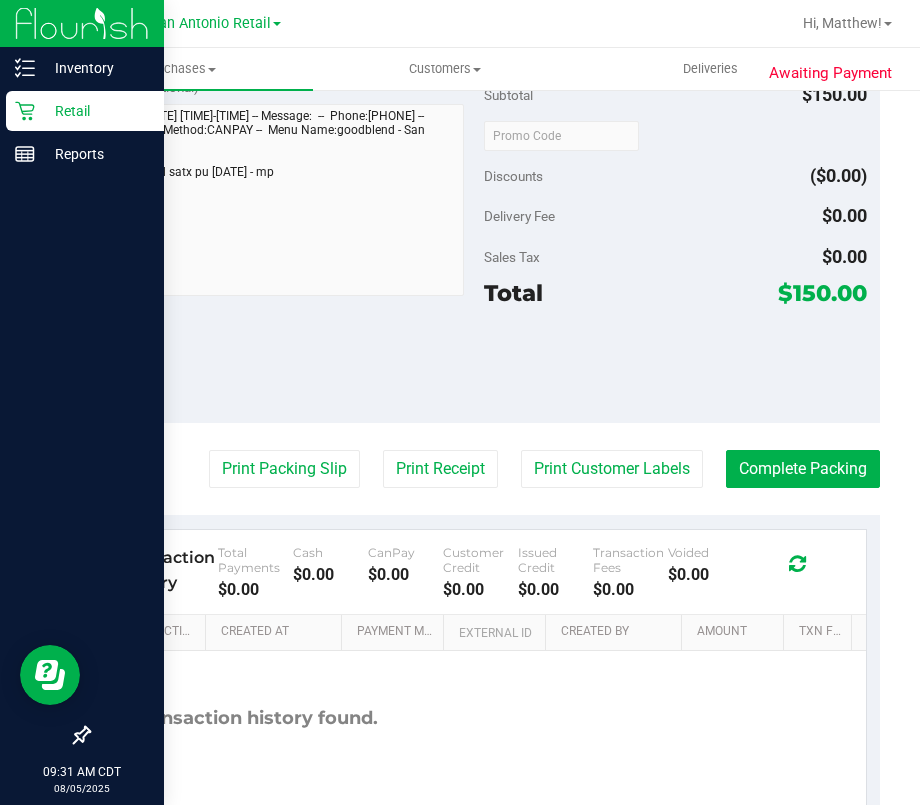 click on "Retail" at bounding box center [95, 111] 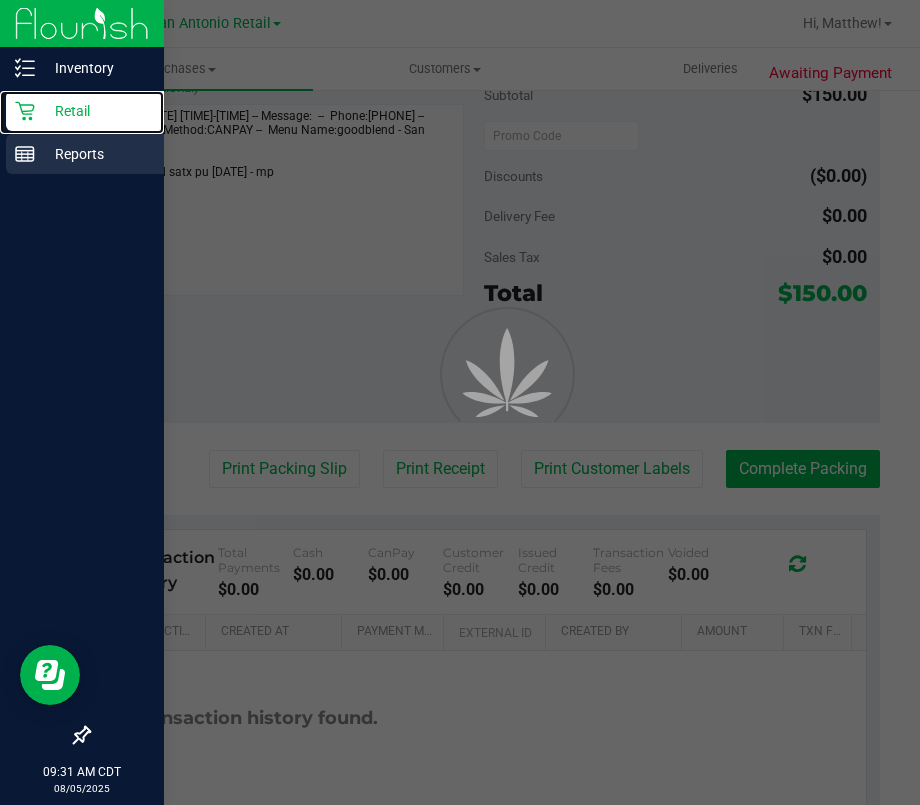 scroll, scrollTop: 0, scrollLeft: 0, axis: both 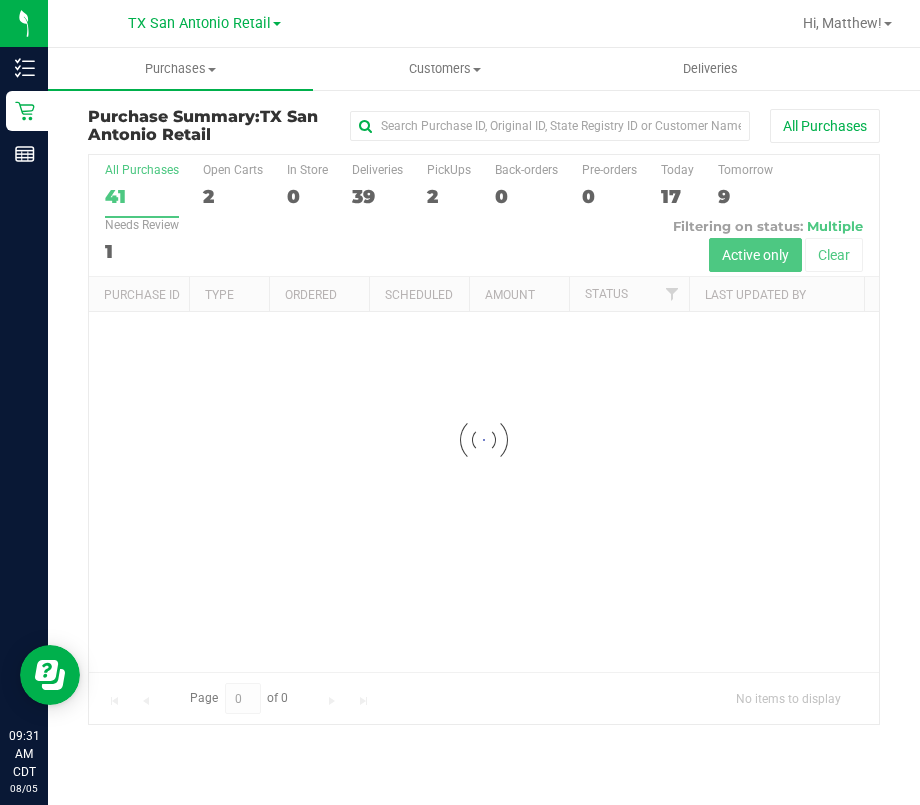 drag, startPoint x: 423, startPoint y: 186, endPoint x: 444, endPoint y: 191, distance: 21.587032 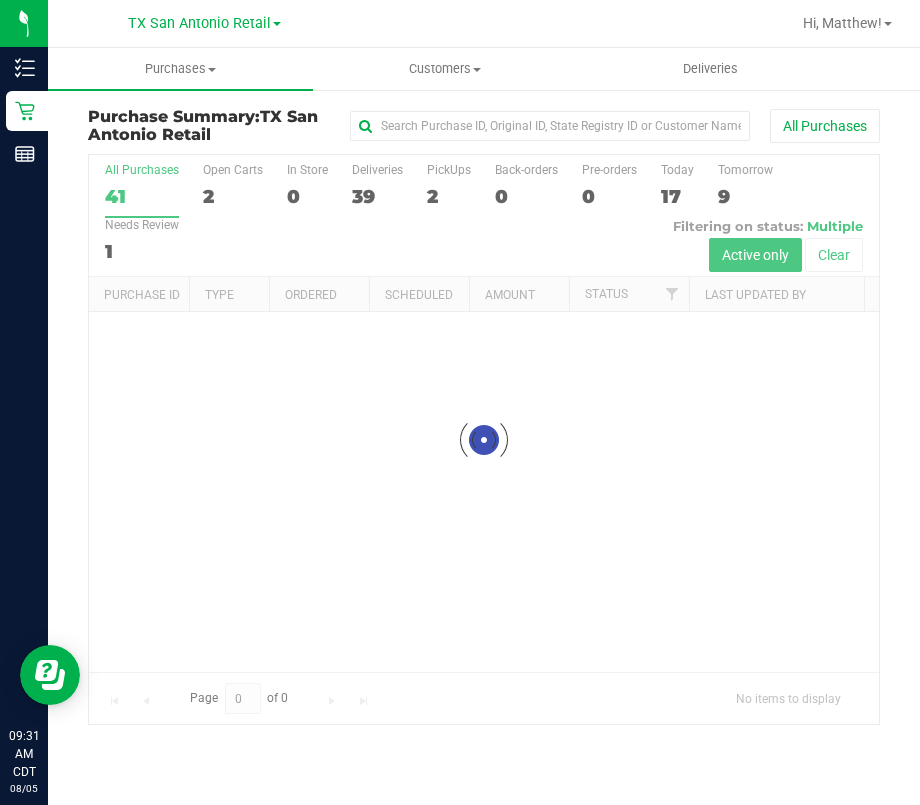 click at bounding box center (484, 439) 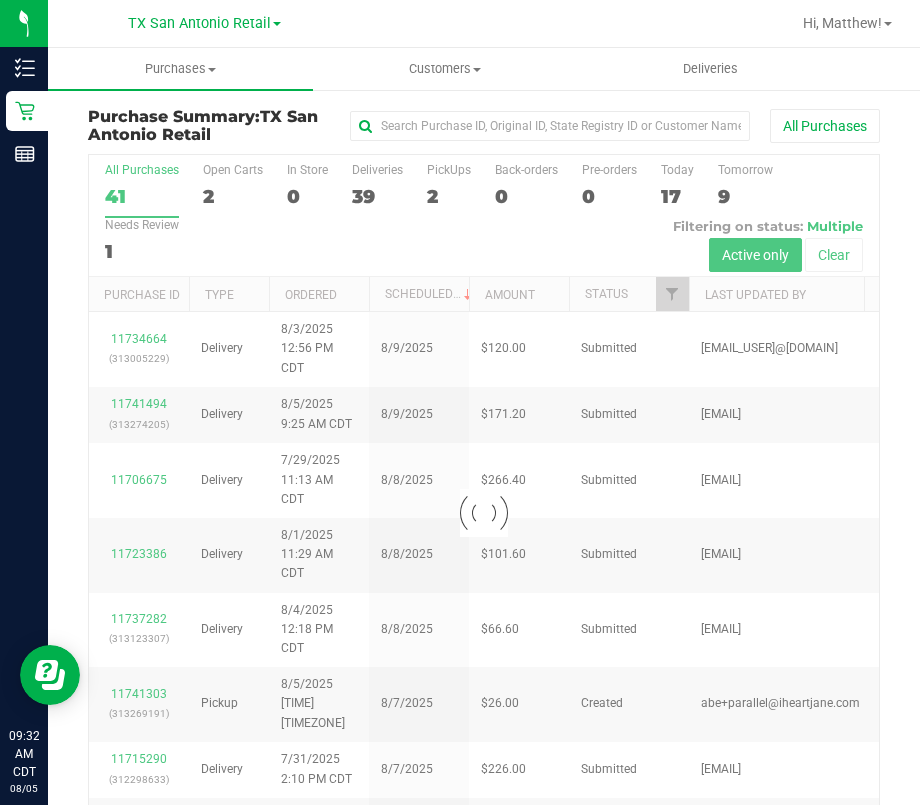 click at bounding box center (484, 513) 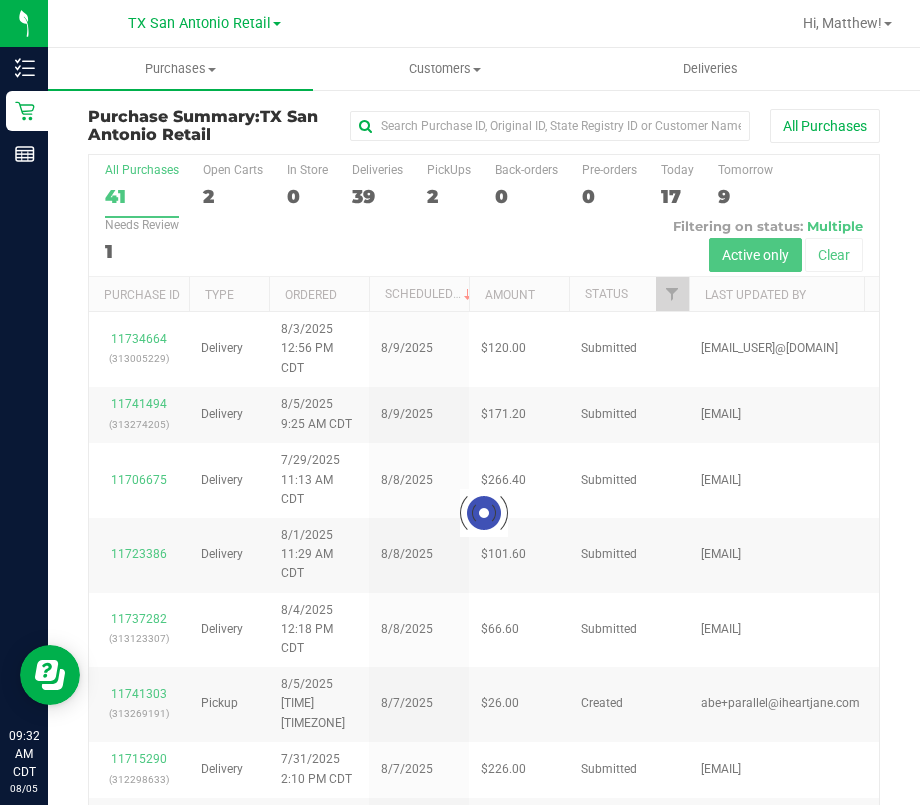click at bounding box center (484, 513) 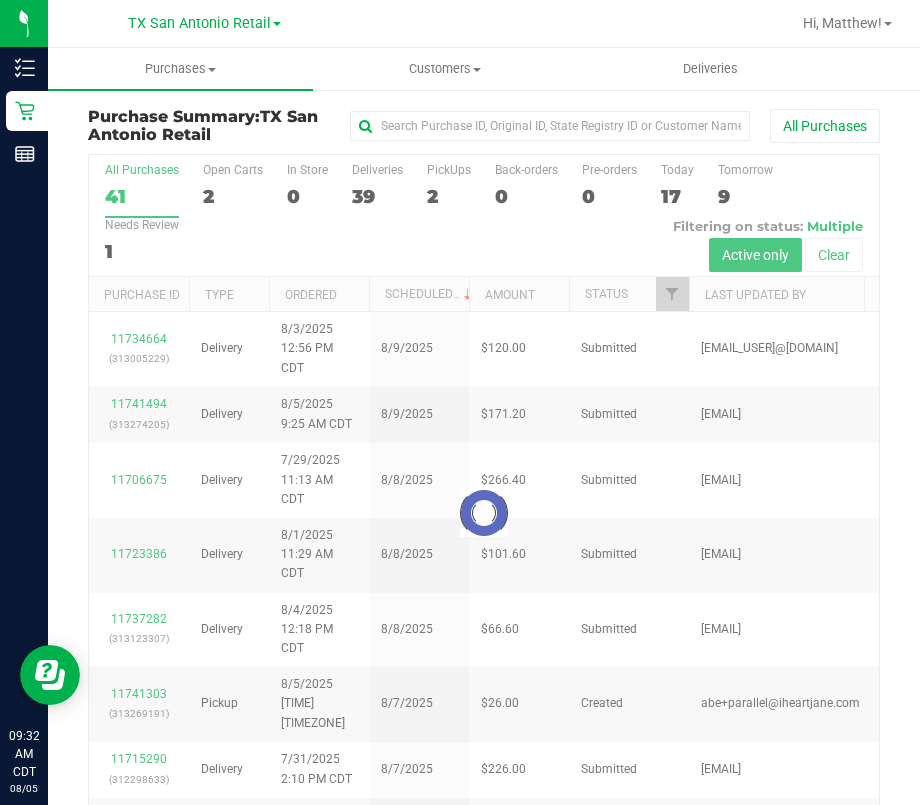 click at bounding box center (484, 513) 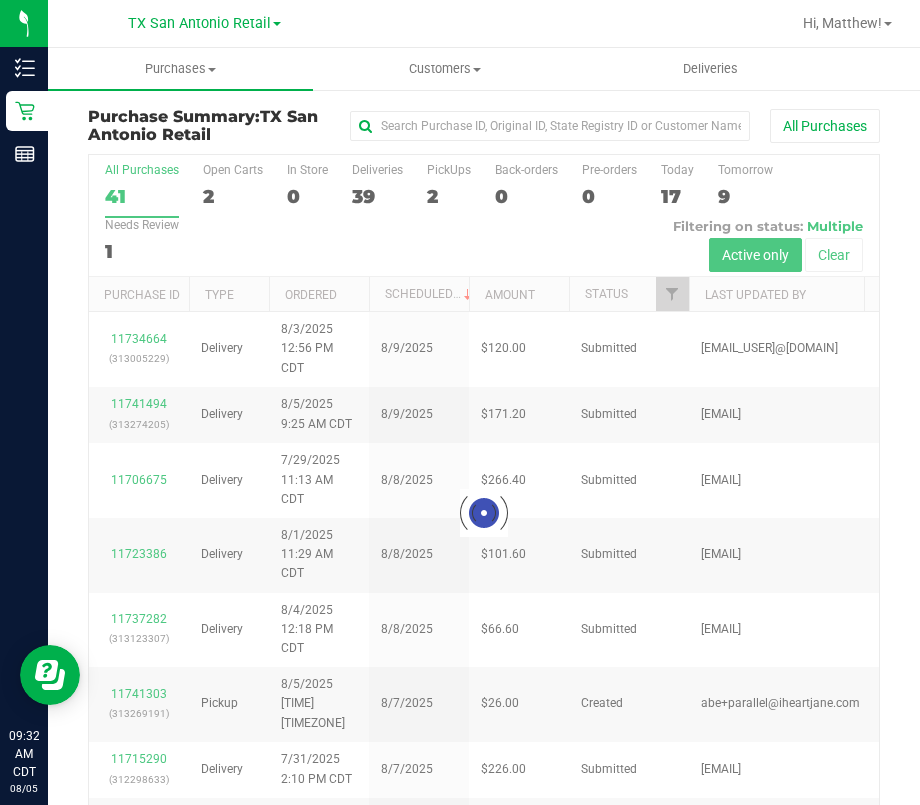 click at bounding box center [484, 513] 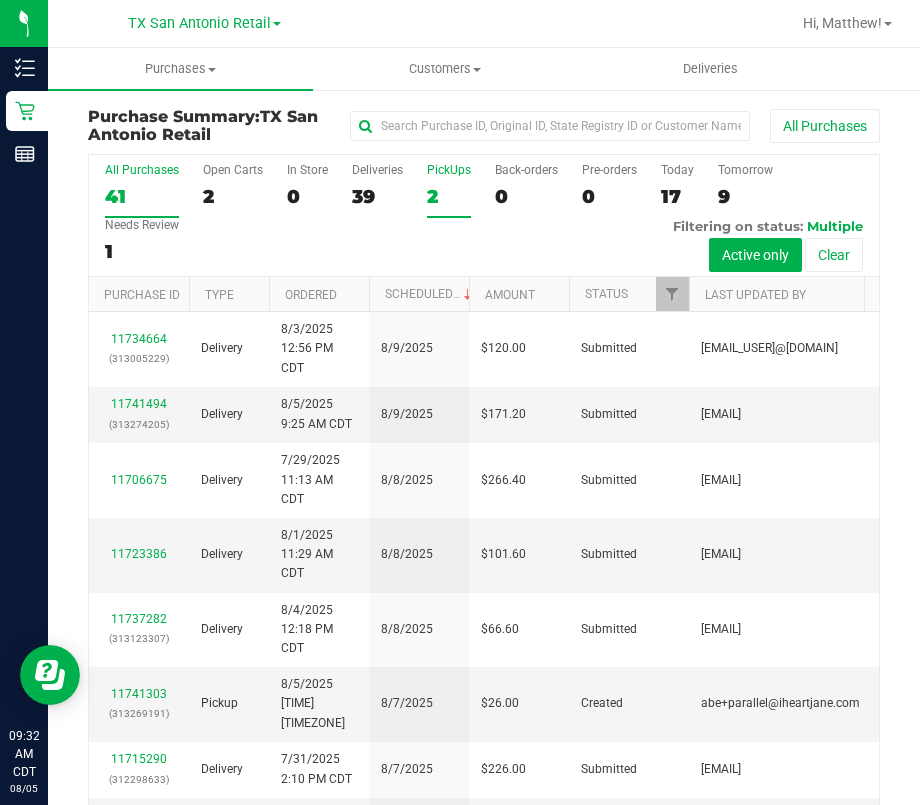 click on "2" at bounding box center [449, 196] 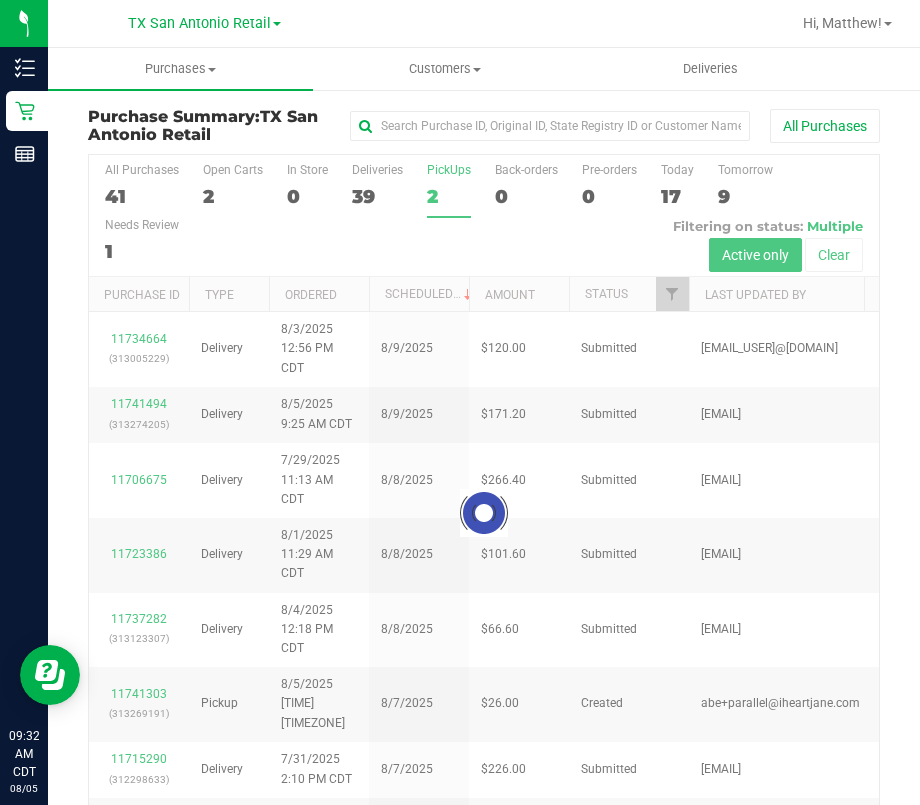 click at bounding box center (484, 513) 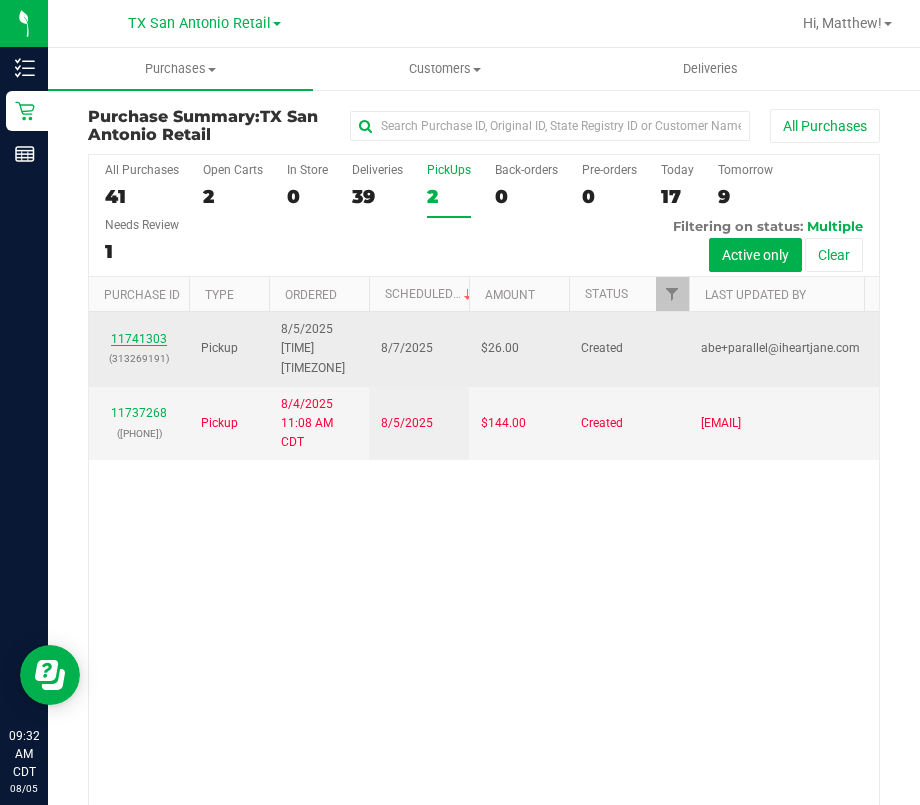 click on "11741303" at bounding box center (139, 339) 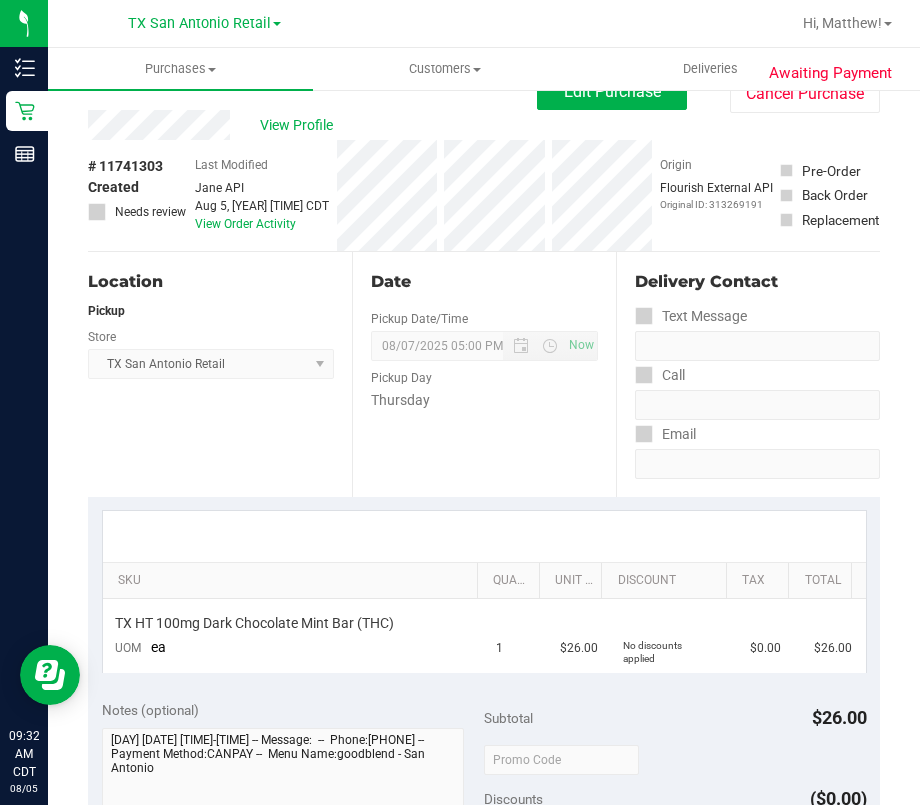 scroll, scrollTop: 0, scrollLeft: 0, axis: both 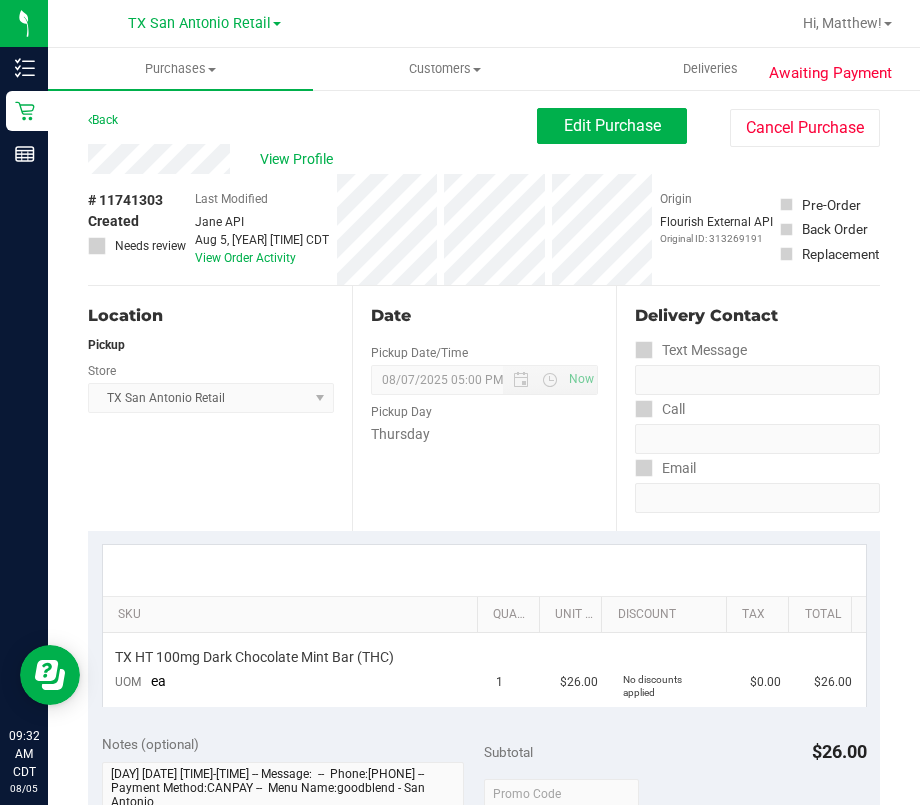 click on "Date
Pickup Date/Time
08/07/[YEAR]
Now
08/07/[YEAR] [TIME]
Now
Pickup Day
Thursday" at bounding box center [484, 408] 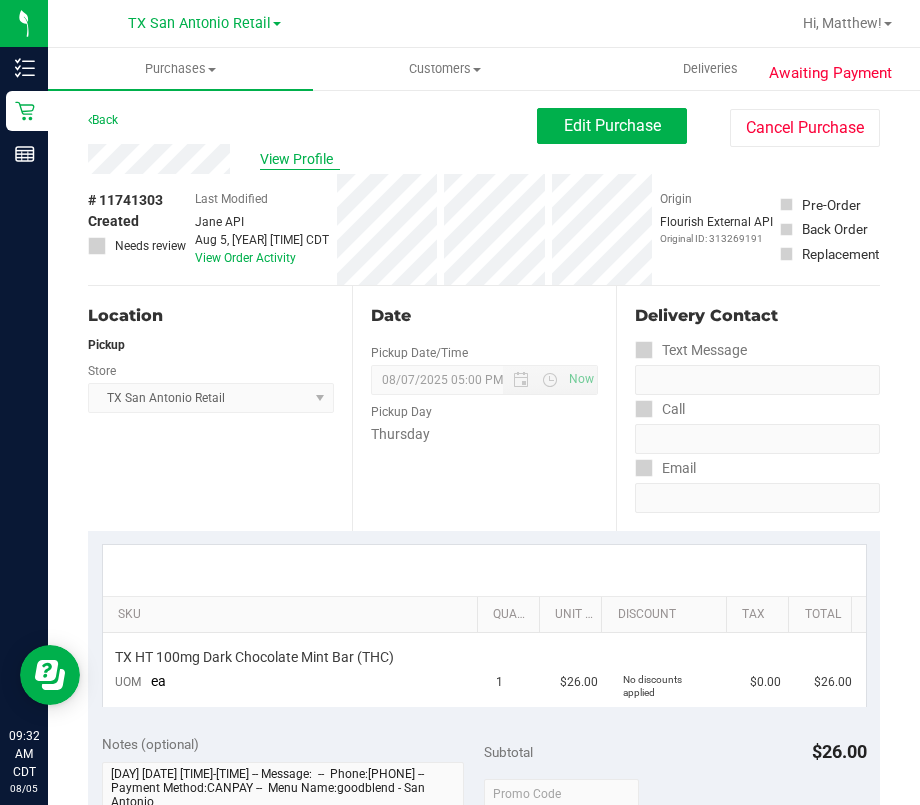click on "Back
Edit Purchase
Cancel Purchase" at bounding box center [484, 126] 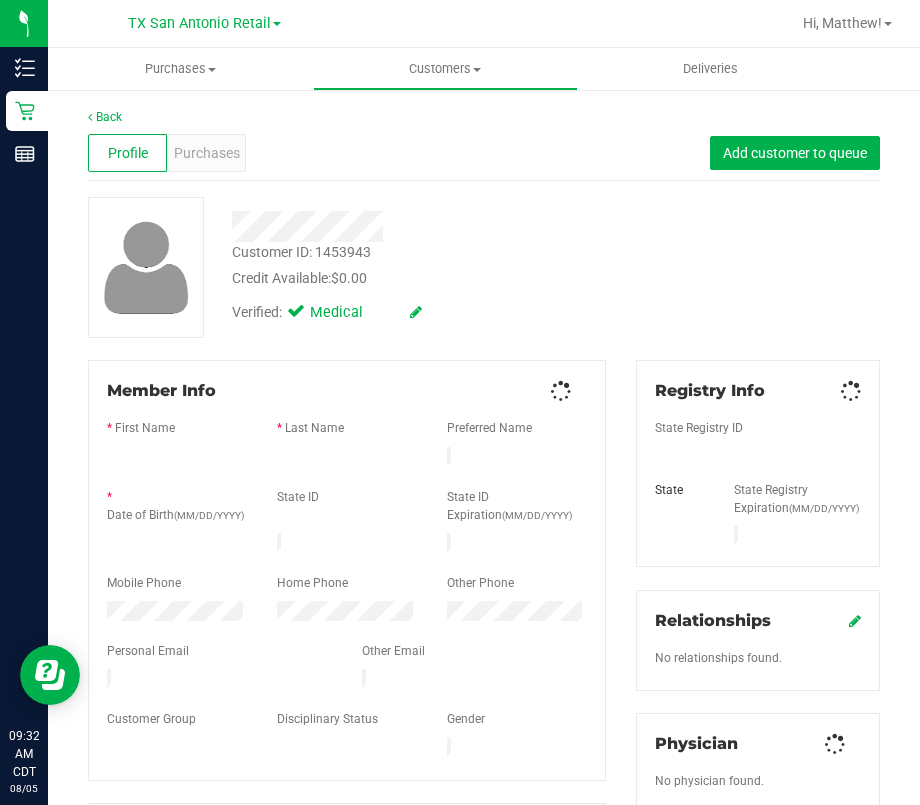 scroll, scrollTop: 705, scrollLeft: 0, axis: vertical 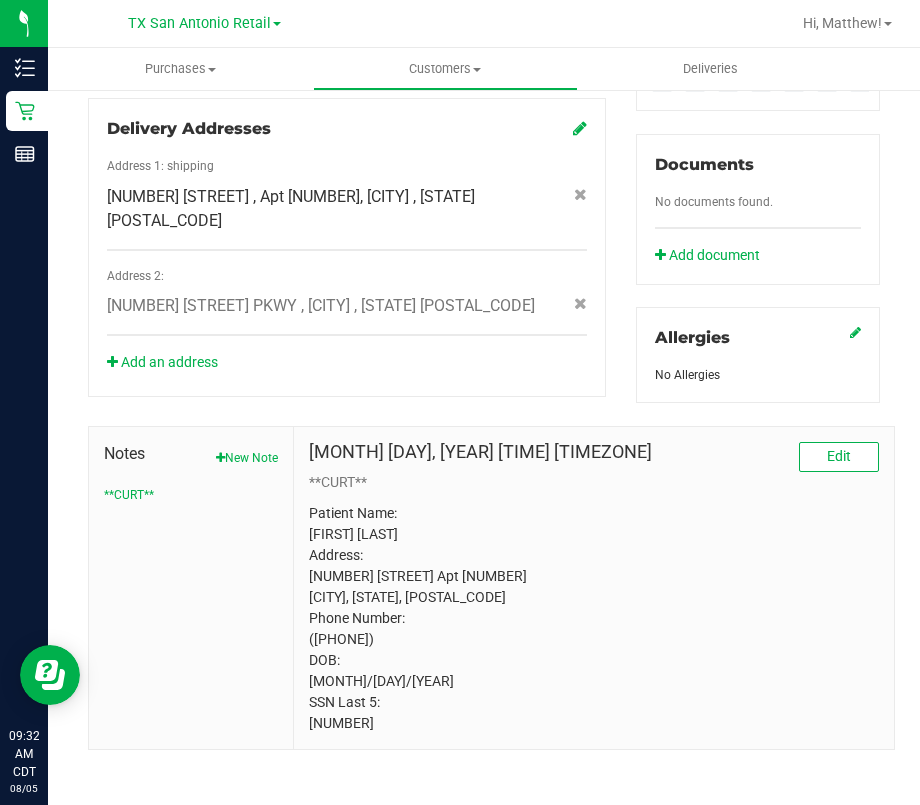 click on "Patient Name:
[FIRST] [LAST]
Address:
[NUMBER] [STREET] Apt [NUMBER]
[CITY], [STATE], [POSTAL_CODE]
Phone Number:
([PHONE])
DOB:
[MONTH]/[DAY]/[YEAR]
SSN Last 5:
[NUMBER]" at bounding box center (594, 618) 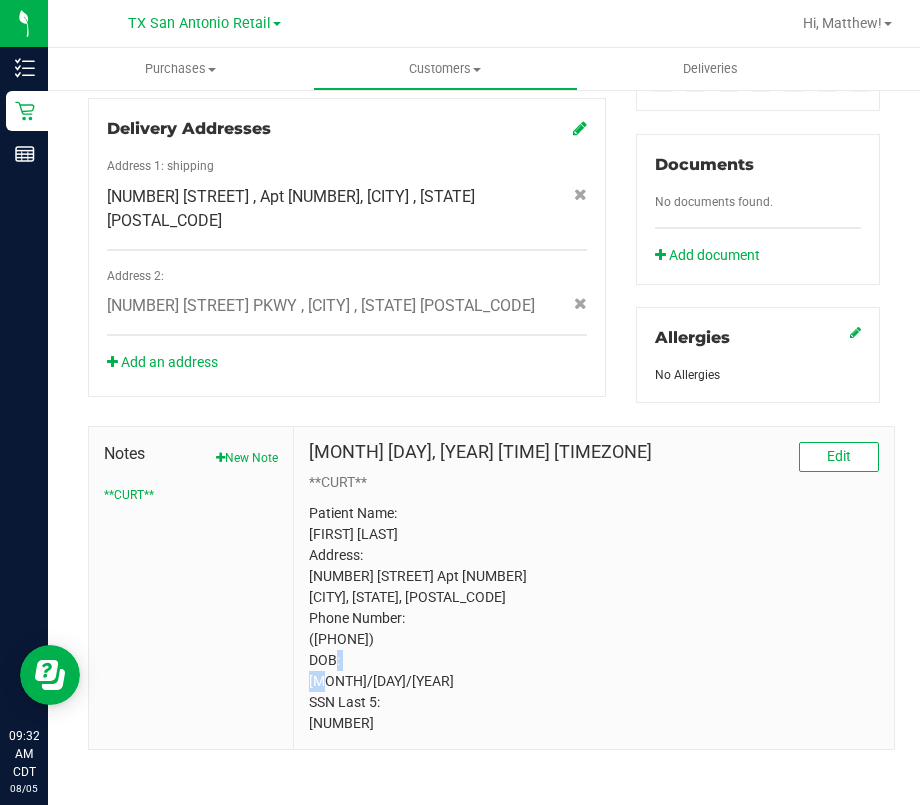 click on "Patient Name:
[FIRST] [LAST]
Address:
[NUMBER] [STREET] Apt [NUMBER]
[CITY], [STATE], [POSTAL_CODE]
Phone Number:
([PHONE])
DOB:
[MONTH]/[DAY]/[YEAR]
SSN Last 5:
[NUMBER]" at bounding box center [594, 618] 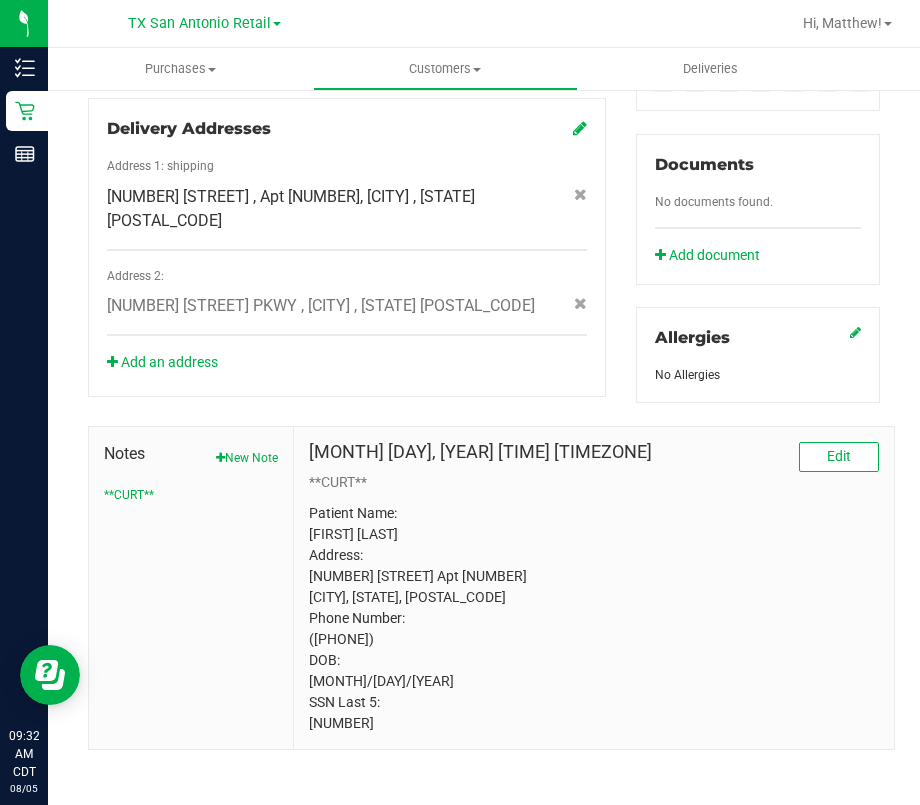 drag, startPoint x: 325, startPoint y: 715, endPoint x: 316, endPoint y: 731, distance: 18.35756 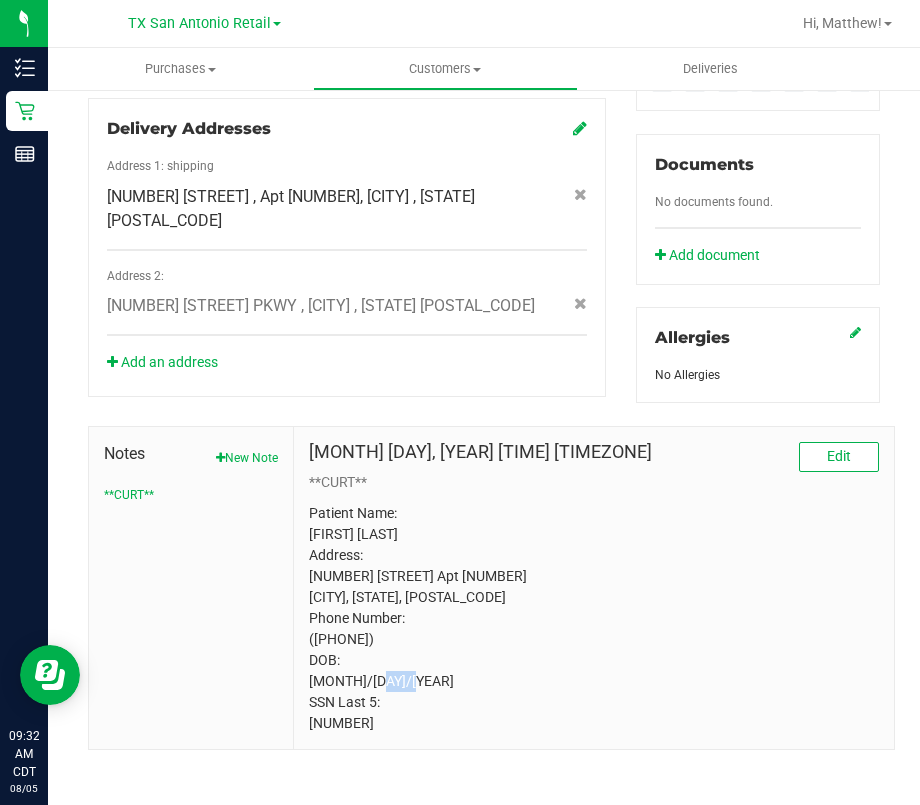 click on "Patient Name:
[FIRST] [LAST]
Address:
[NUMBER] [STREET] Apt [NUMBER]
[CITY], [STATE], [POSTAL_CODE]
Phone Number:
([PHONE])
DOB:
[MONTH]/[DAY]/[YEAR]
SSN Last 5:
[NUMBER]" at bounding box center (594, 618) 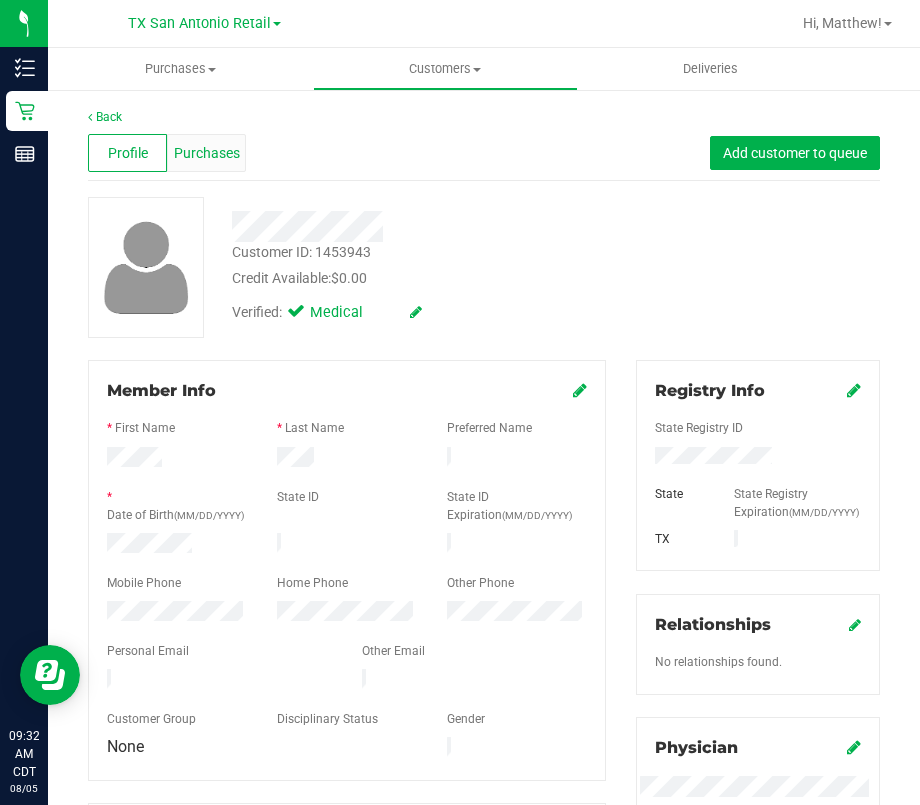 scroll, scrollTop: 0, scrollLeft: 0, axis: both 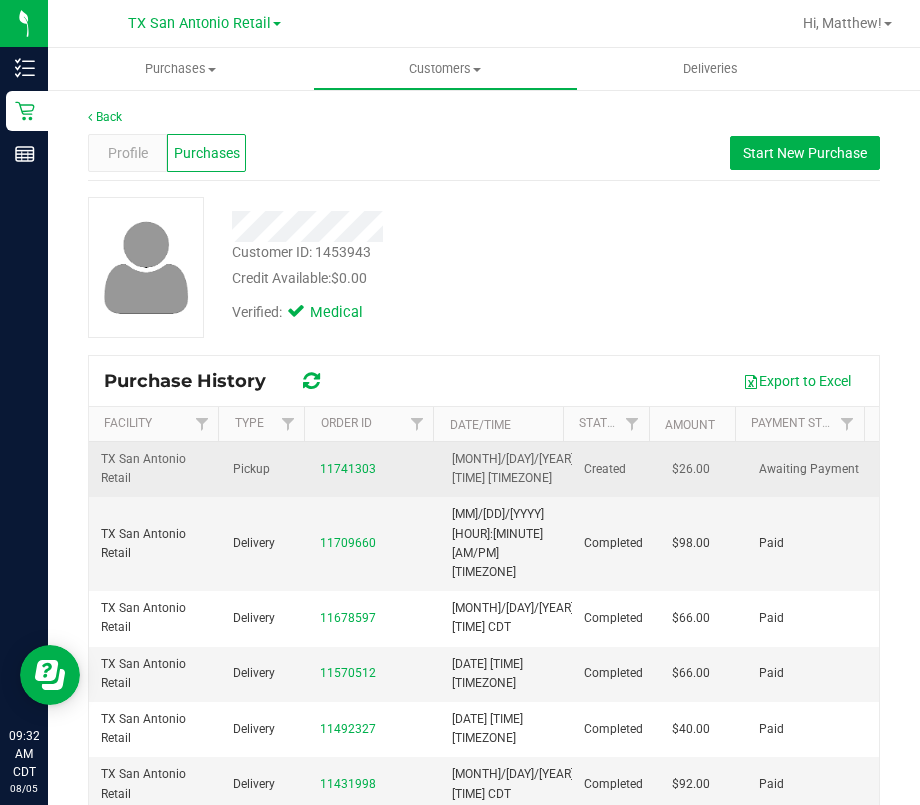 click on "11741303" at bounding box center [374, 469] 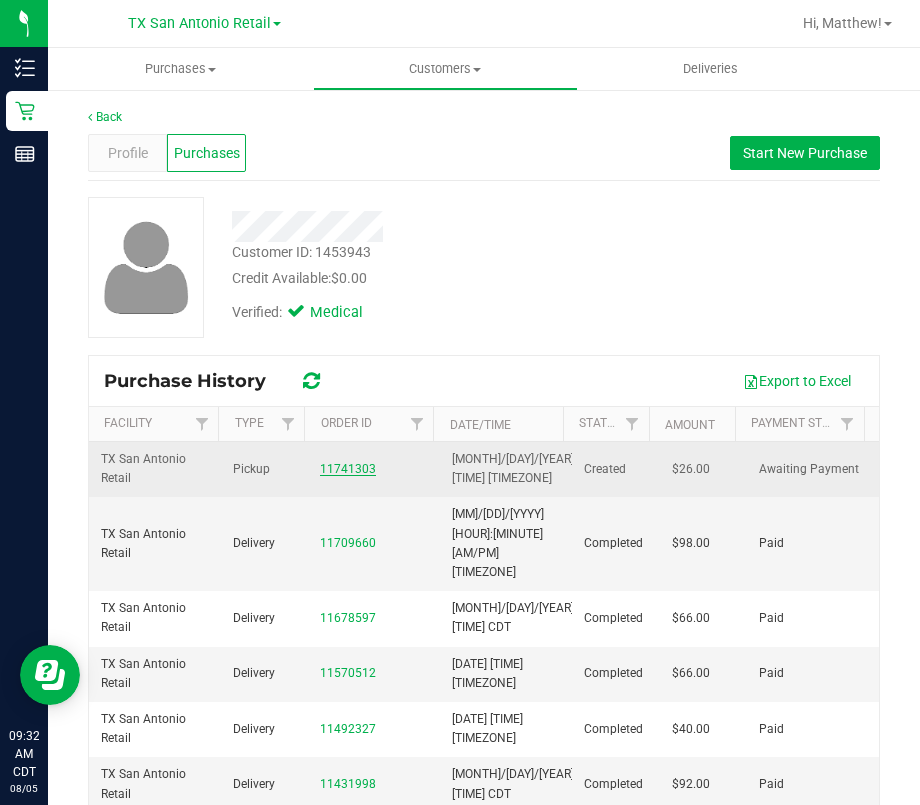 click on "11741303" at bounding box center (348, 469) 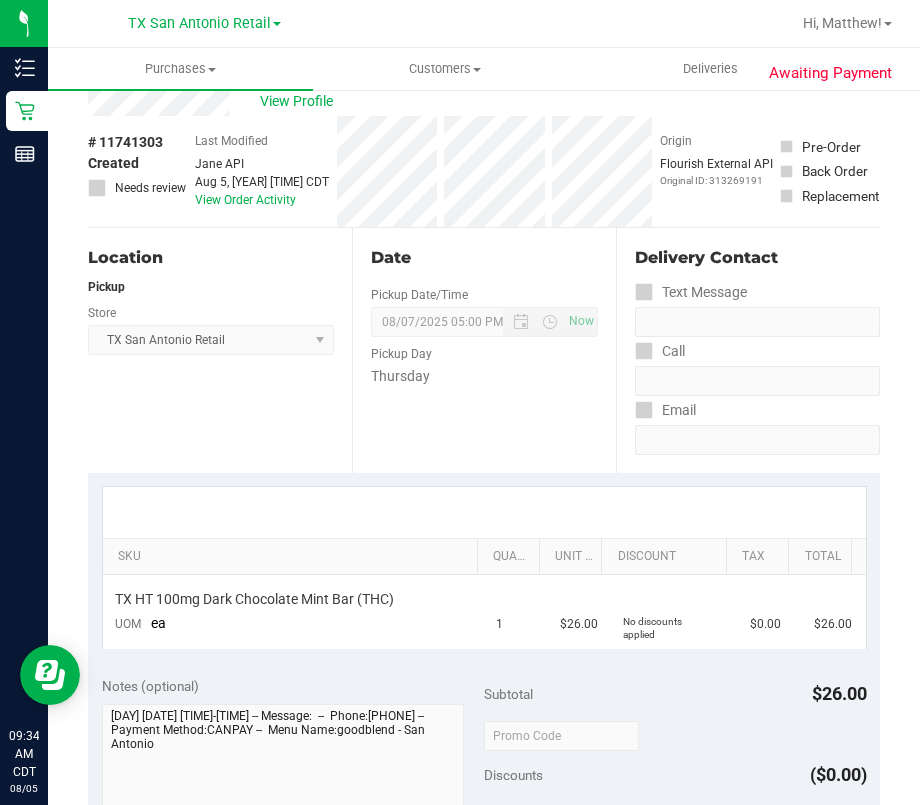 scroll, scrollTop: 0, scrollLeft: 0, axis: both 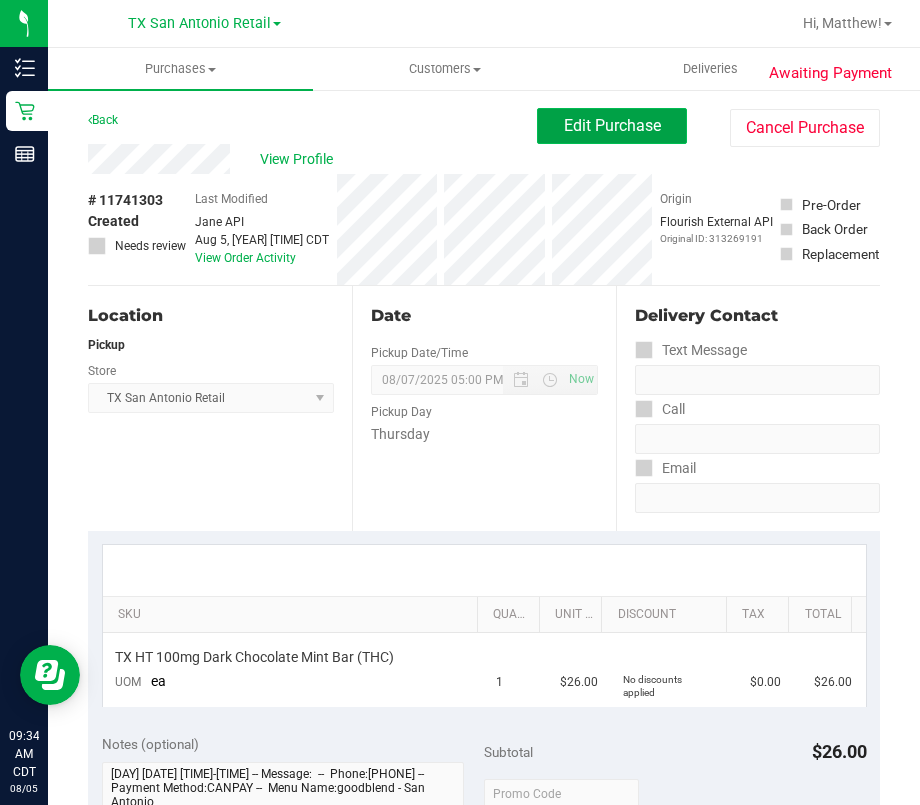 click on "Edit Purchase" at bounding box center (612, 125) 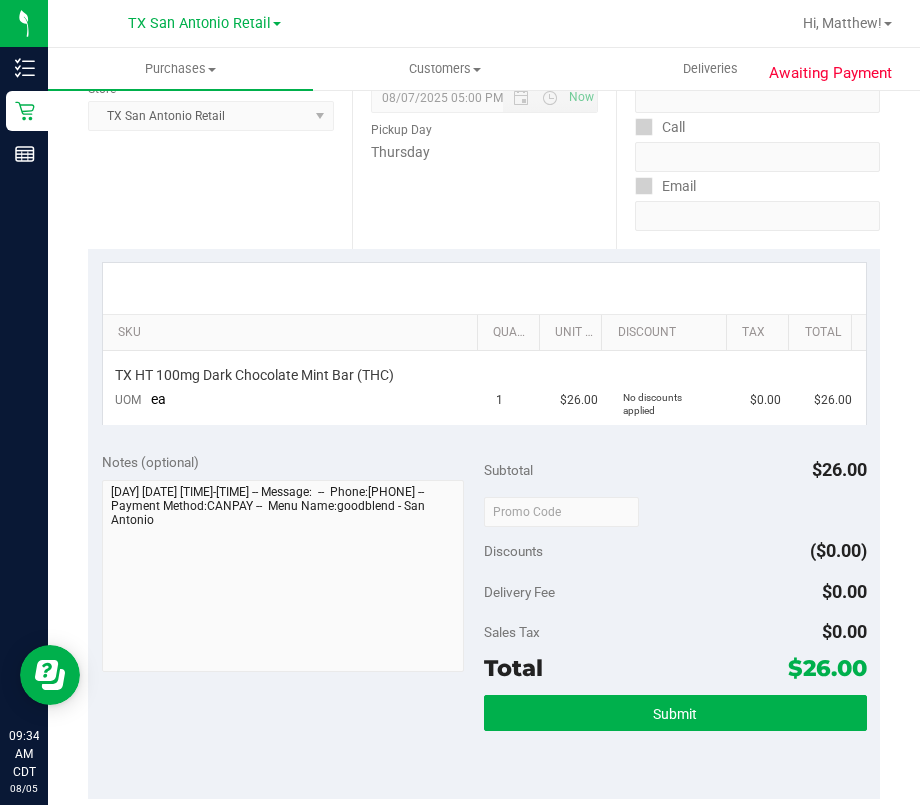 scroll, scrollTop: 533, scrollLeft: 0, axis: vertical 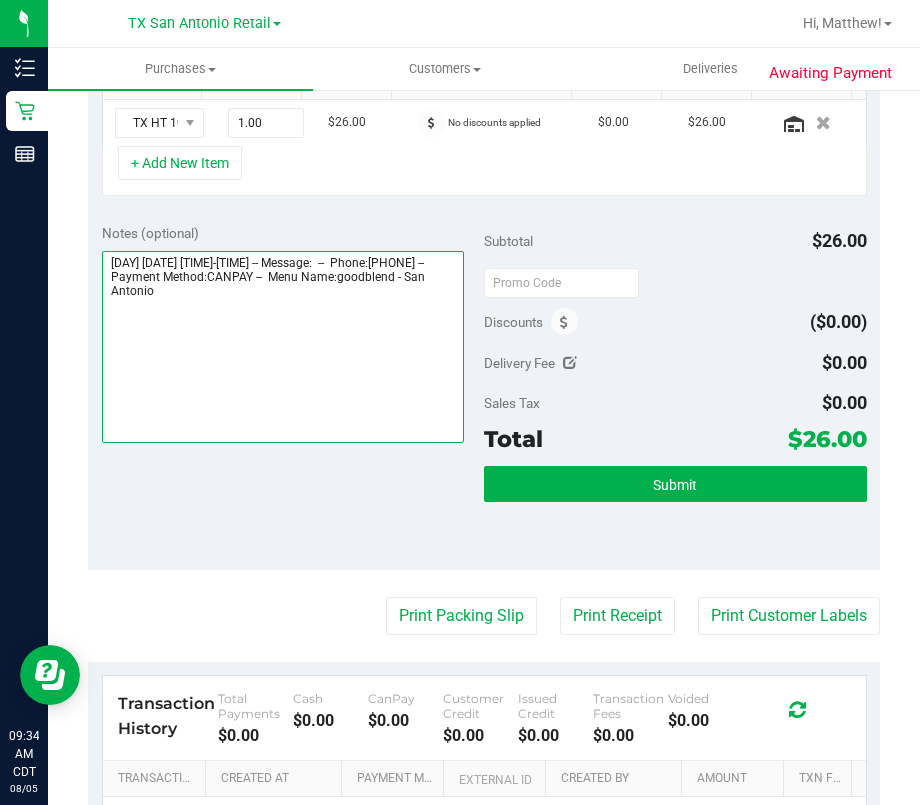 click at bounding box center (283, 347) 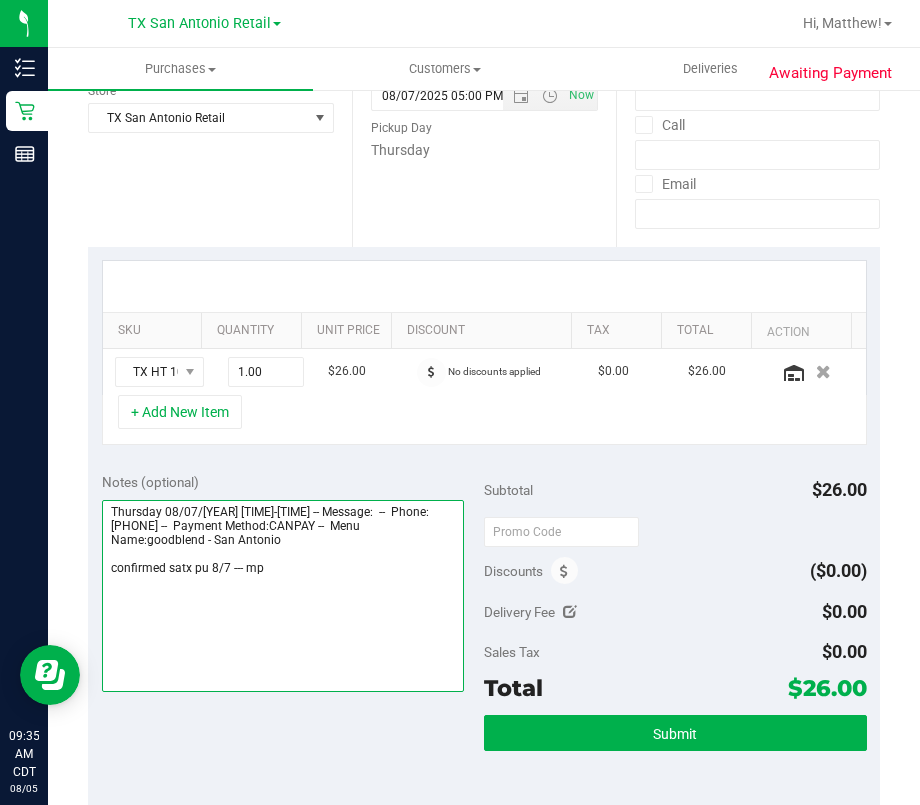 scroll, scrollTop: 0, scrollLeft: 0, axis: both 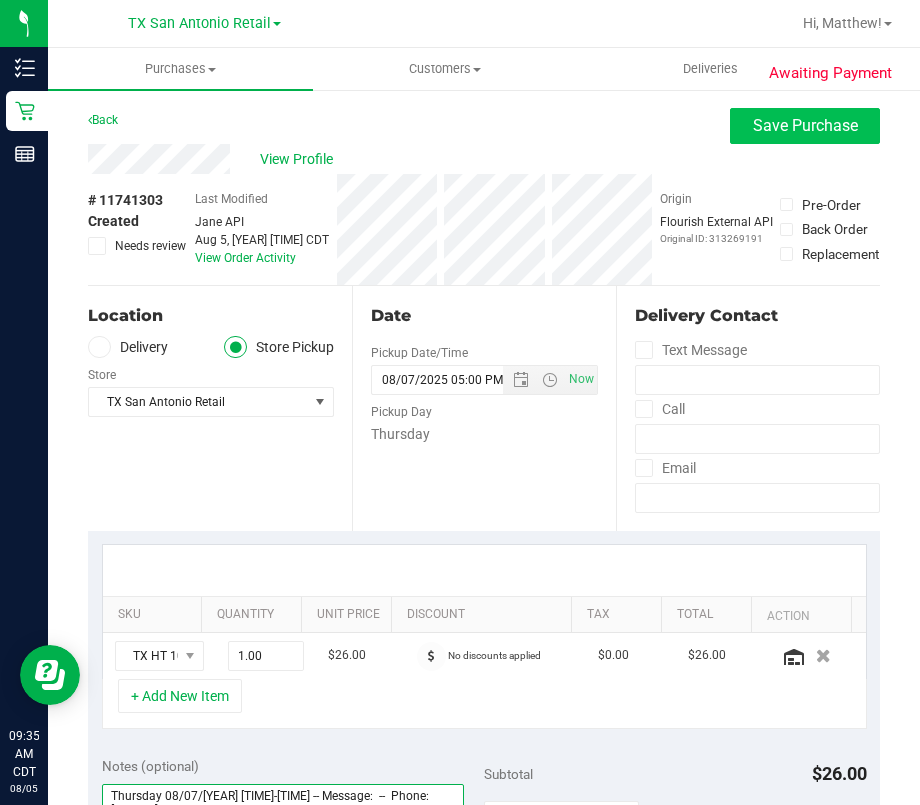 type on "Thursday 08/07/[YEAR] [TIME]-[TIME] -- Message:  --  Phone:[PHONE] --  Payment Method:CANPAY --  Menu Name:goodblend - San Antonio
confirmed satx pu 8/7 --- mp" 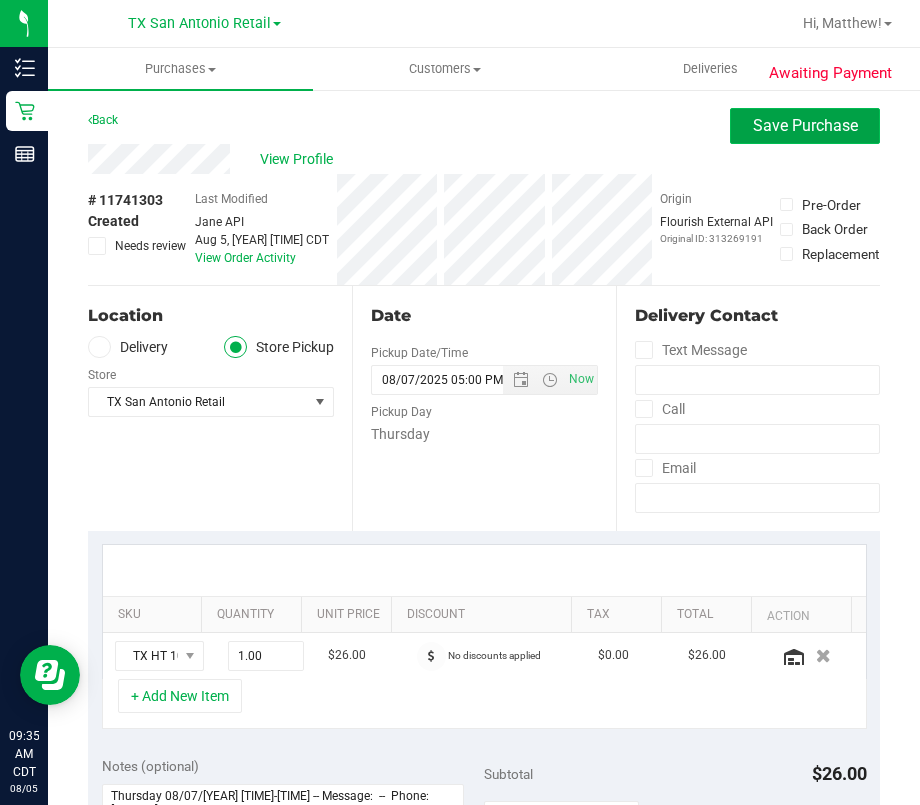 click on "Save Purchase" at bounding box center [805, 126] 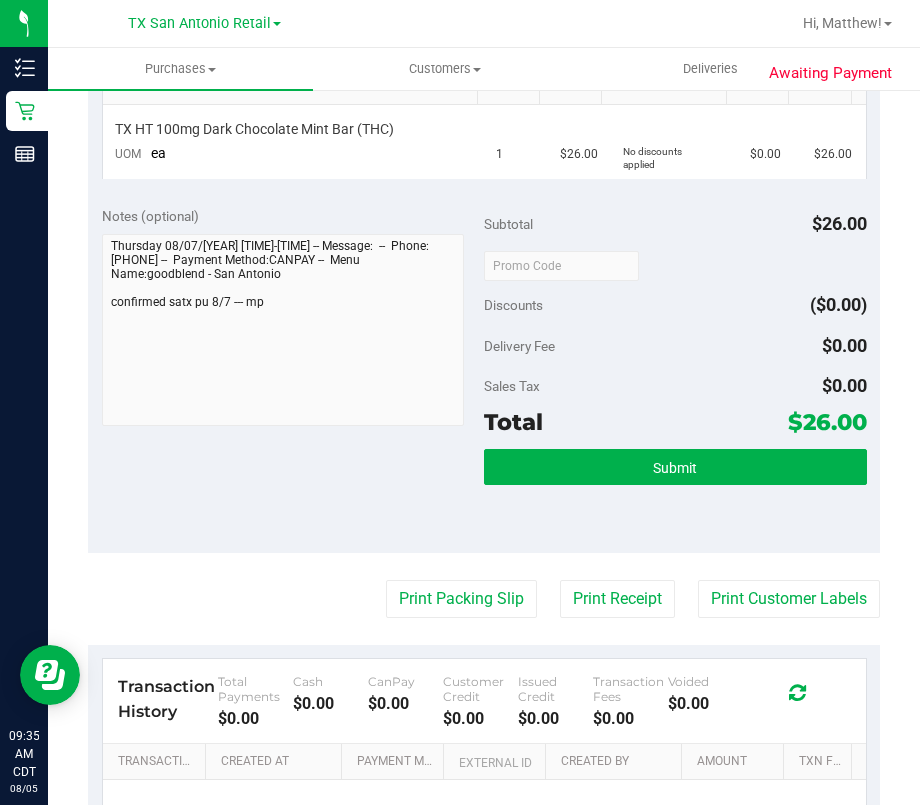 scroll, scrollTop: 533, scrollLeft: 0, axis: vertical 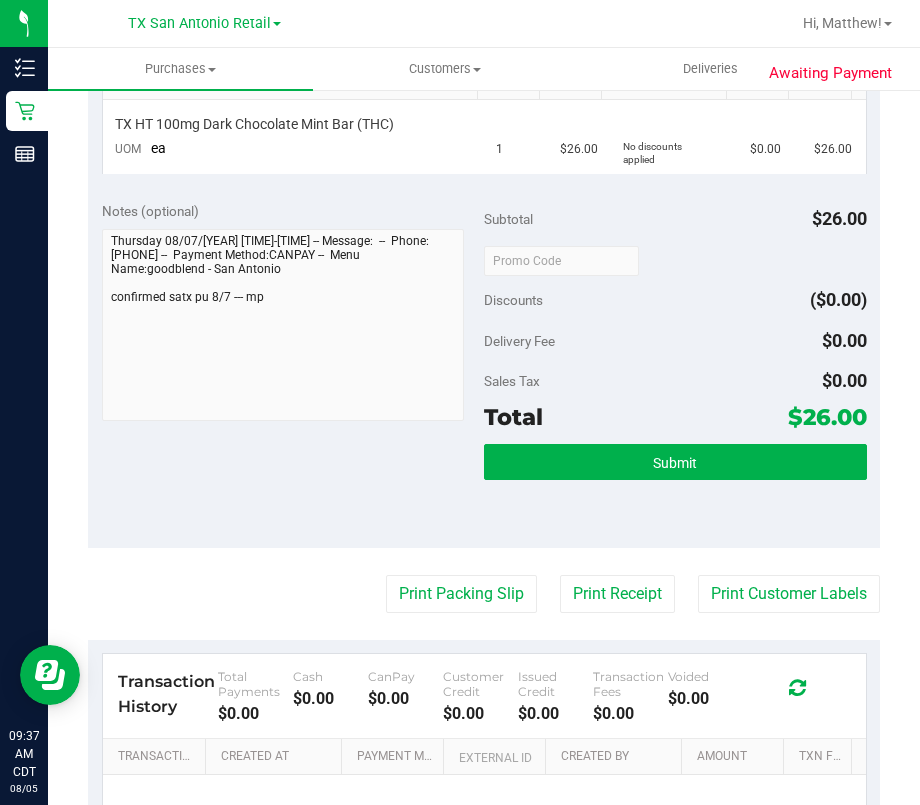 click on "Delivery Fee
$0.00" at bounding box center [675, 341] 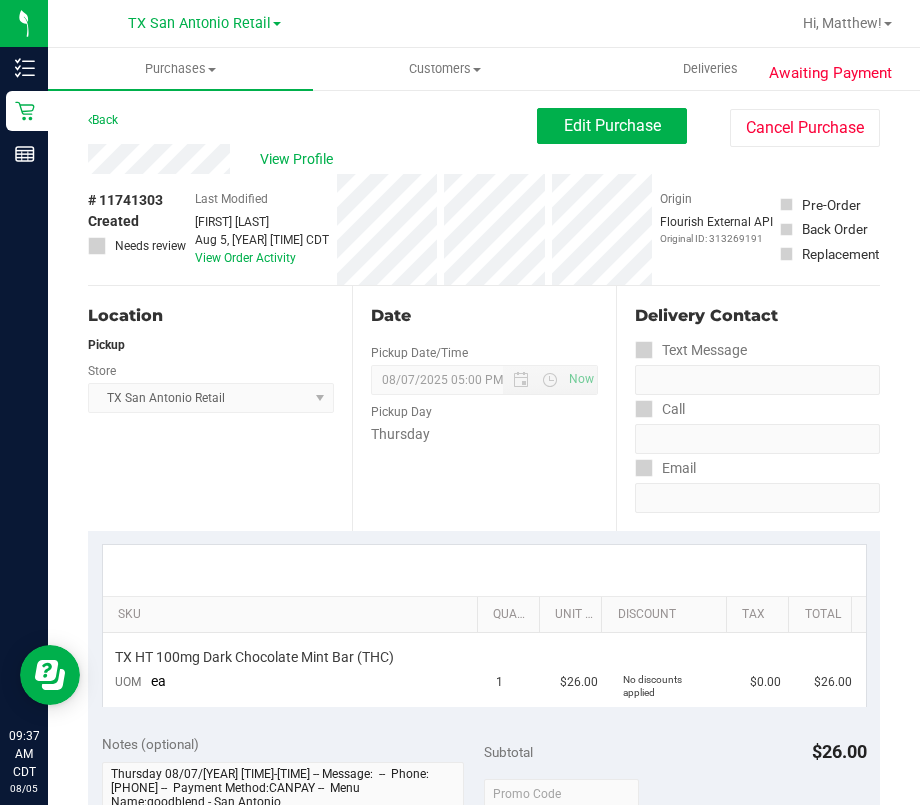 scroll, scrollTop: 266, scrollLeft: 0, axis: vertical 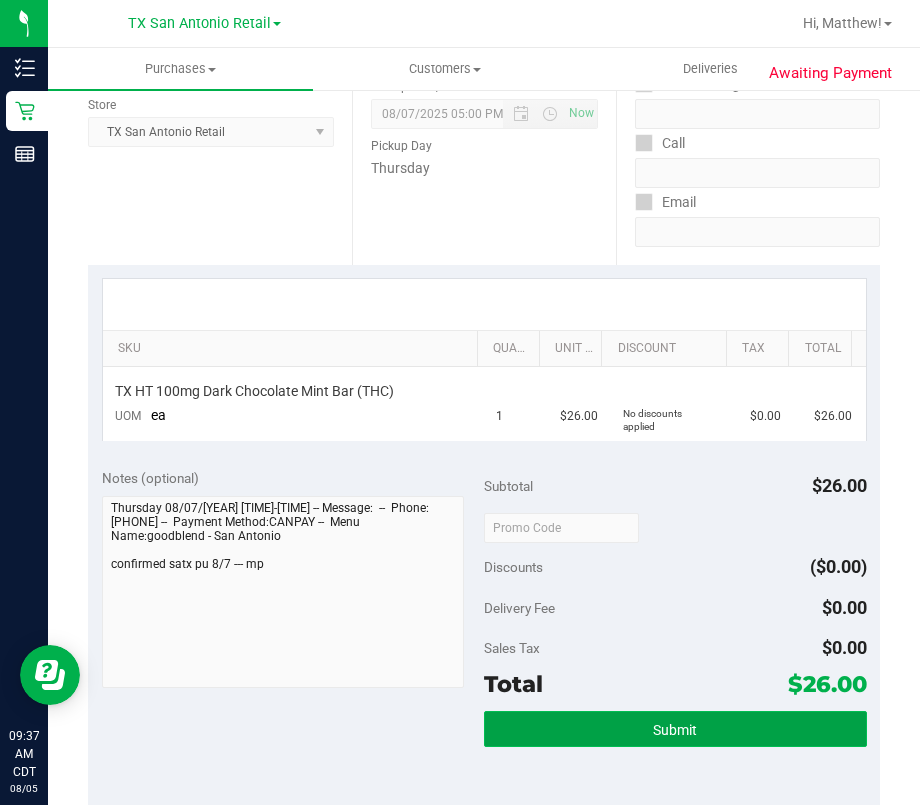 click on "Submit" at bounding box center [675, 729] 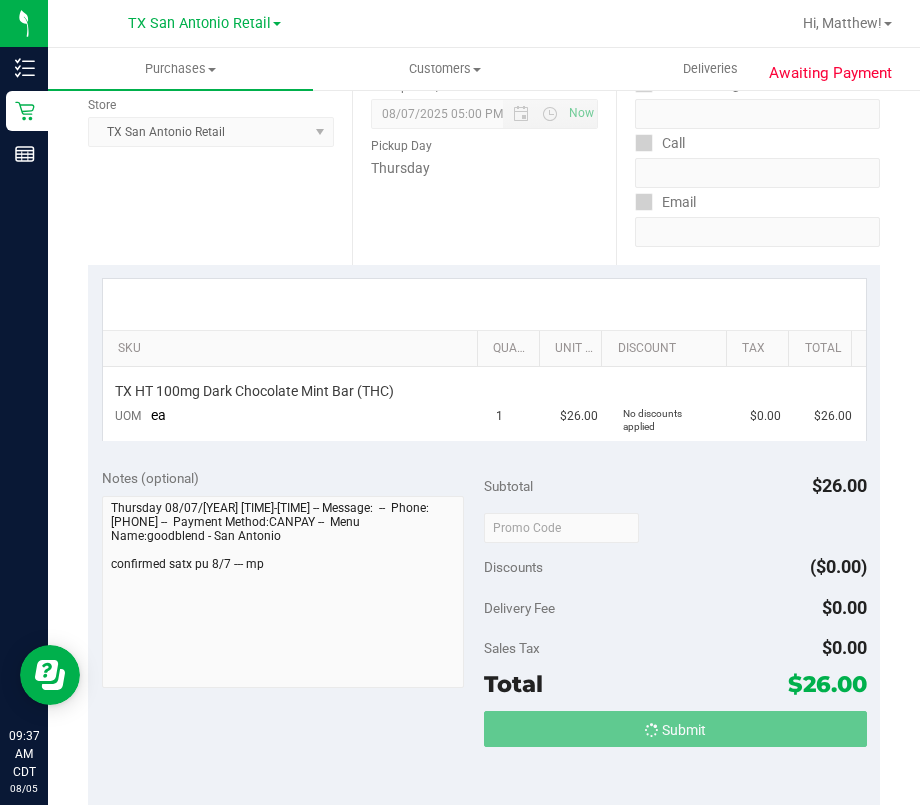 scroll, scrollTop: 0, scrollLeft: 0, axis: both 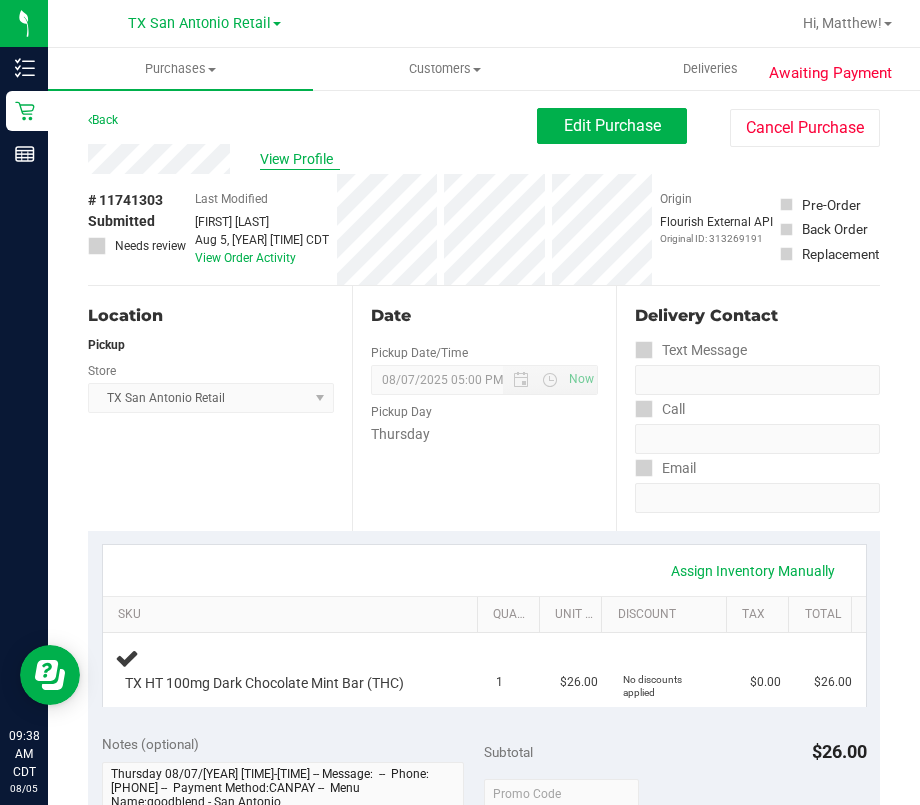 click on "View Profile" at bounding box center [300, 159] 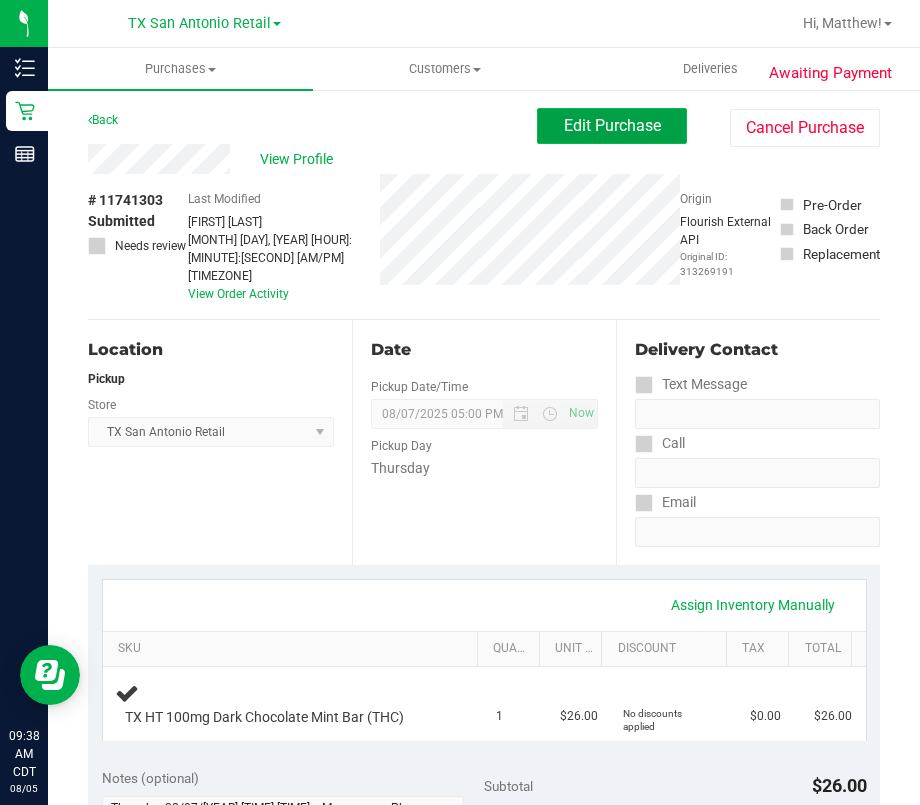 click on "Edit Purchase" at bounding box center (612, 126) 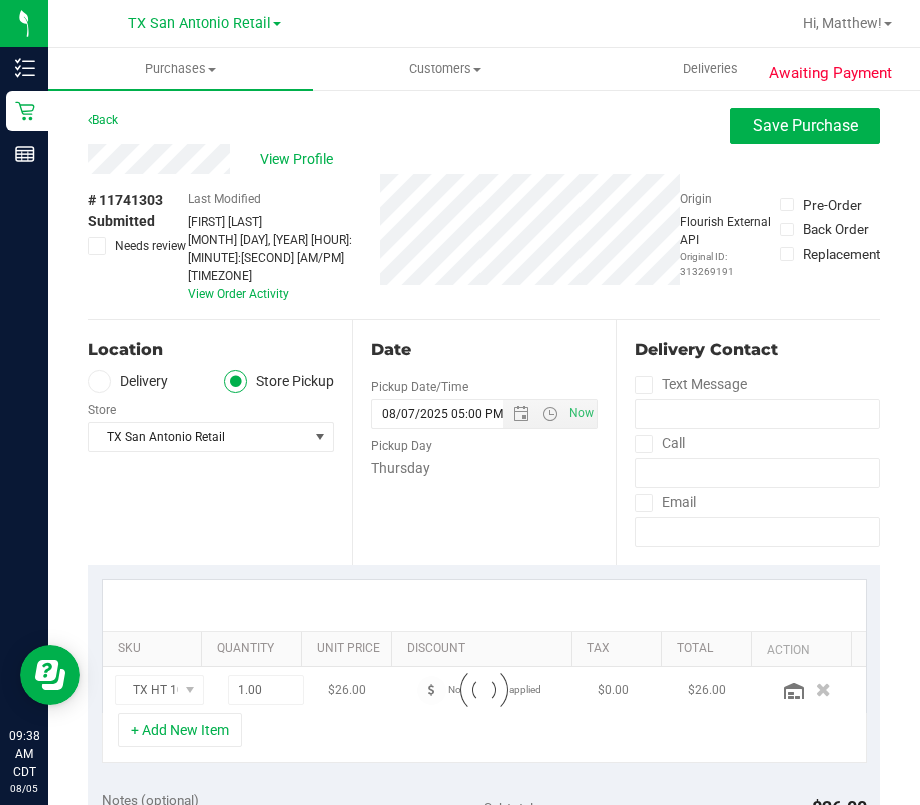 scroll, scrollTop: 0, scrollLeft: 0, axis: both 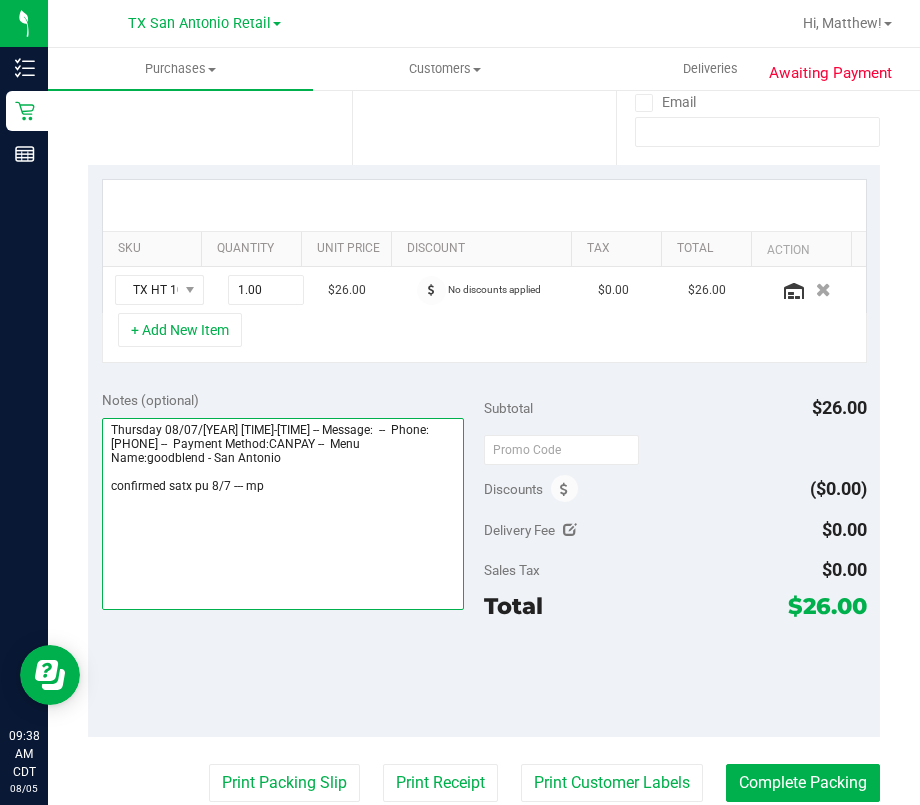 click at bounding box center [283, 514] 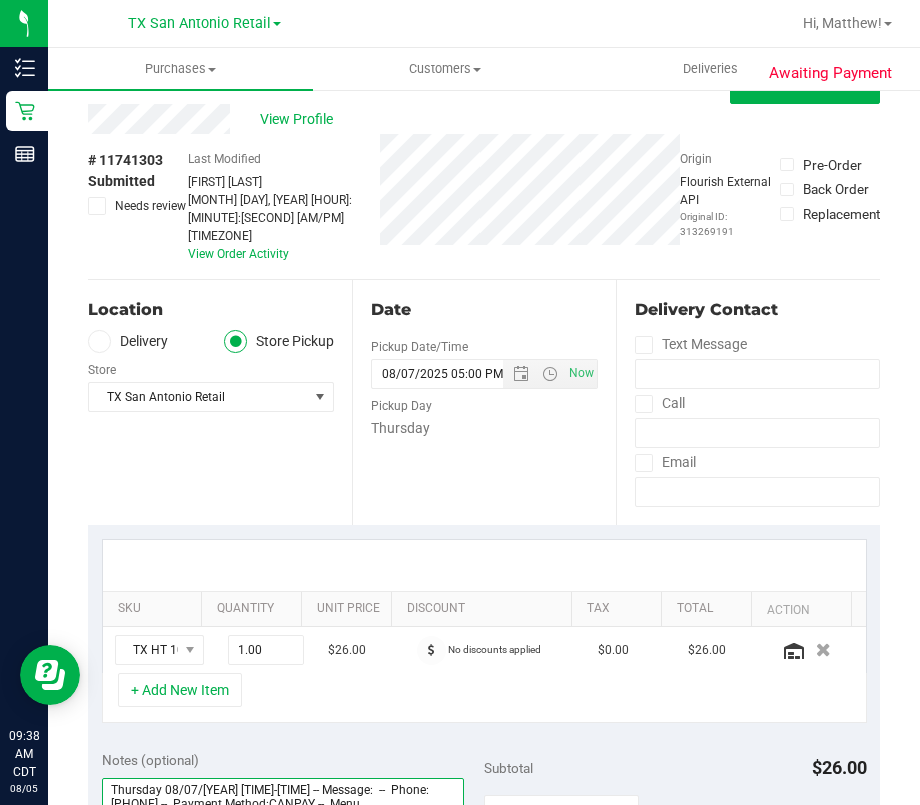 scroll, scrollTop: 0, scrollLeft: 0, axis: both 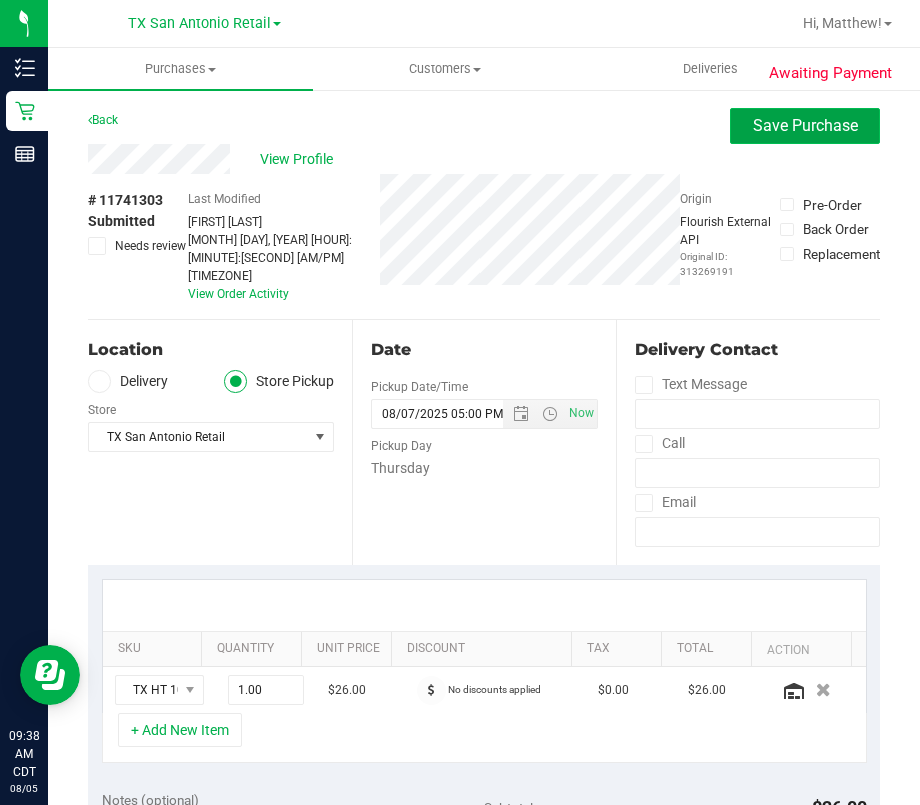 click on "Save Purchase" at bounding box center [805, 126] 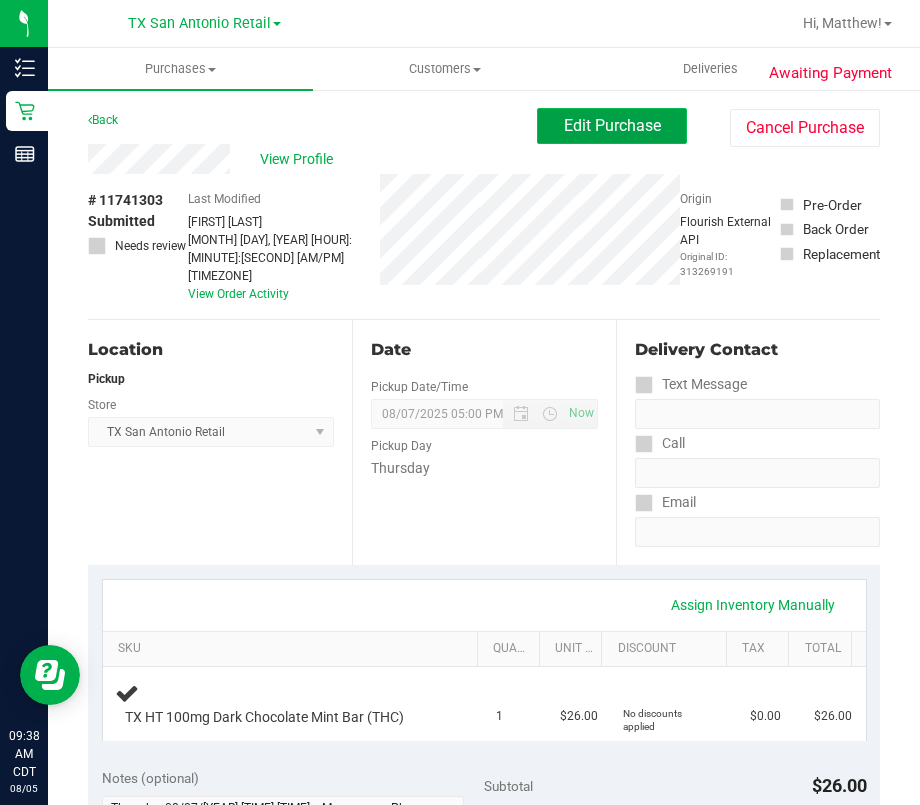 click on "Edit Purchase" at bounding box center (612, 125) 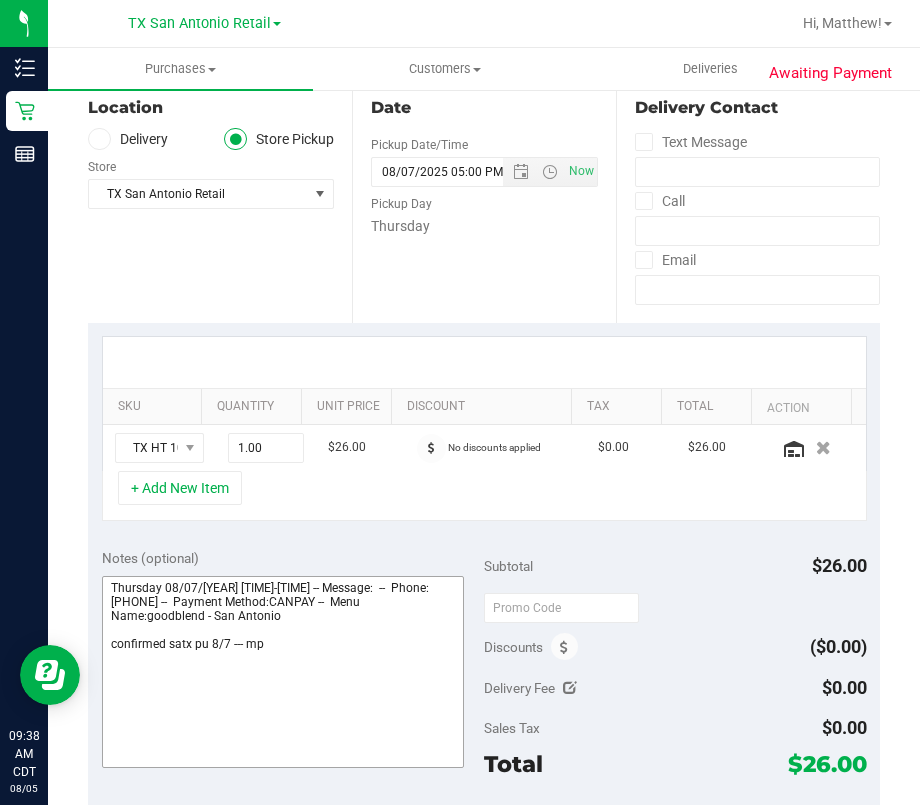 scroll, scrollTop: 400, scrollLeft: 0, axis: vertical 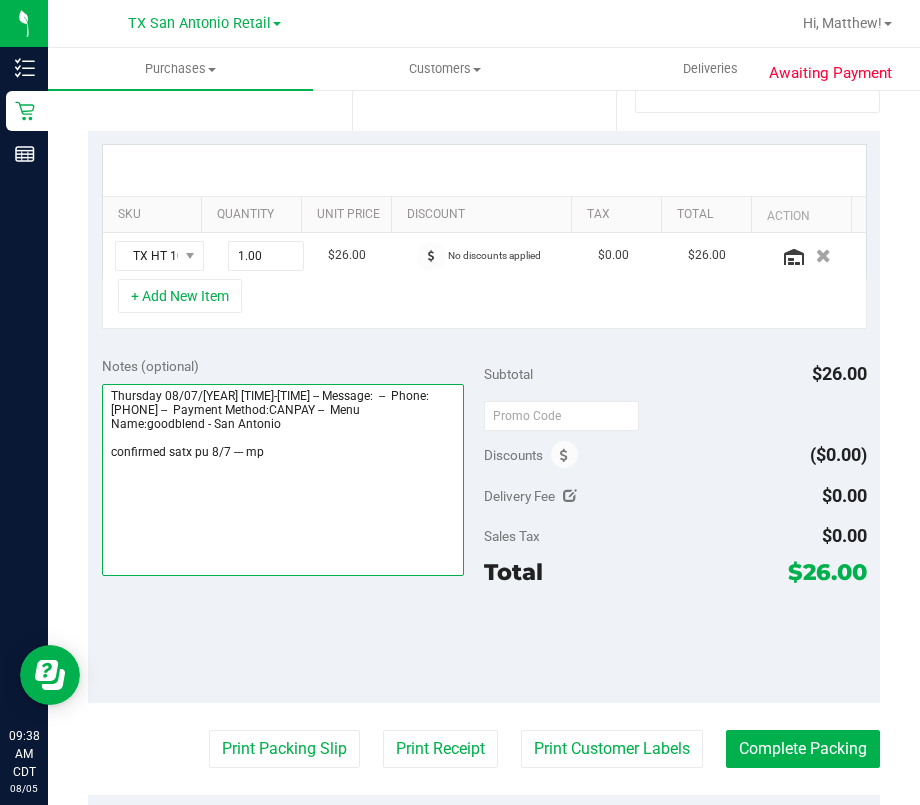 click at bounding box center (283, 480) 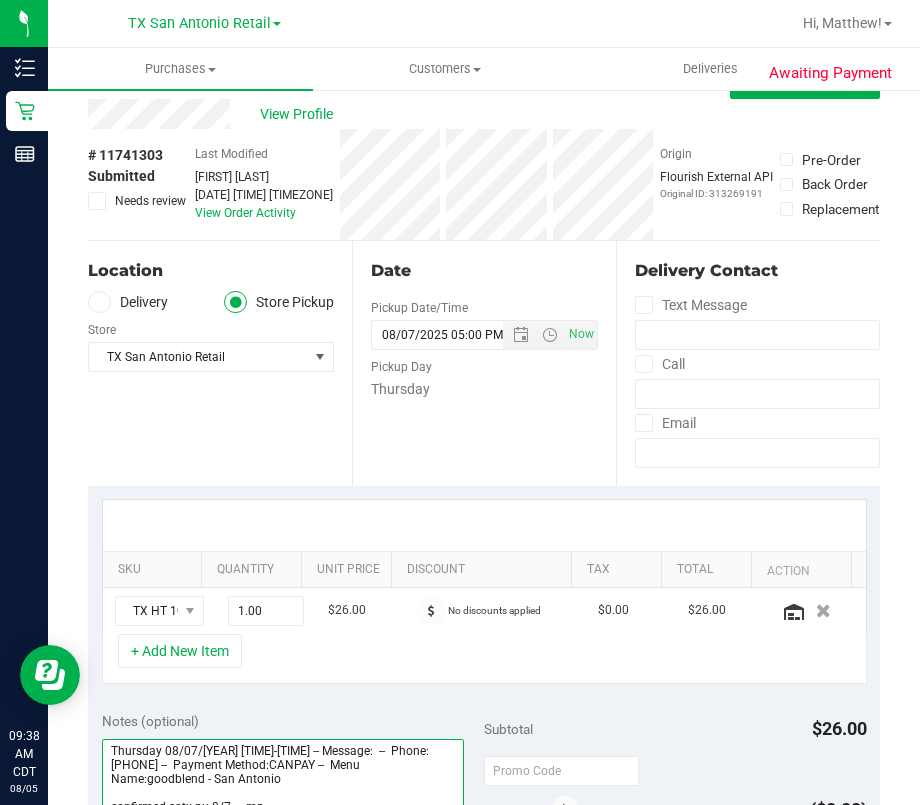 scroll, scrollTop: 0, scrollLeft: 0, axis: both 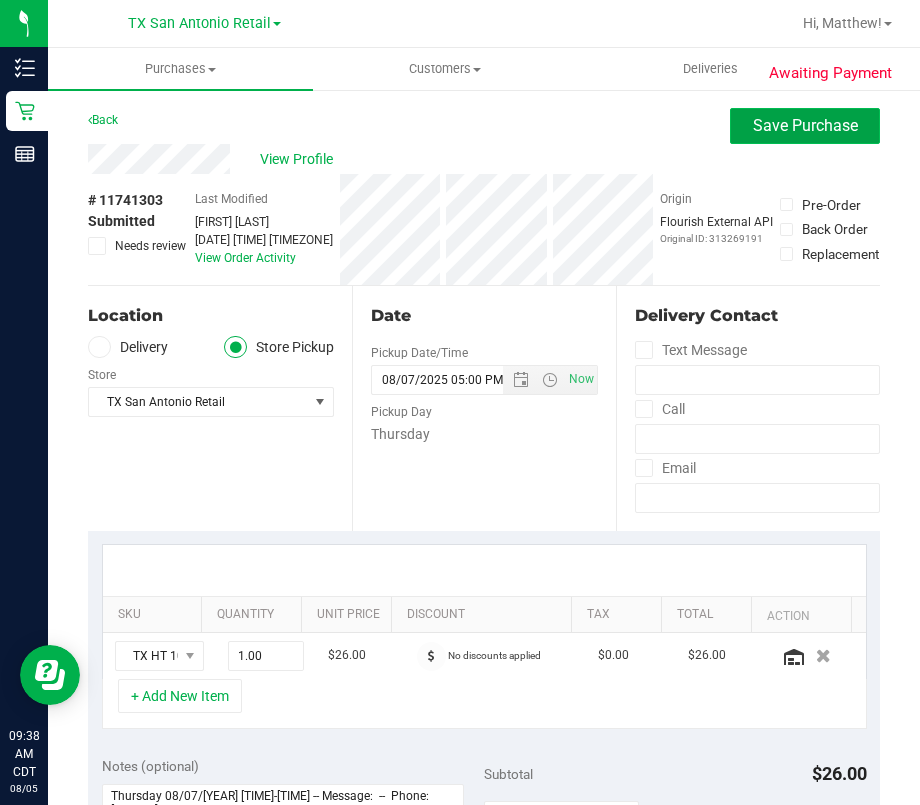 click on "Save Purchase" at bounding box center [805, 125] 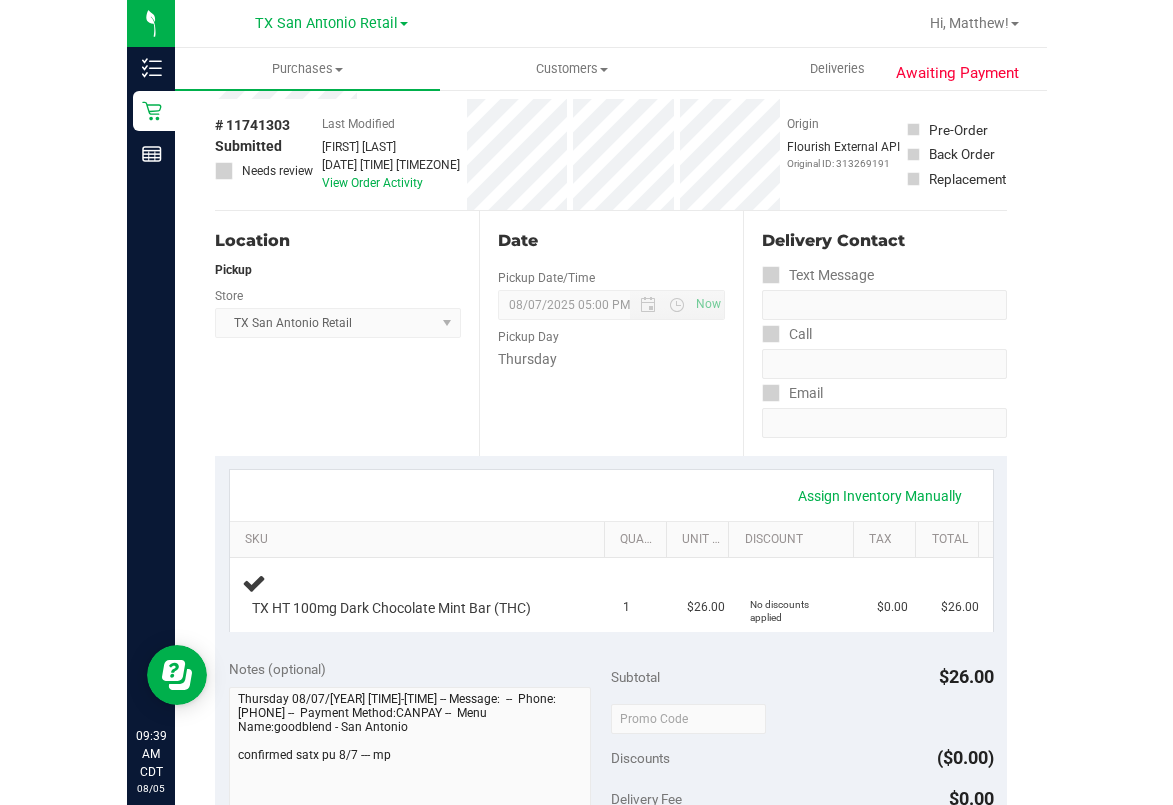 scroll, scrollTop: 0, scrollLeft: 0, axis: both 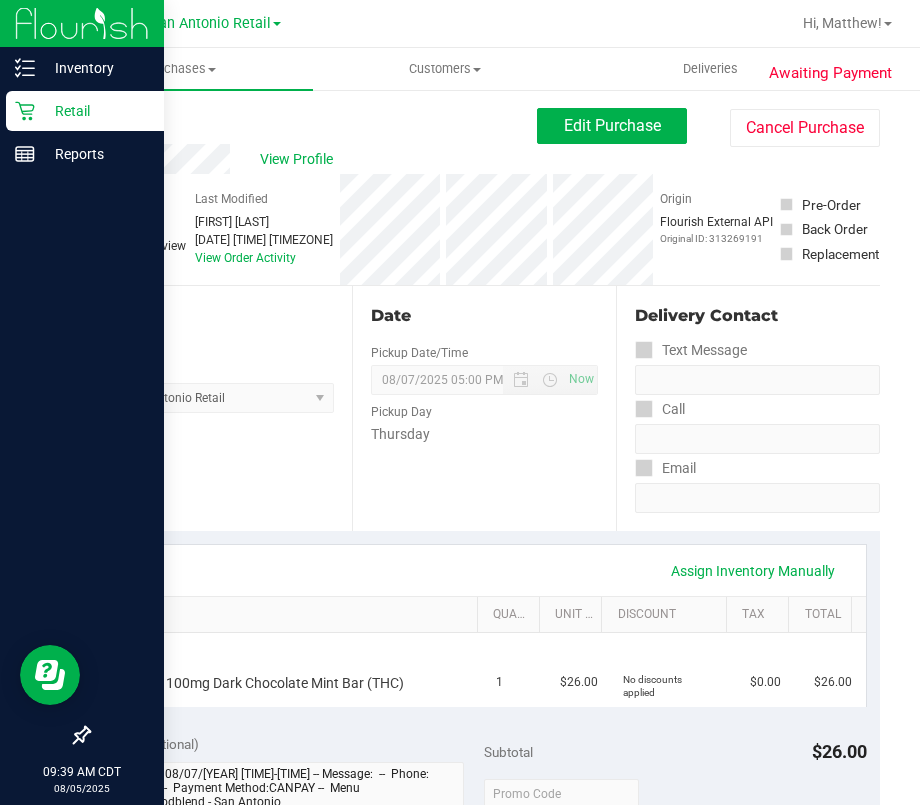 click on "Retail" at bounding box center (95, 111) 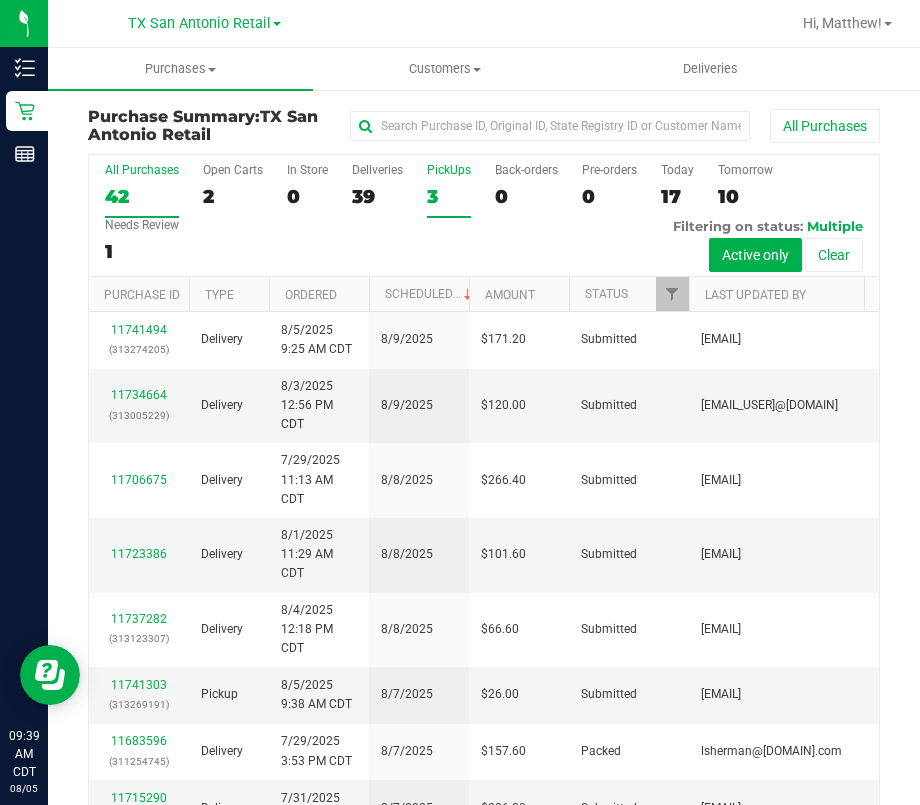 click on "3" at bounding box center [449, 196] 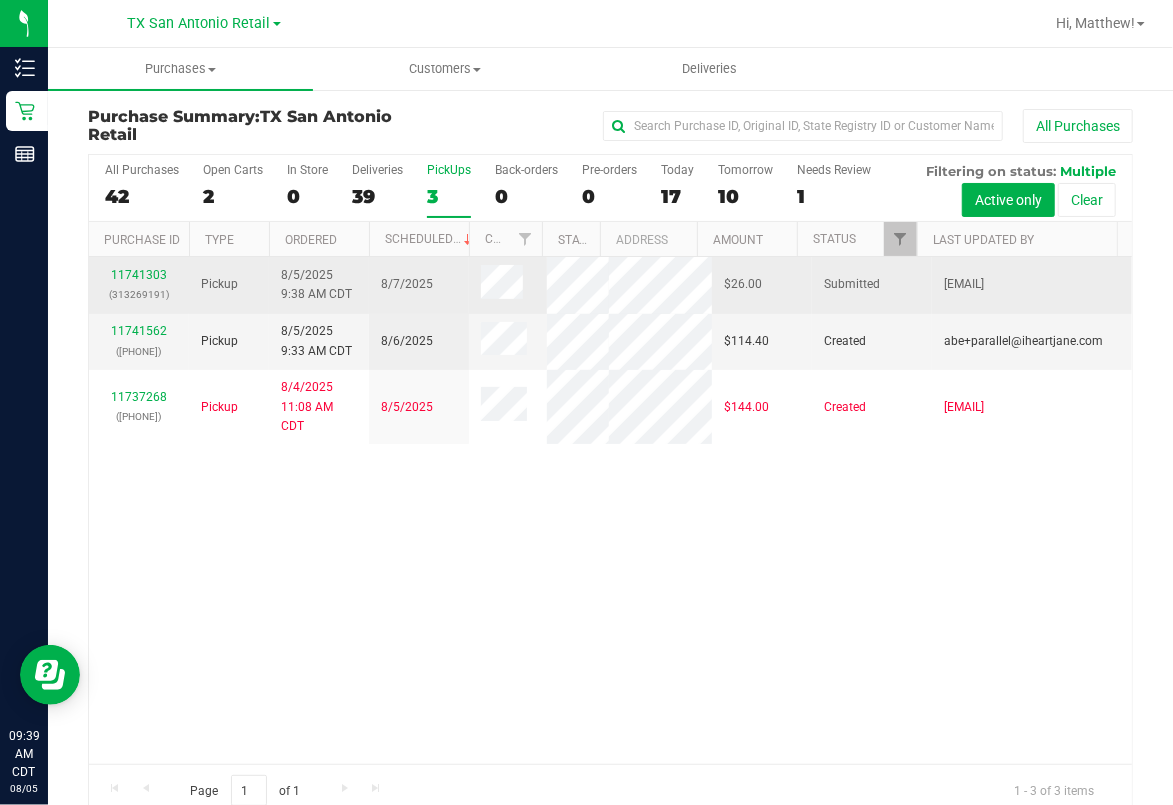 click on "11741303
([NUMBER])" at bounding box center [139, 285] 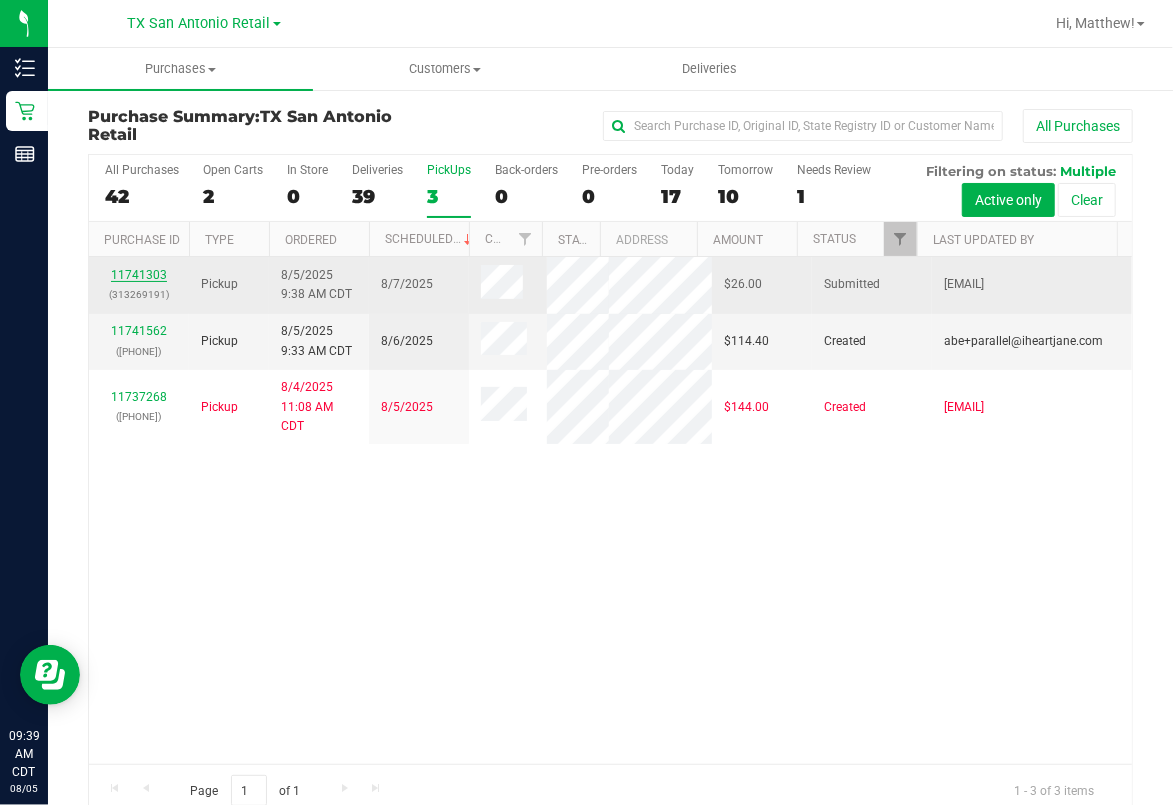 click on "11741303" at bounding box center [139, 275] 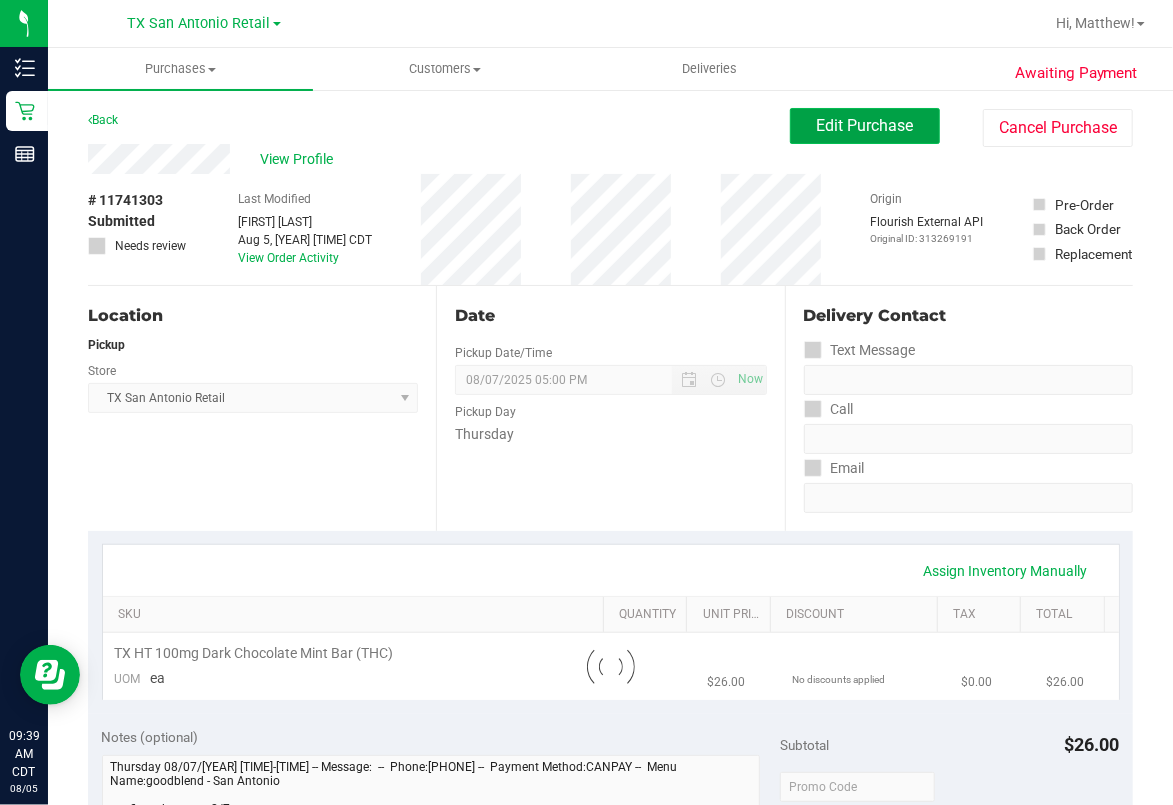 click on "Edit Purchase" at bounding box center [865, 125] 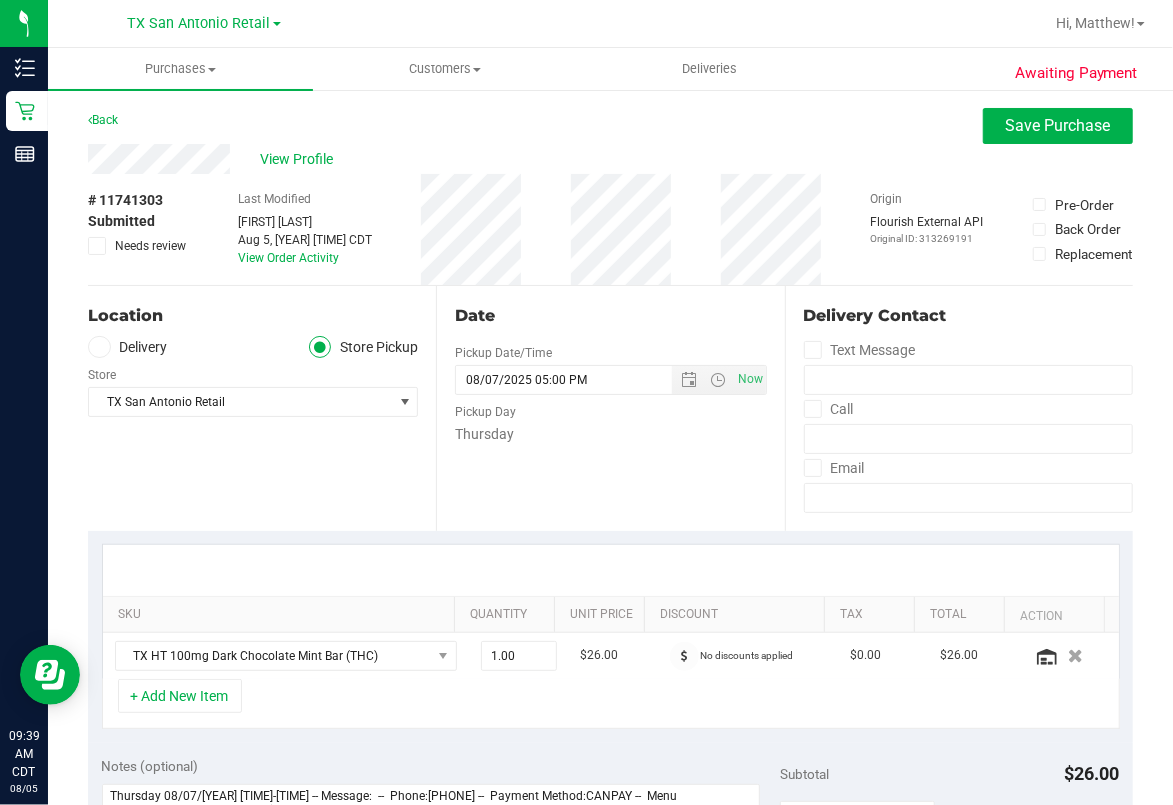 click on "Delivery" at bounding box center [128, 347] 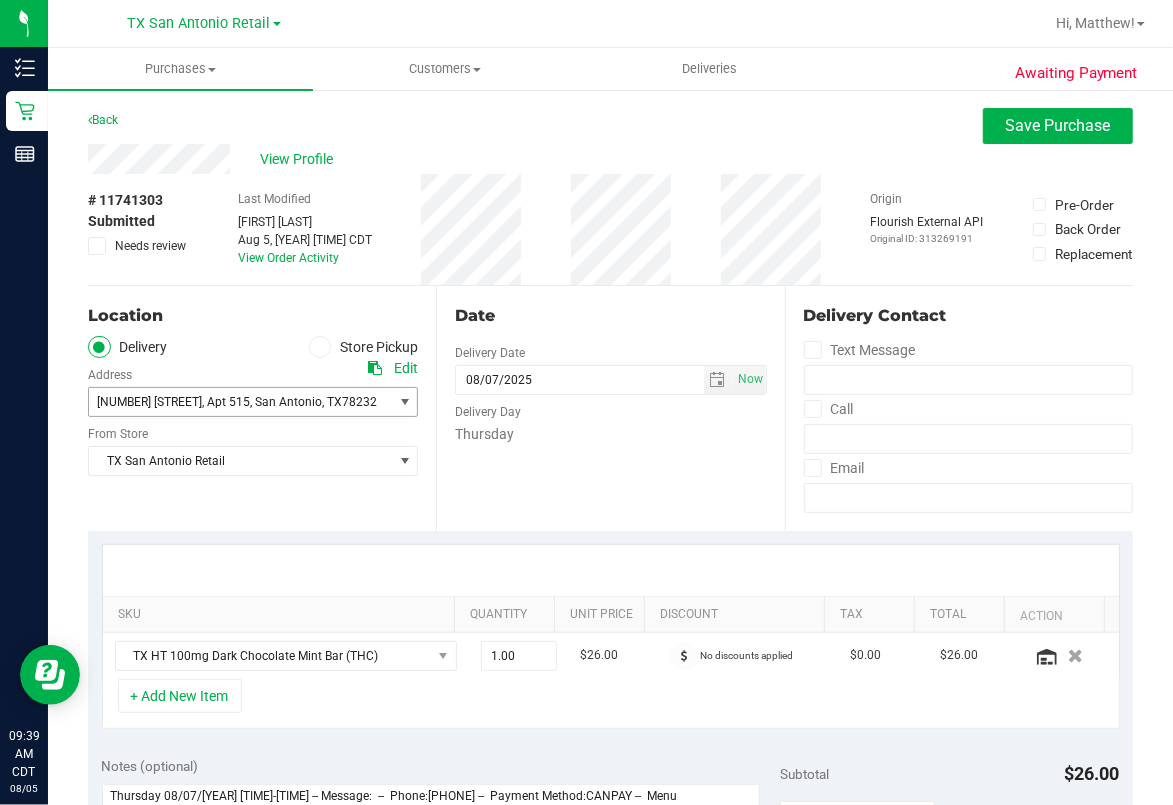 click on "78232" at bounding box center (359, 402) 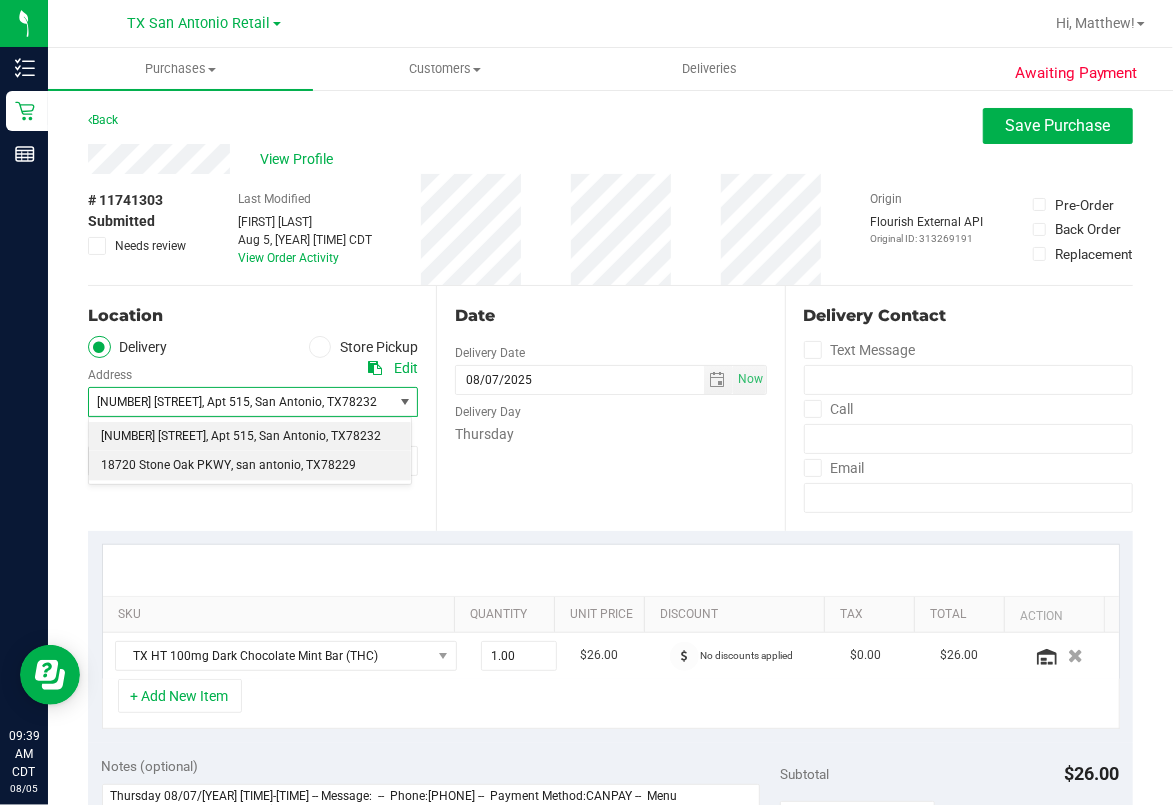 click on "78229" at bounding box center [338, 466] 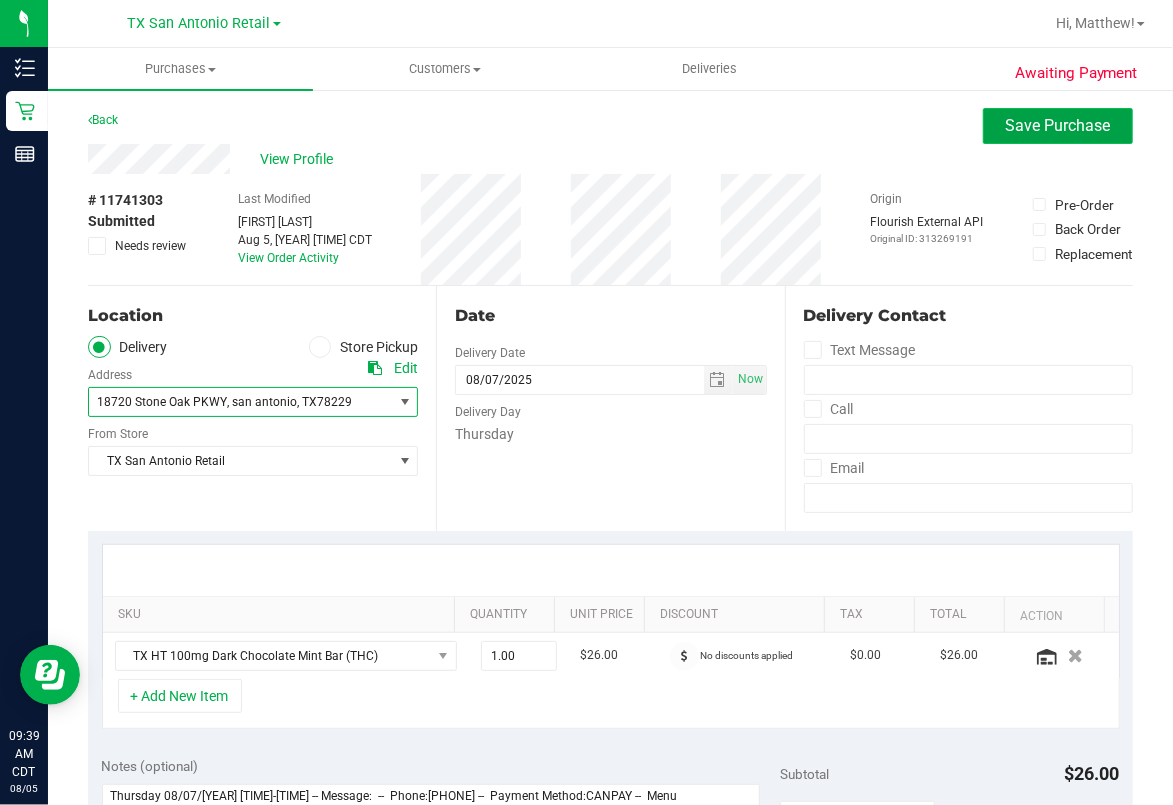 click on "Save Purchase" at bounding box center (1058, 125) 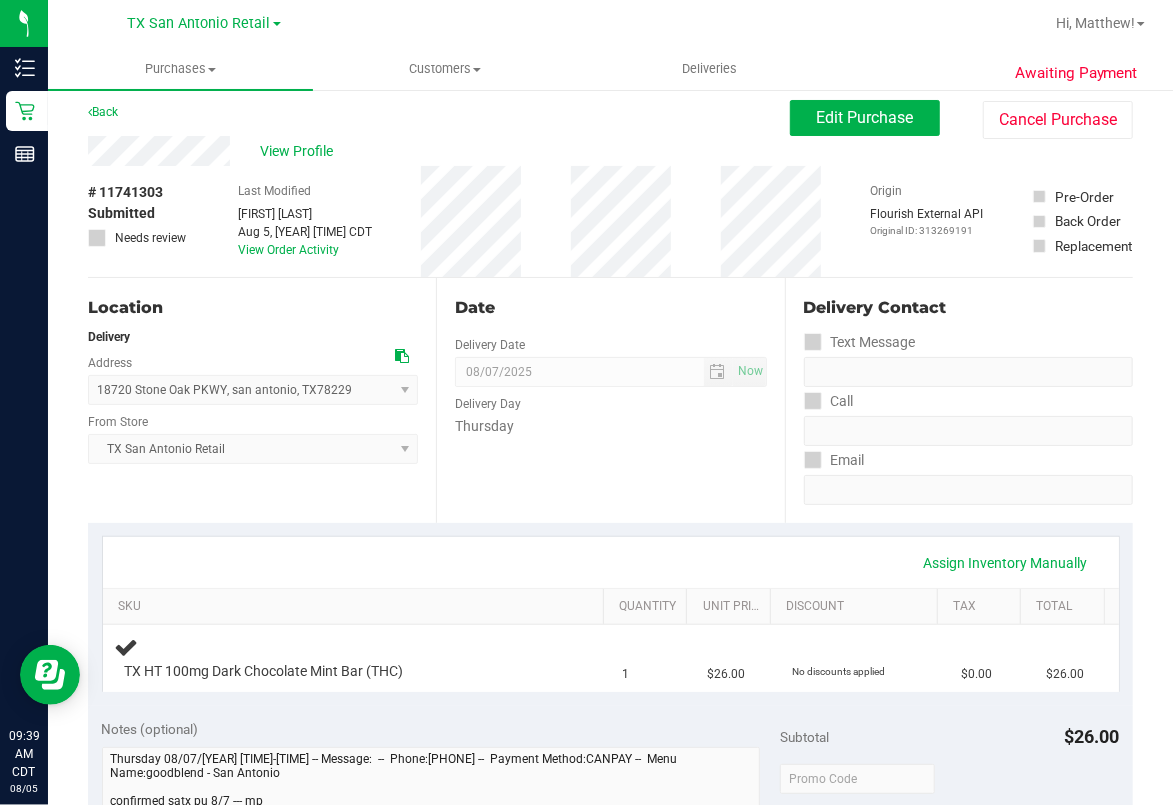 scroll, scrollTop: 0, scrollLeft: 0, axis: both 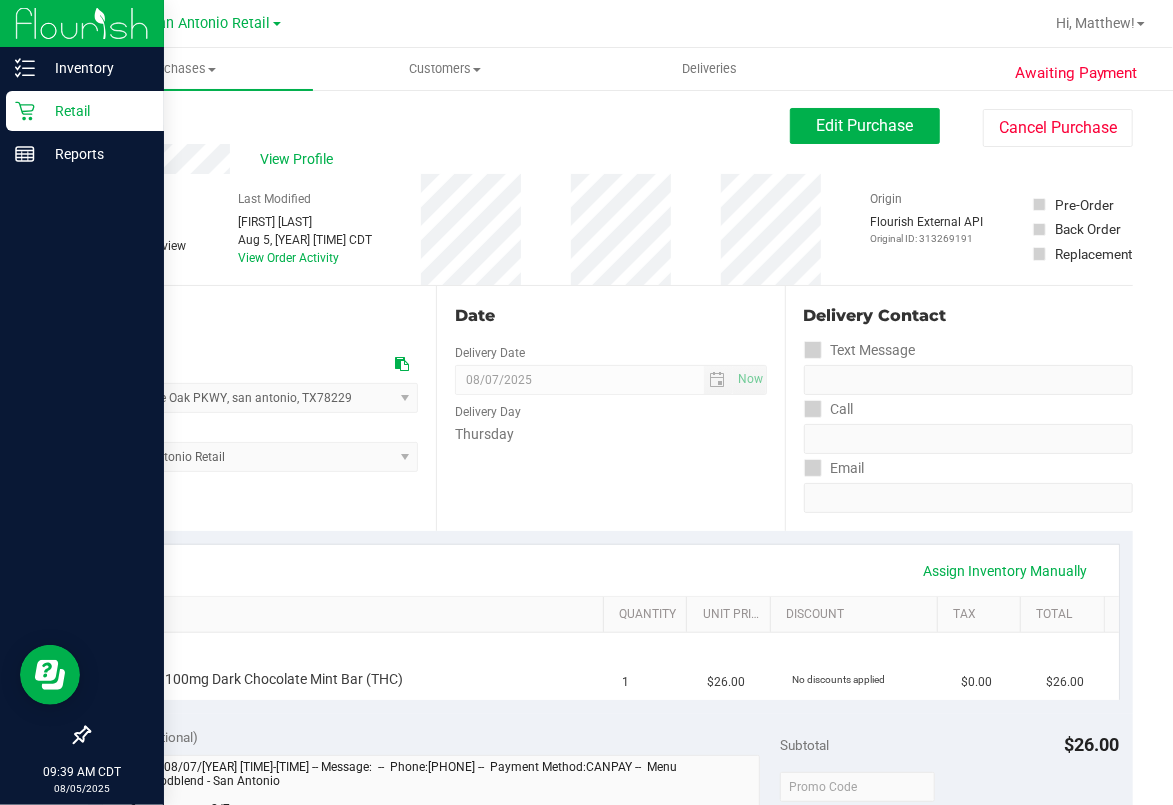 click on "Retail" at bounding box center [95, 111] 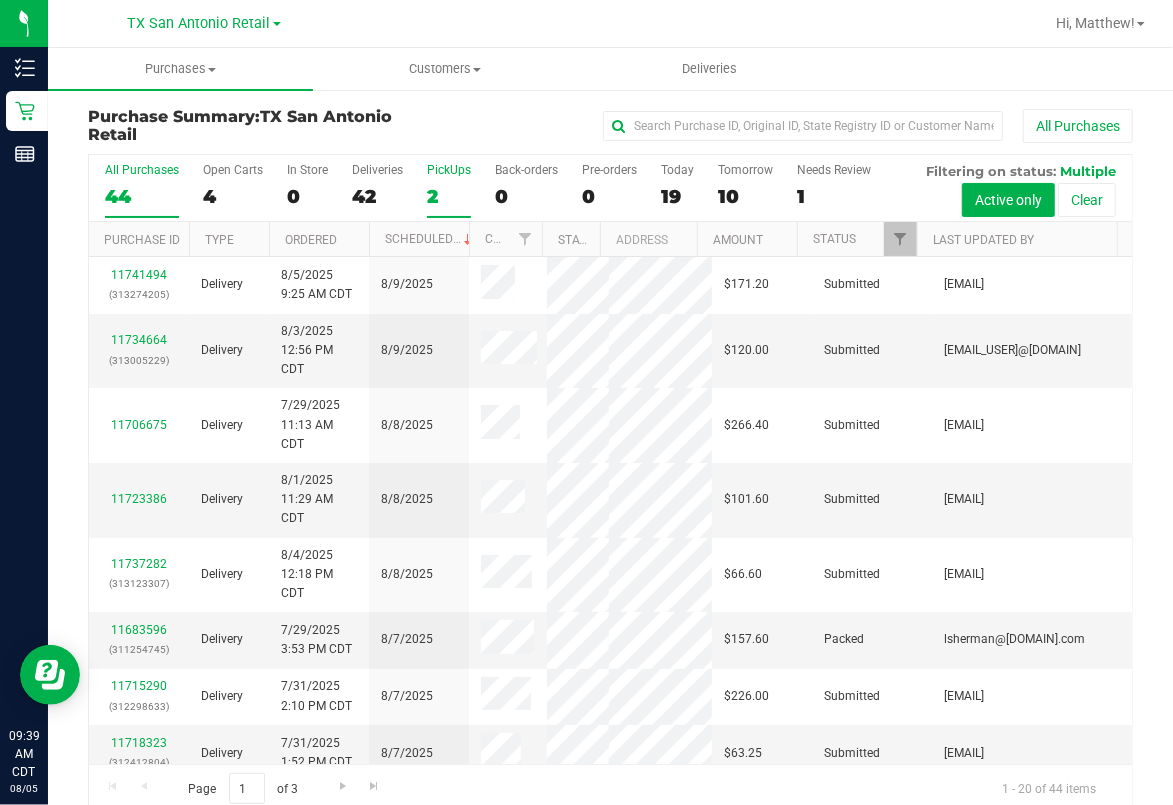 click on "PickUps" at bounding box center (449, 170) 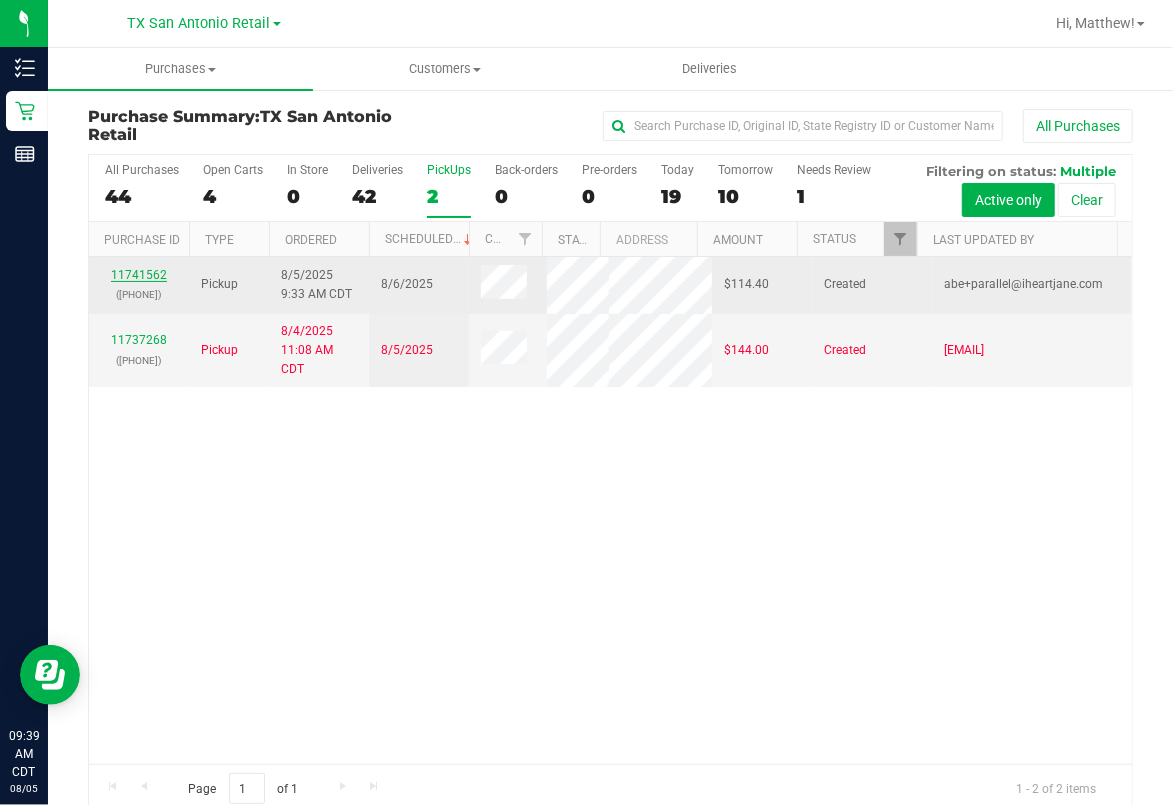 click on "11741562" at bounding box center [139, 275] 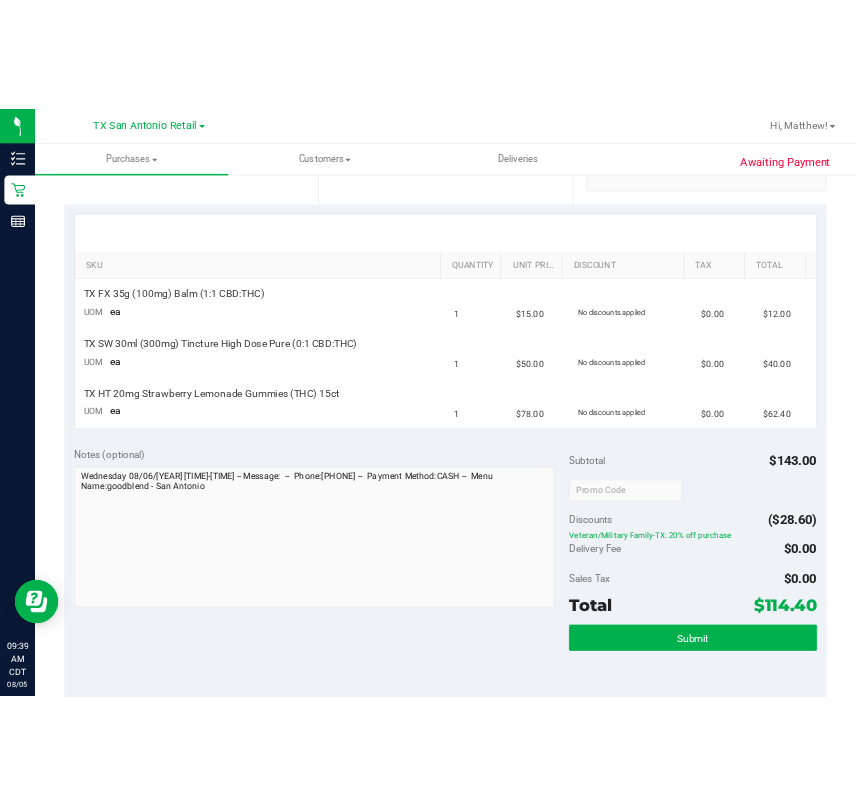 scroll, scrollTop: 0, scrollLeft: 0, axis: both 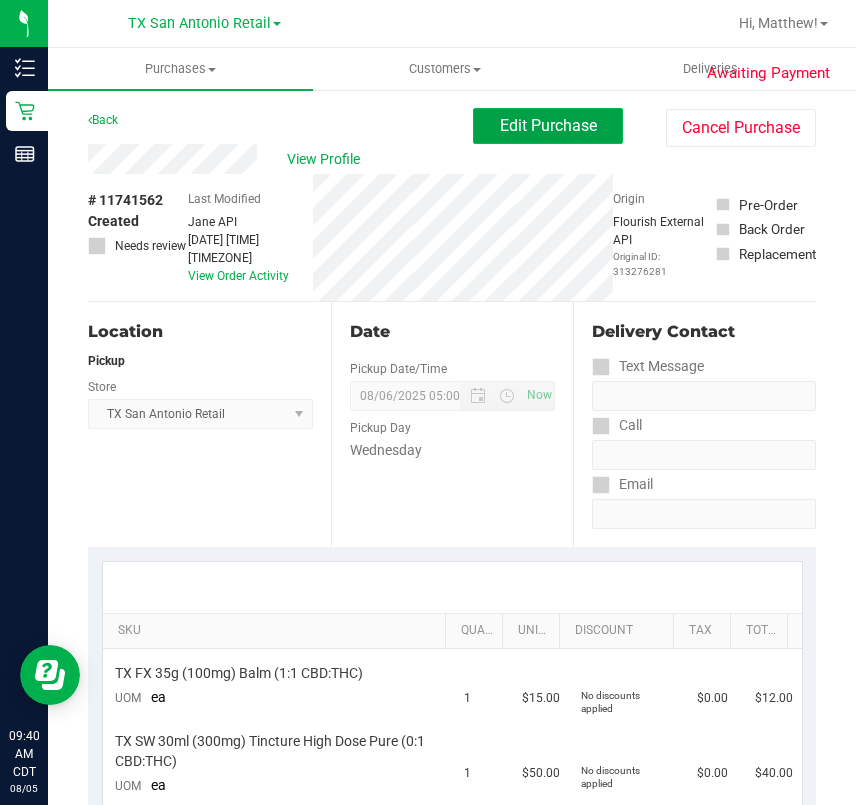 click on "Edit Purchase" at bounding box center [548, 125] 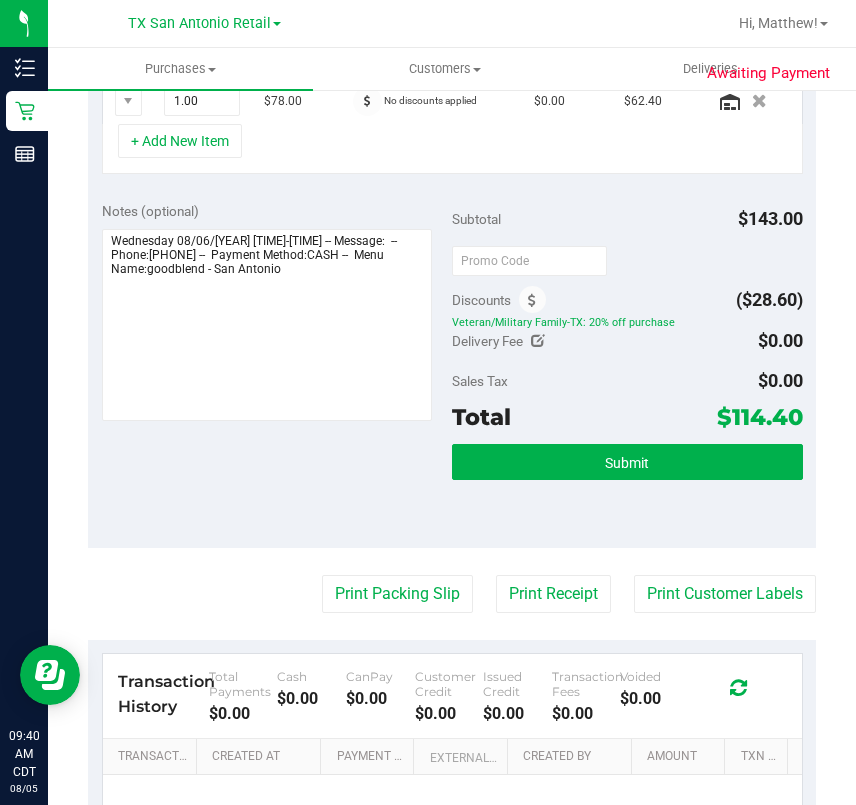 scroll, scrollTop: 666, scrollLeft: 0, axis: vertical 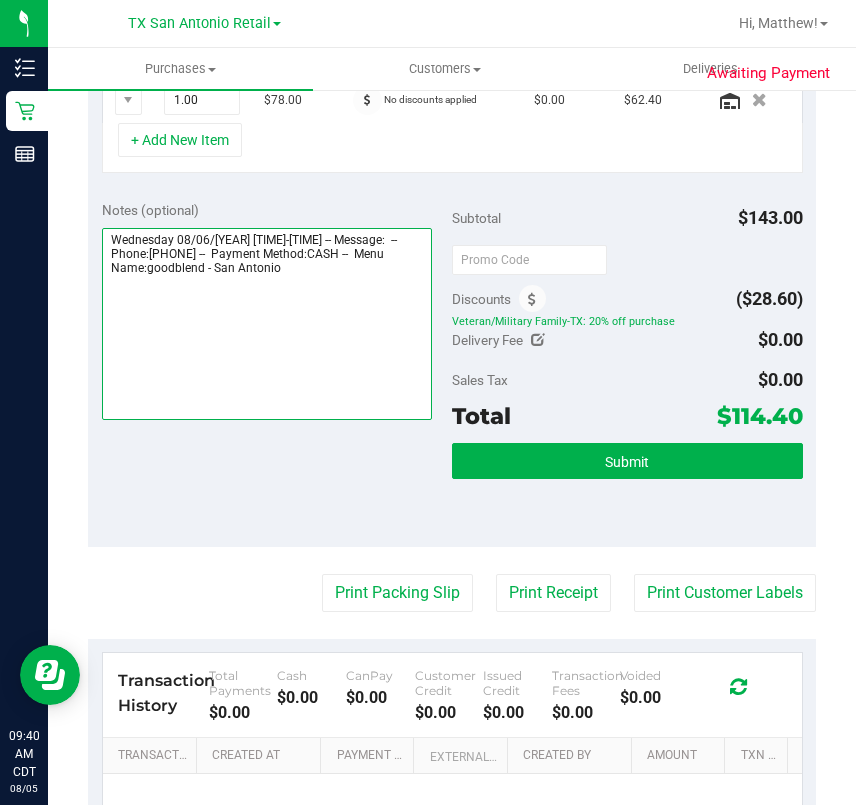 click at bounding box center (267, 324) 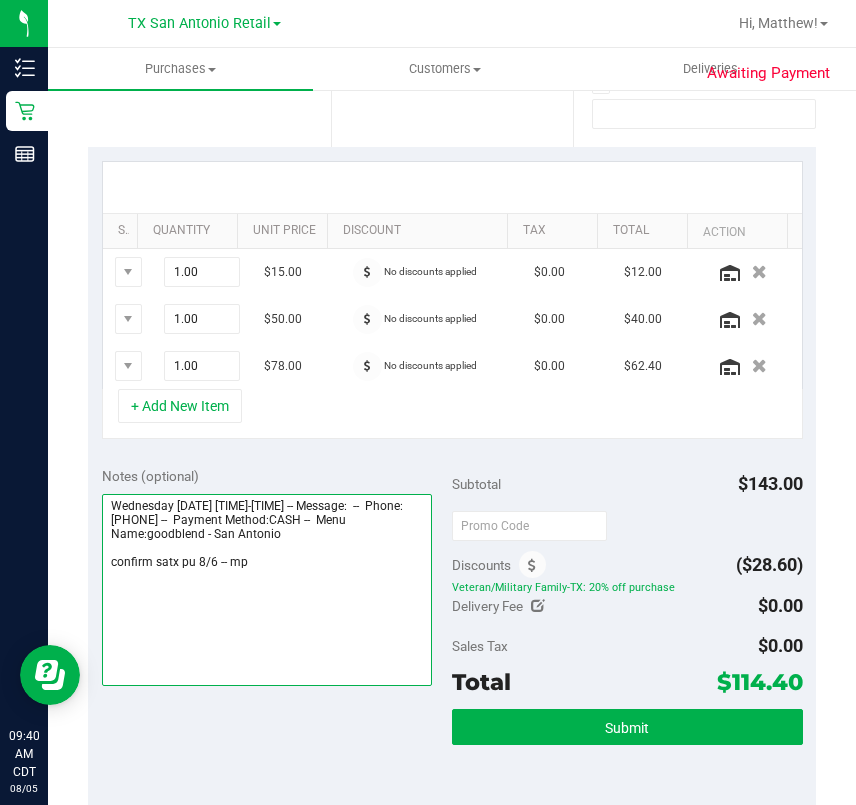 scroll, scrollTop: 0, scrollLeft: 0, axis: both 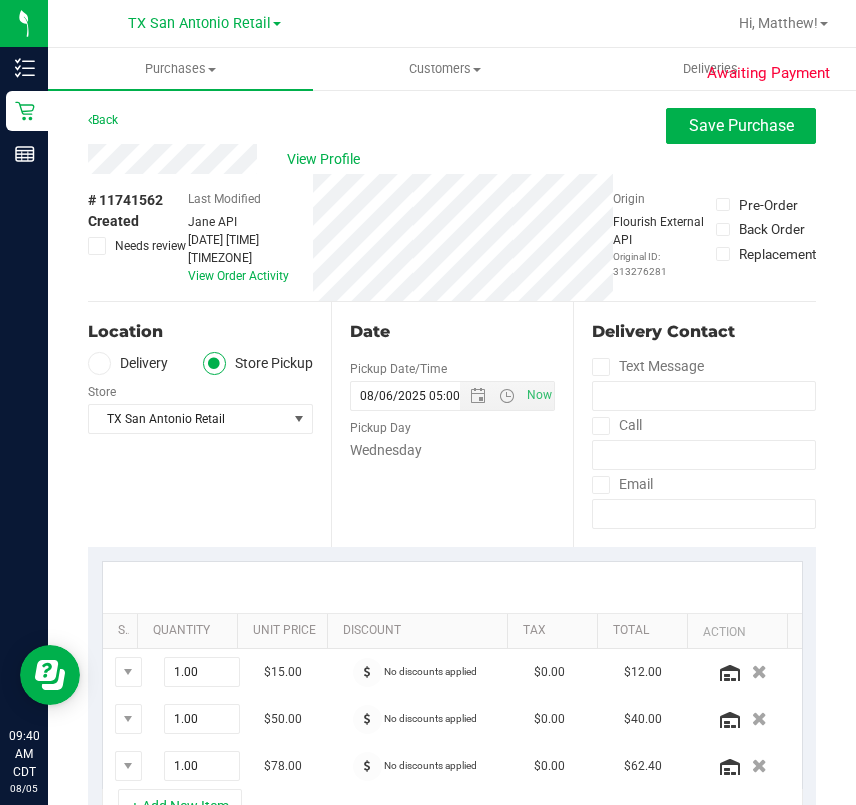 type on "Wednesday [DATE] [TIME]-[TIME] -- Message:  --  Phone:[PHONE] --  Payment Method:CASH --  Menu Name:goodblend - San Antonio
confirm satx pu 8/6 -- mp" 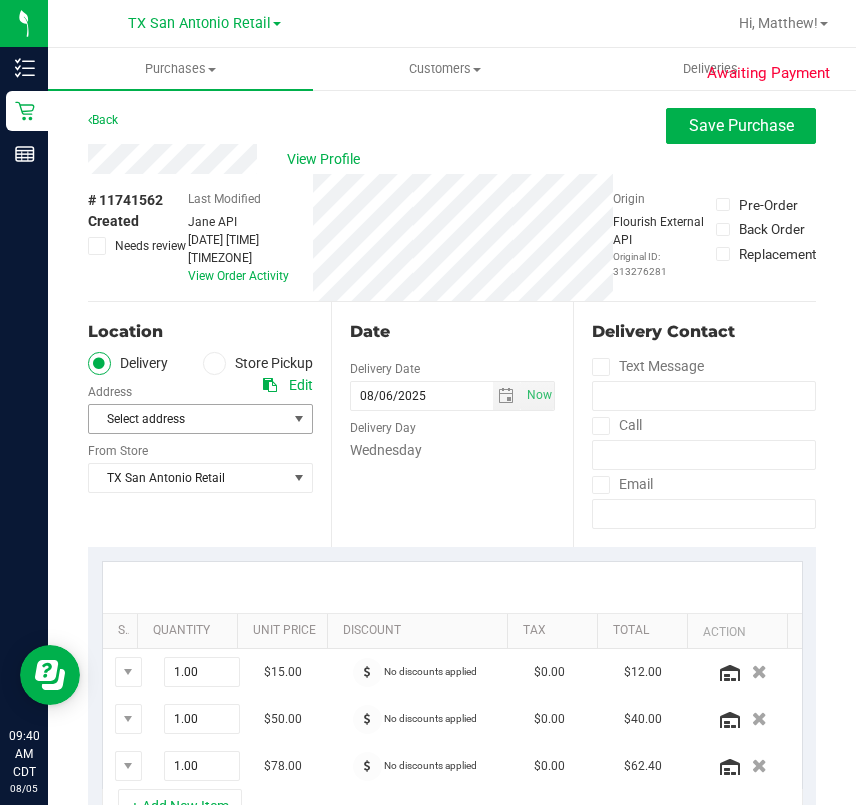 click on "Select address" at bounding box center [183, 419] 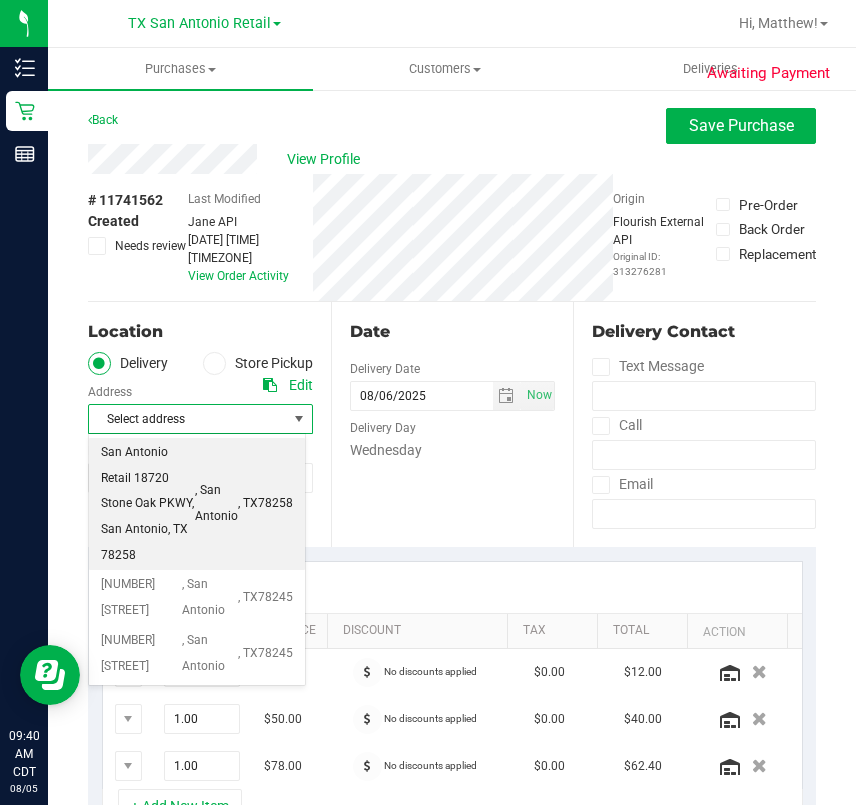click on ", TX" at bounding box center (248, 504) 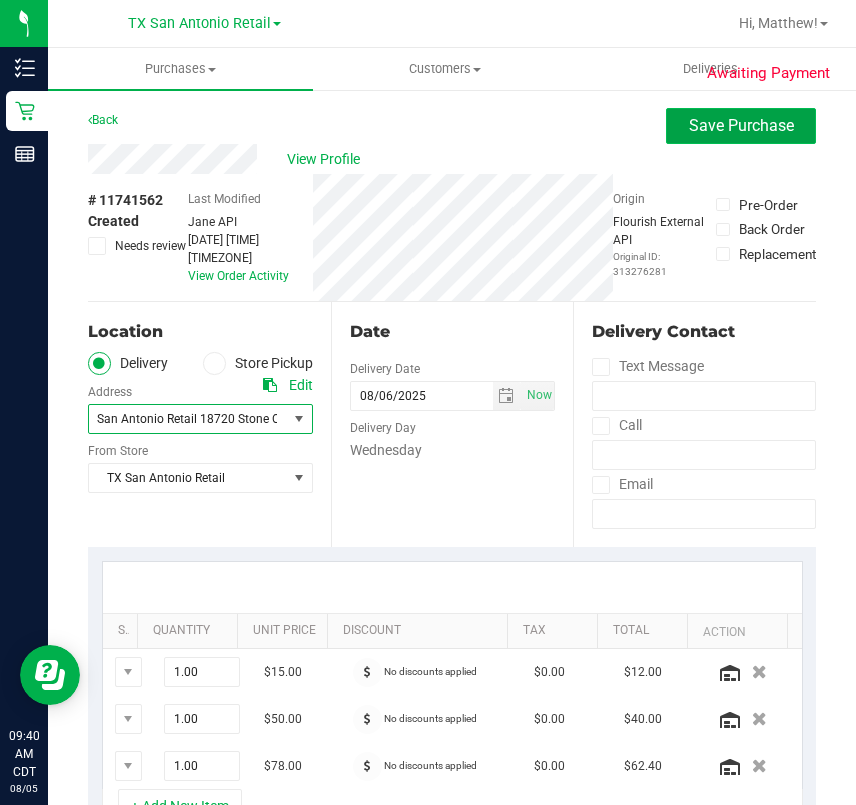 click on "Save Purchase" at bounding box center [741, 126] 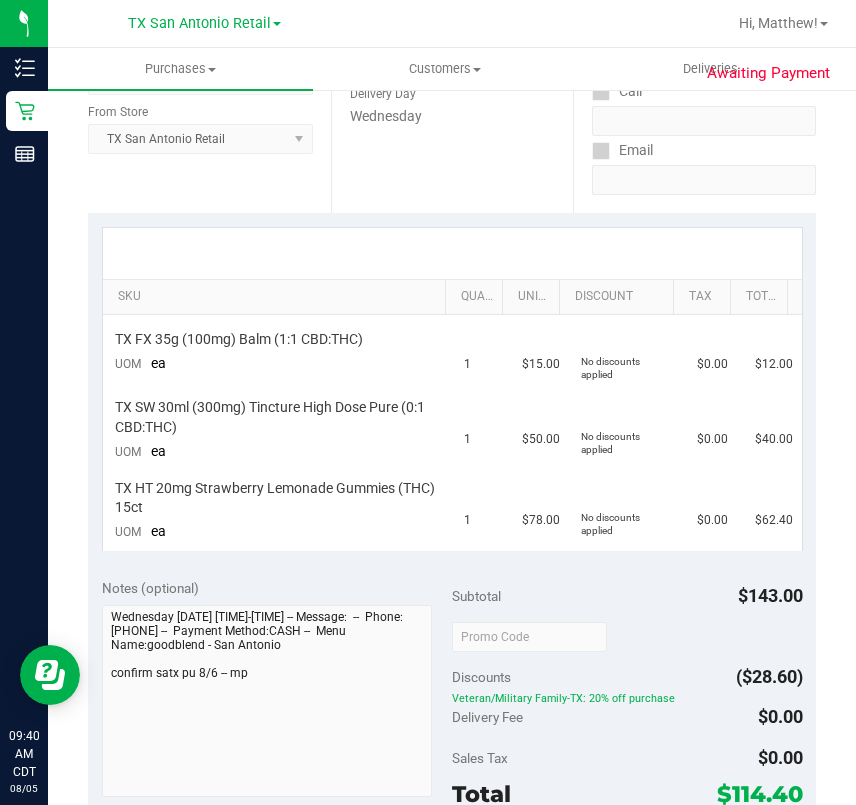 scroll, scrollTop: 666, scrollLeft: 0, axis: vertical 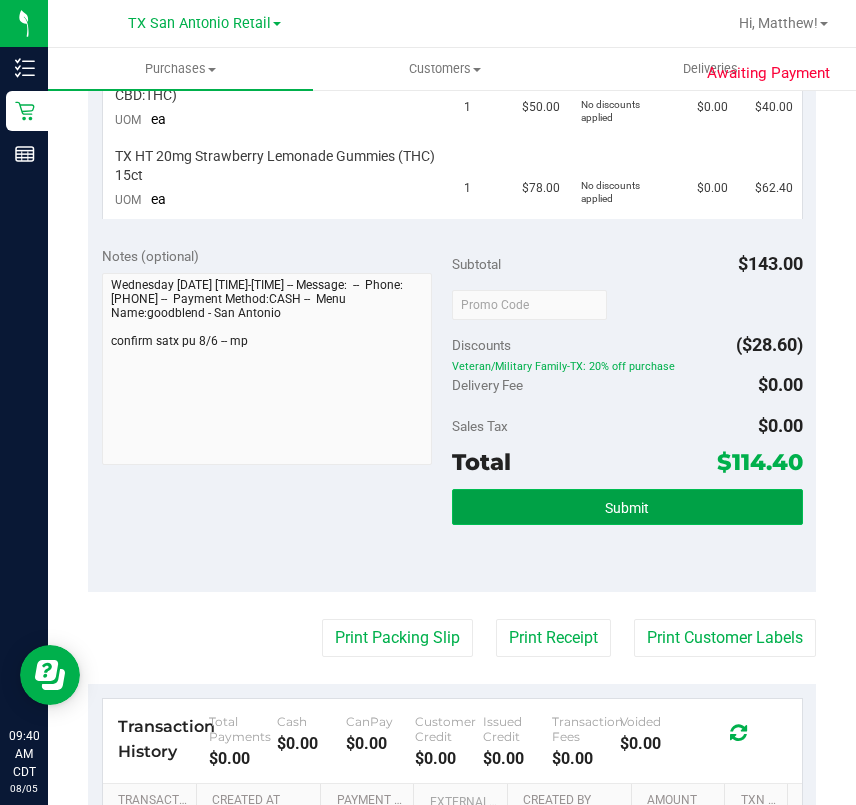 click on "Submit" at bounding box center [627, 507] 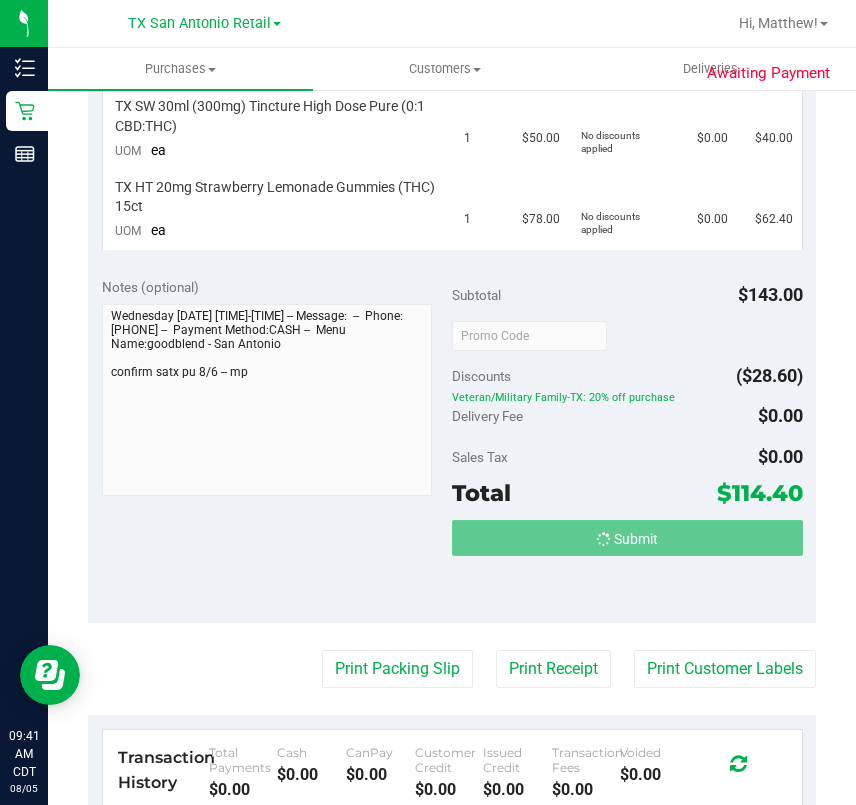 scroll, scrollTop: 605, scrollLeft: 0, axis: vertical 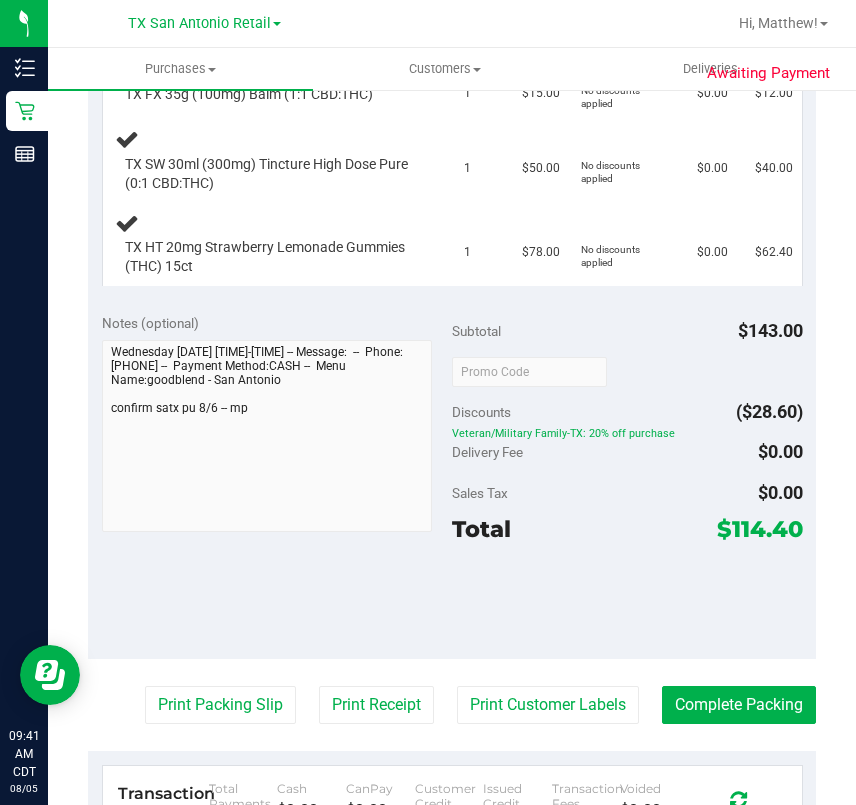 click at bounding box center [627, 601] 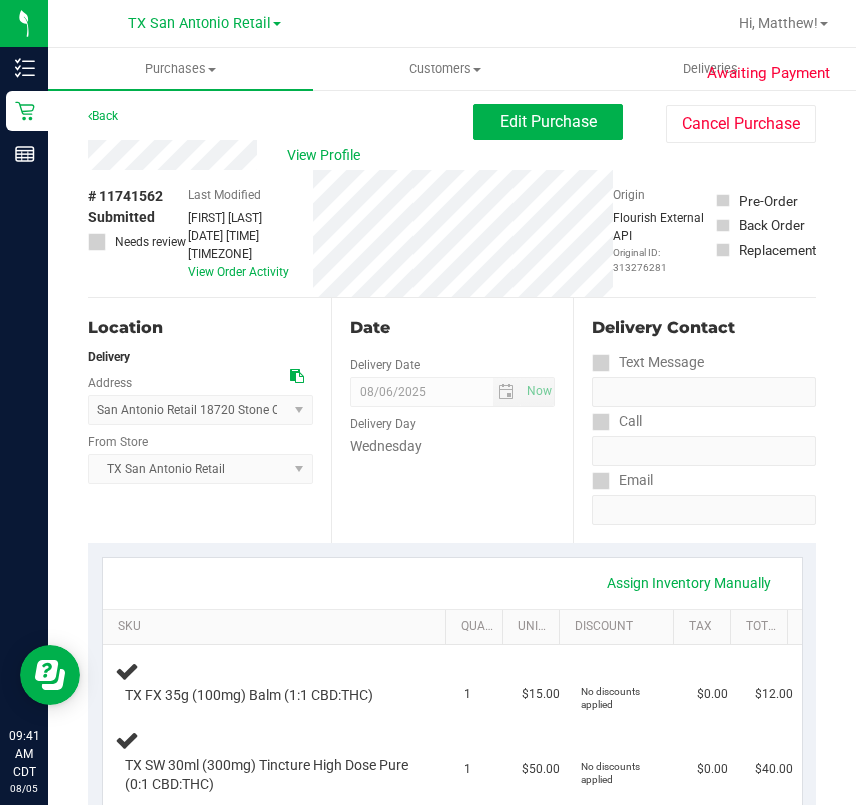 scroll, scrollTop: 0, scrollLeft: 0, axis: both 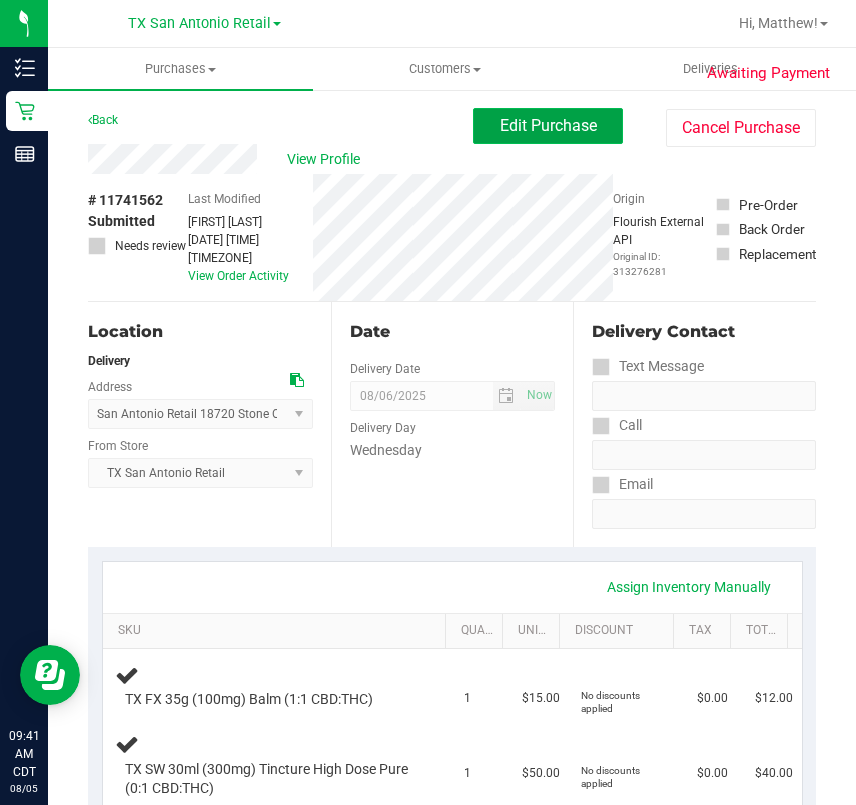 click on "Edit Purchase" at bounding box center [548, 125] 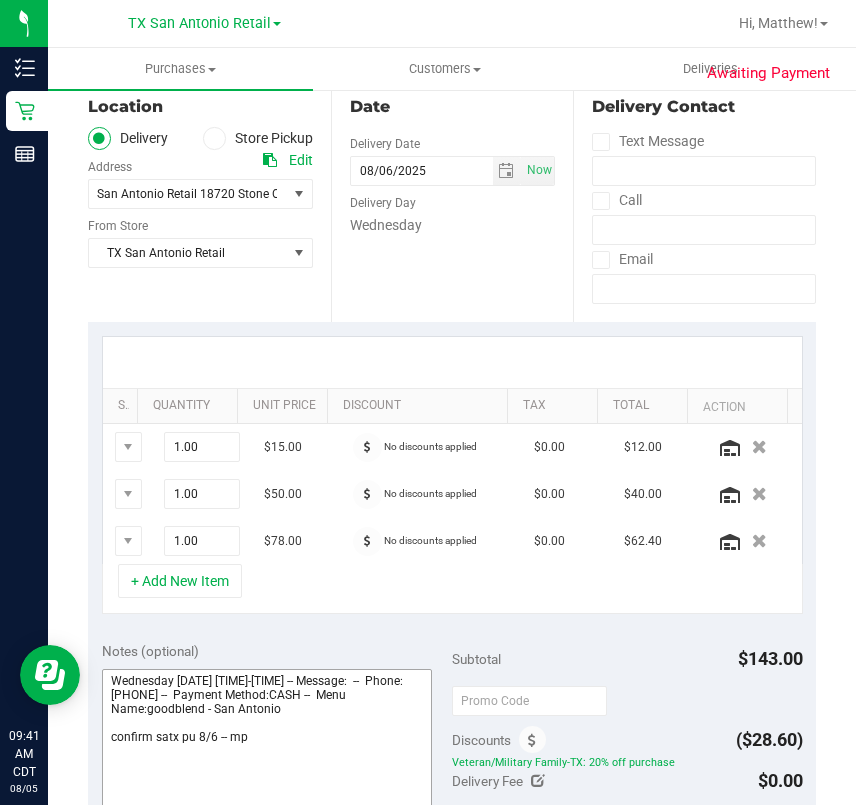 scroll, scrollTop: 533, scrollLeft: 0, axis: vertical 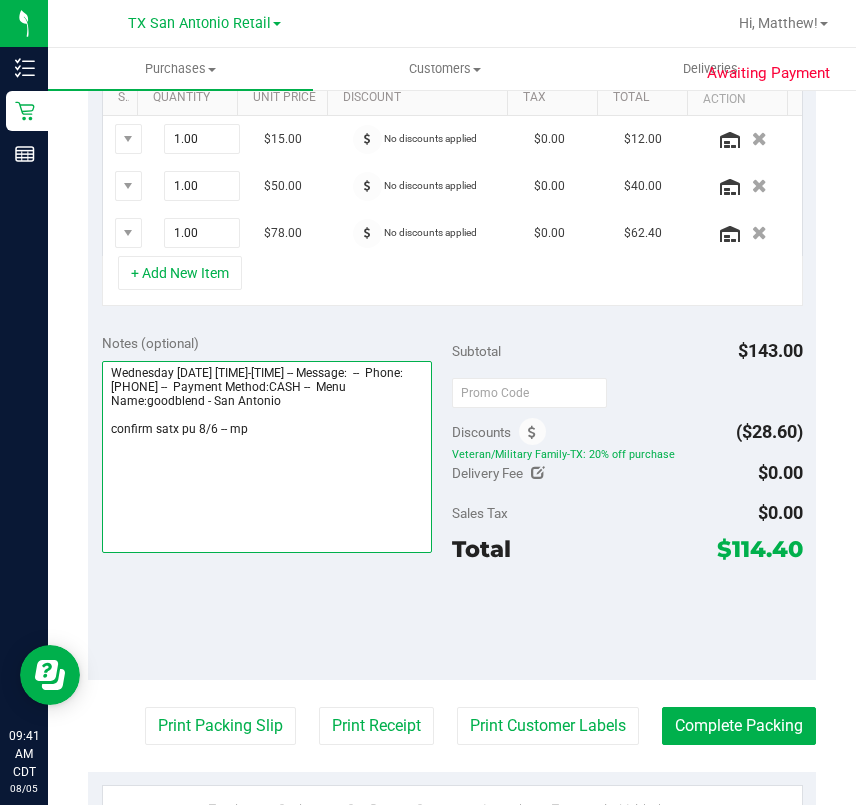 click at bounding box center [267, 457] 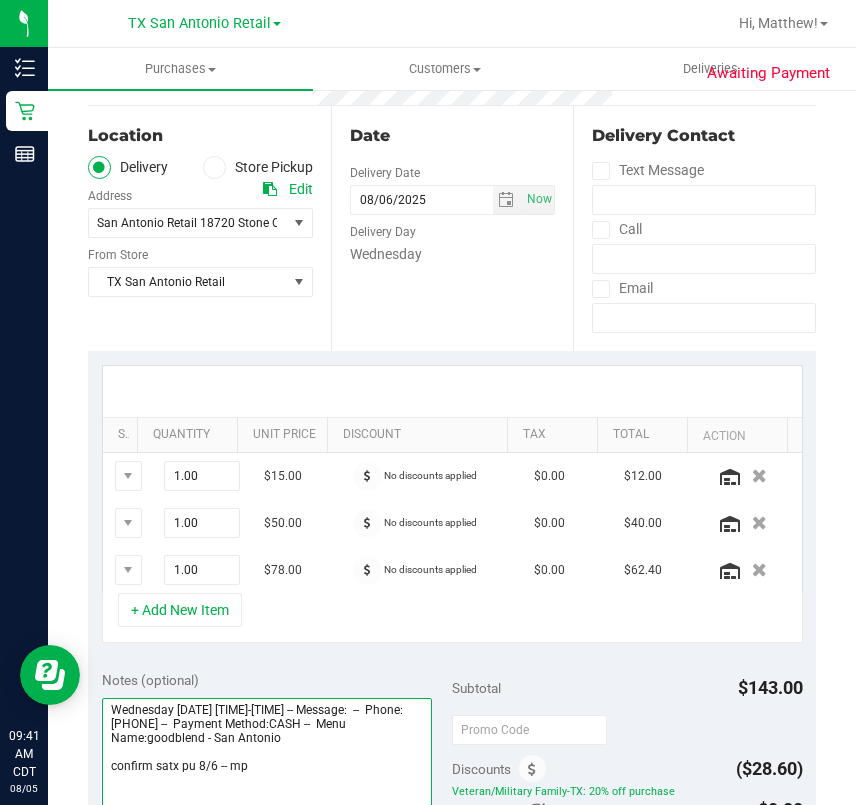 scroll, scrollTop: 0, scrollLeft: 0, axis: both 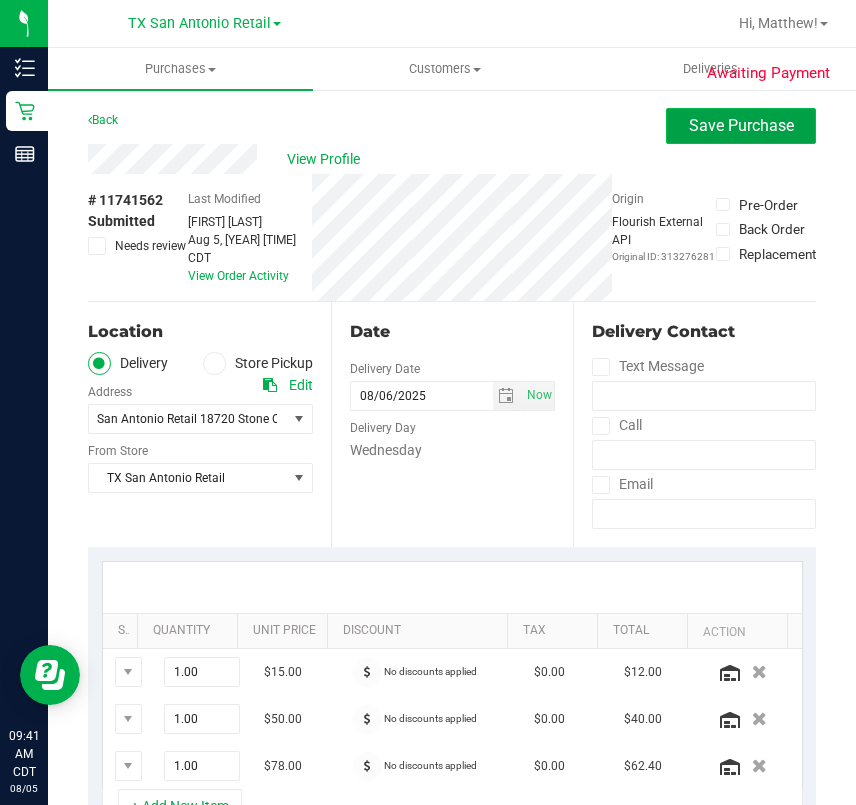 click on "Save Purchase" at bounding box center (741, 125) 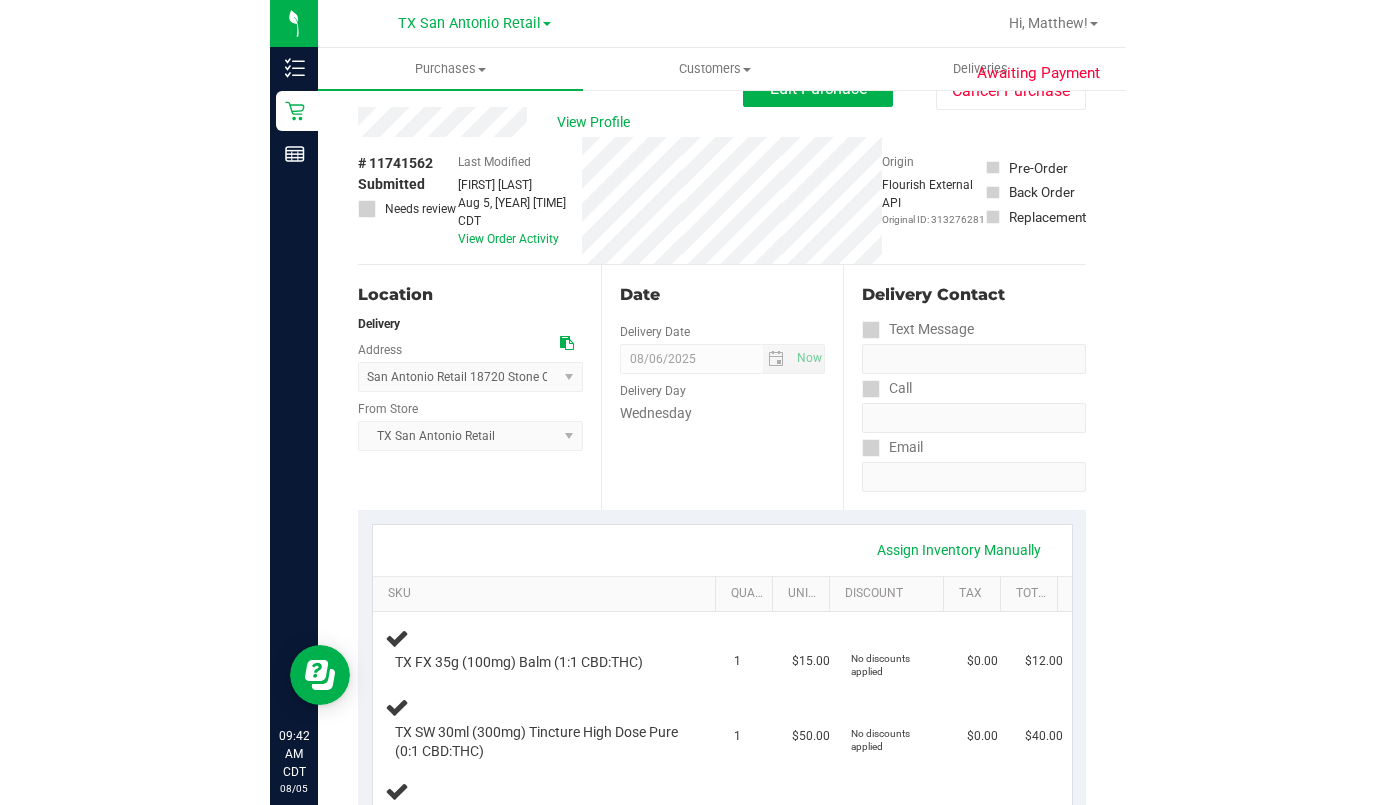 scroll, scrollTop: 0, scrollLeft: 0, axis: both 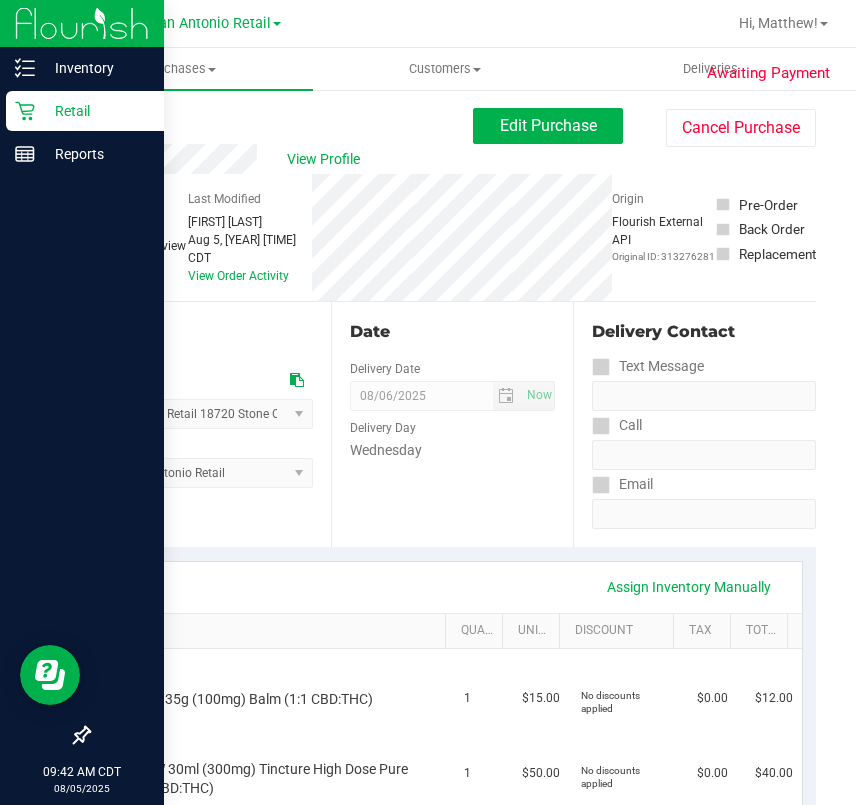 click on "Retail" at bounding box center (95, 111) 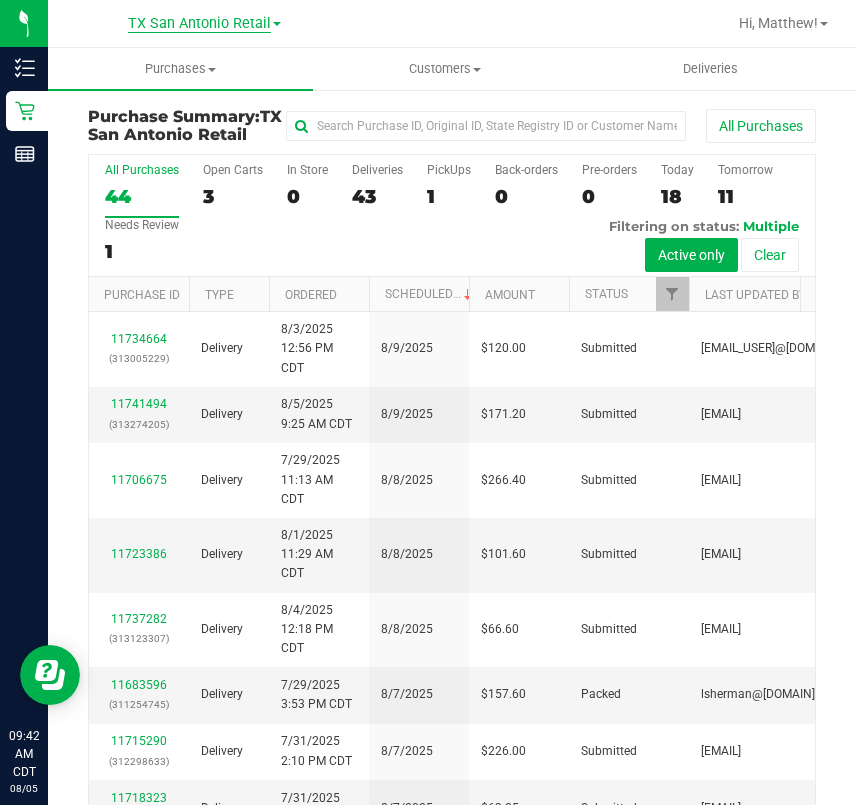 click on "TX San Antonio Retail" at bounding box center [199, 24] 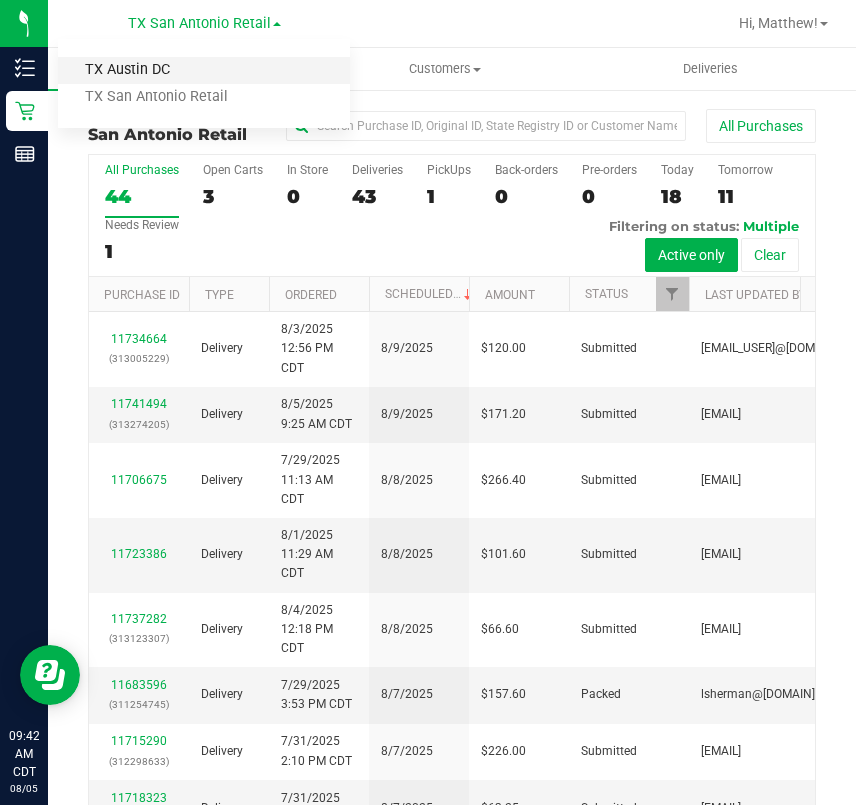 click on "TX Austin DC" at bounding box center (204, 70) 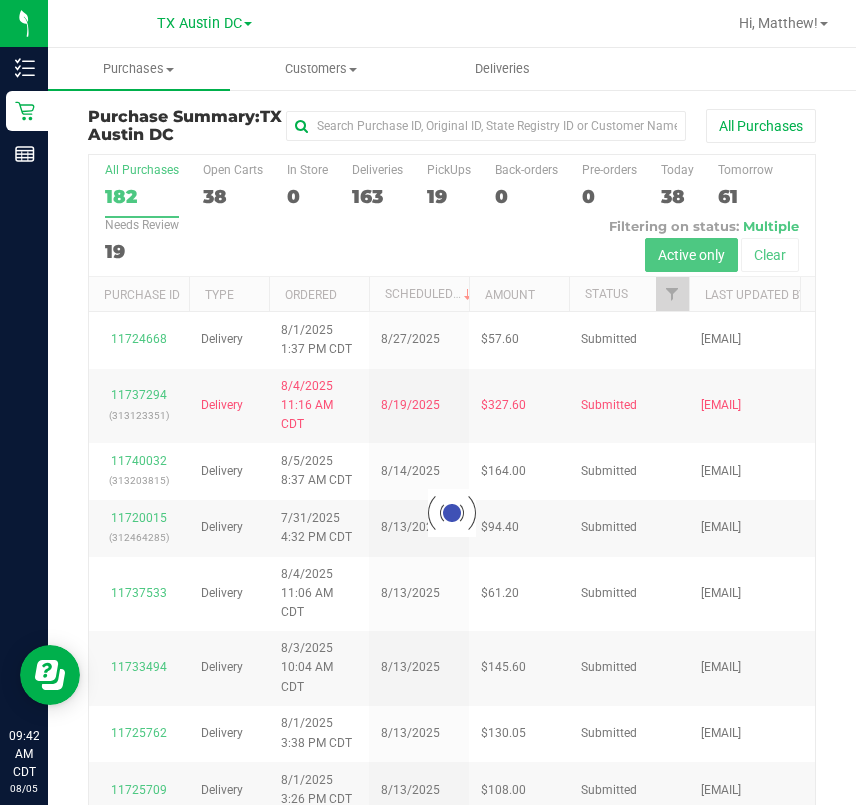 click at bounding box center [452, 513] 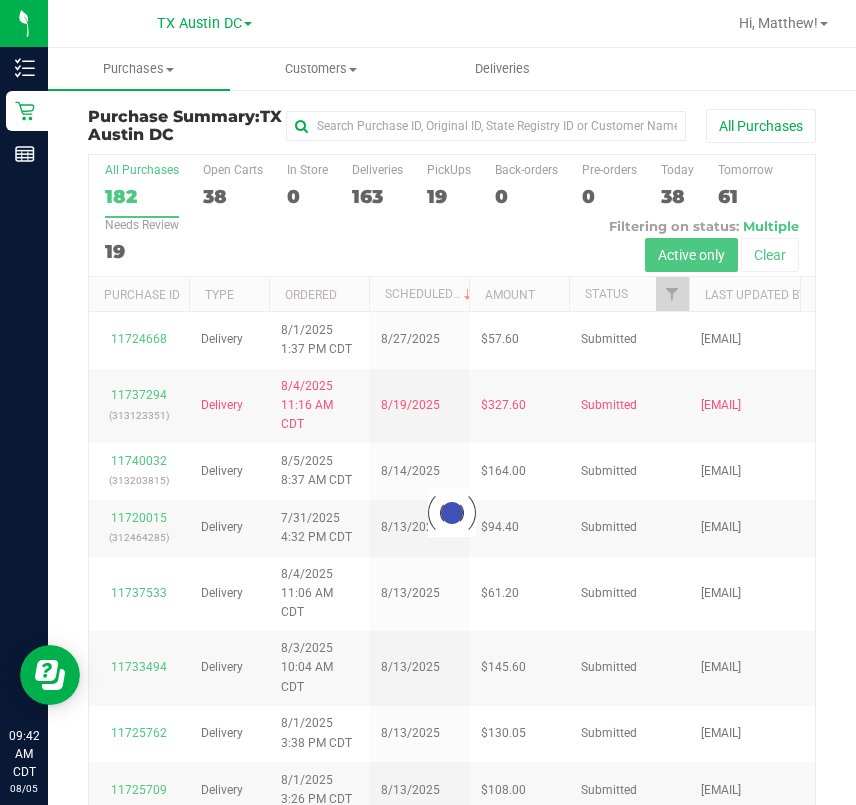 click on "19" at bounding box center [449, 196] 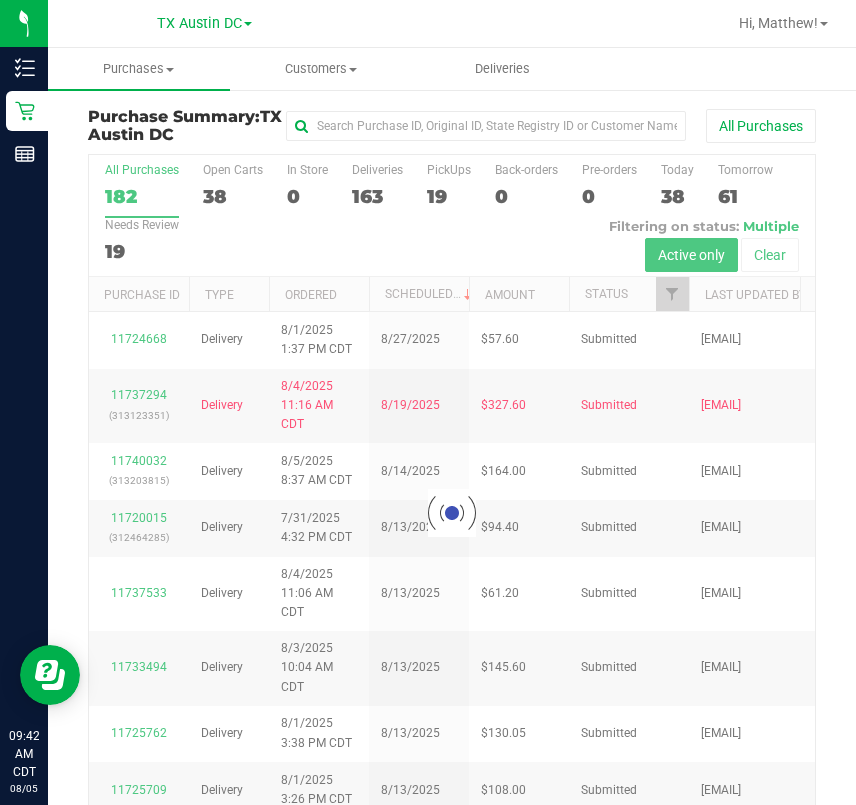 click on "PickUps
19" at bounding box center (0, 0) 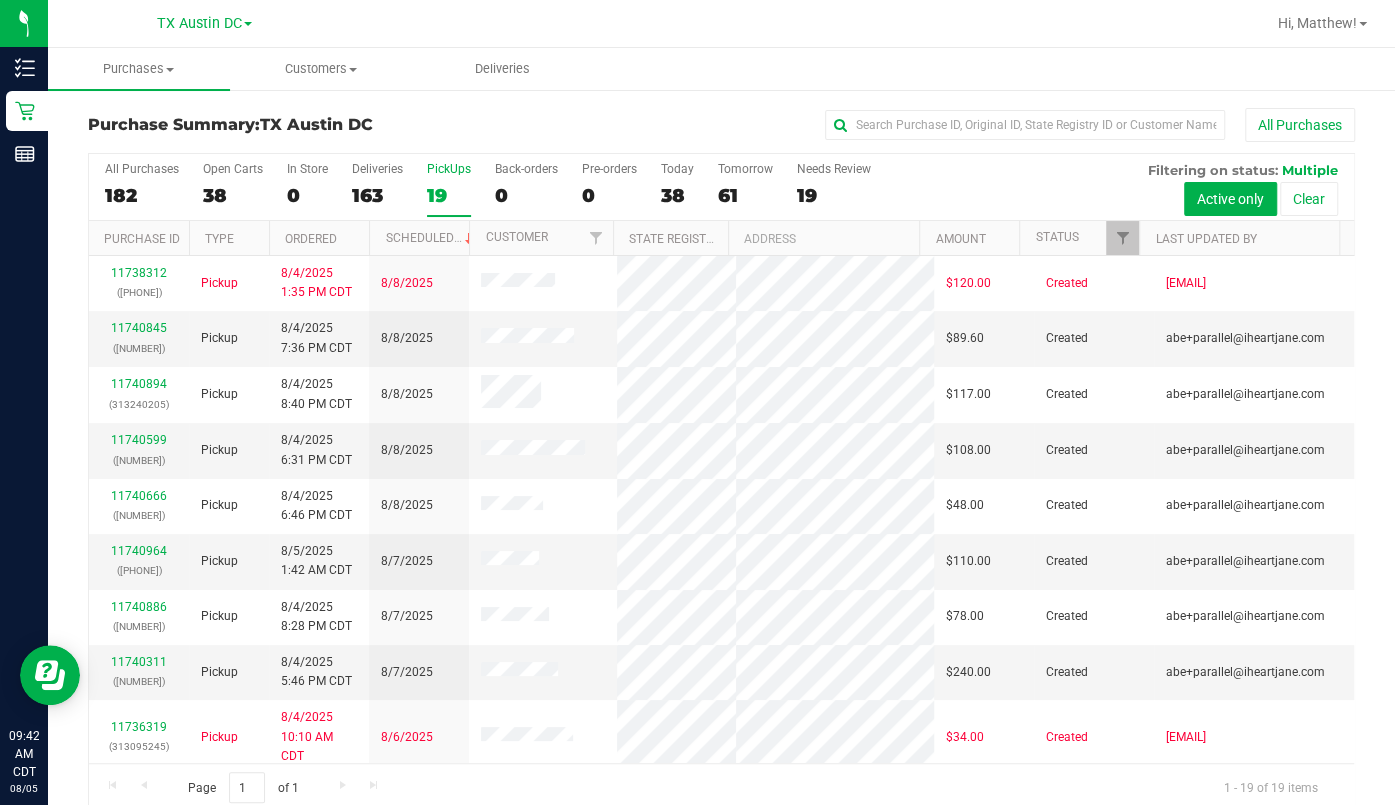 click on "Purchase Summary:
TX Austin DC
All Purchases
All Purchases
[NUMBER]
Open Carts
[NUMBER]
In Store
[NUMBER]
Deliveries
[NUMBER]
PickUps
[NUMBER]
Back-orders
[NUMBER]" at bounding box center (721, 460) 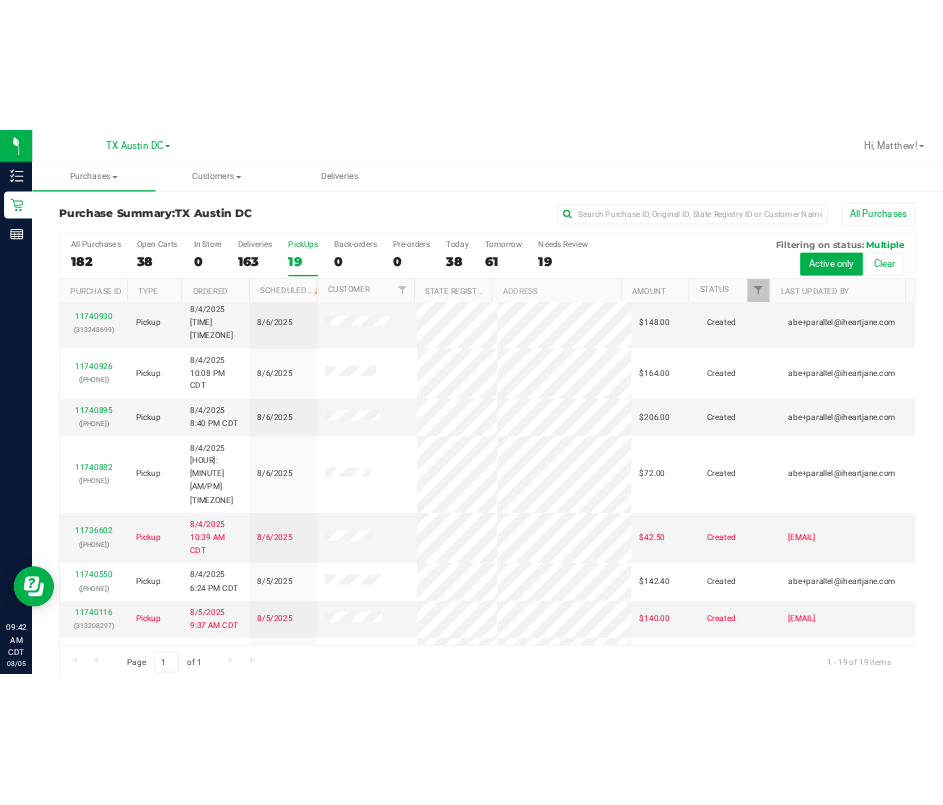 scroll, scrollTop: 0, scrollLeft: 0, axis: both 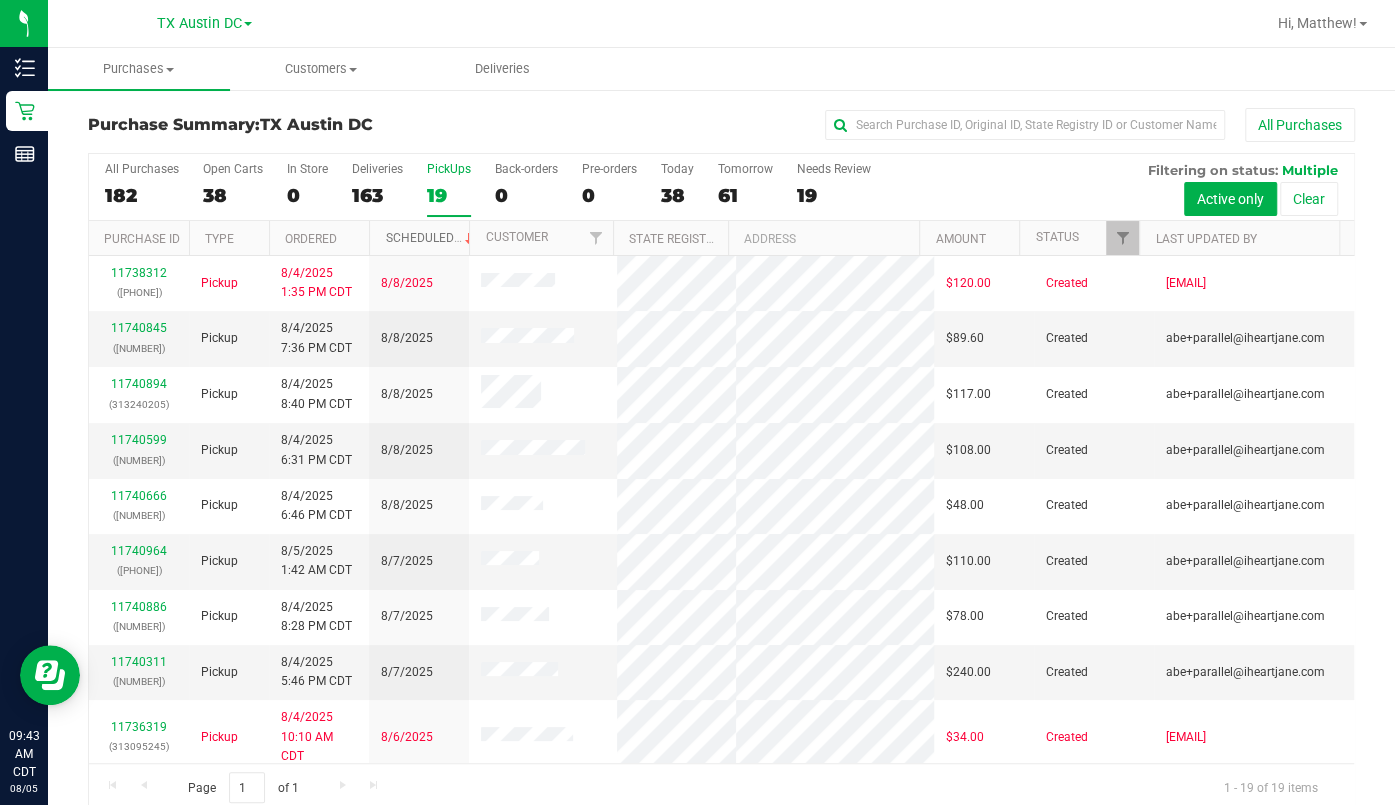 click on "Scheduled" at bounding box center [430, 238] 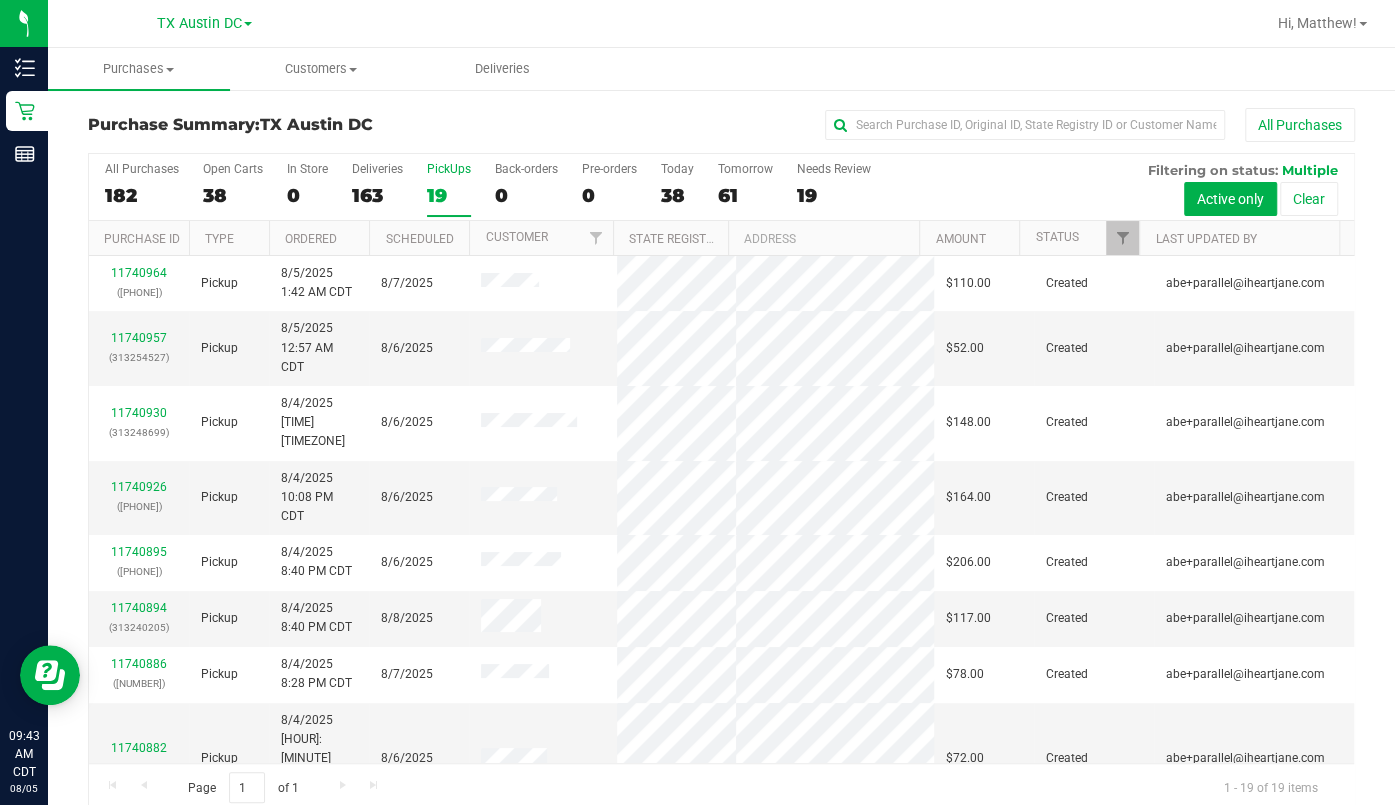 click on "Scheduled" at bounding box center (419, 238) 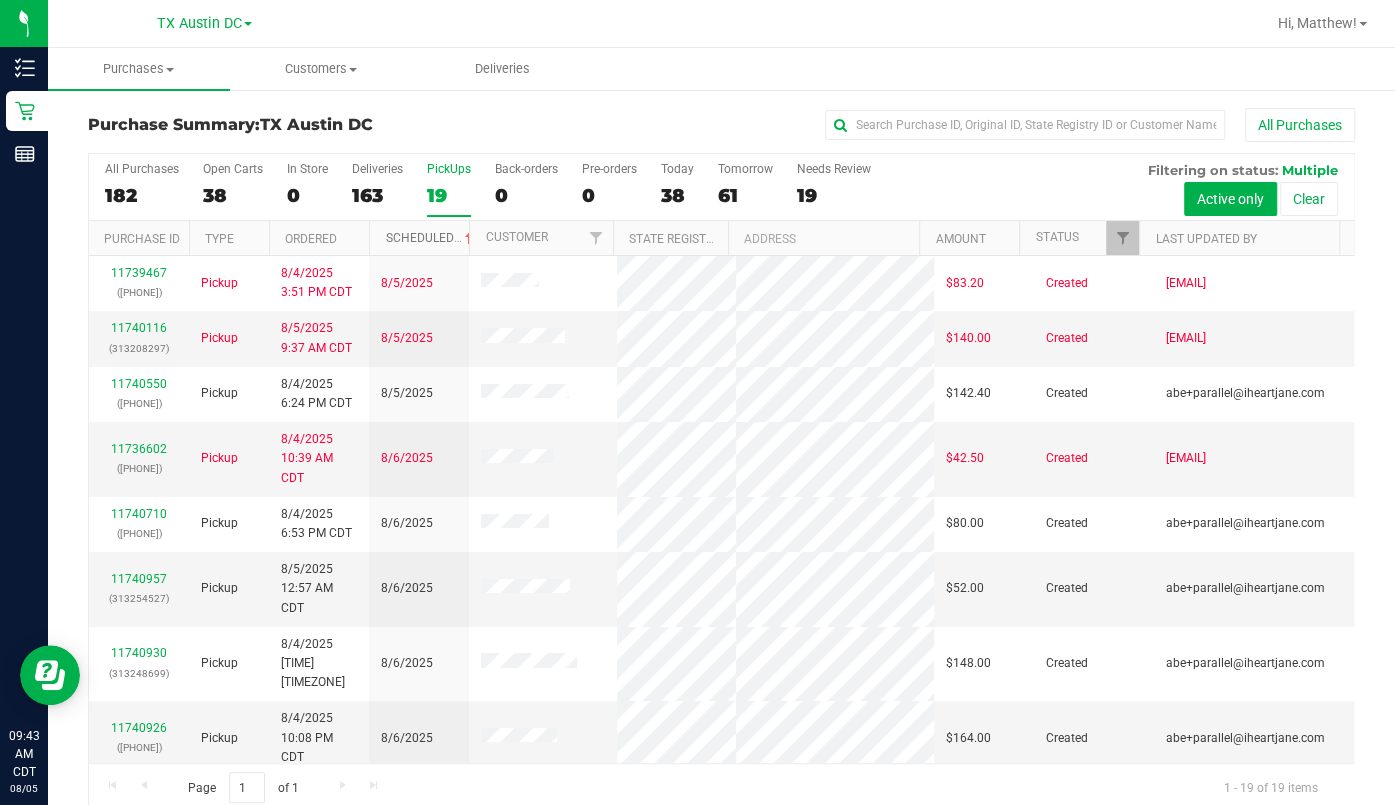click on "Scheduled" at bounding box center [430, 238] 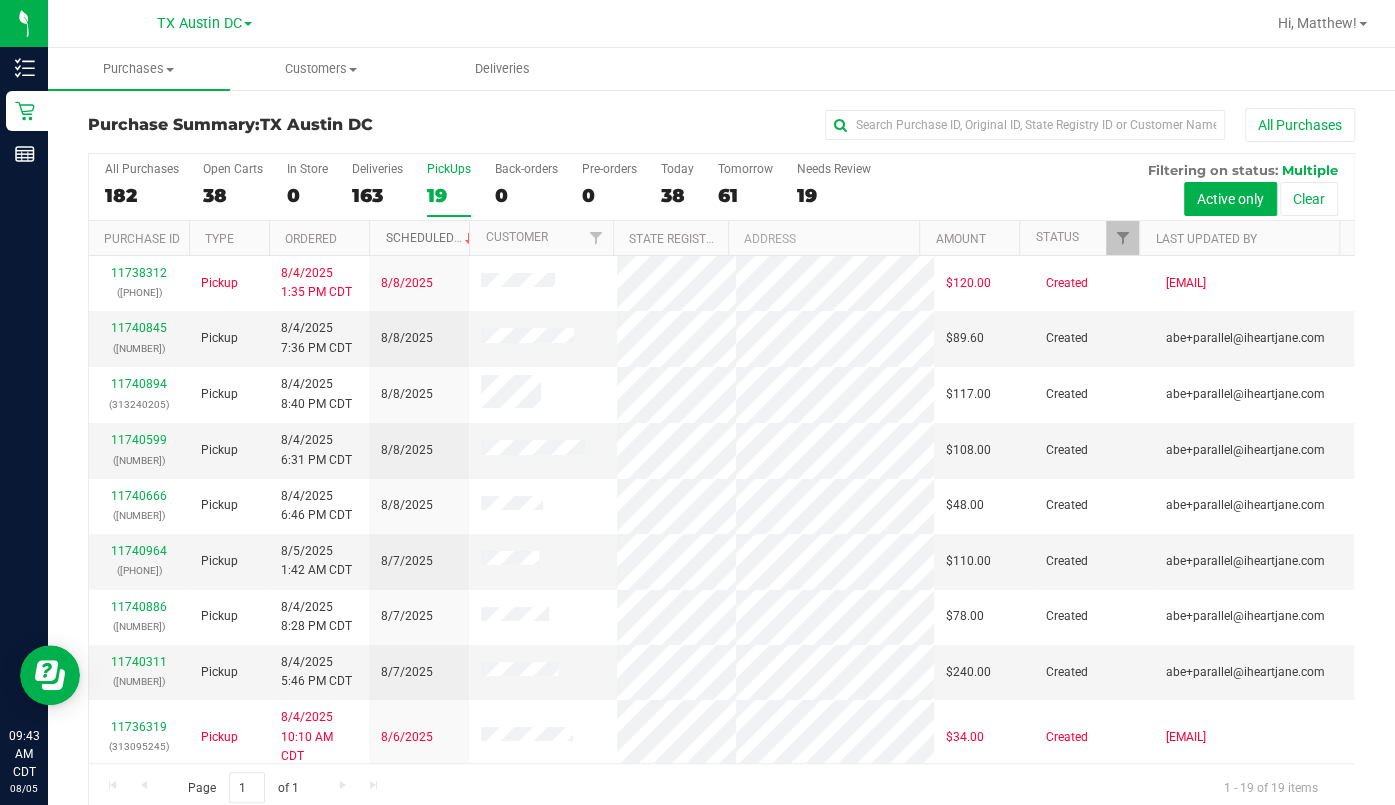 click on "Scheduled" at bounding box center (430, 238) 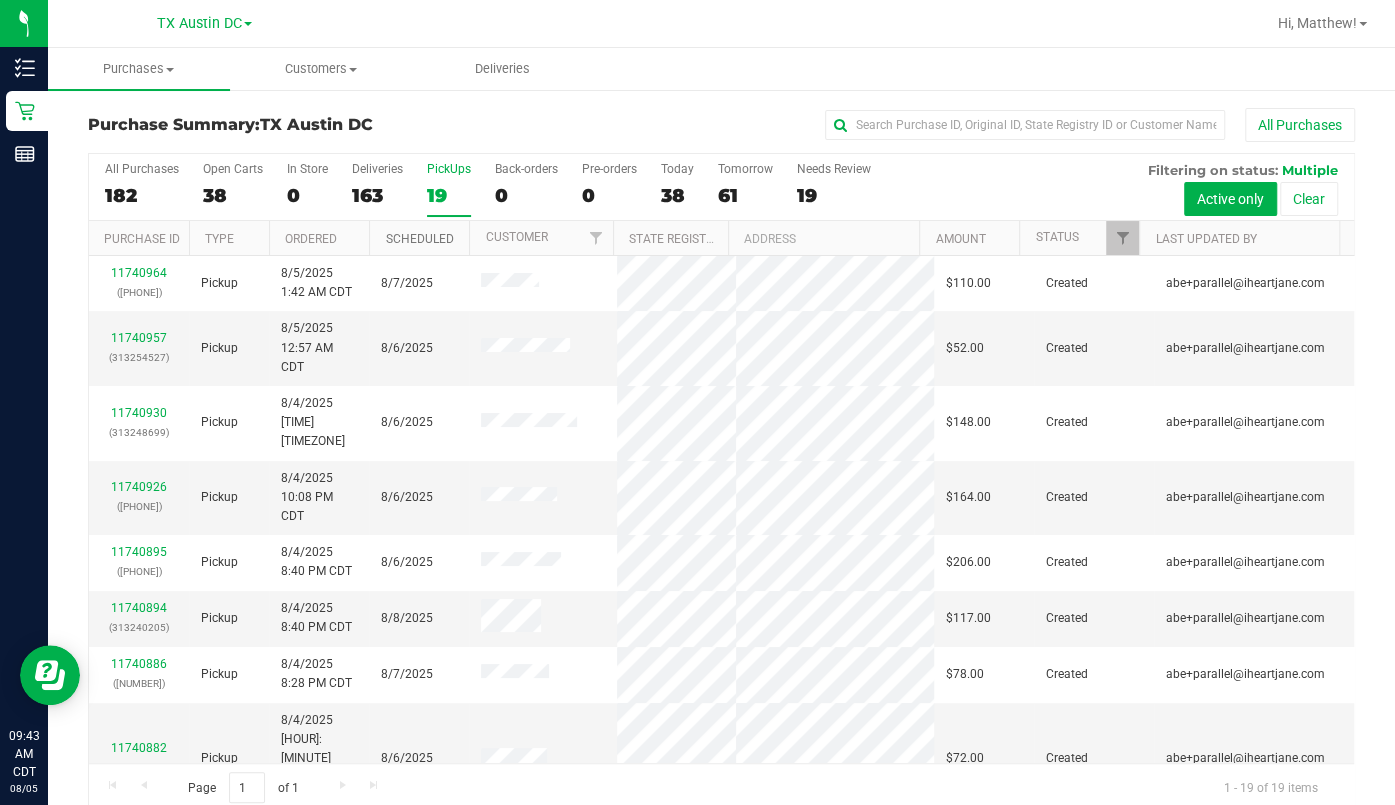click on "Scheduled" at bounding box center [419, 239] 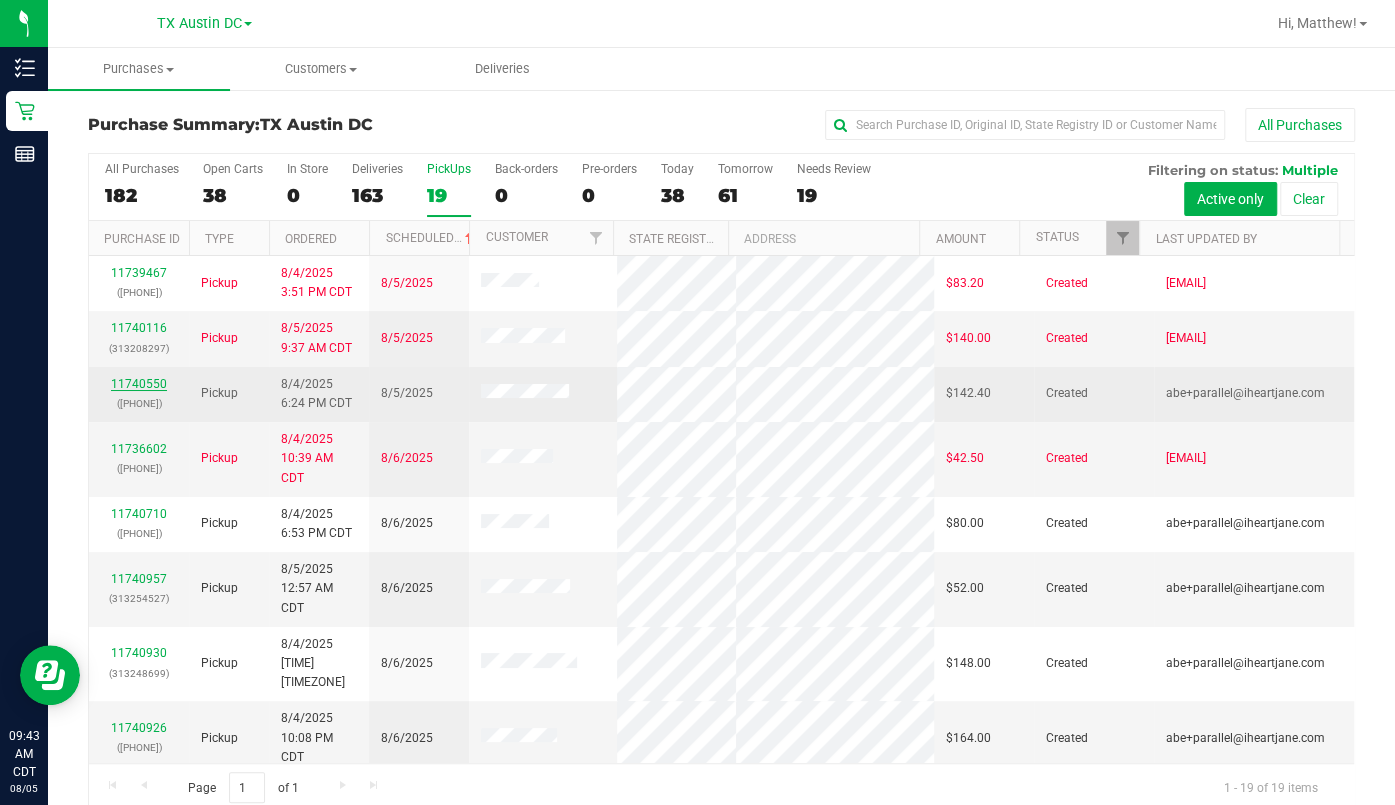 click on "11740550" at bounding box center (139, 384) 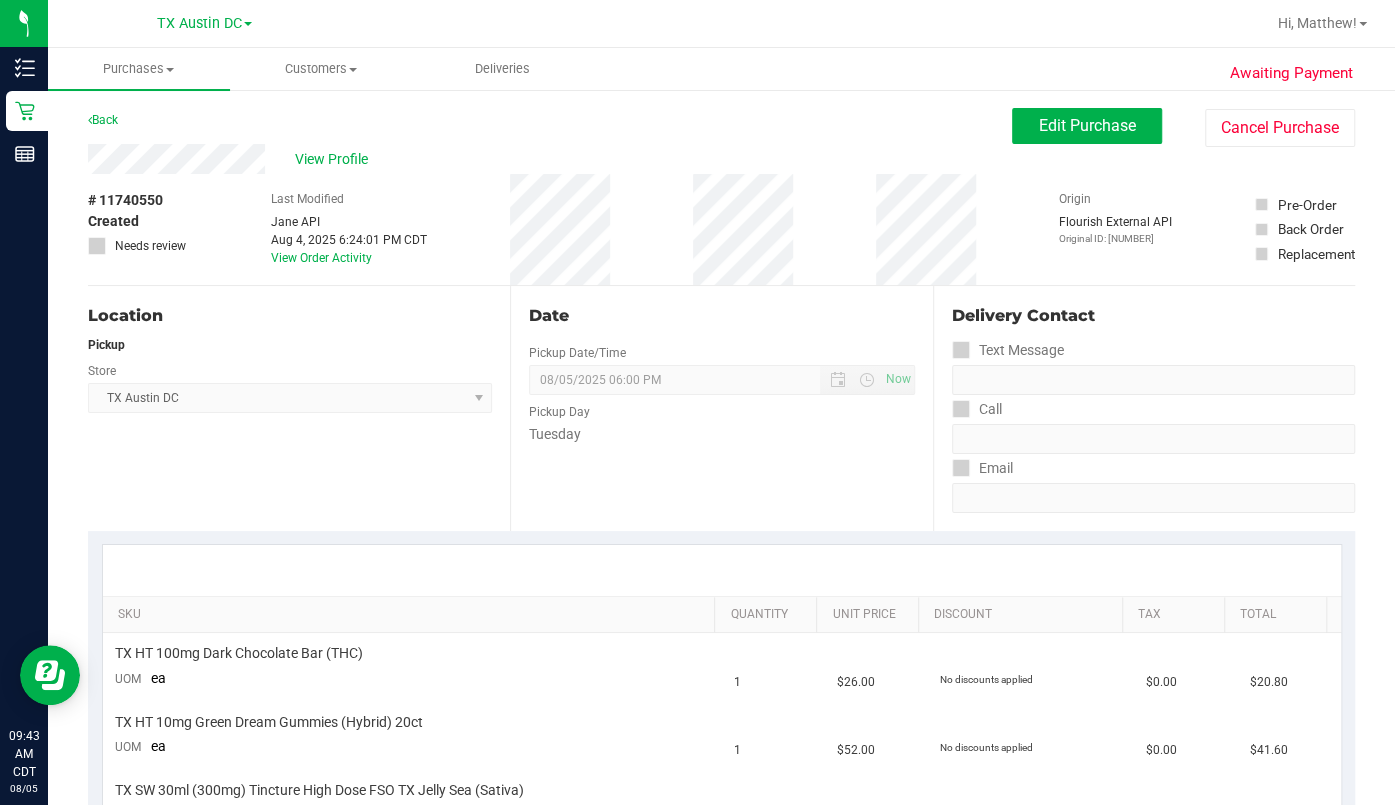 click on "View Profile" at bounding box center (550, 159) 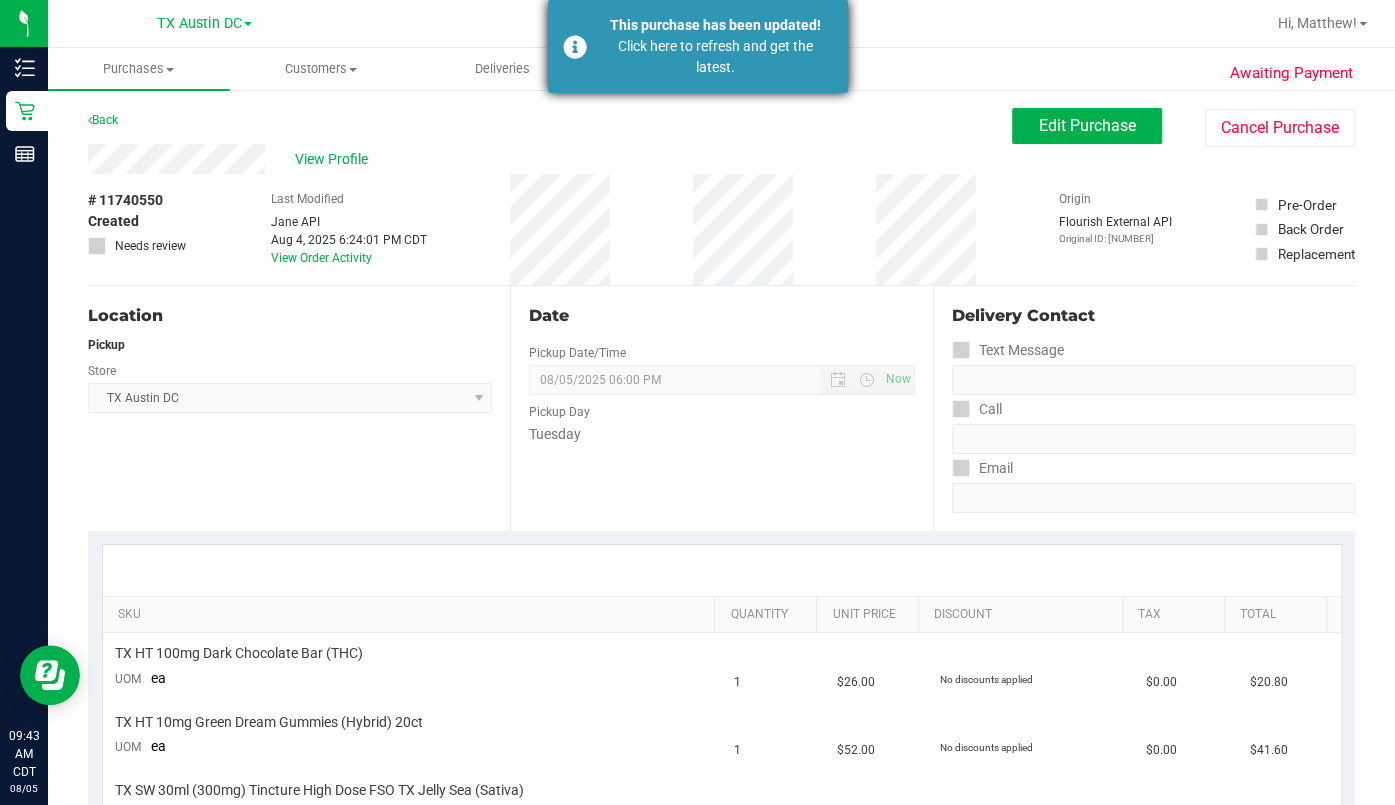 click on "Click here to refresh and get the latest." at bounding box center (715, 57) 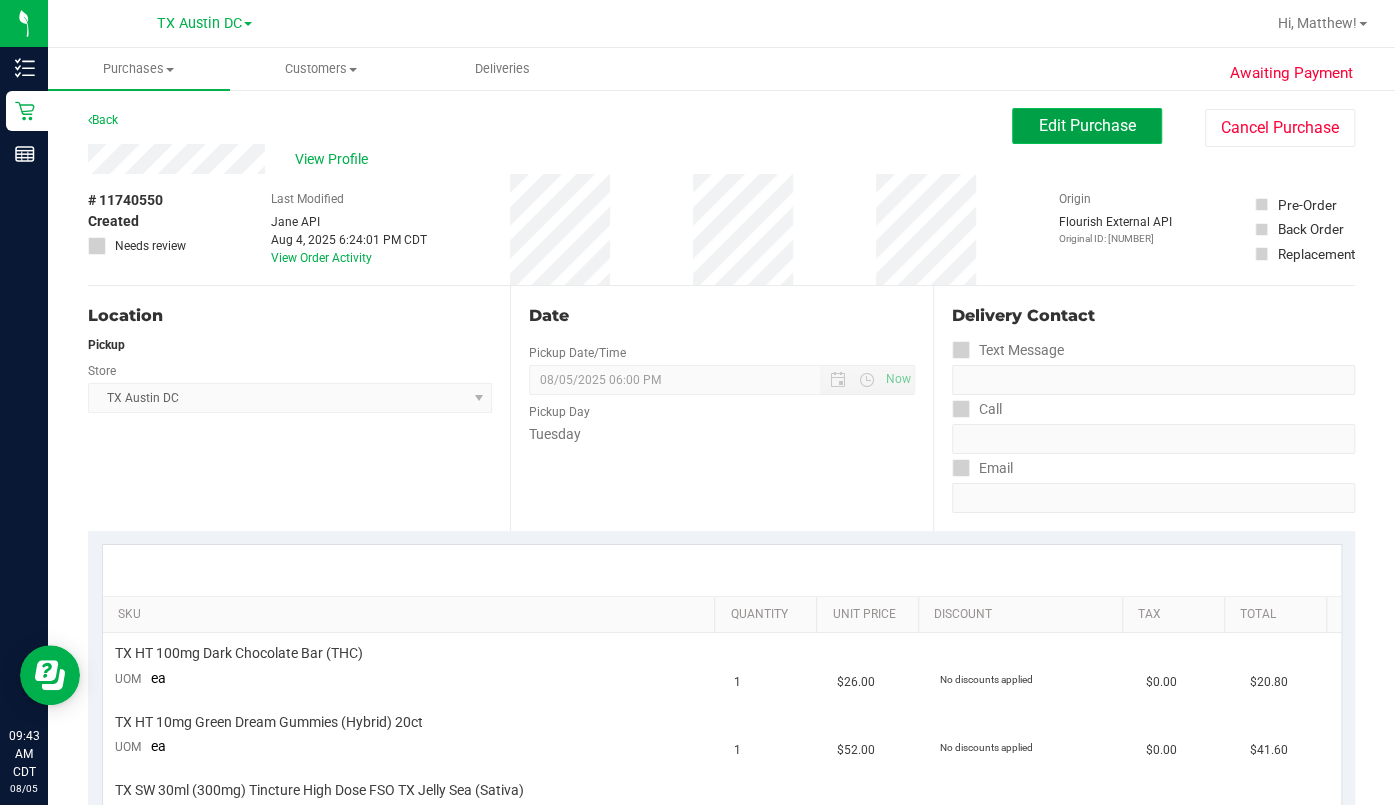 click on "Edit Purchase" at bounding box center [1087, 125] 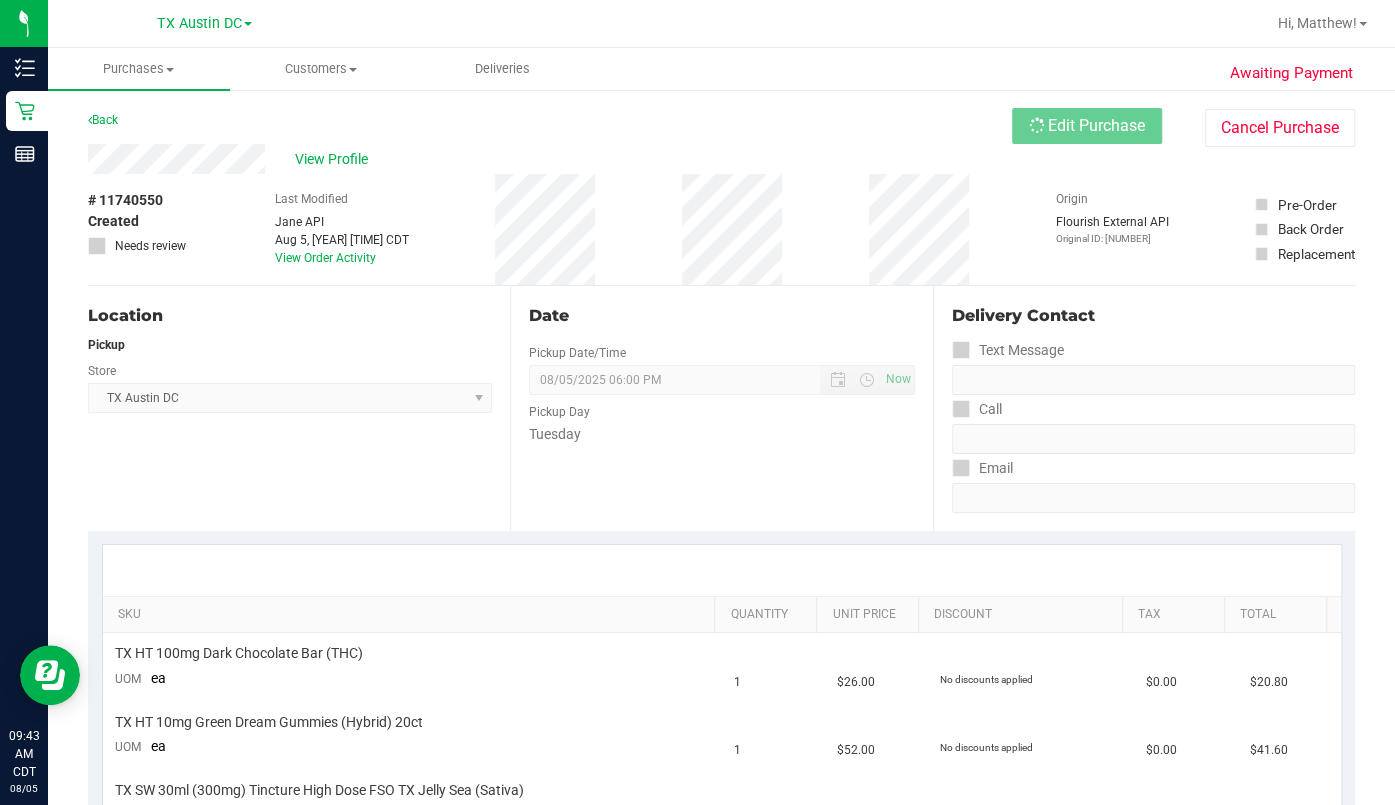 type on "[DAY] [DATE] [TIME]-[TIME] -- Message:  --  Phone:[PHONE] --  Payment Method:CANPAY --  Menu Name:goodblend - South Austin
RX expired, pt is contacting her doctor. JR" 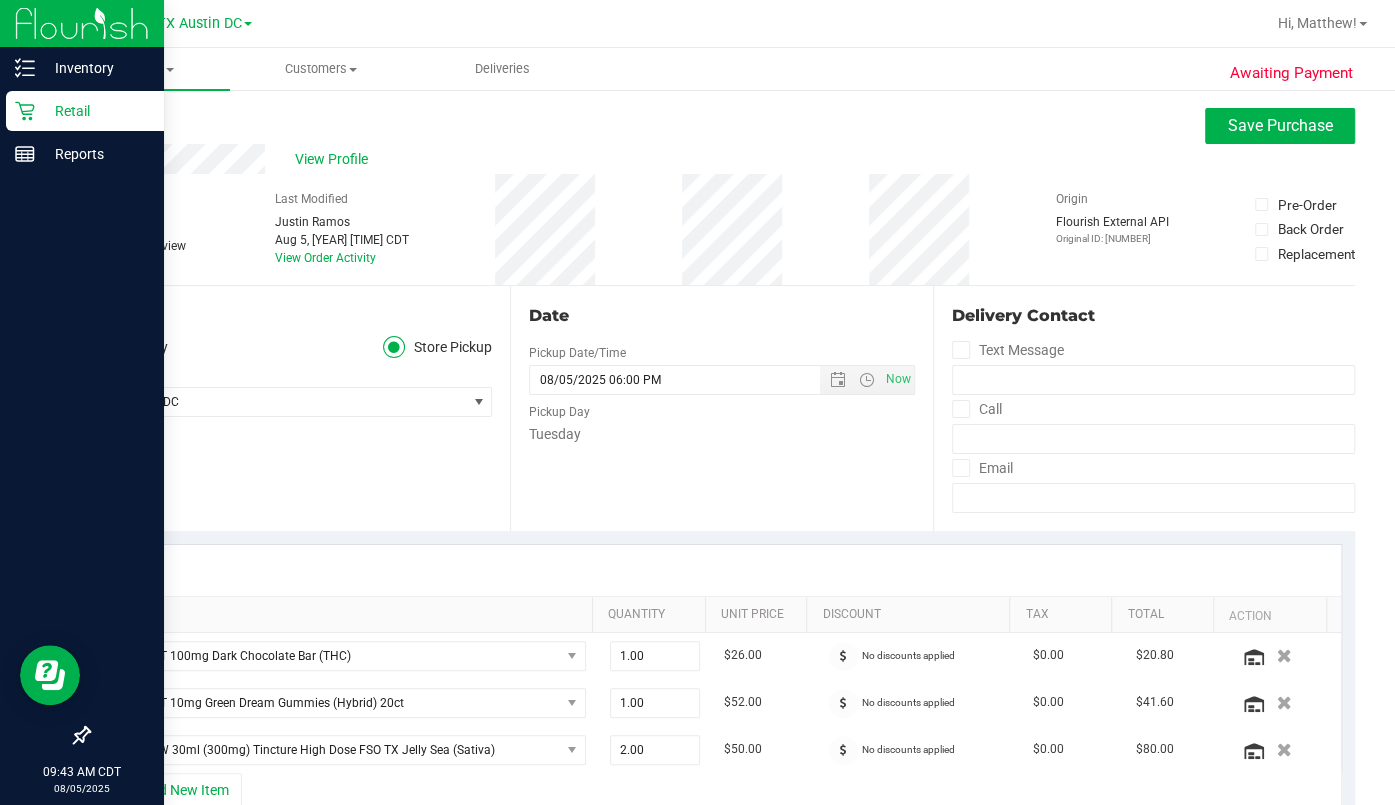 click 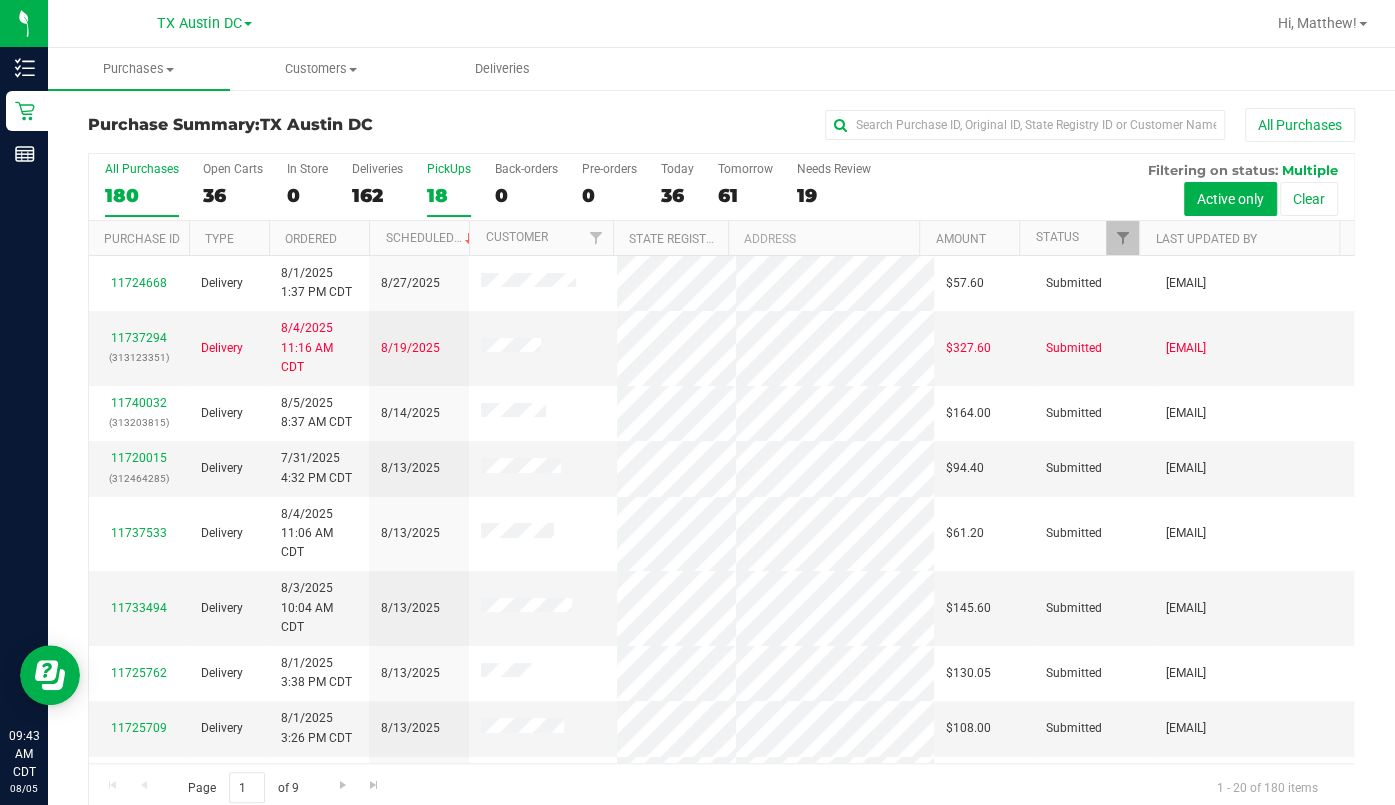click on "18" at bounding box center (449, 195) 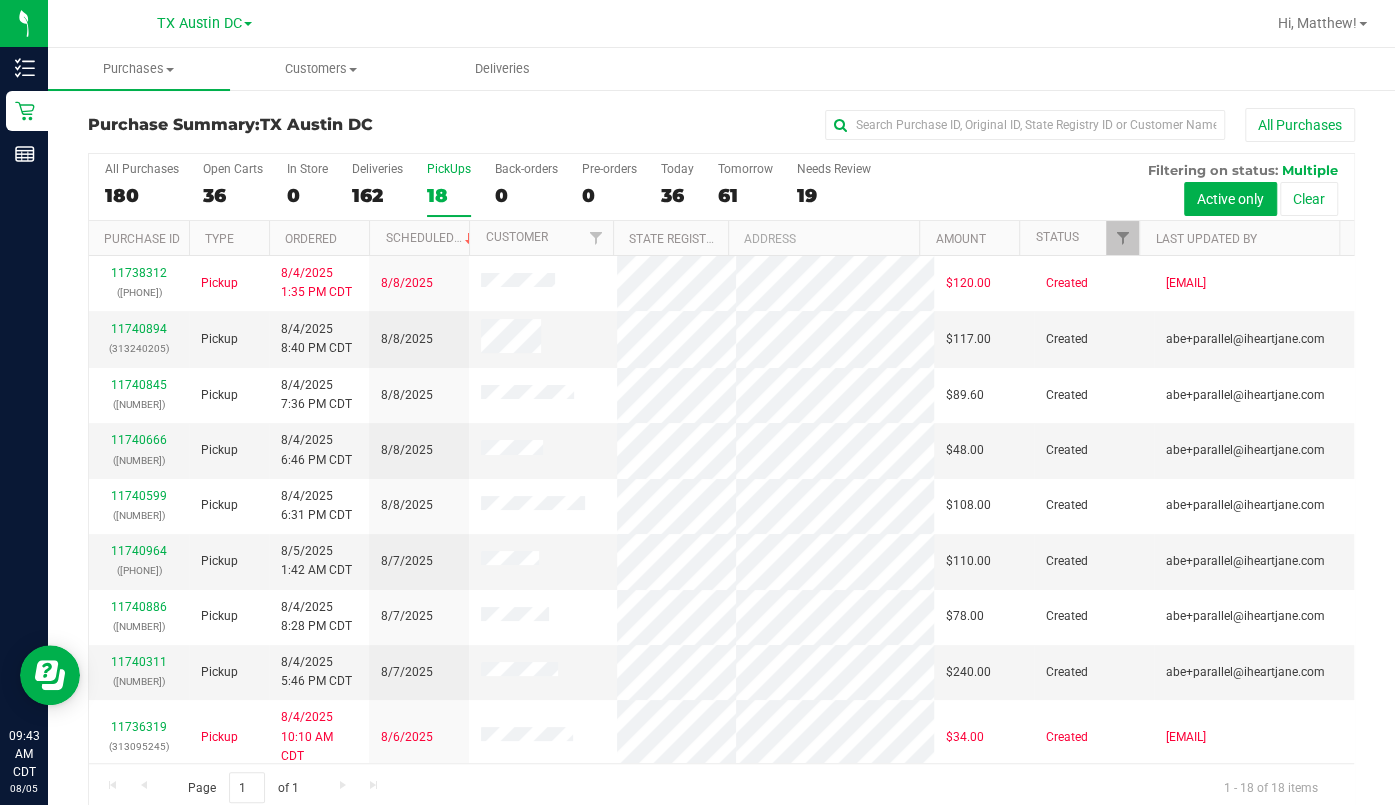 click on "Scheduled" at bounding box center [419, 238] 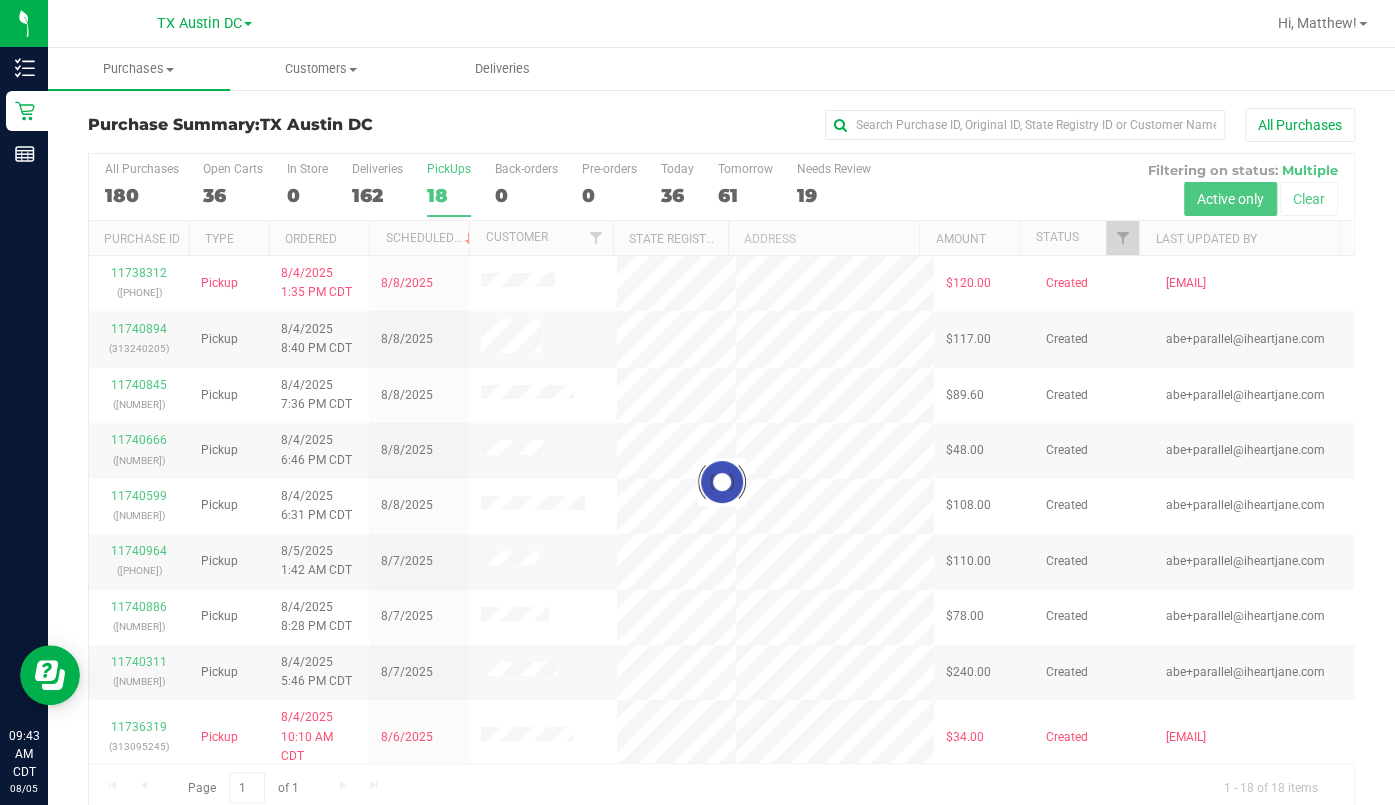 click at bounding box center (721, 482) 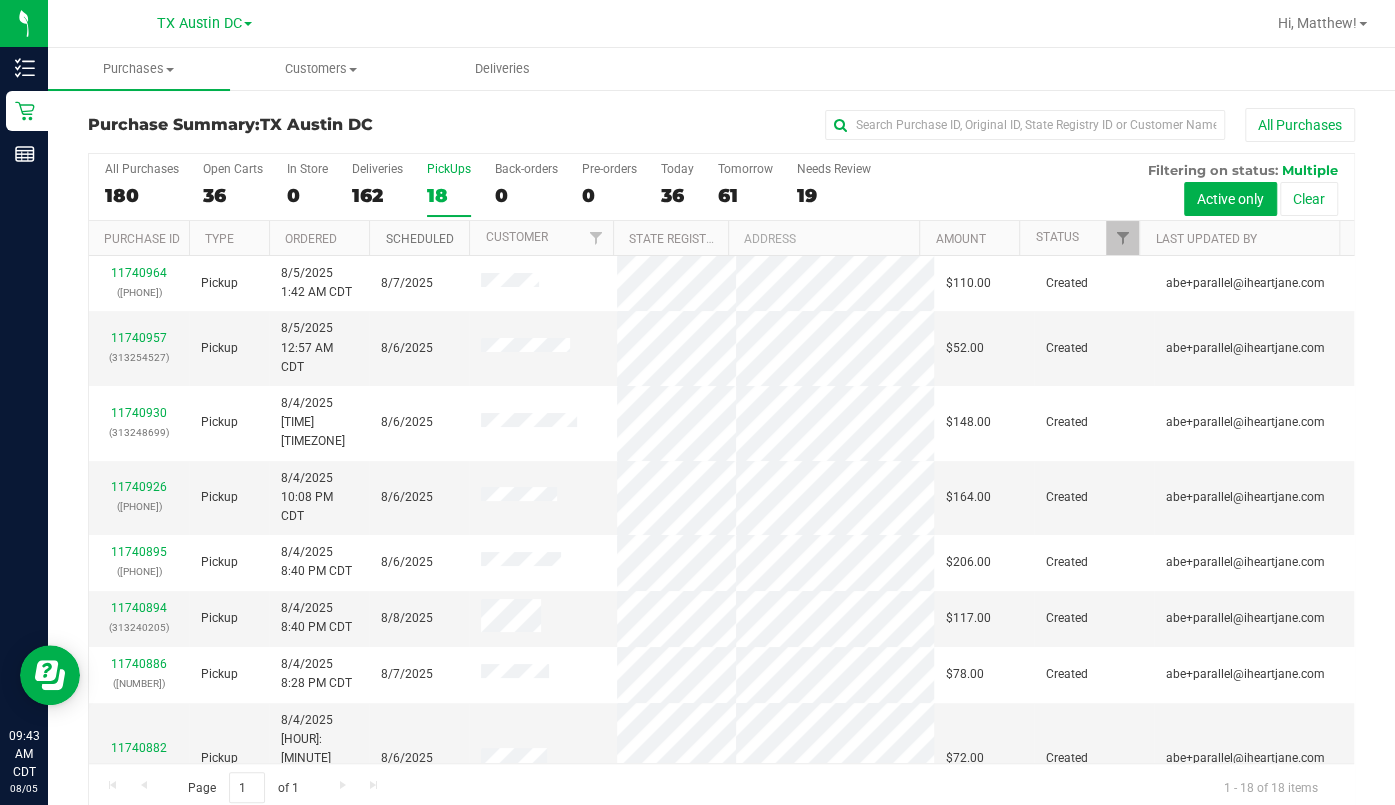 click on "Scheduled" at bounding box center [419, 239] 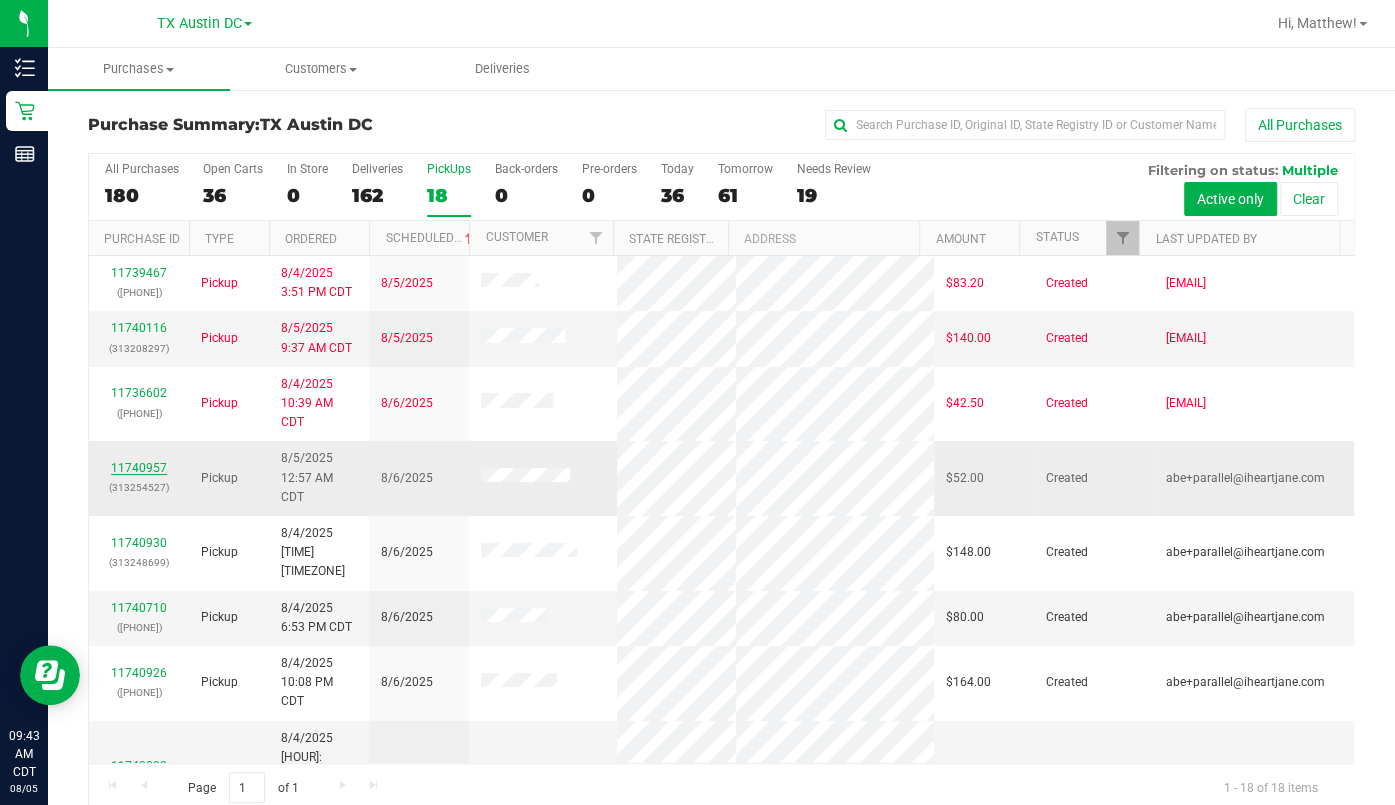 click on "11740957" at bounding box center [139, 468] 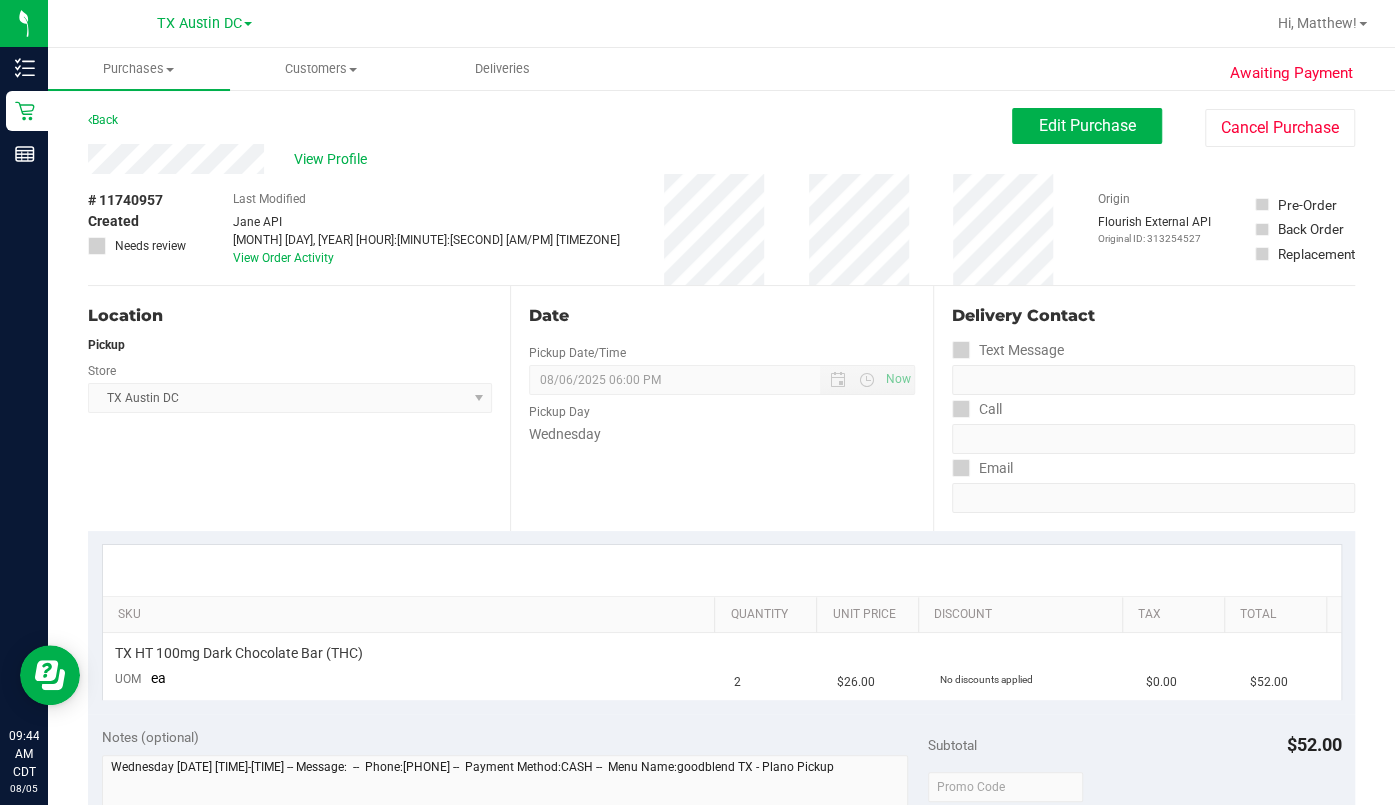 click on "# [NUMBER]
Created
Needs review
Last Modified
Jane API
[DATE] [TIME] [TIMEZONE]
View Order Activity
Origin
Flourish External API
Original ID: [NUMBER]
Pre-Order
Back Order" at bounding box center (721, 229) 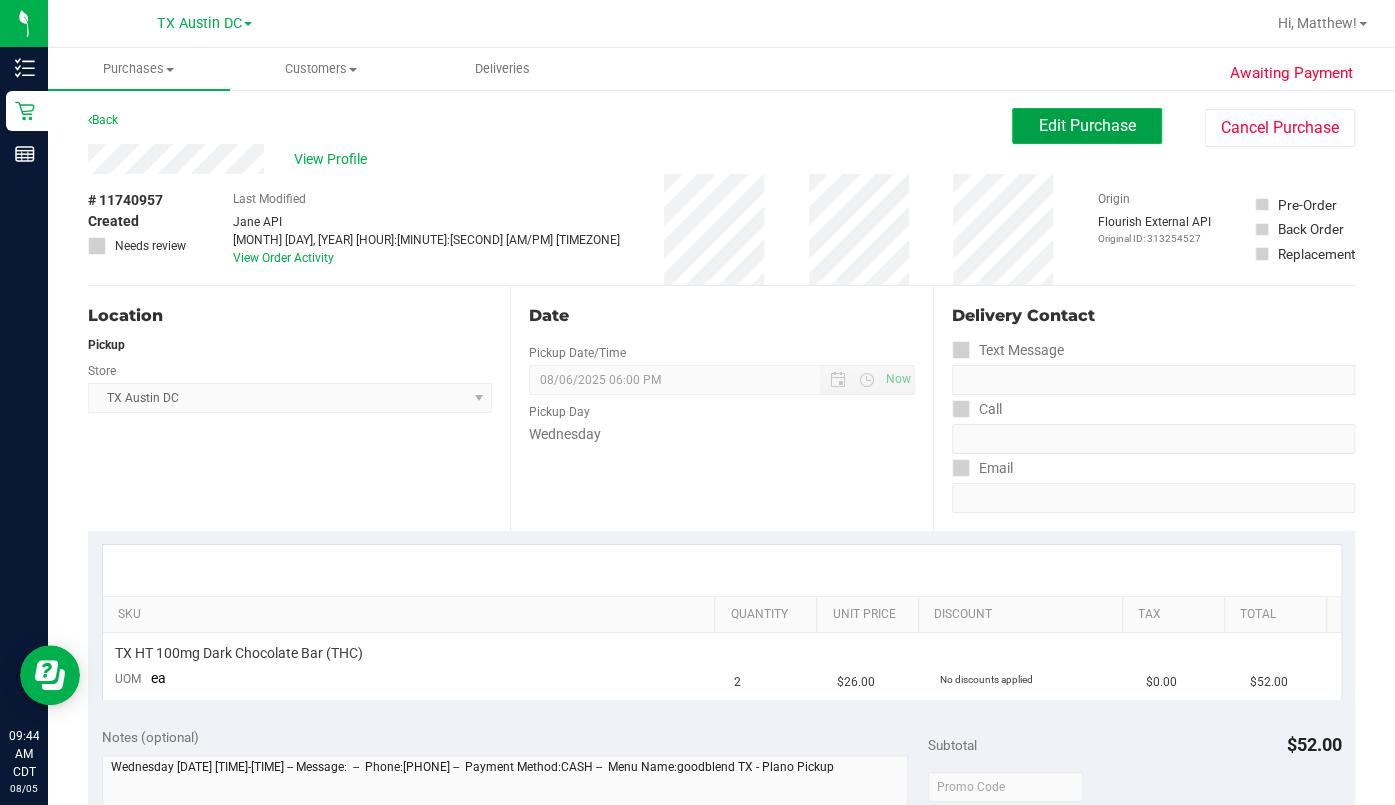 click on "Edit Purchase" at bounding box center [1087, 125] 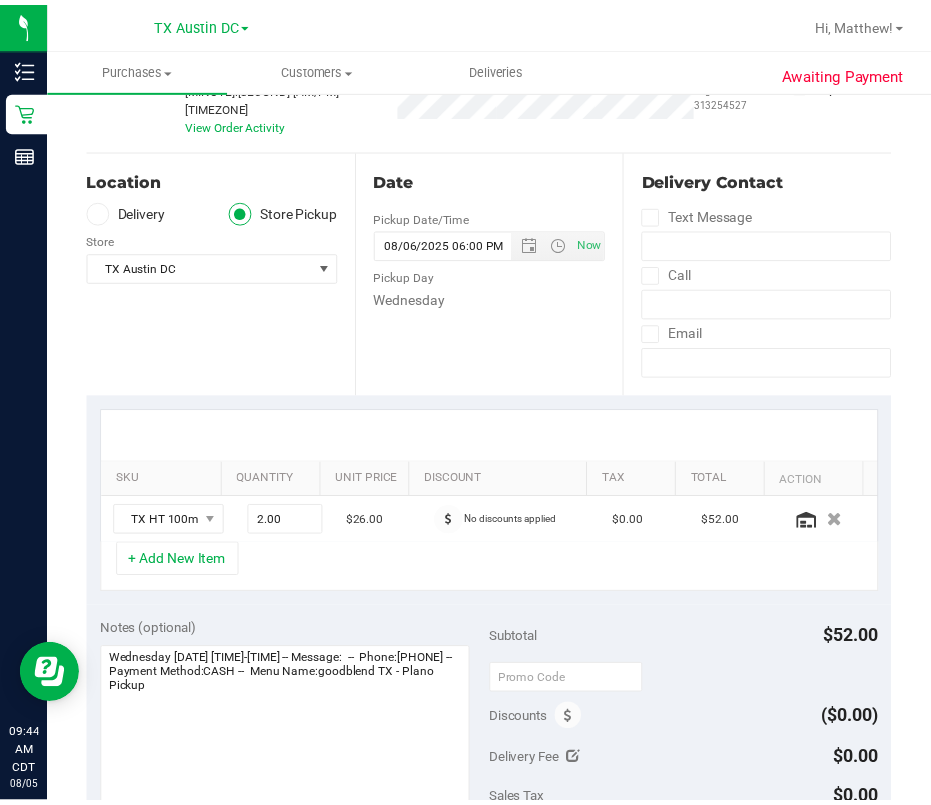scroll, scrollTop: 266, scrollLeft: 0, axis: vertical 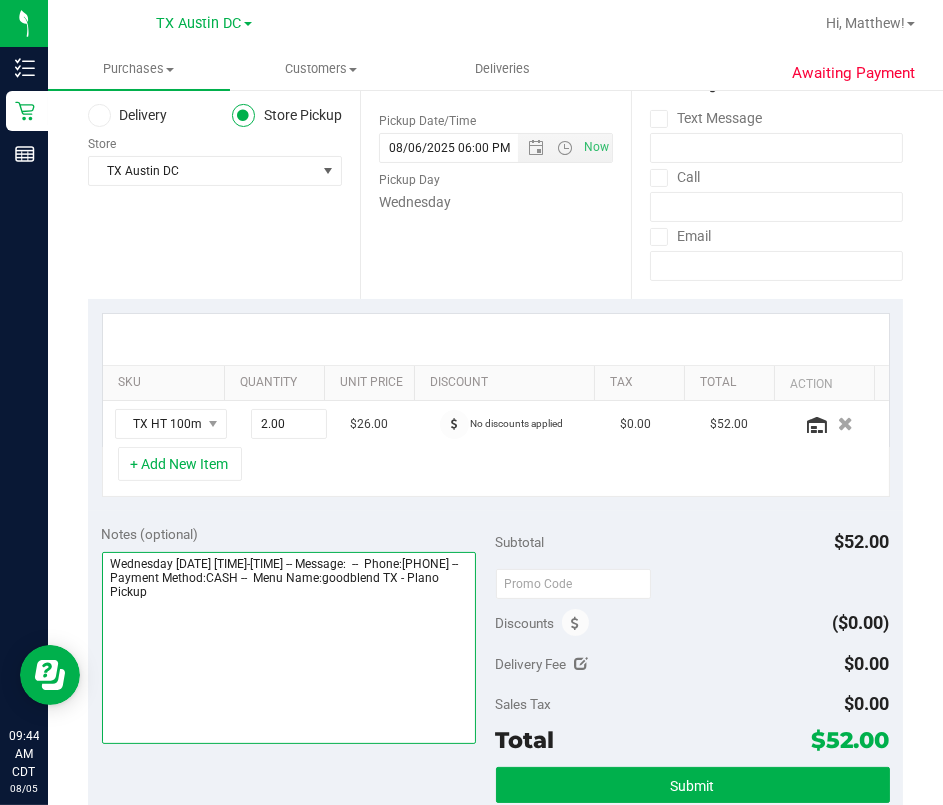 drag, startPoint x: 360, startPoint y: 605, endPoint x: 397, endPoint y: 616, distance: 38.600517 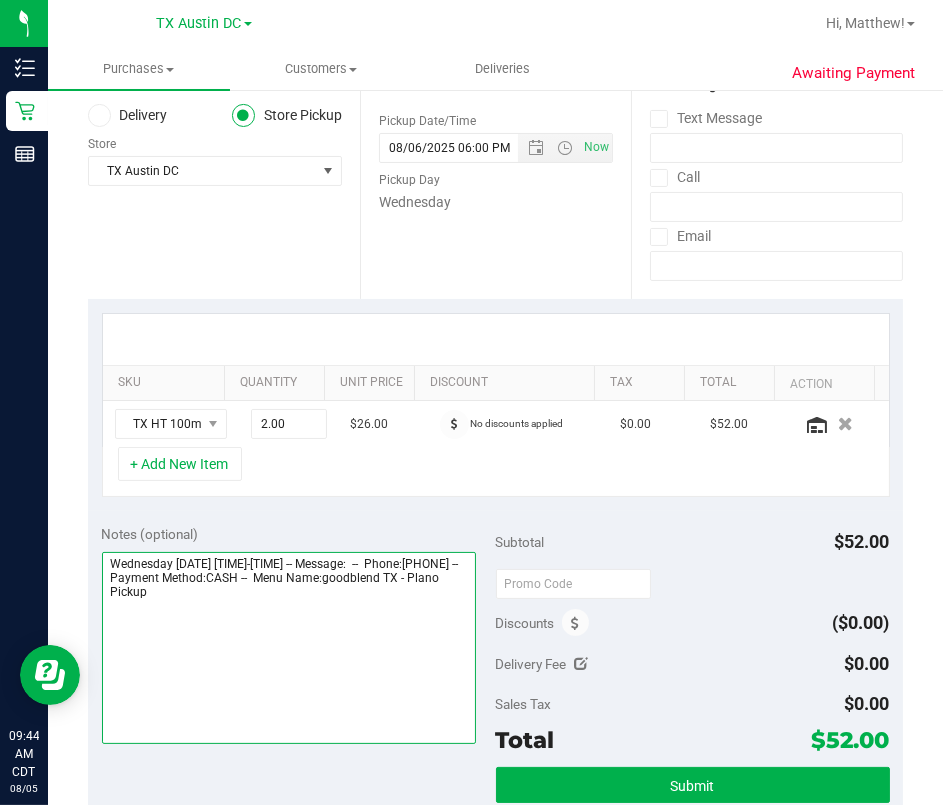 click at bounding box center (289, 648) 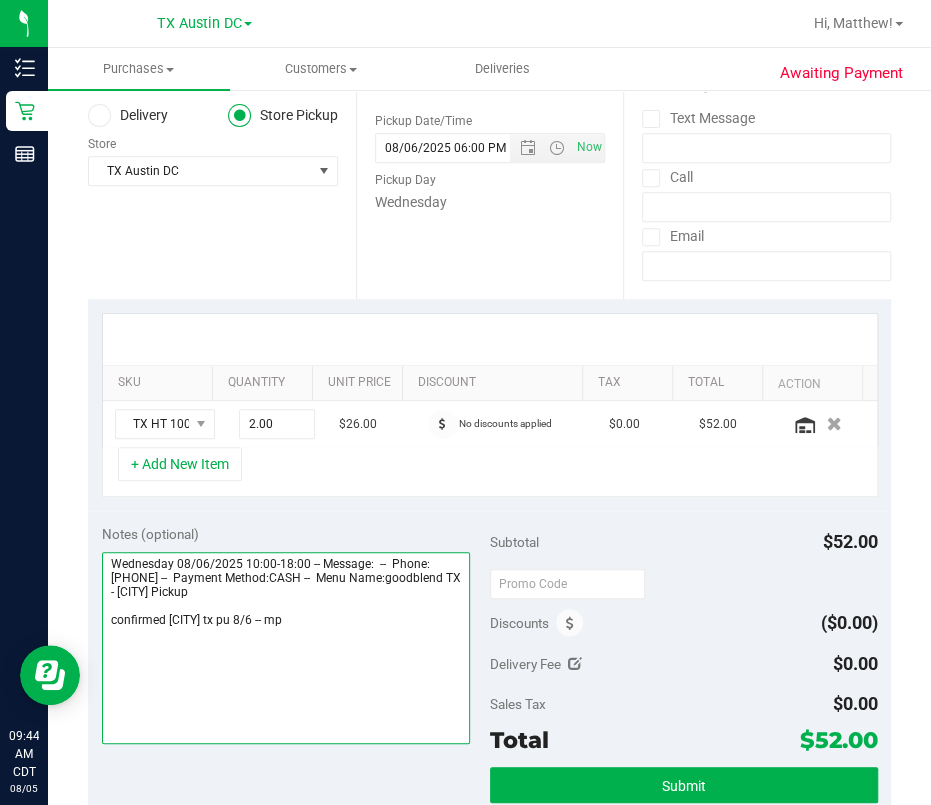 scroll, scrollTop: 0, scrollLeft: 0, axis: both 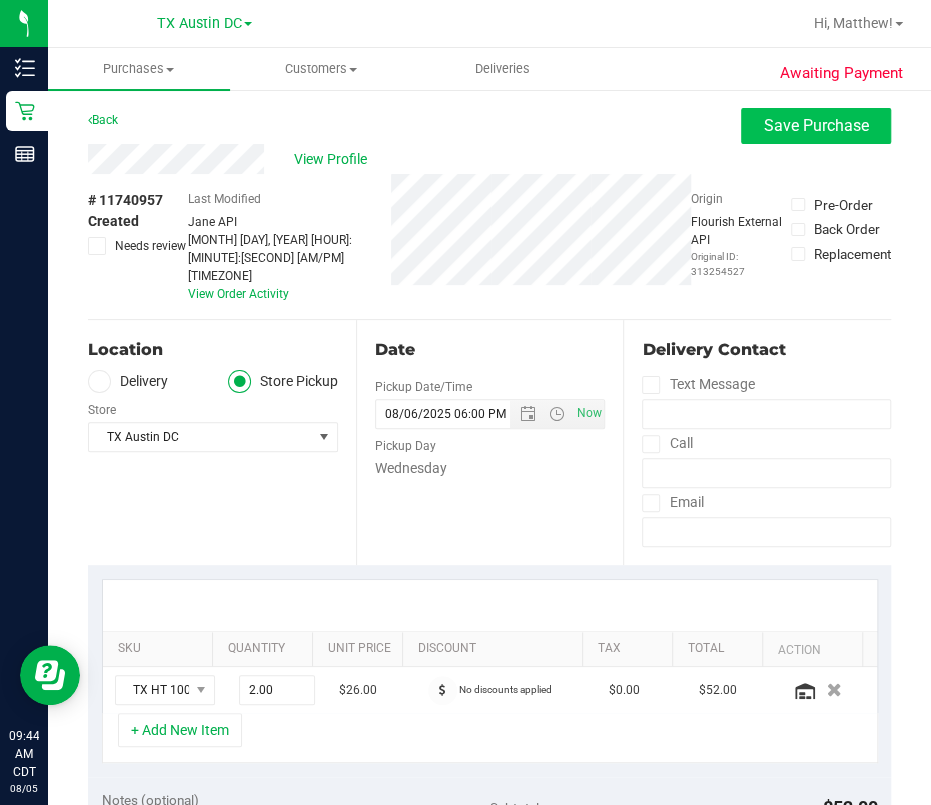 type on "Wednesday 08/06/2025 10:00-18:00 -- Message:  --  Phone:[PHONE] --  Payment Method:CASH --  Menu Name:goodblend TX - [CITY] Pickup
confirmed [CITY] tx pu 8/6 -- mp" 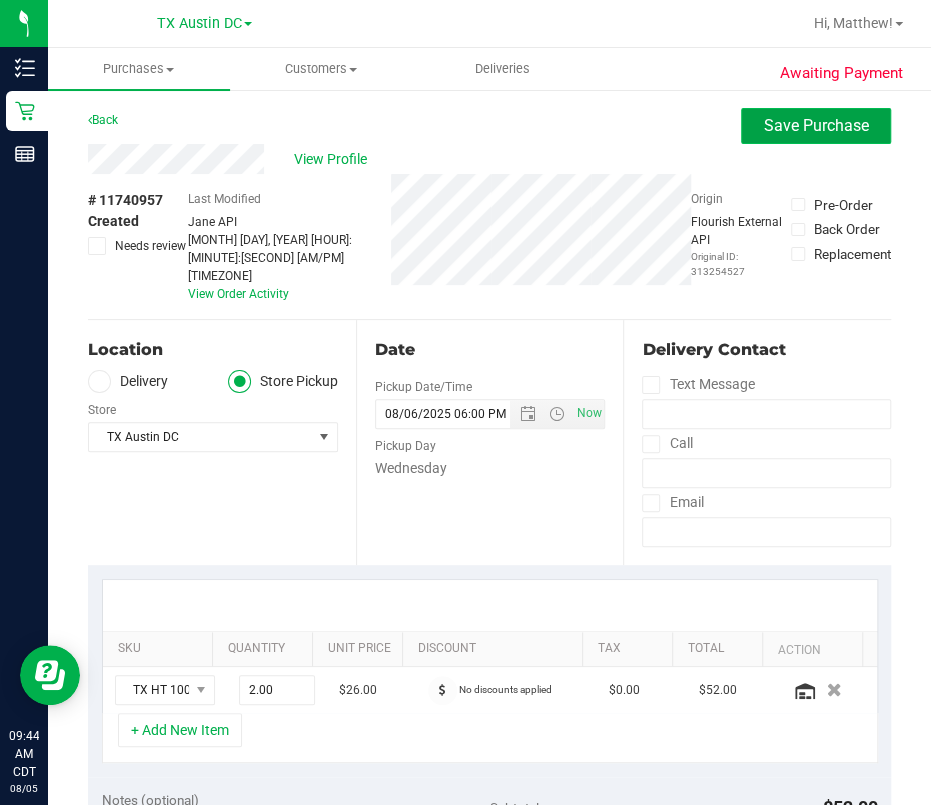 click on "Save Purchase" at bounding box center [816, 125] 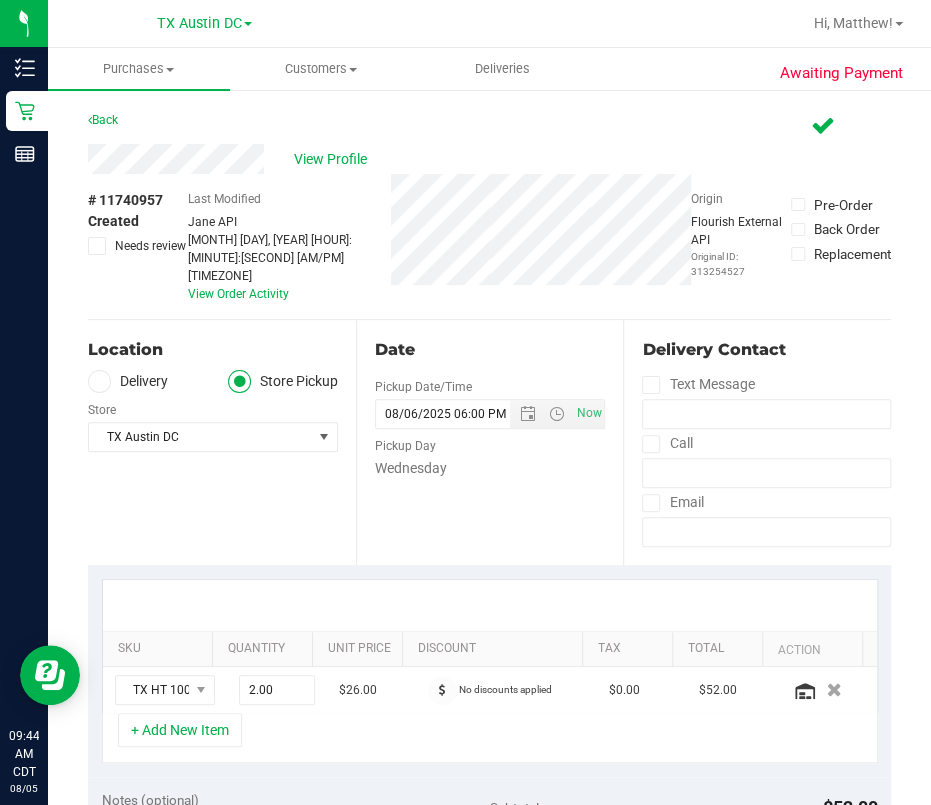 click on "Delivery" at bounding box center [128, 381] 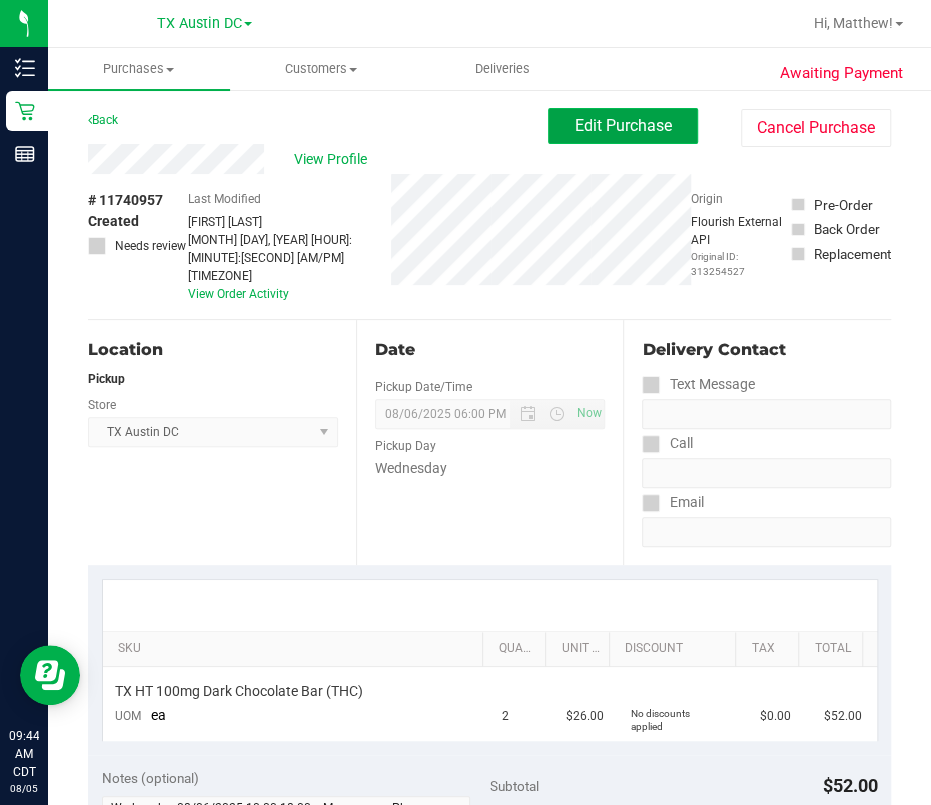 click on "Edit Purchase" at bounding box center [623, 126] 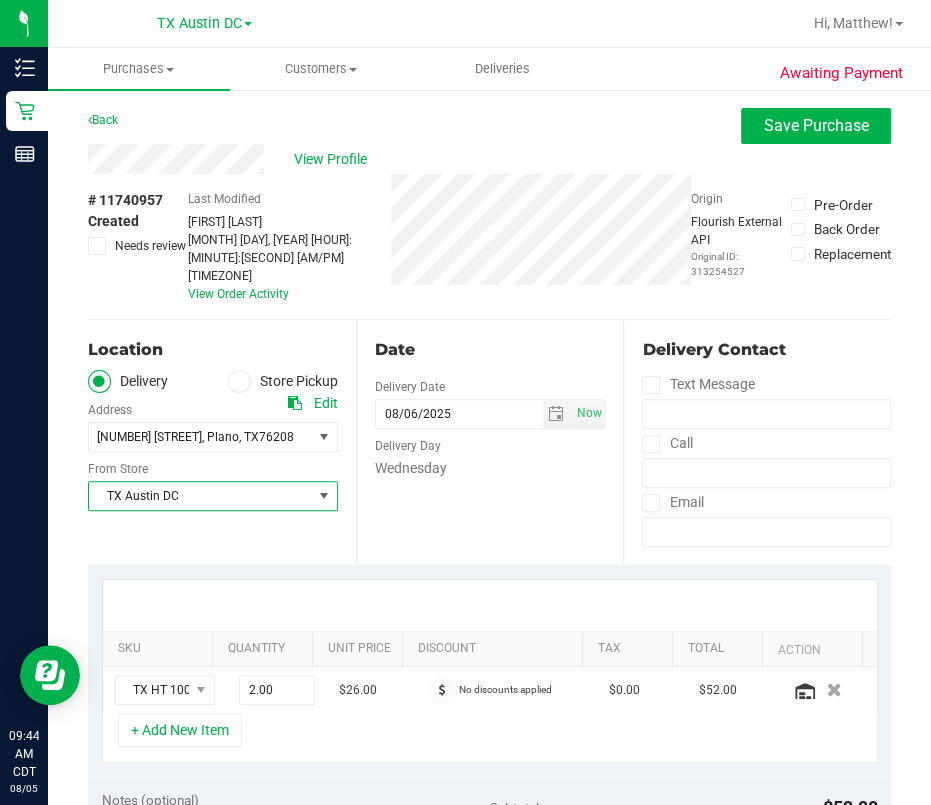 click on "TX Austin DC" at bounding box center [200, 496] 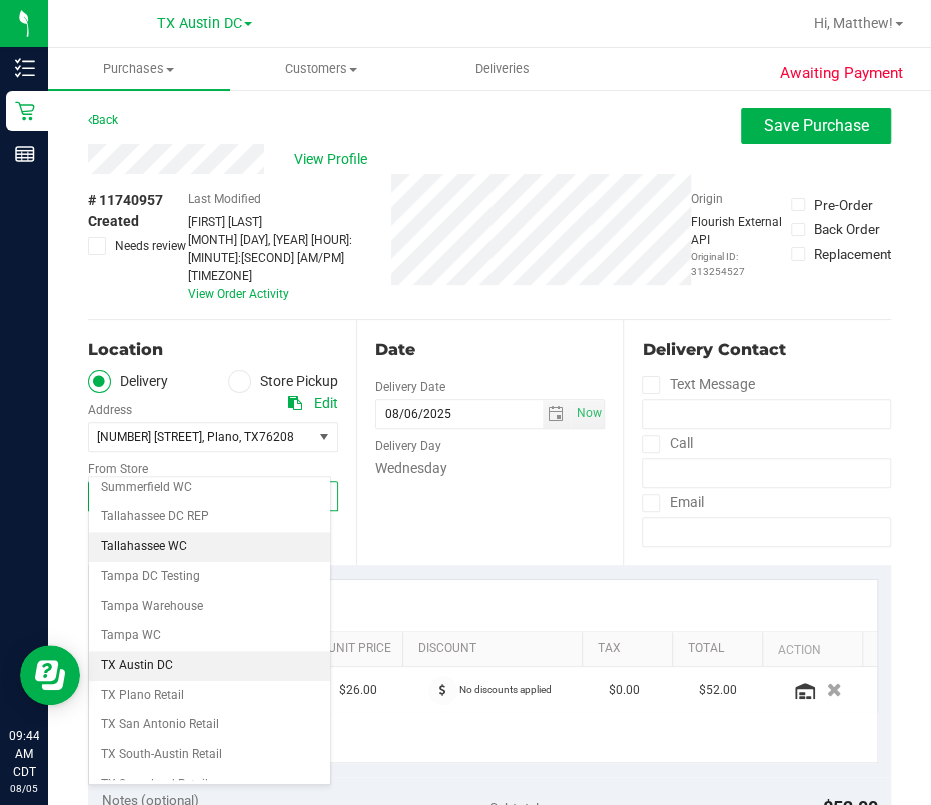 scroll, scrollTop: 1440, scrollLeft: 0, axis: vertical 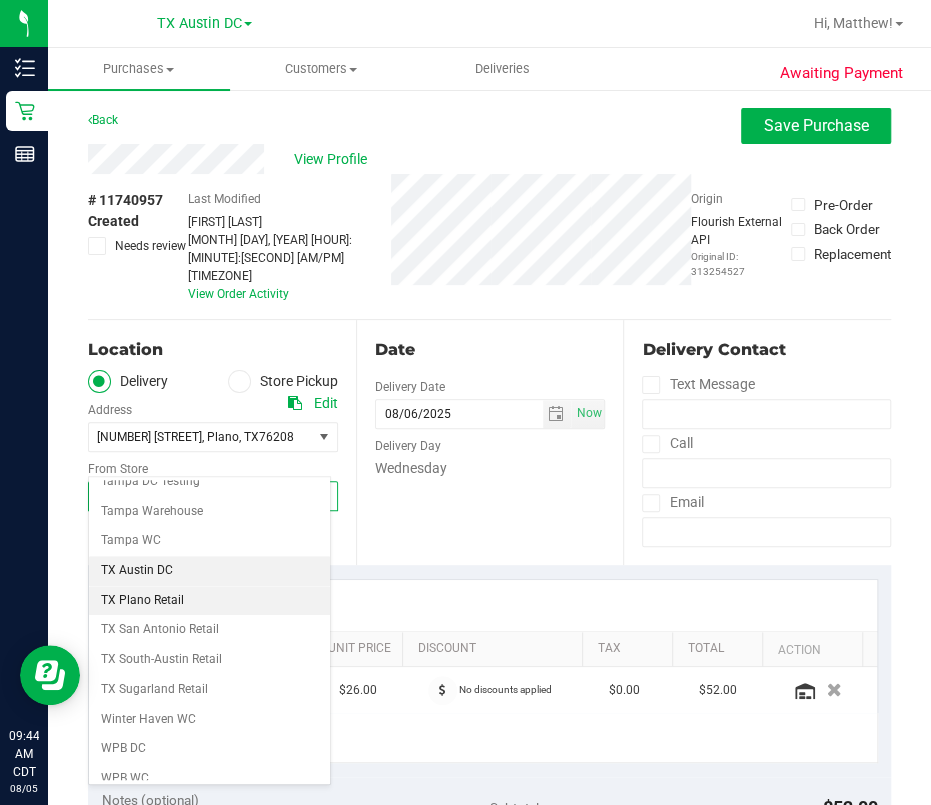 click on "TX Plano Retail" at bounding box center (209, 601) 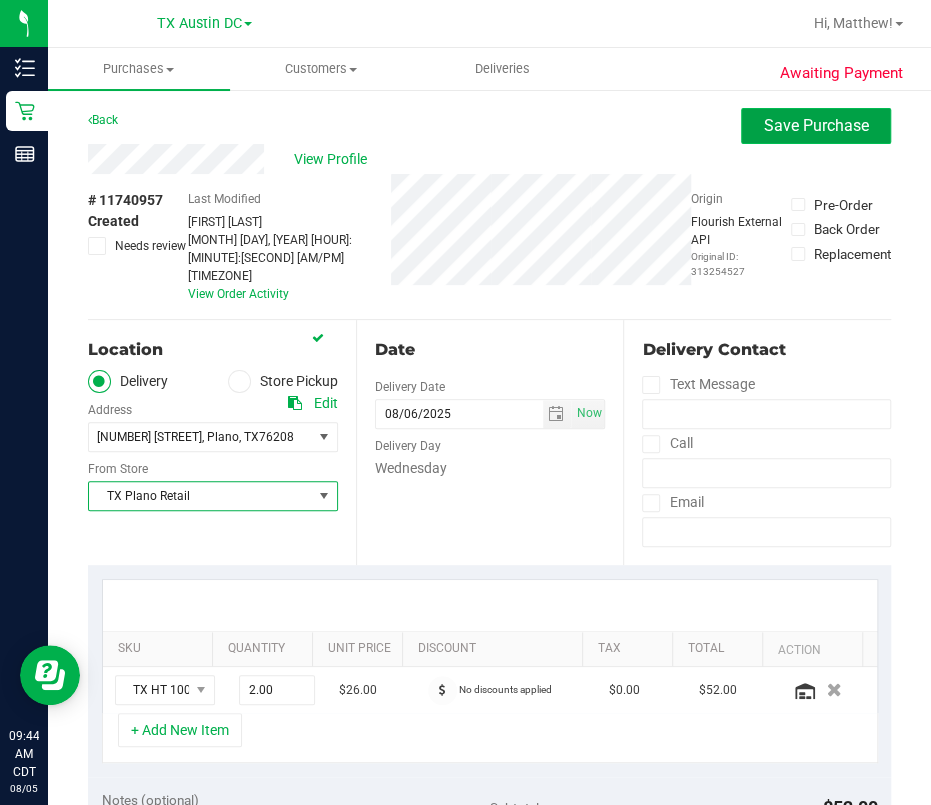 click on "Save Purchase" at bounding box center (816, 126) 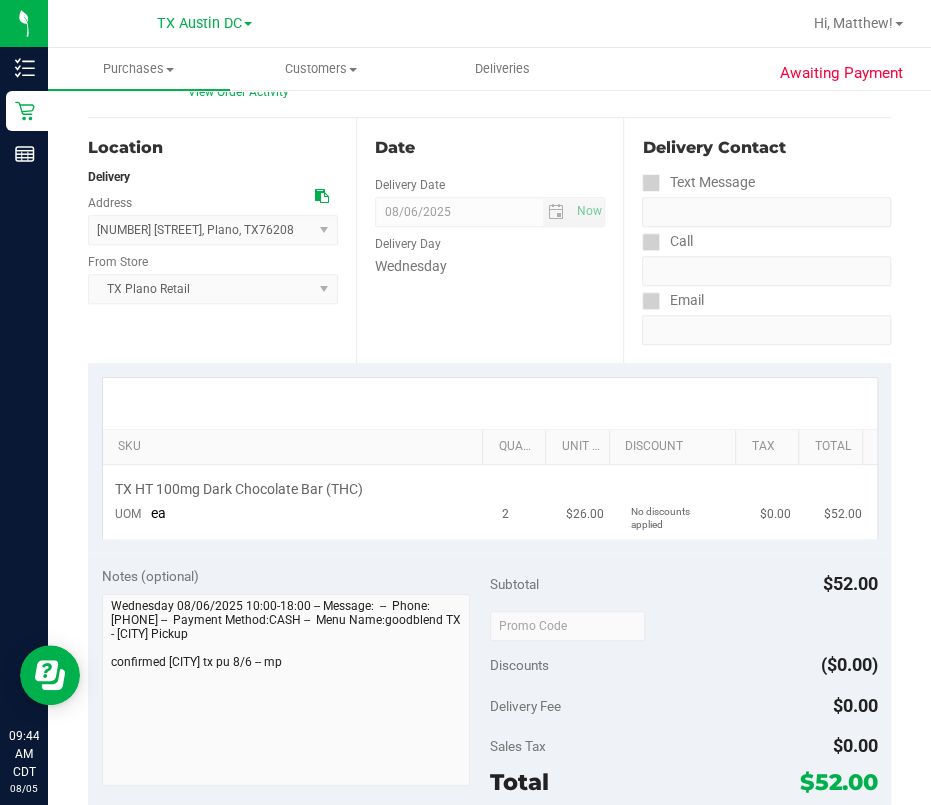 scroll, scrollTop: 0, scrollLeft: 0, axis: both 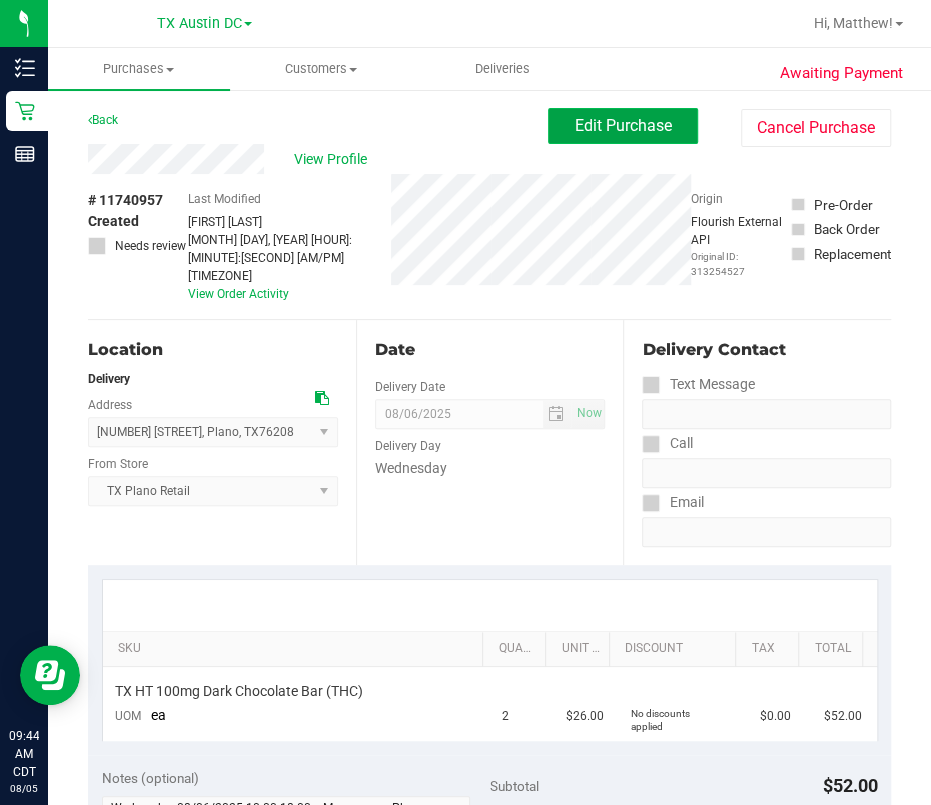 click on "Edit Purchase" at bounding box center [623, 125] 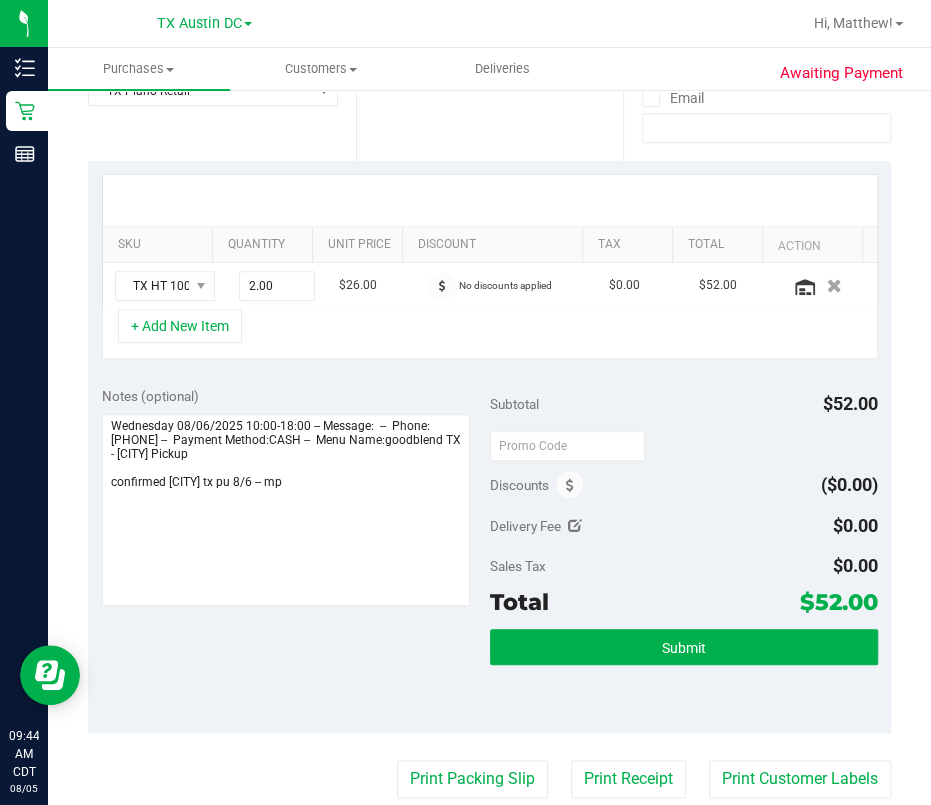 scroll, scrollTop: 533, scrollLeft: 0, axis: vertical 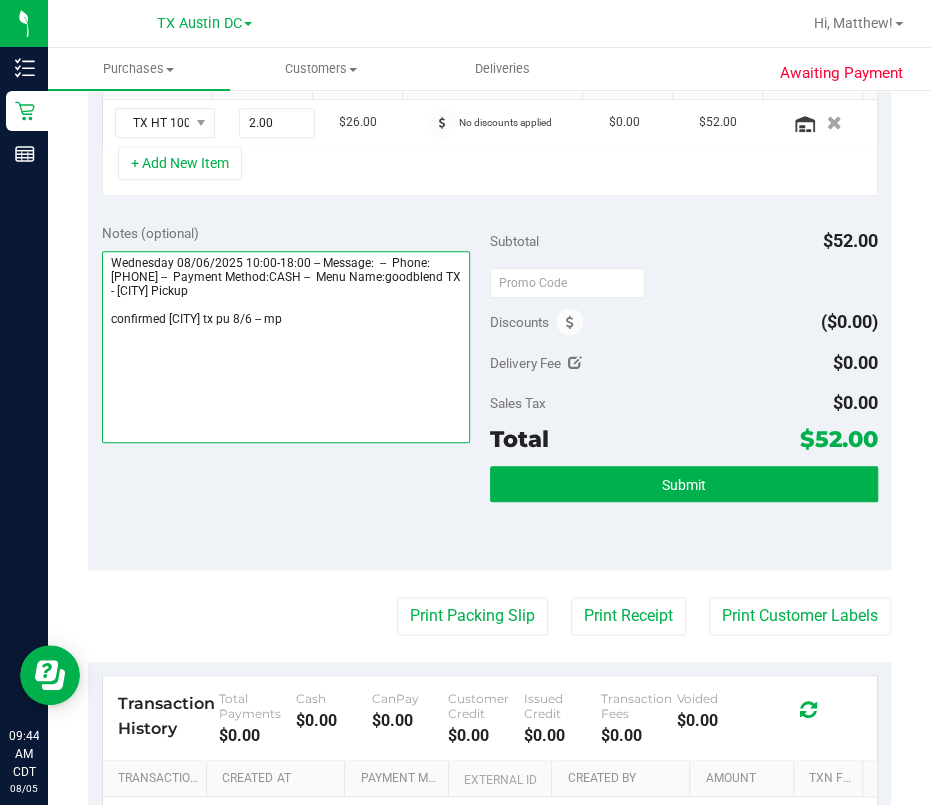 click at bounding box center (286, 347) 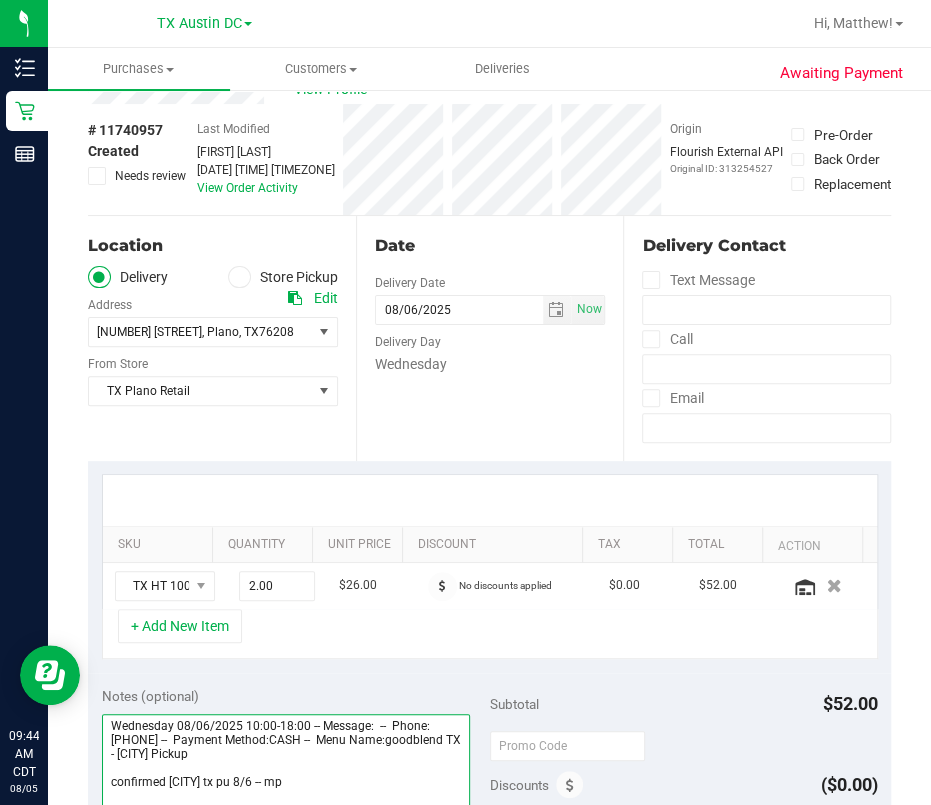 scroll, scrollTop: 0, scrollLeft: 0, axis: both 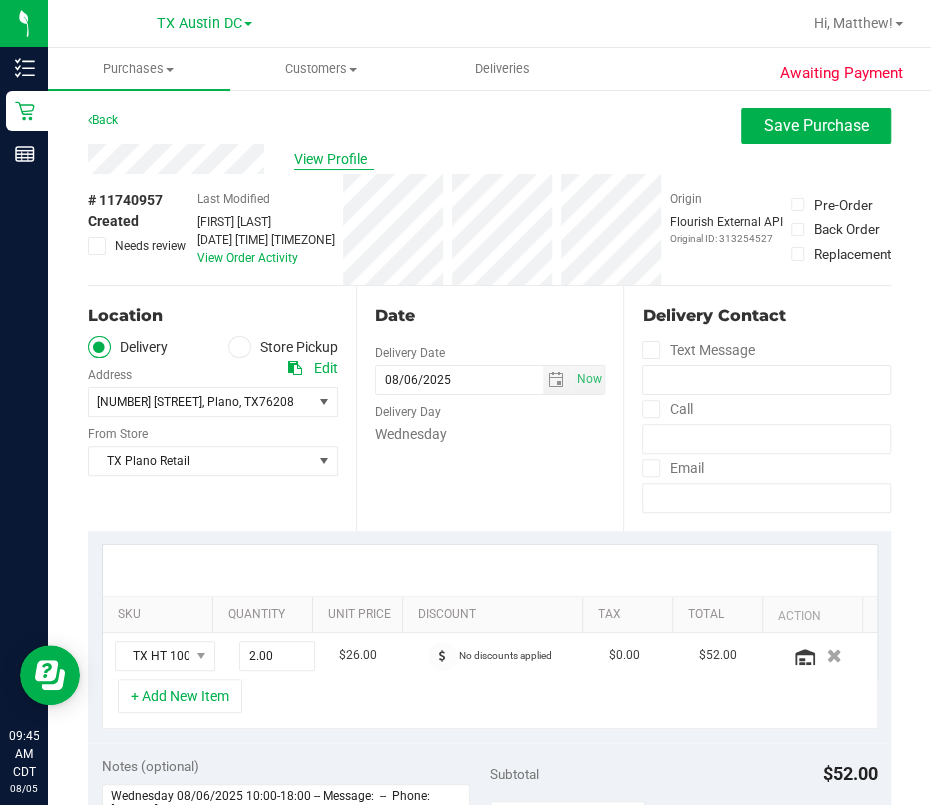 click on "View Profile" at bounding box center [489, 159] 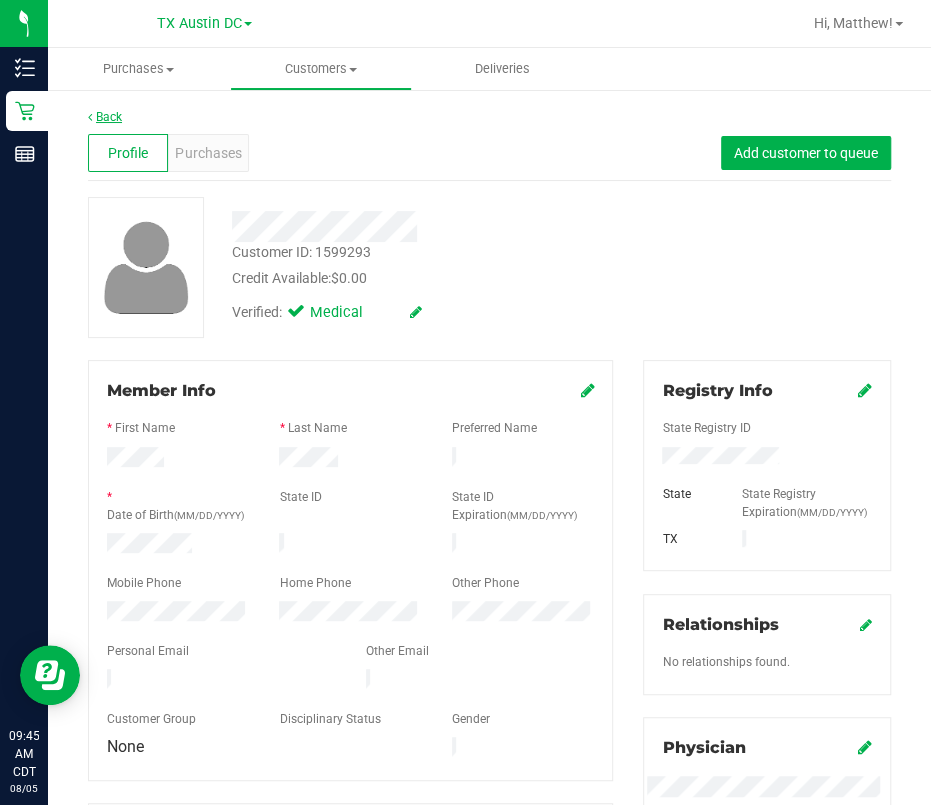 click on "Back" at bounding box center [105, 117] 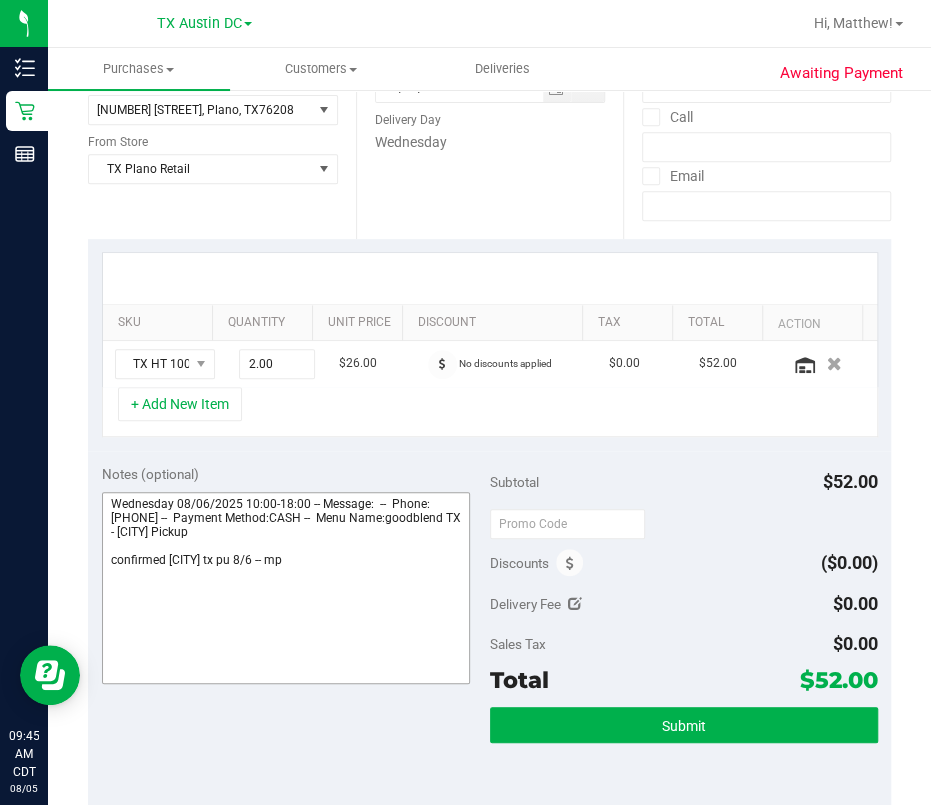 scroll, scrollTop: 400, scrollLeft: 0, axis: vertical 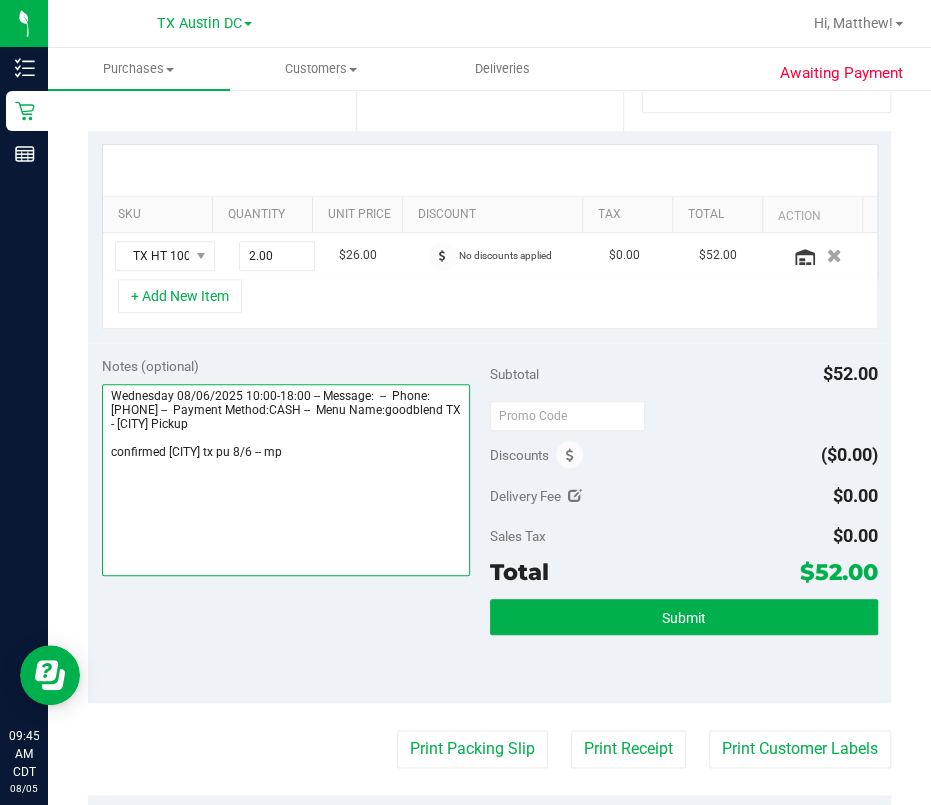 click at bounding box center [286, 480] 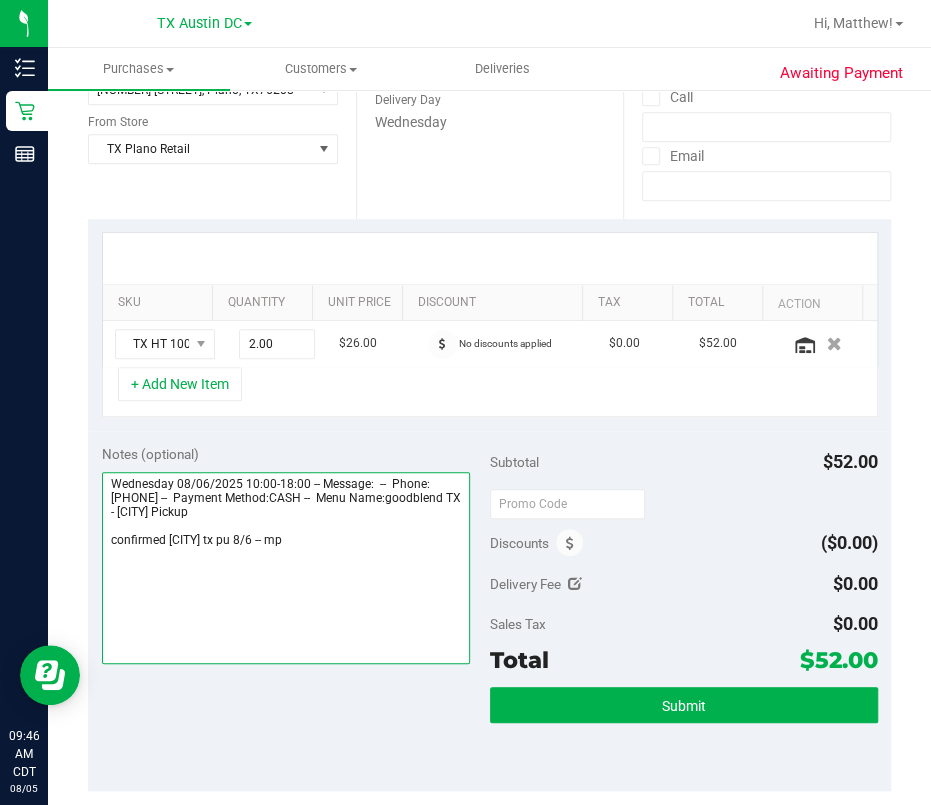 scroll, scrollTop: 776, scrollLeft: 0, axis: vertical 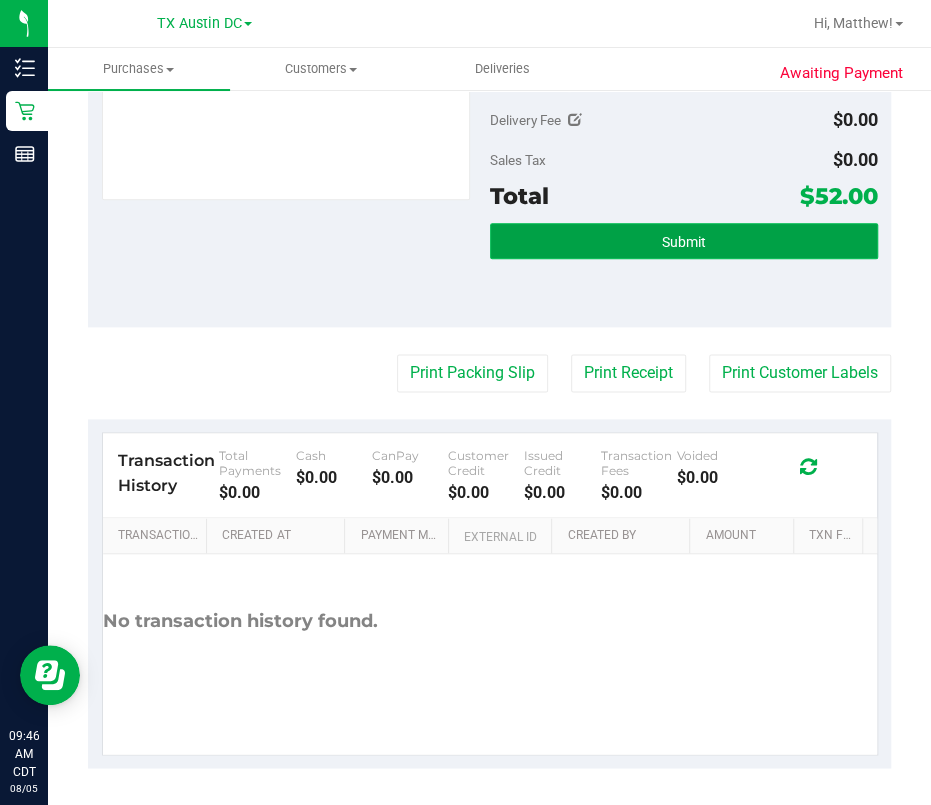 click on "Submit" at bounding box center (684, 241) 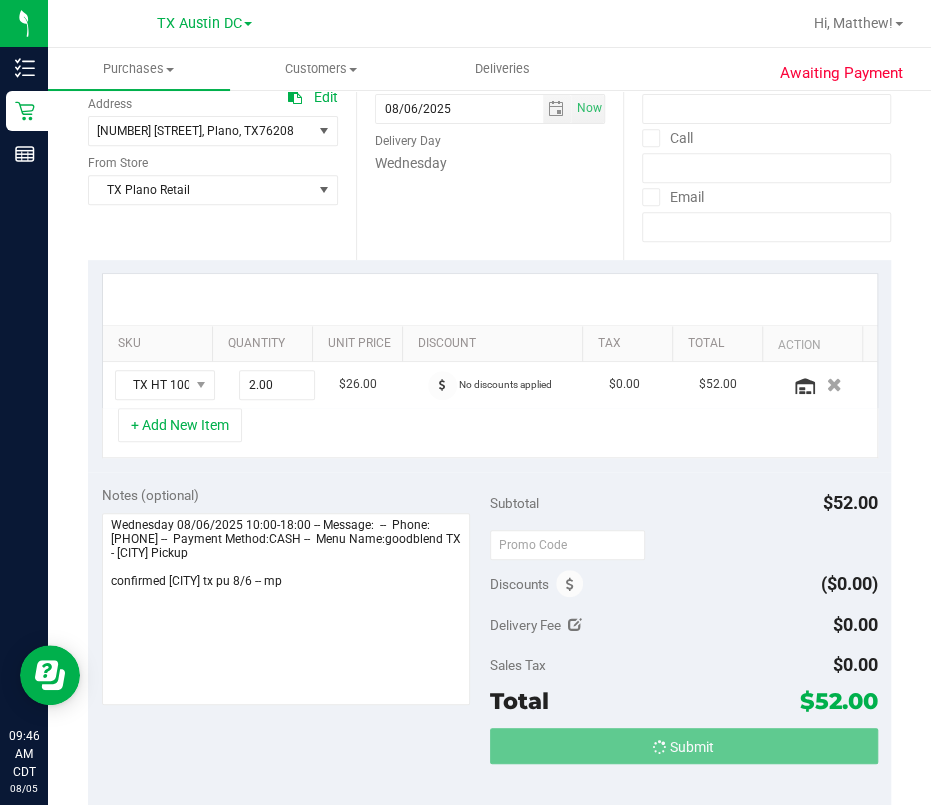 scroll, scrollTop: 0, scrollLeft: 0, axis: both 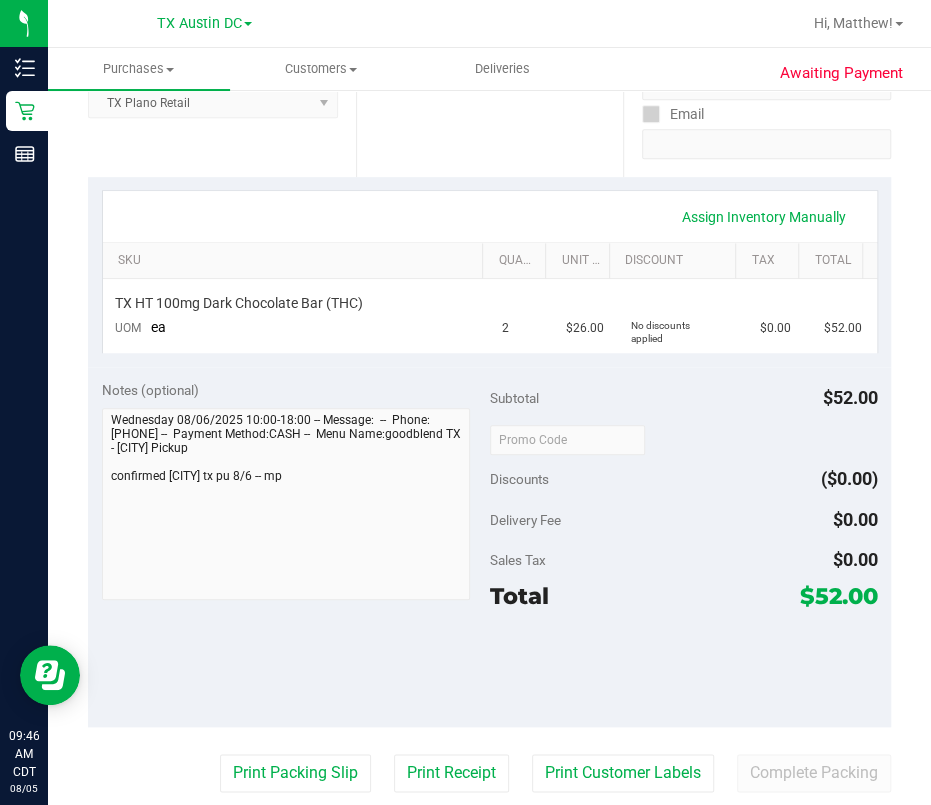 click at bounding box center (684, 668) 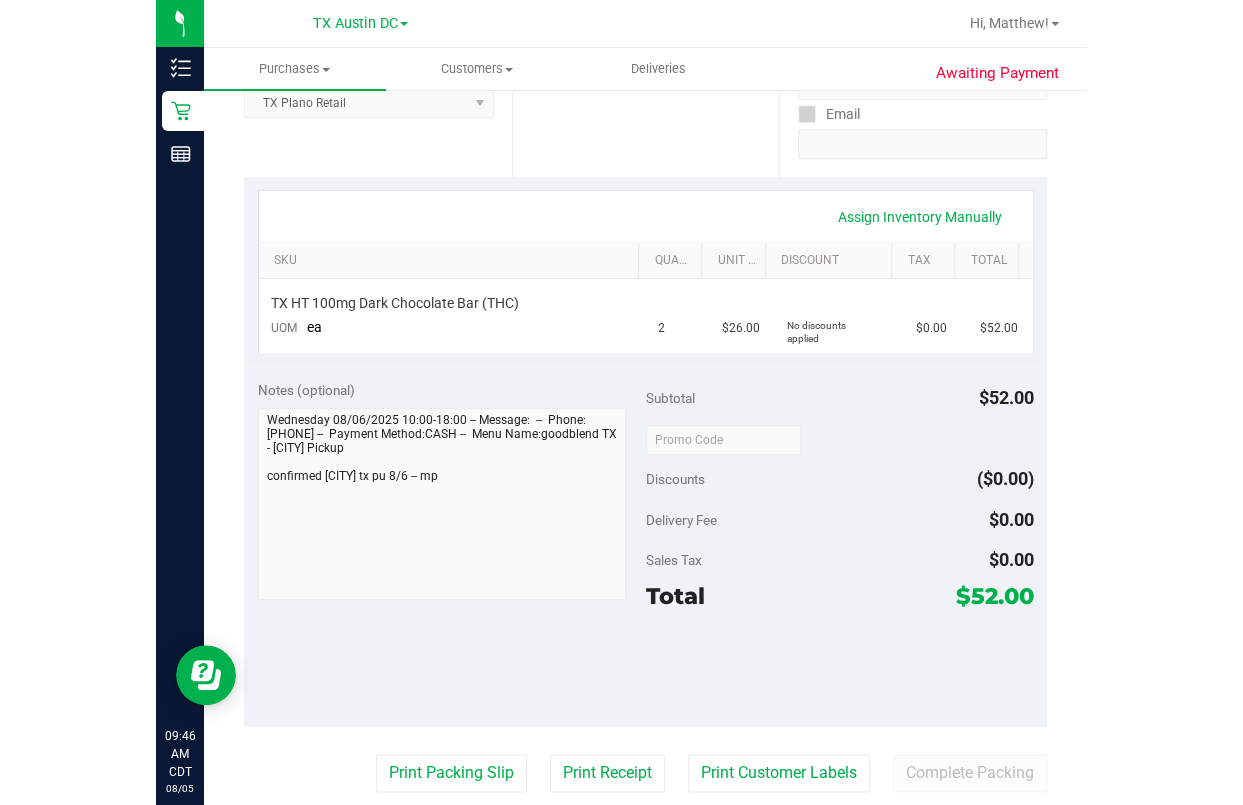 scroll, scrollTop: 0, scrollLeft: 0, axis: both 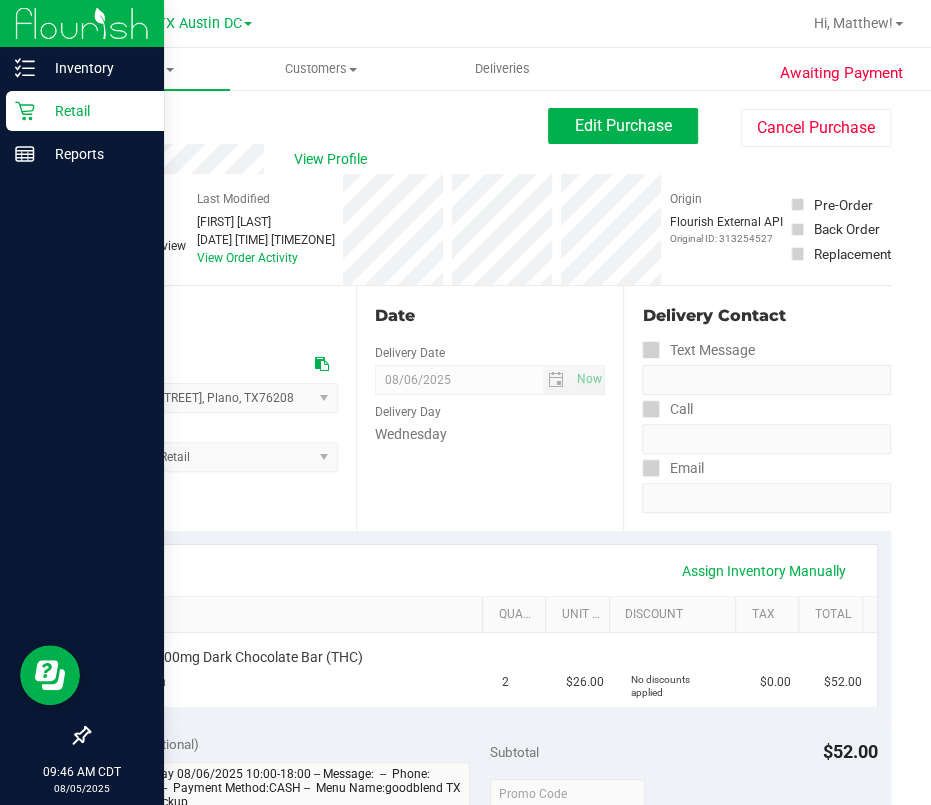 click 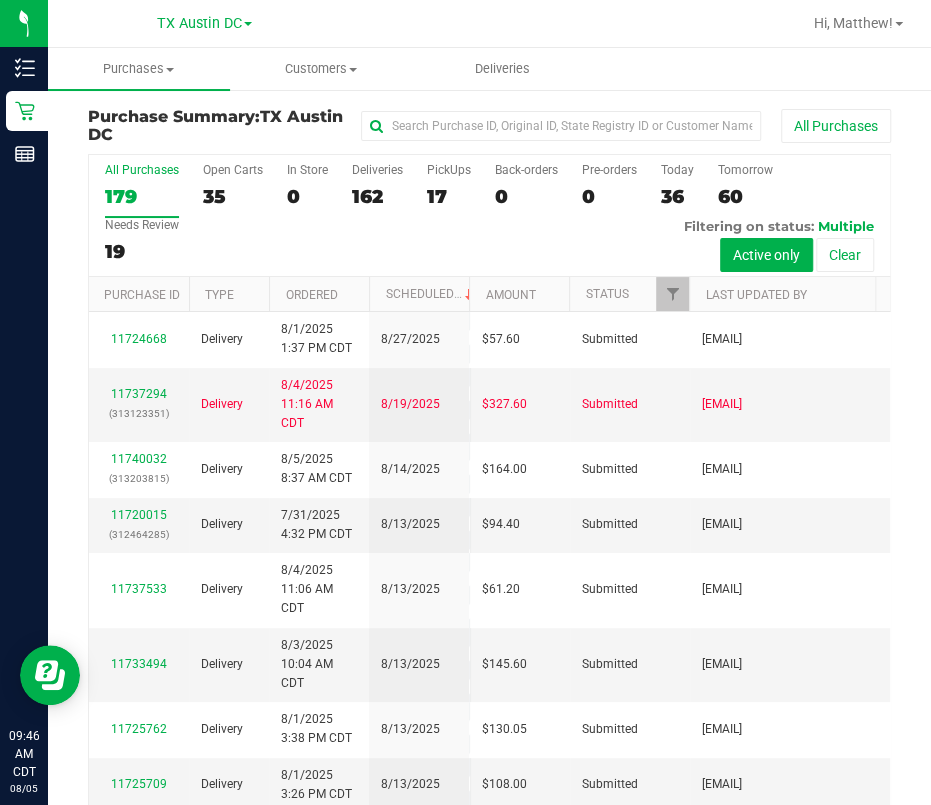 click on "PickUps
17" at bounding box center [449, 190] 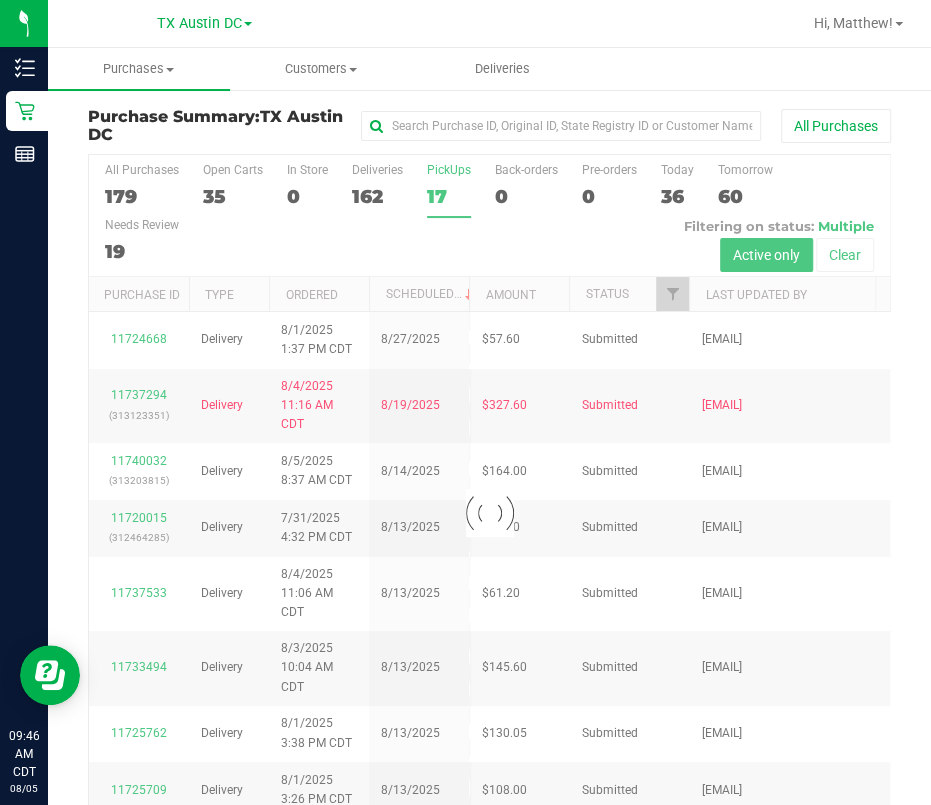 click at bounding box center [489, 513] 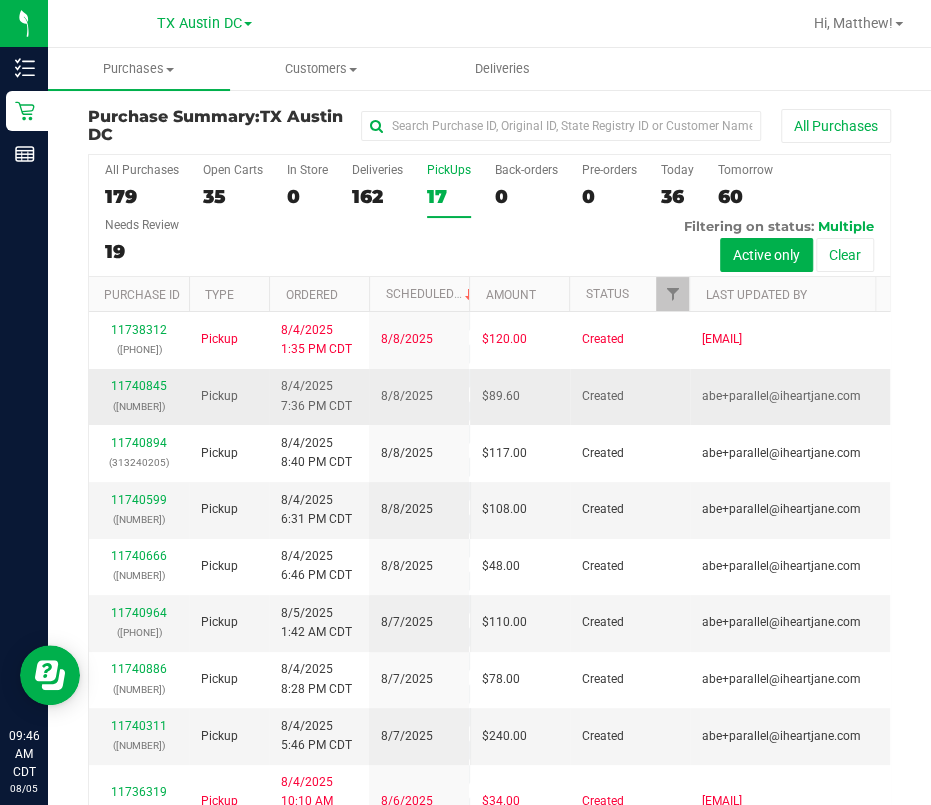 click on "abe+parallel@iheartjane.com" at bounding box center [790, 397] 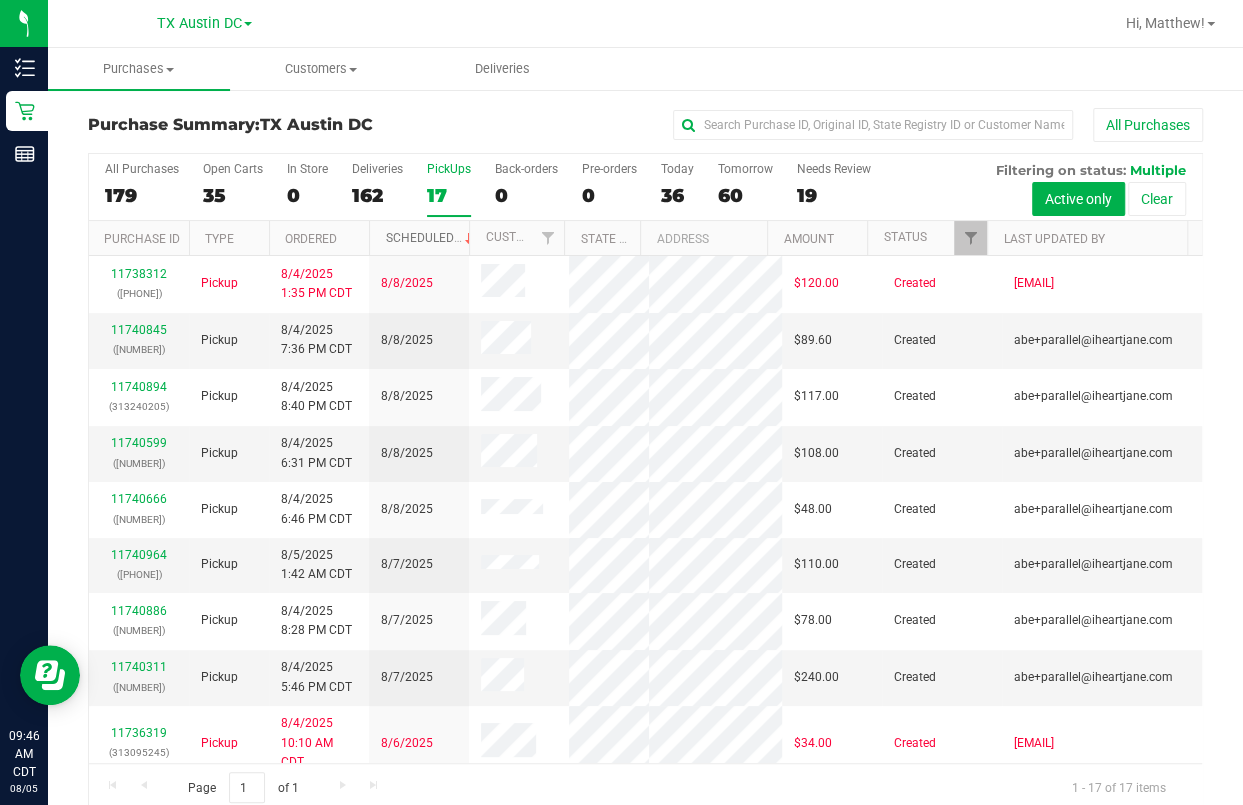 click on "Scheduled" at bounding box center [430, 238] 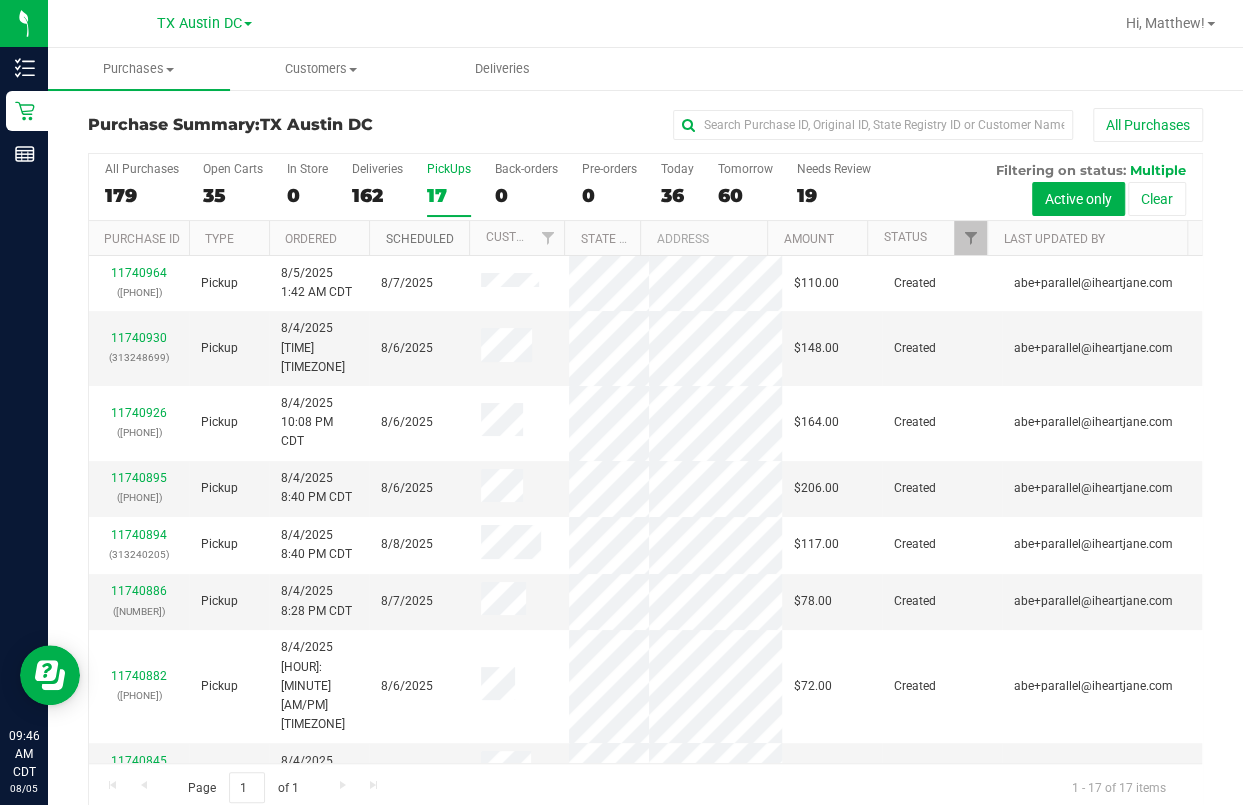 click on "Scheduled" at bounding box center [419, 239] 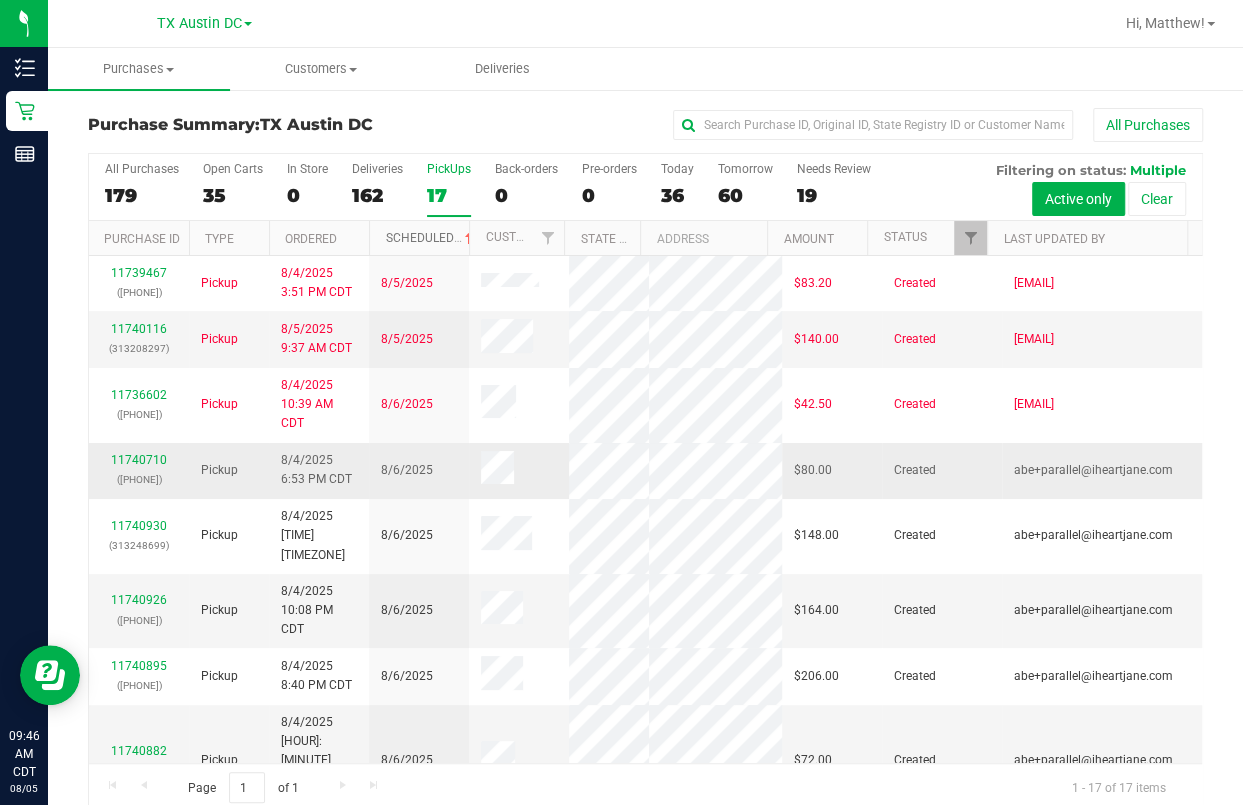 scroll, scrollTop: 133, scrollLeft: 0, axis: vertical 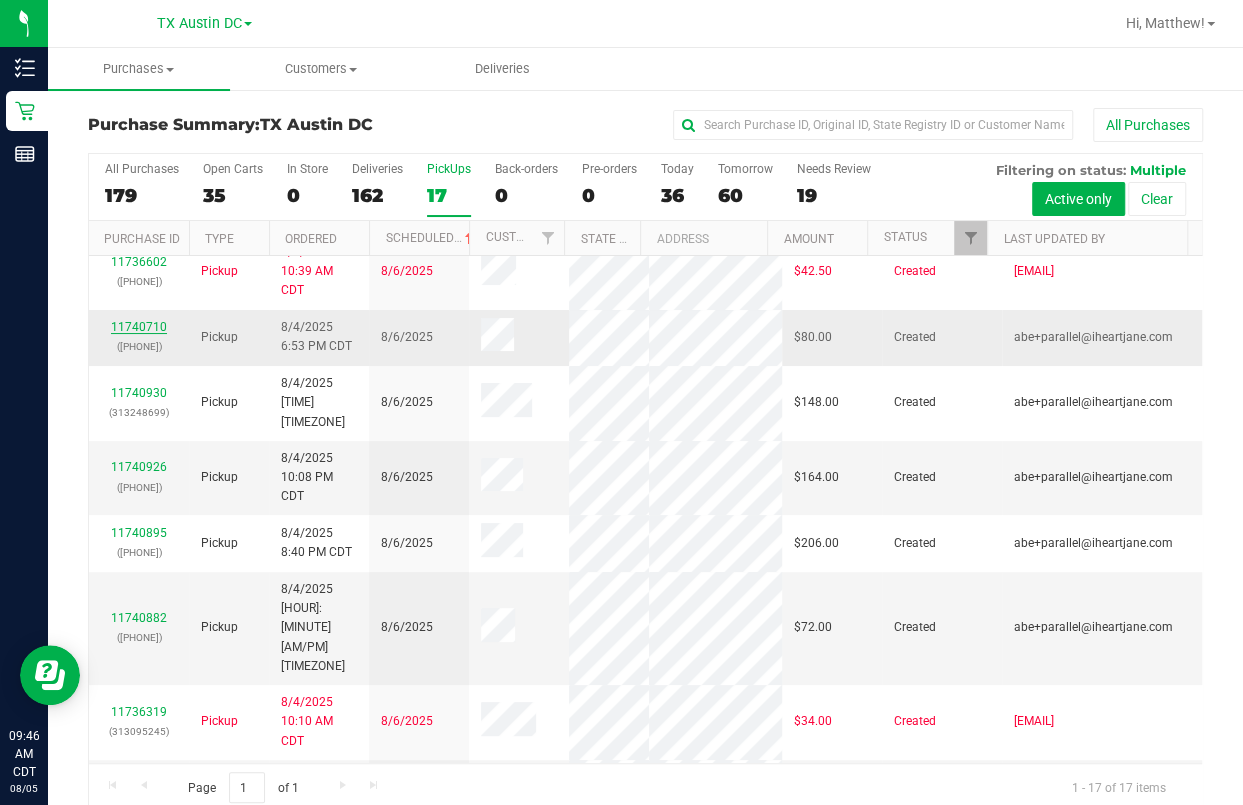 click on "11740710" at bounding box center (139, 327) 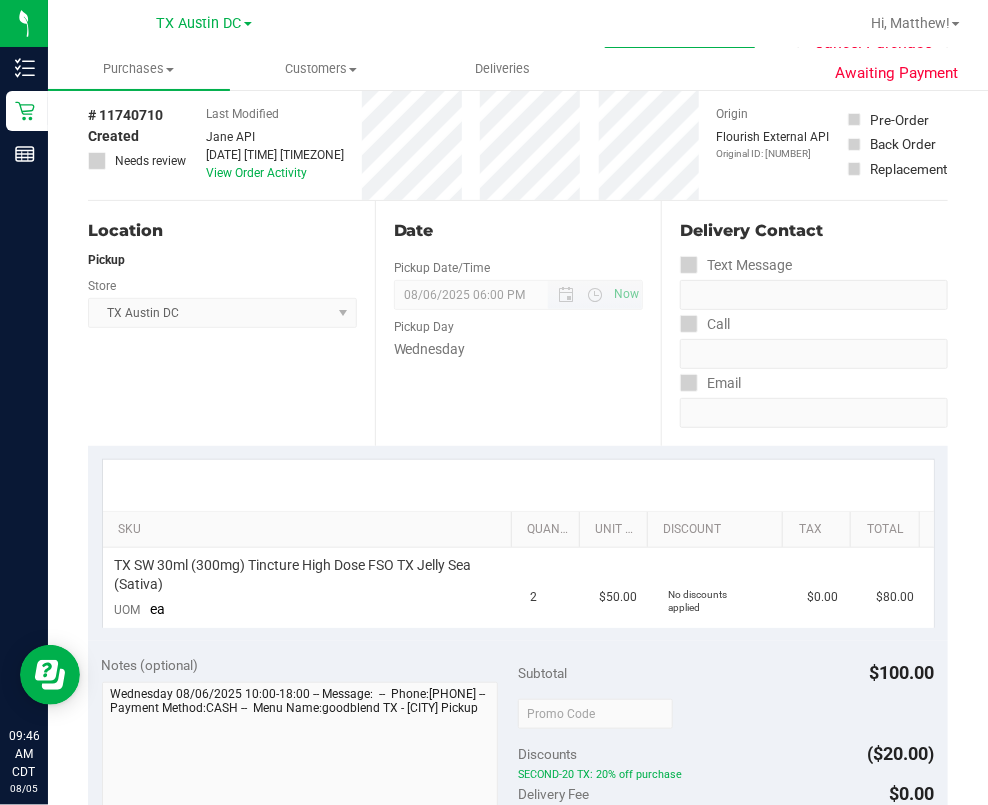 scroll, scrollTop: 0, scrollLeft: 0, axis: both 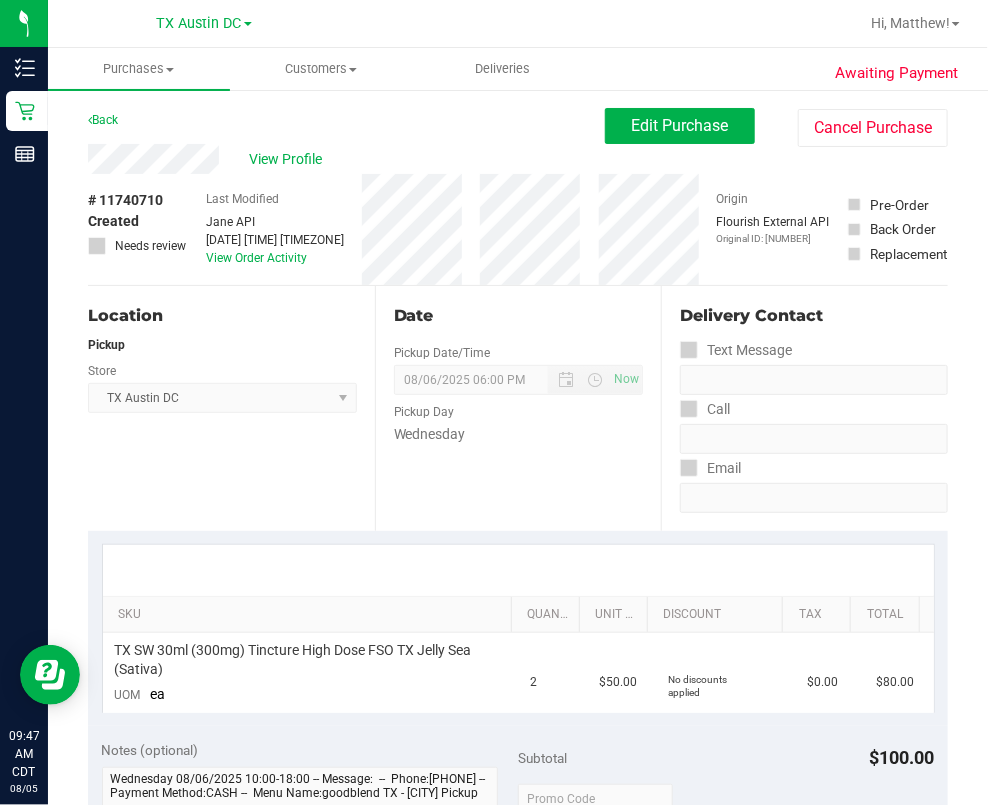 click on "Date
Pickup Date/Time
[DATE]
Now
[DATE] [TIME]
Now
Pickup Day
[DAY]" at bounding box center (518, 408) 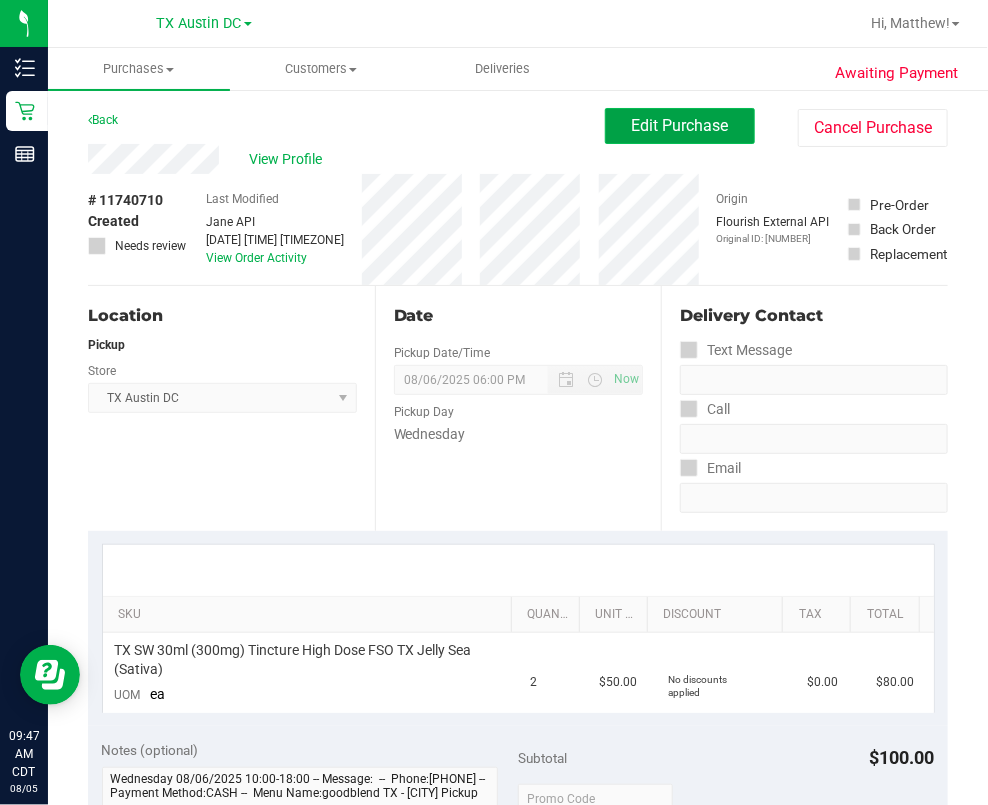 click on "Edit Purchase" at bounding box center [680, 125] 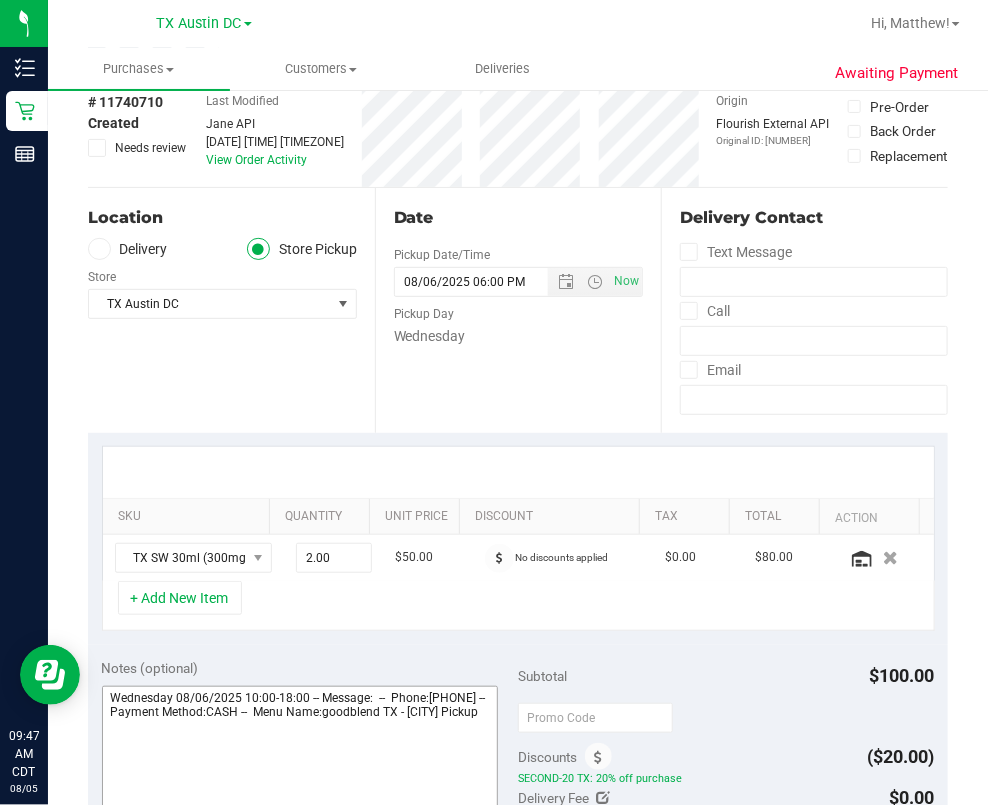 scroll, scrollTop: 266, scrollLeft: 0, axis: vertical 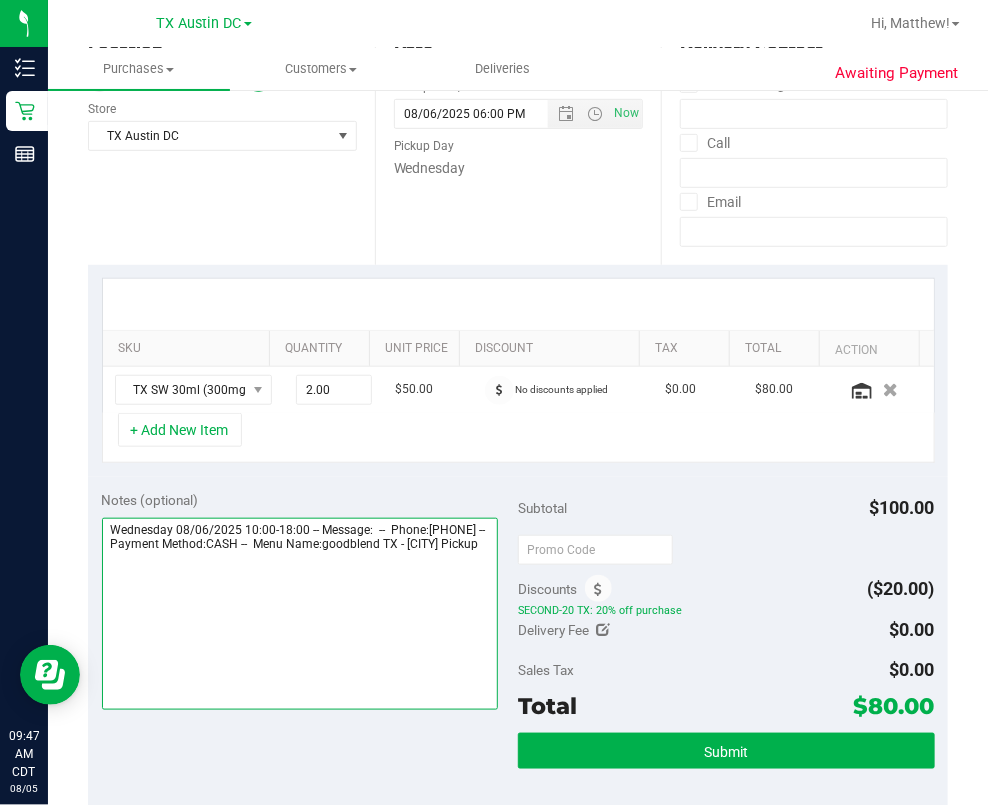 click at bounding box center [300, 614] 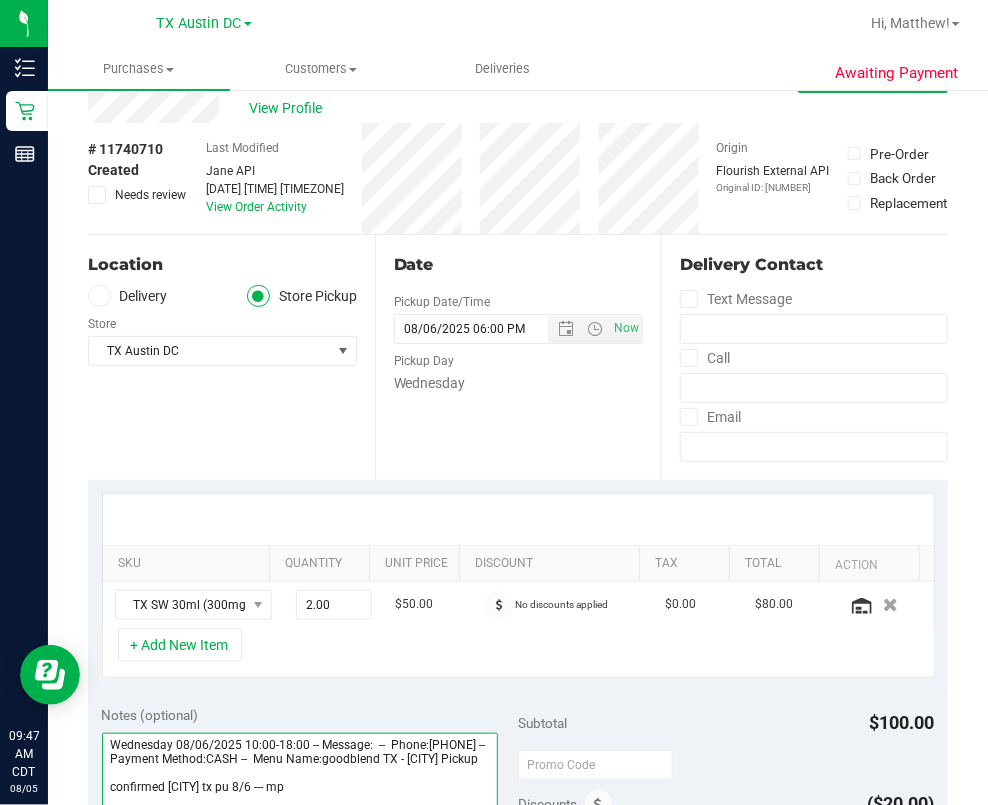 scroll, scrollTop: 0, scrollLeft: 0, axis: both 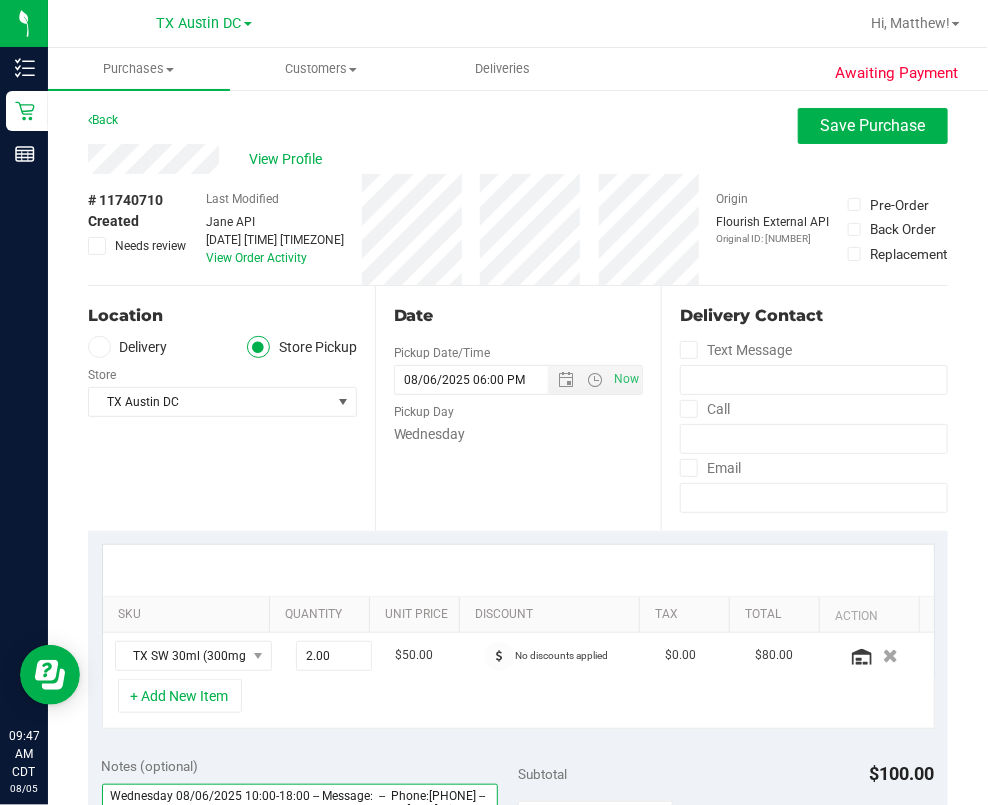 type on "Wednesday 08/06/2025 10:00-18:00 -- Message:  --  Phone:[PHONE] --  Payment Method:CASH --  Menu Name:goodblend TX - [CITY] Pickup
confirmed [CITY] tx pu 8/6 --- mp" 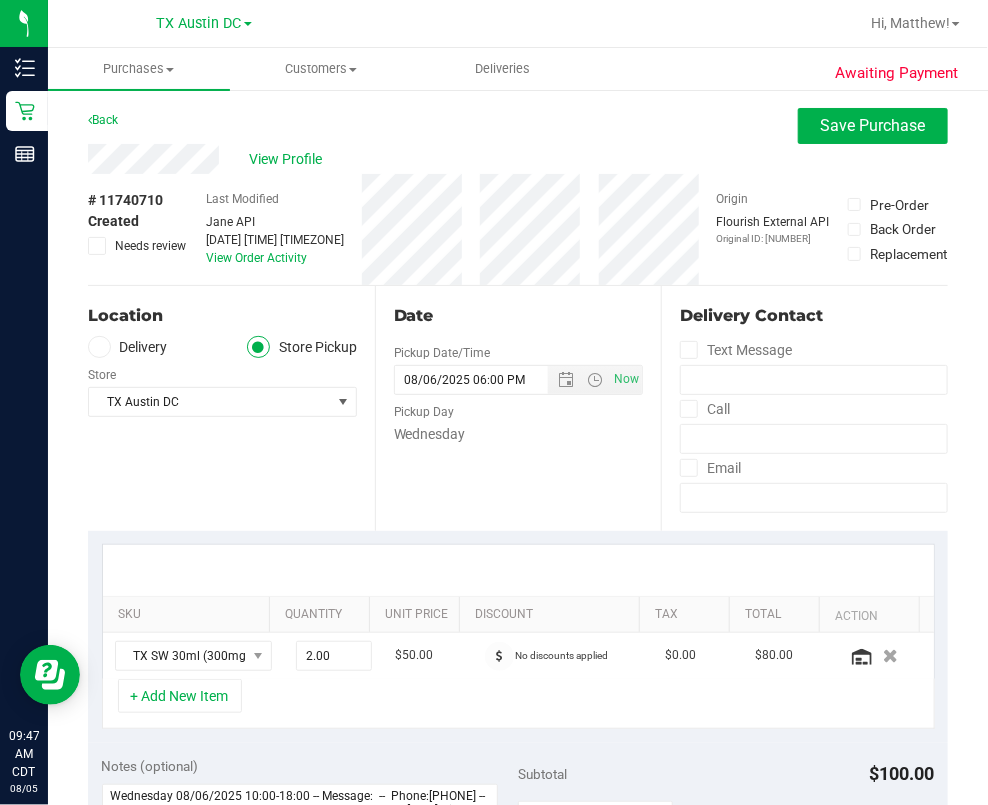 click on "Delivery" at bounding box center [128, 347] 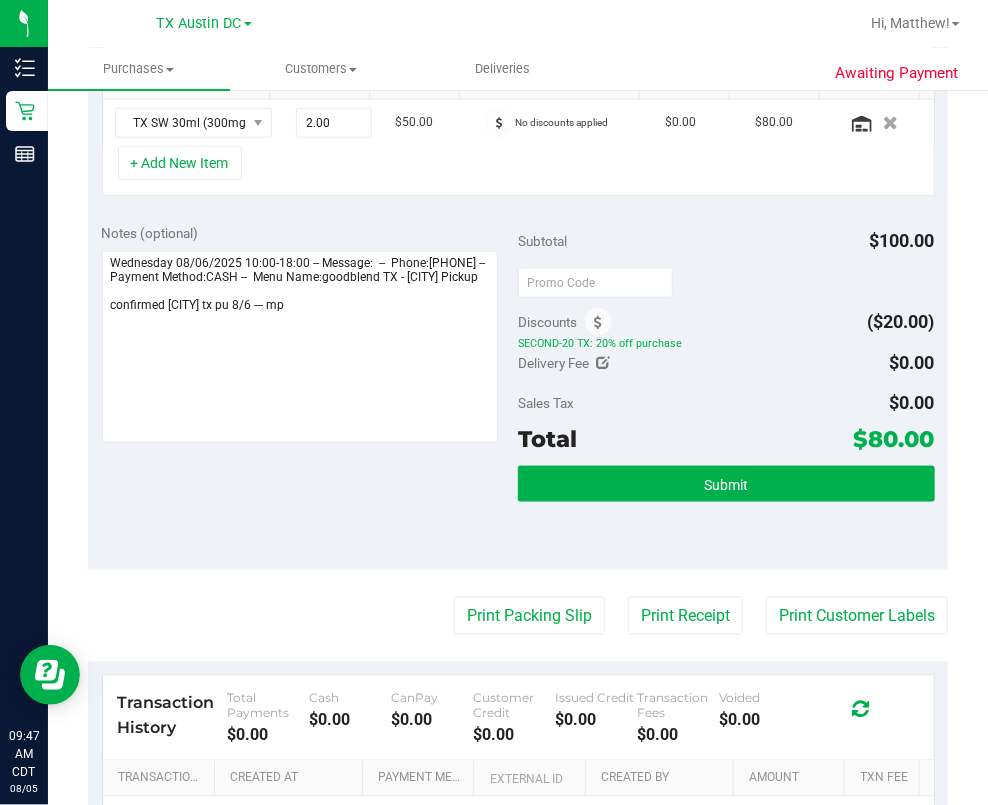 scroll, scrollTop: 133, scrollLeft: 0, axis: vertical 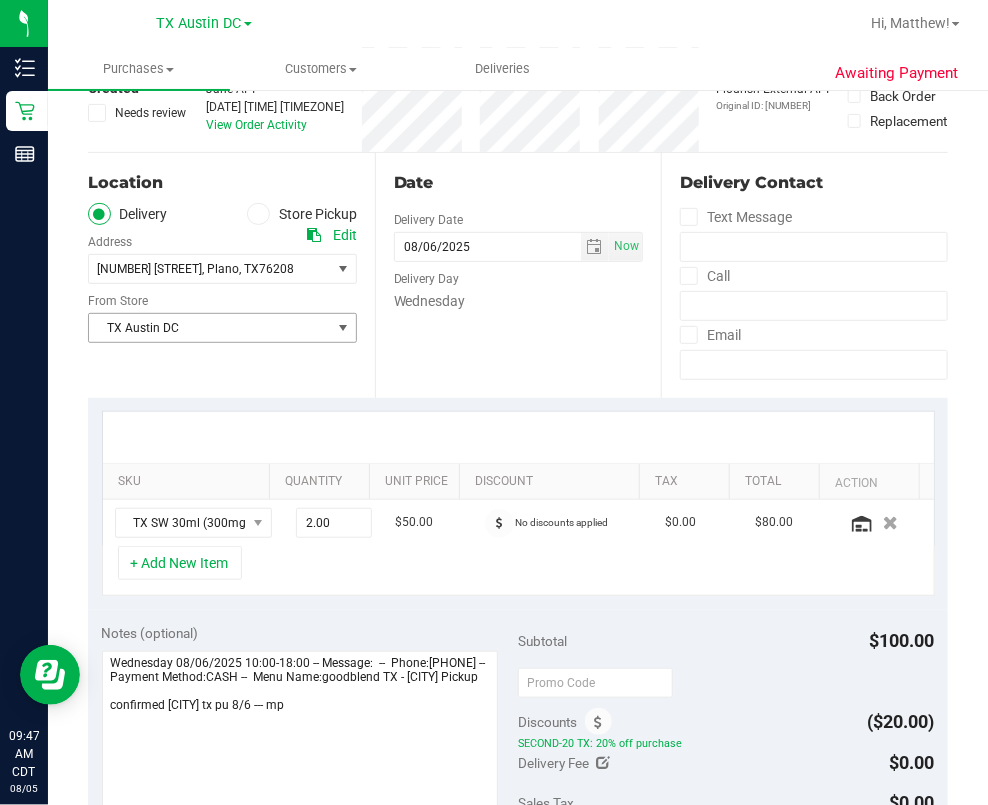 click on "TX Austin DC" at bounding box center [210, 328] 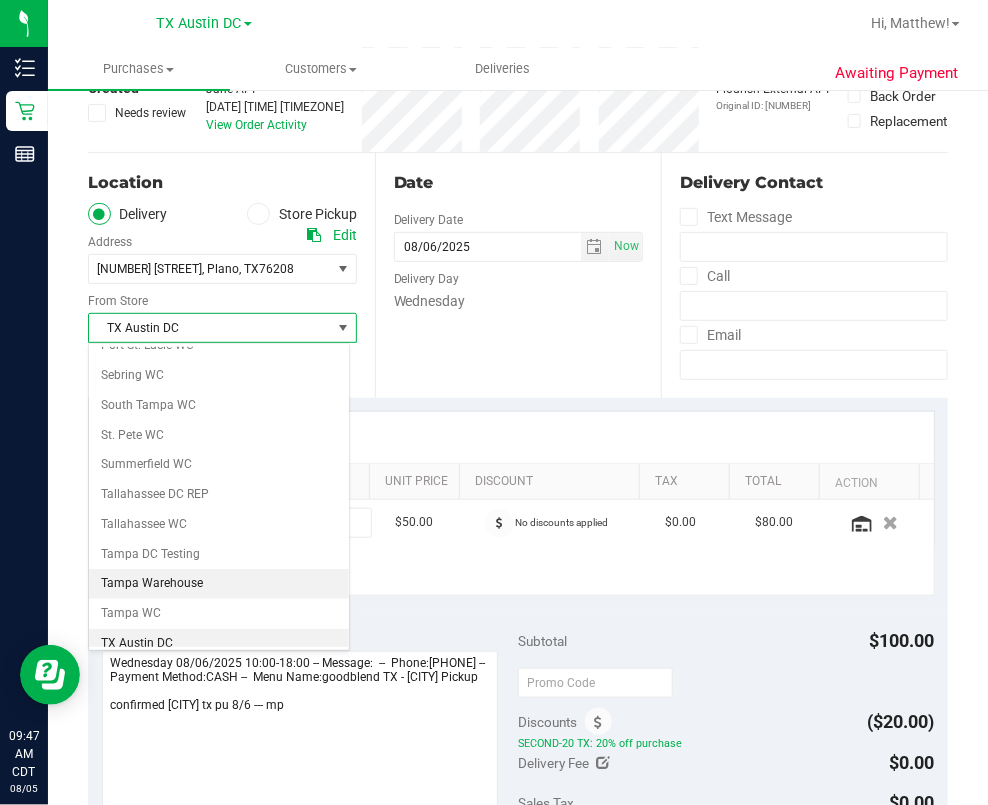 scroll, scrollTop: 1440, scrollLeft: 0, axis: vertical 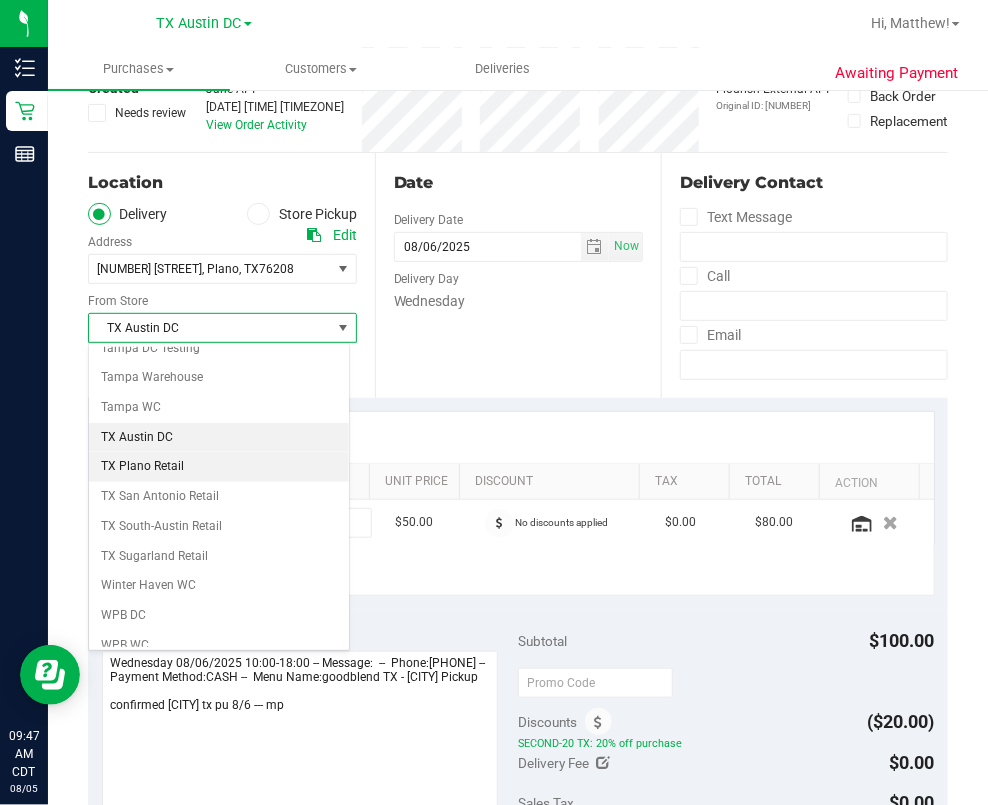 click on "TX Plano Retail" at bounding box center (219, 467) 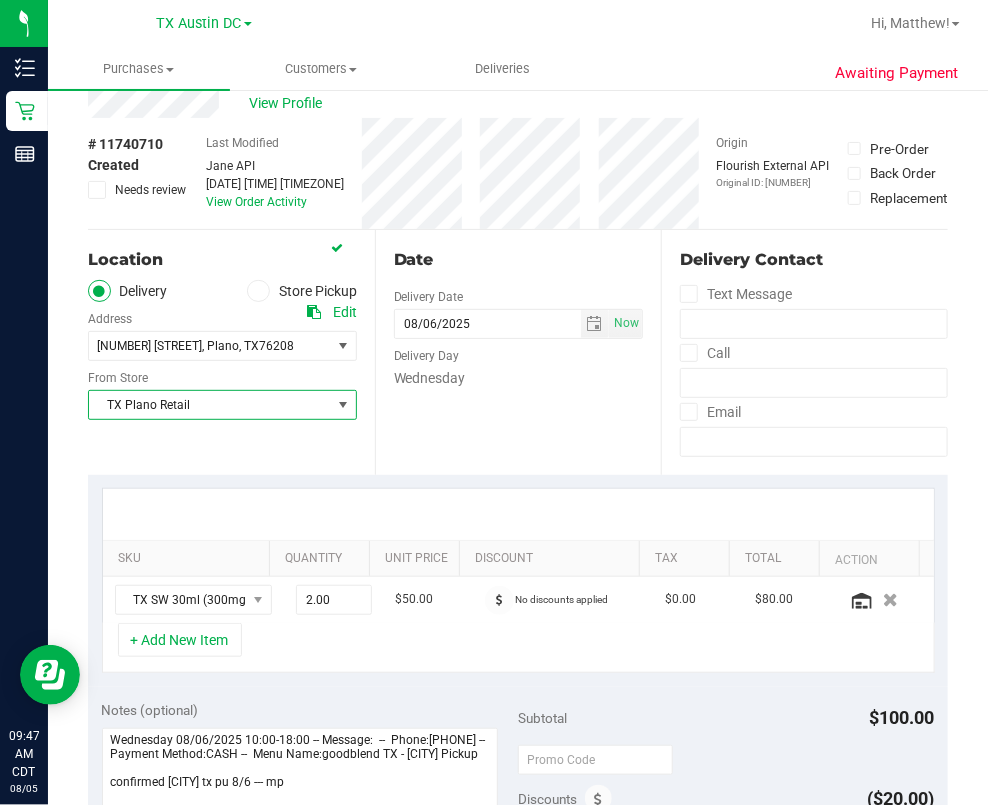 scroll, scrollTop: 0, scrollLeft: 0, axis: both 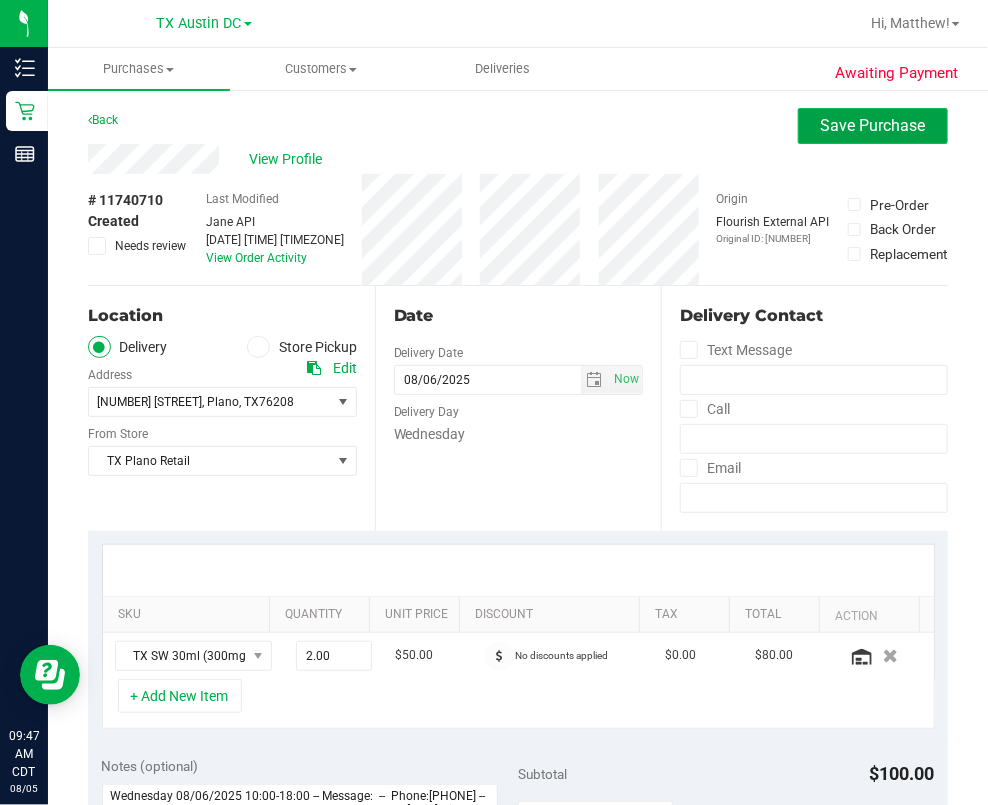 click on "Save Purchase" at bounding box center [873, 125] 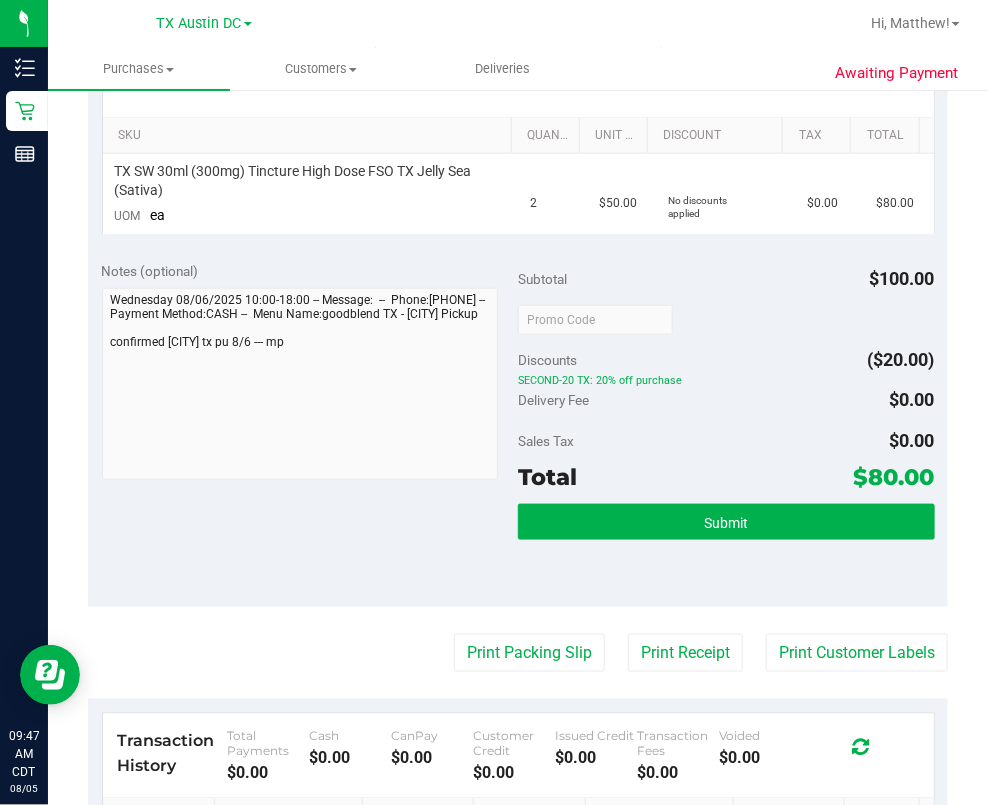 scroll, scrollTop: 226, scrollLeft: 0, axis: vertical 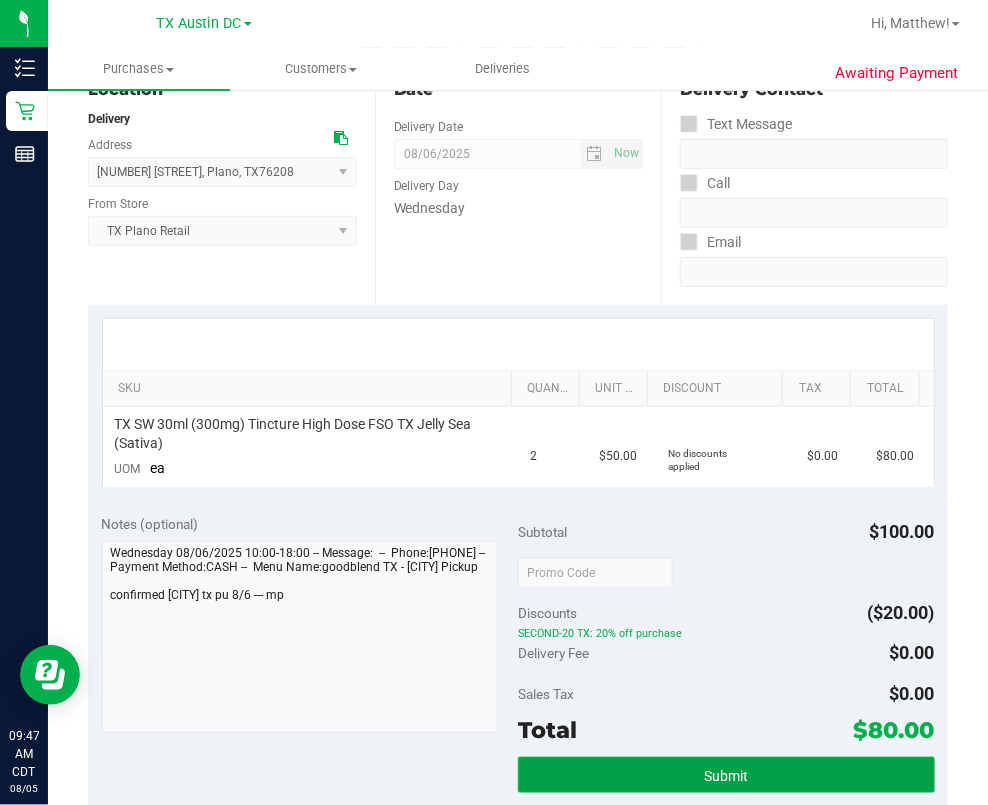 click on "Submit" at bounding box center [726, 775] 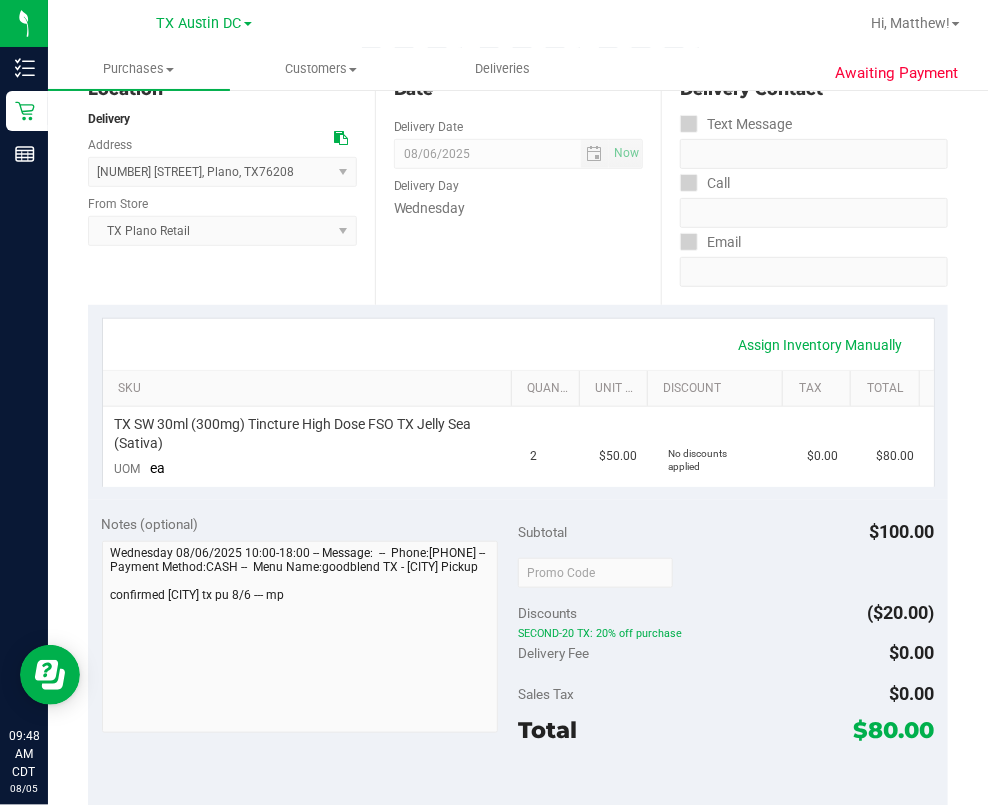 click on "SECOND-20 TX:
20%
off
purchase" at bounding box center (726, 635) 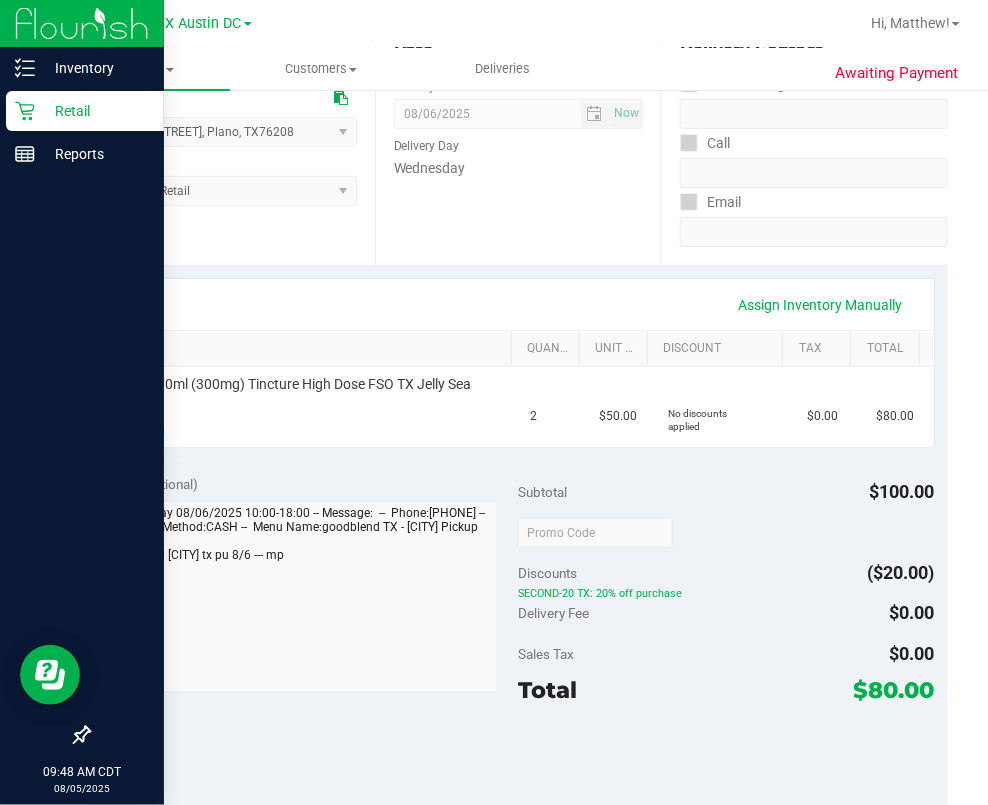 scroll, scrollTop: 0, scrollLeft: 0, axis: both 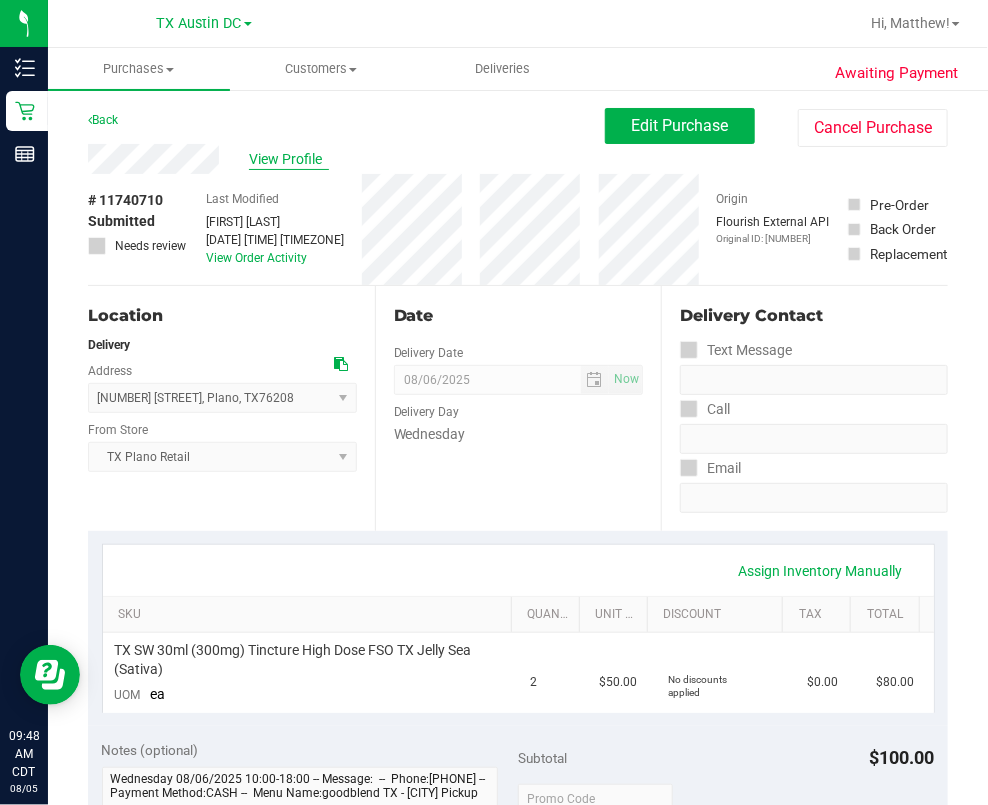 click on "View Profile" at bounding box center (346, 159) 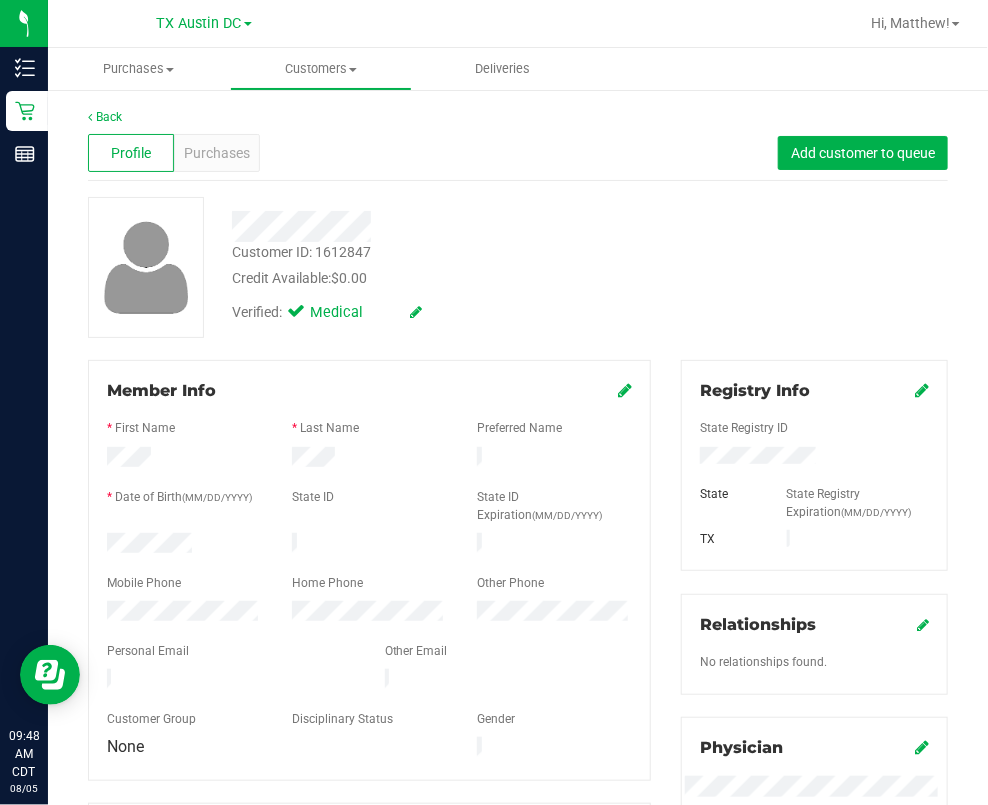 click at bounding box center [369, 667] 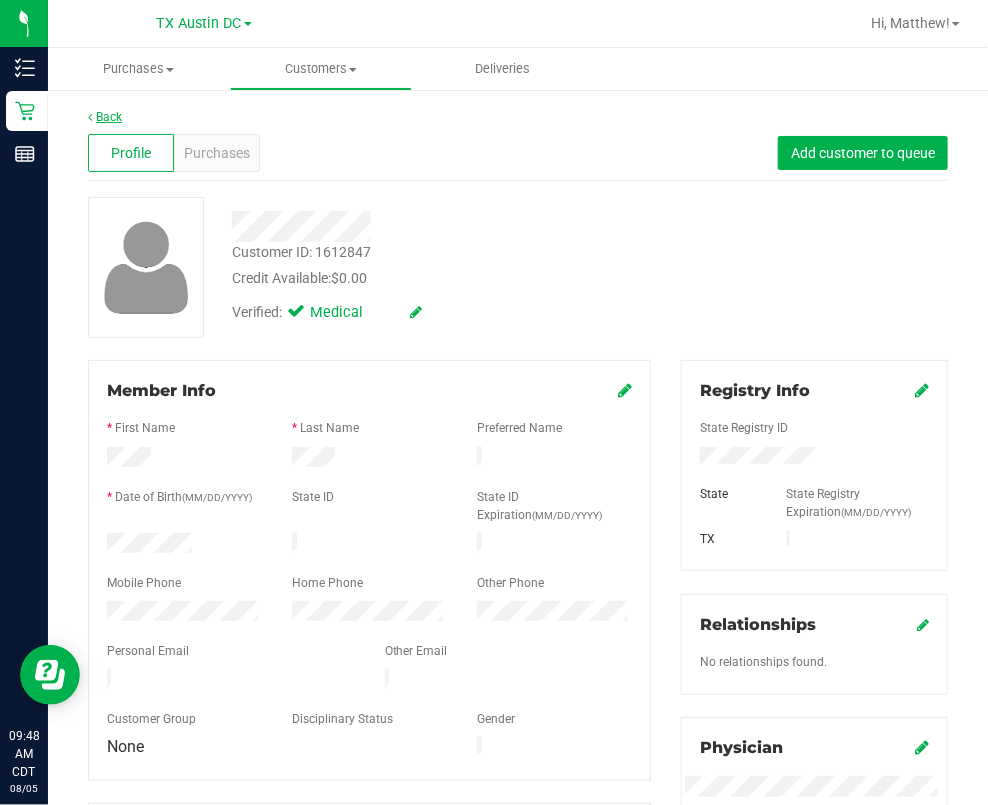 click on "Back" at bounding box center [105, 117] 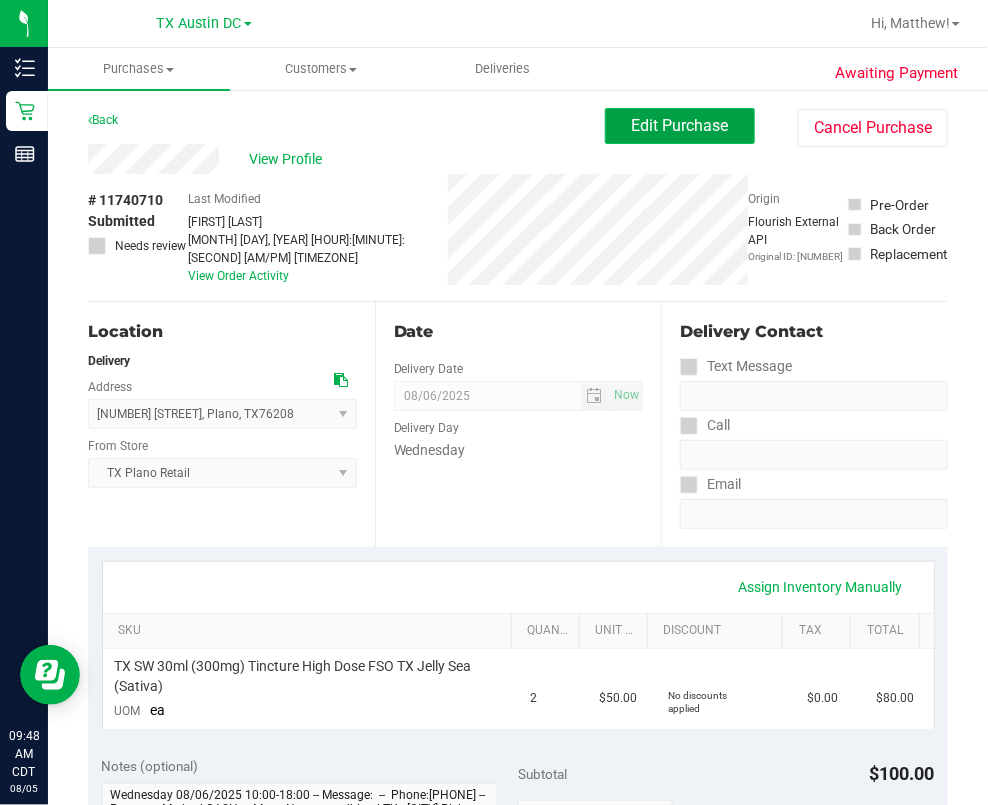 click on "Edit Purchase" at bounding box center [680, 126] 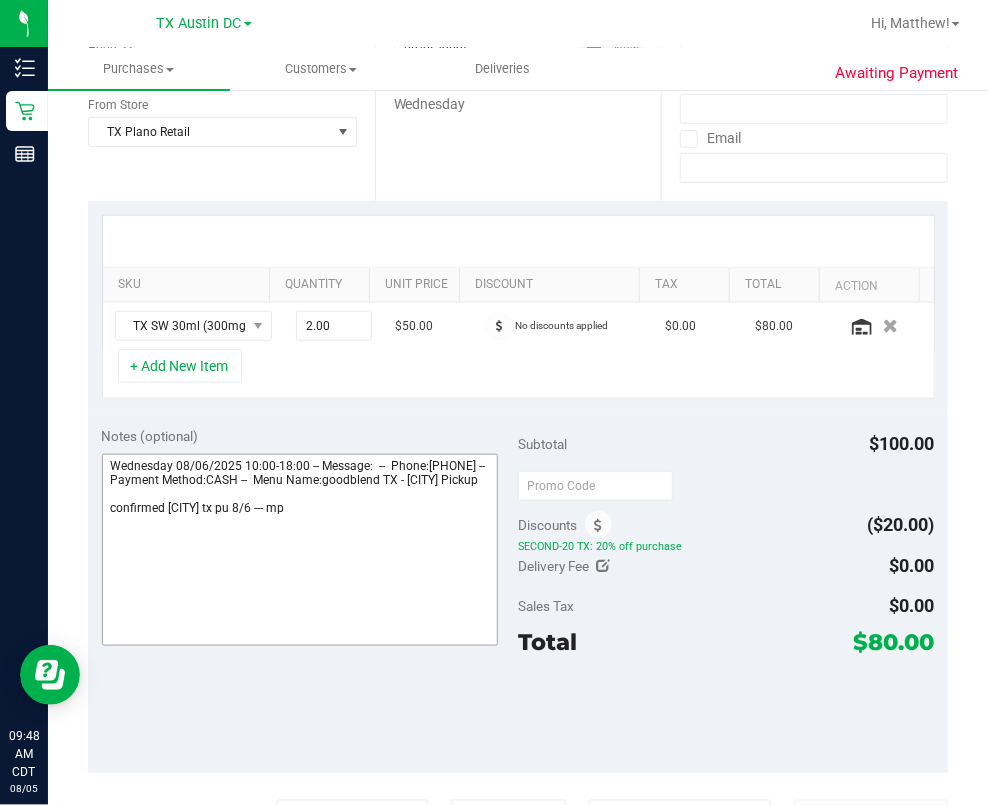 scroll, scrollTop: 400, scrollLeft: 0, axis: vertical 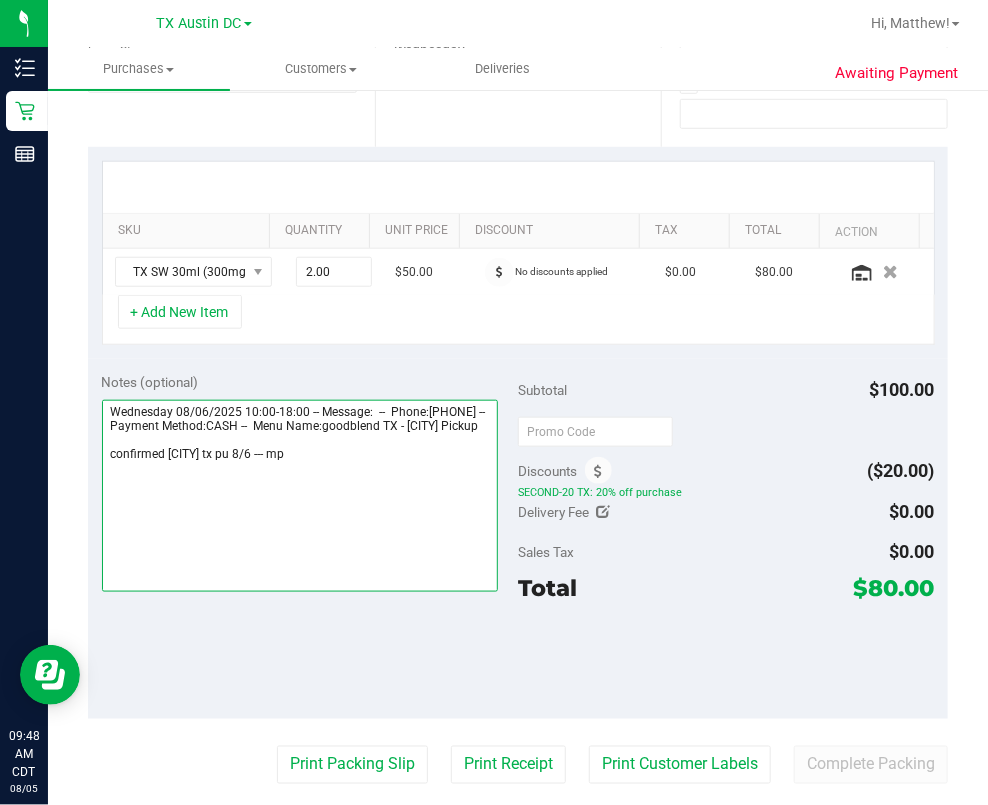 click at bounding box center (300, 496) 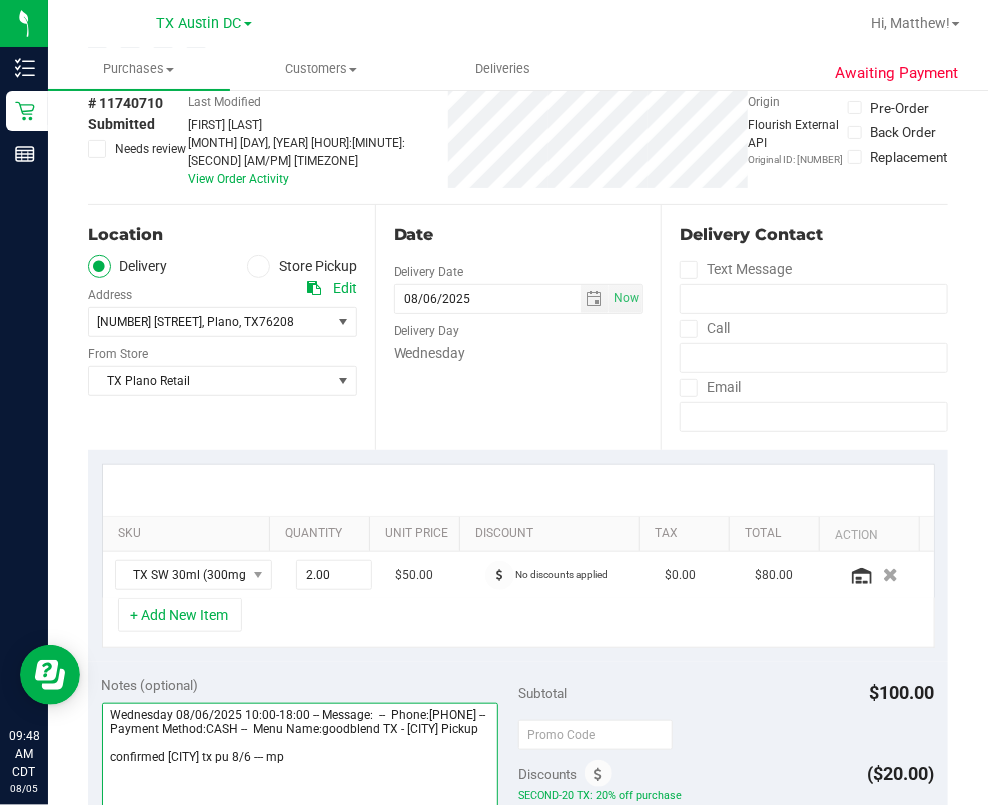 scroll, scrollTop: 0, scrollLeft: 0, axis: both 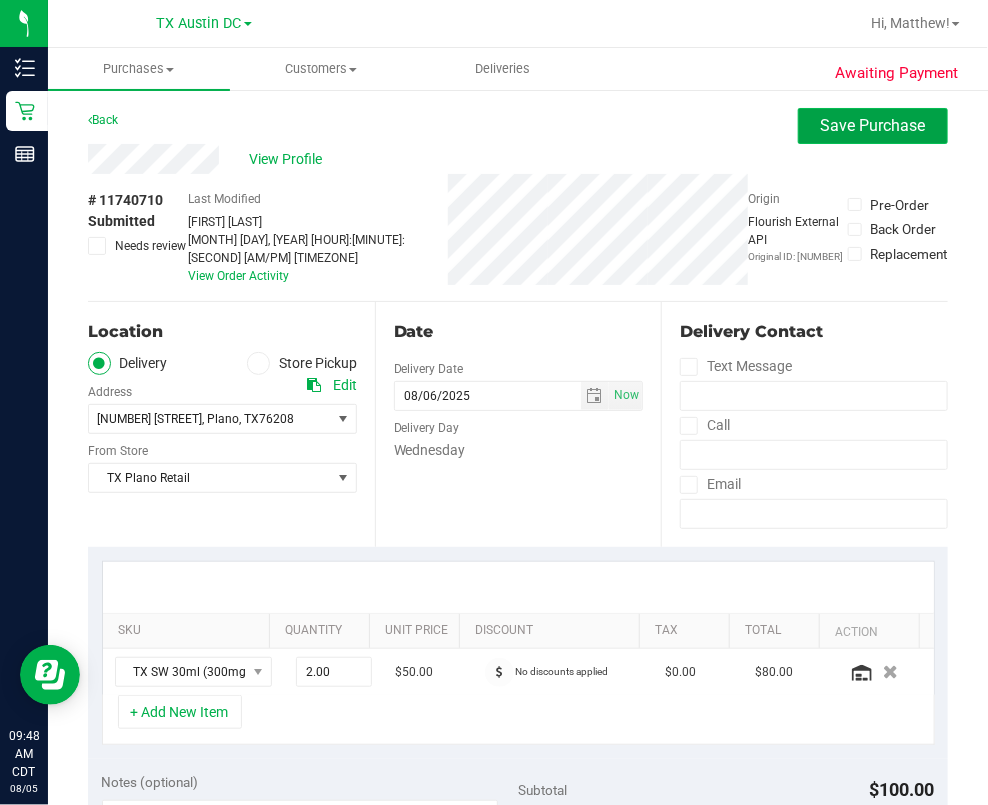 click on "Save Purchase" at bounding box center (873, 125) 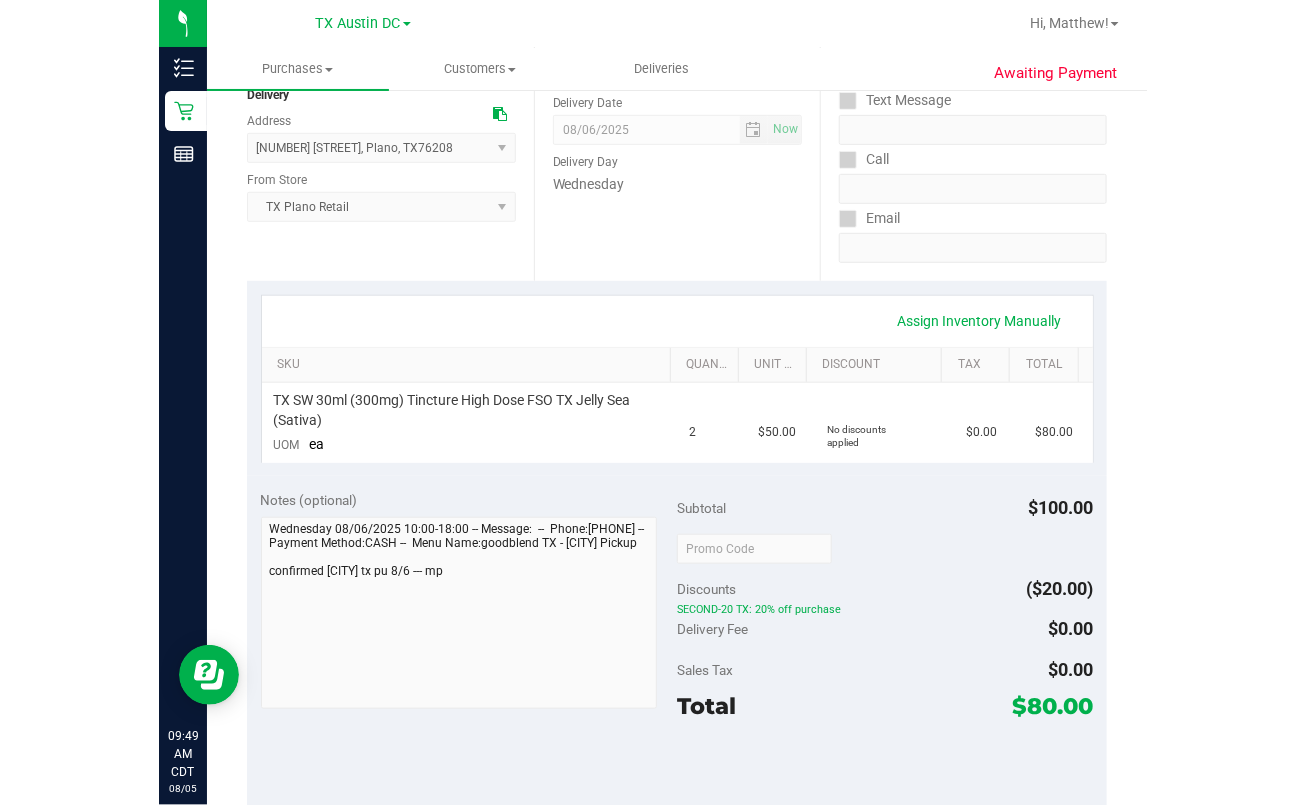 scroll, scrollTop: 0, scrollLeft: 0, axis: both 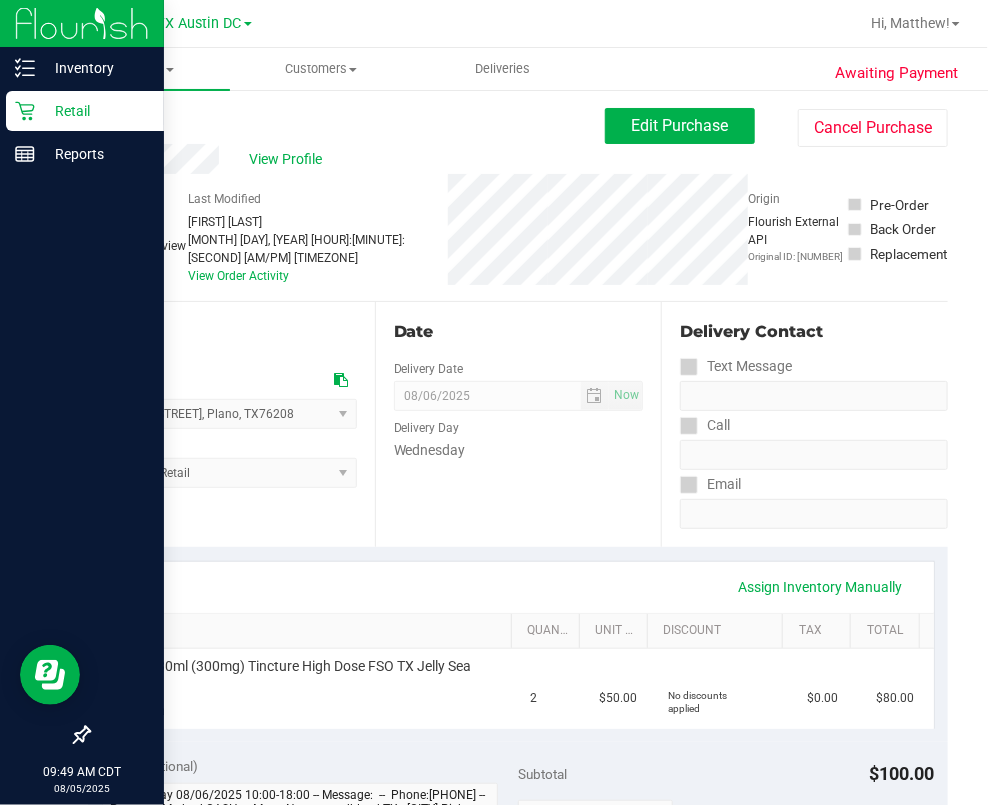 click on "Retail" at bounding box center [95, 111] 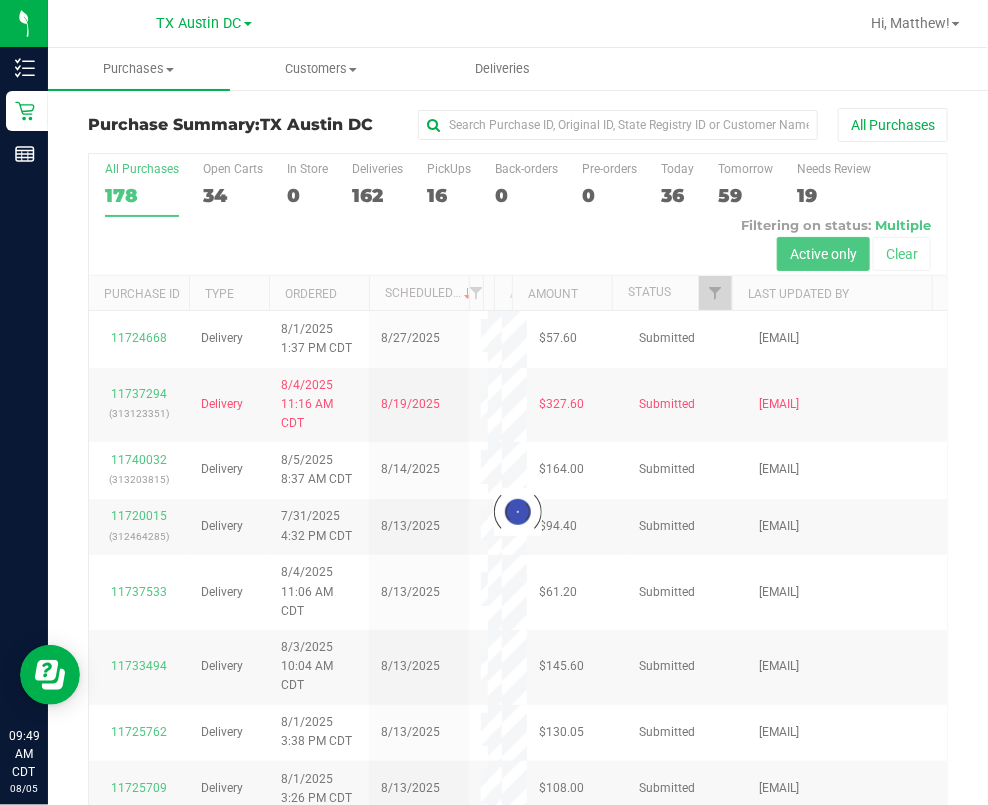 click at bounding box center (518, 512) 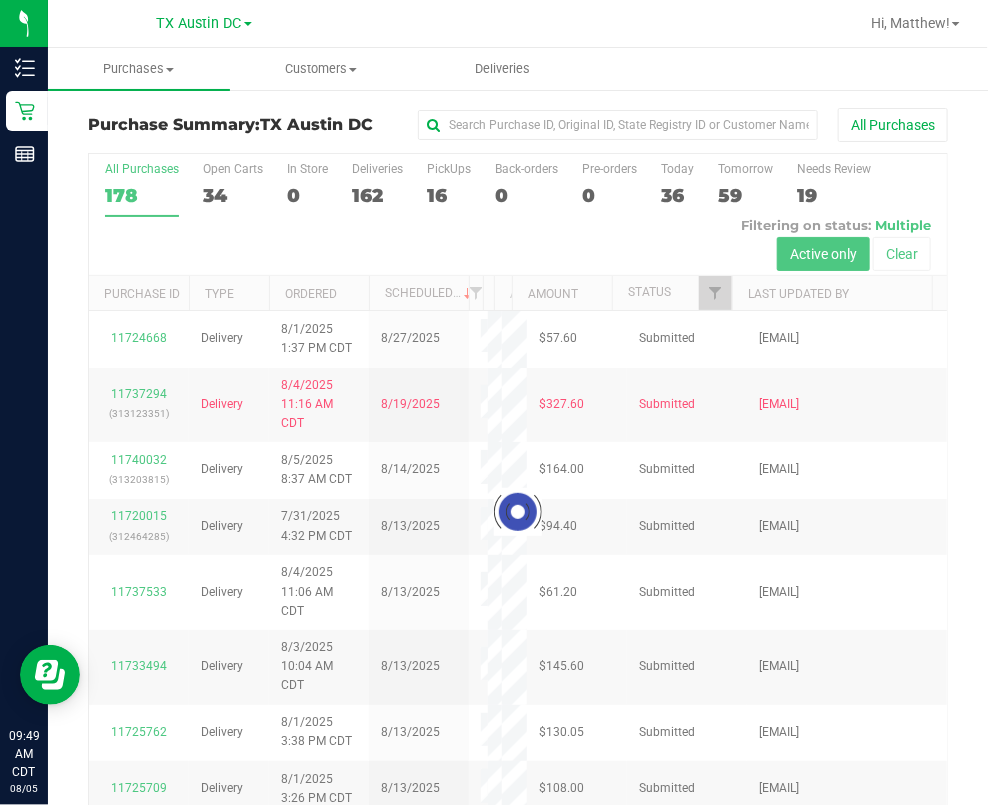 click at bounding box center (518, 512) 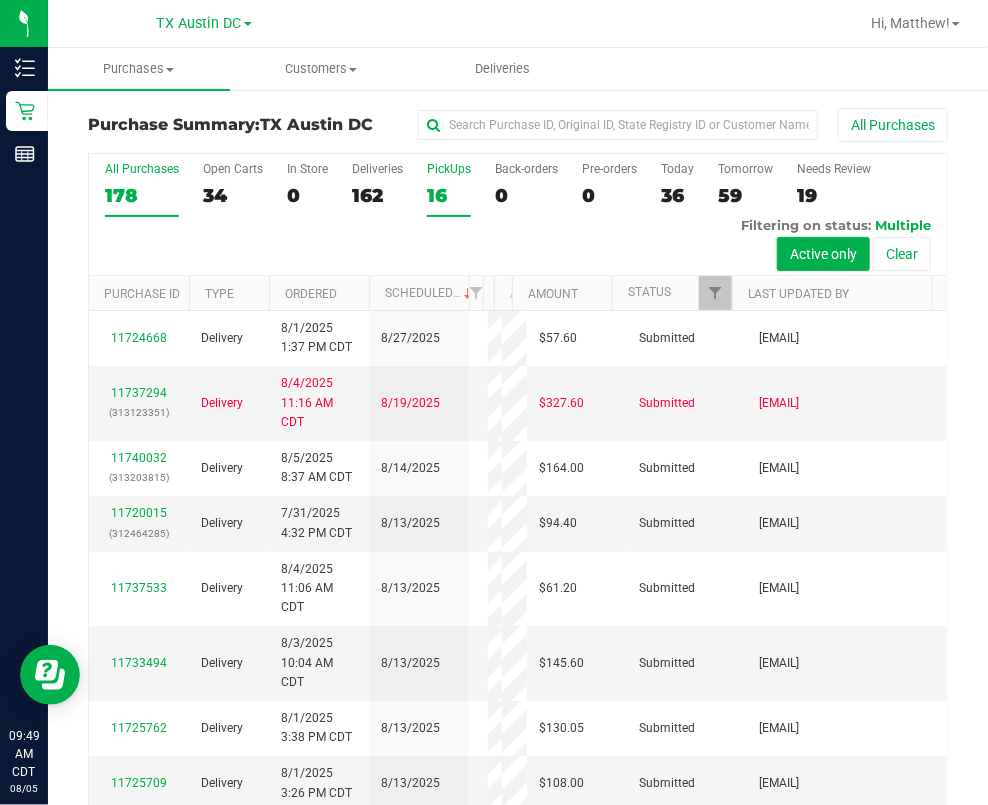 click on "16" at bounding box center [449, 195] 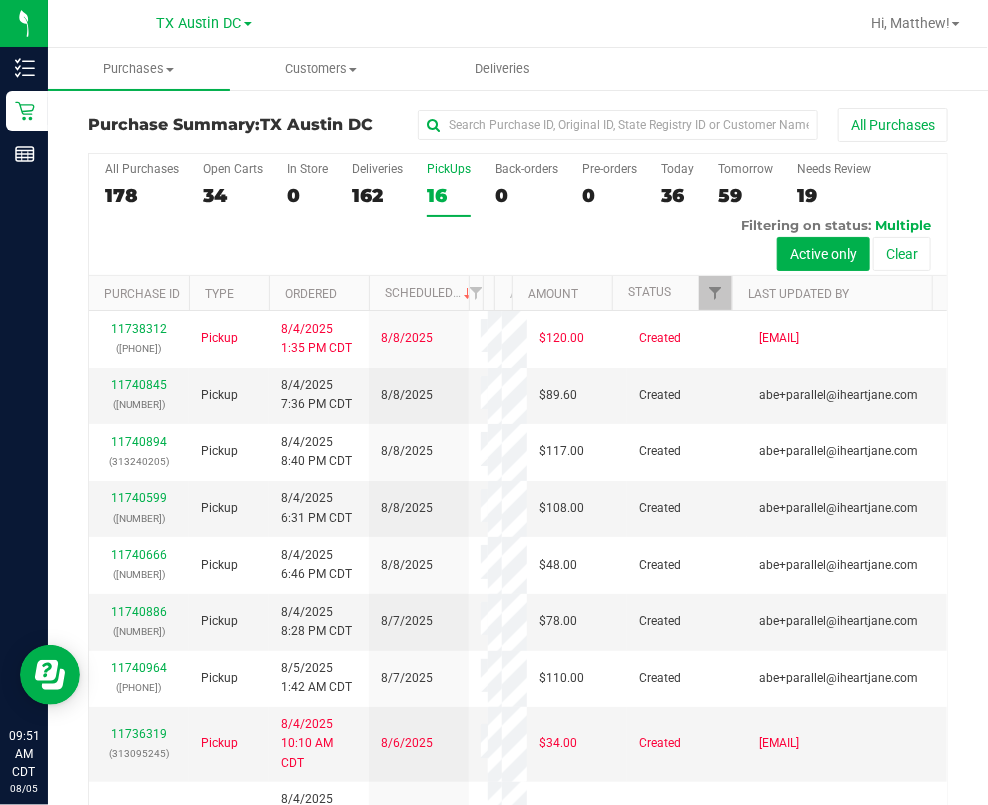 click on "PickUps
16" at bounding box center (449, 189) 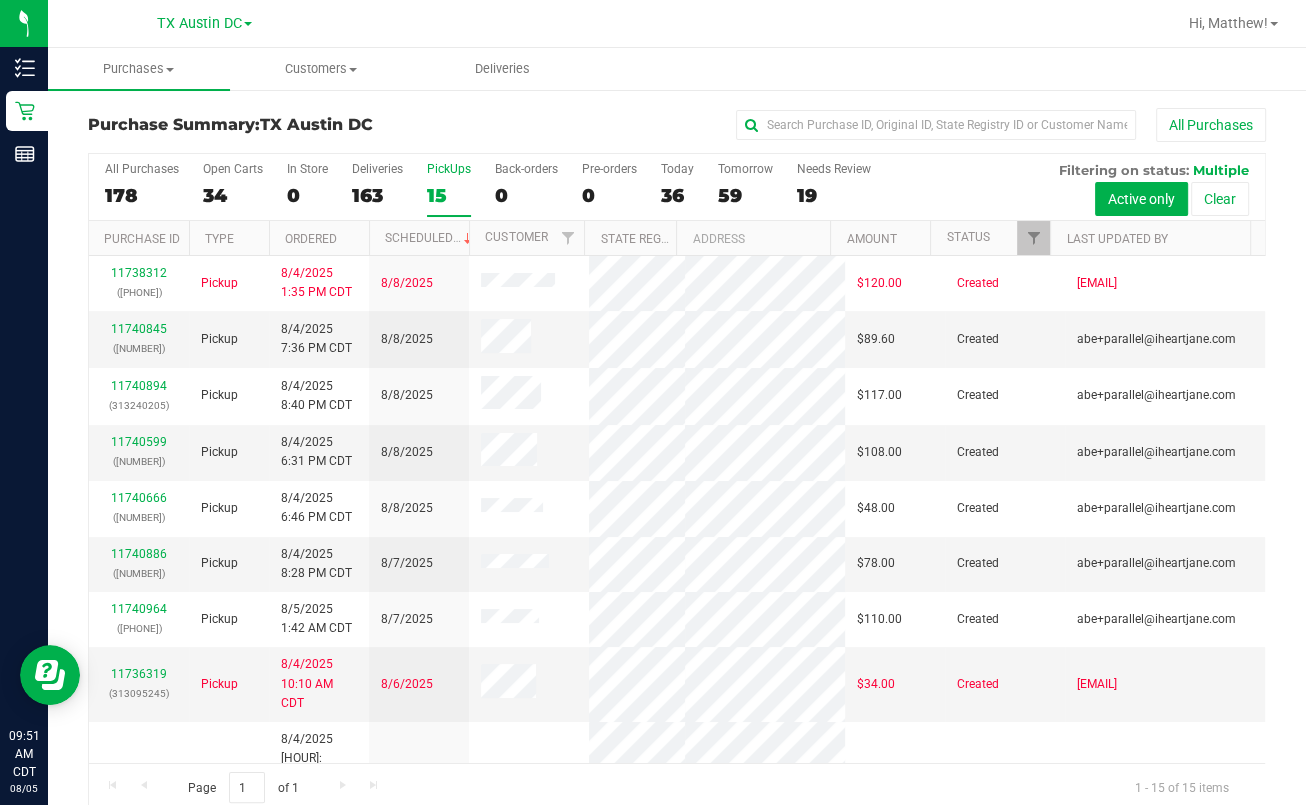 click on "Scheduled" at bounding box center [419, 238] 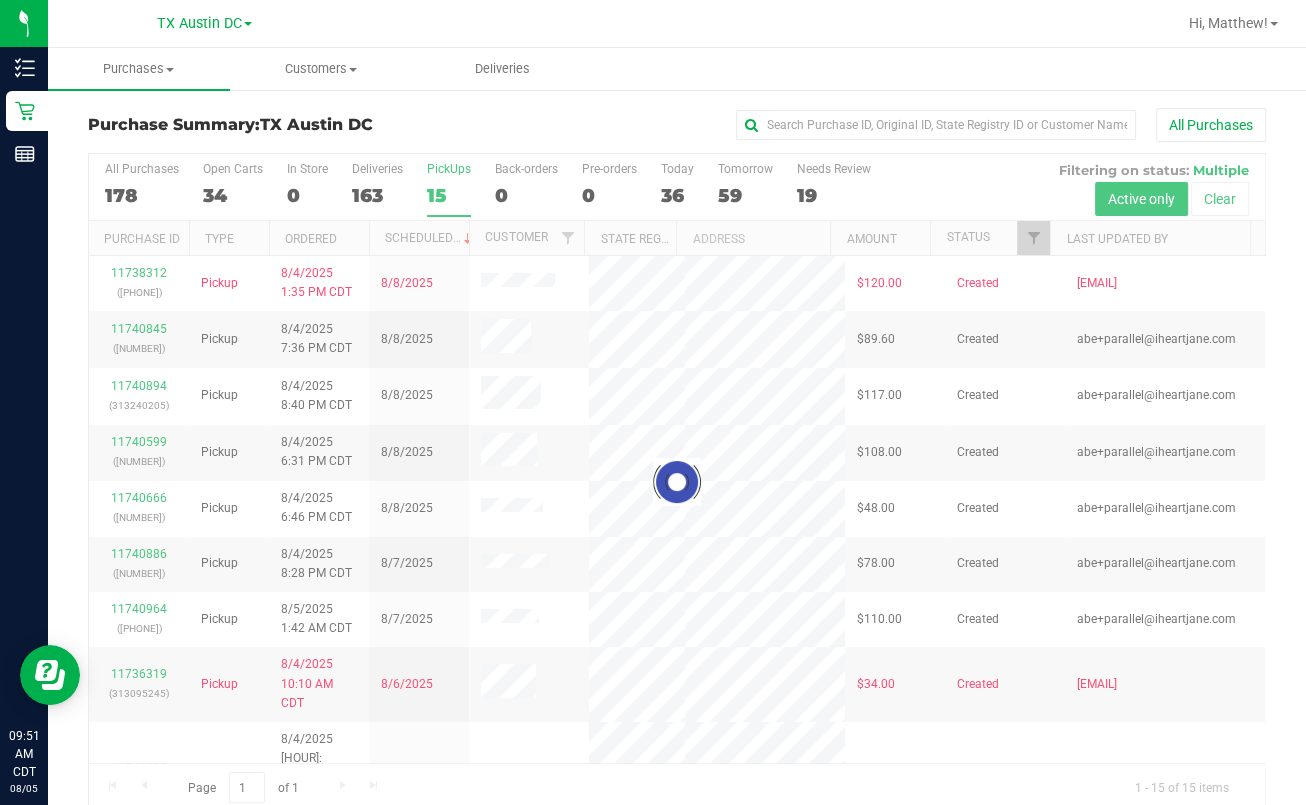 click at bounding box center [677, 482] 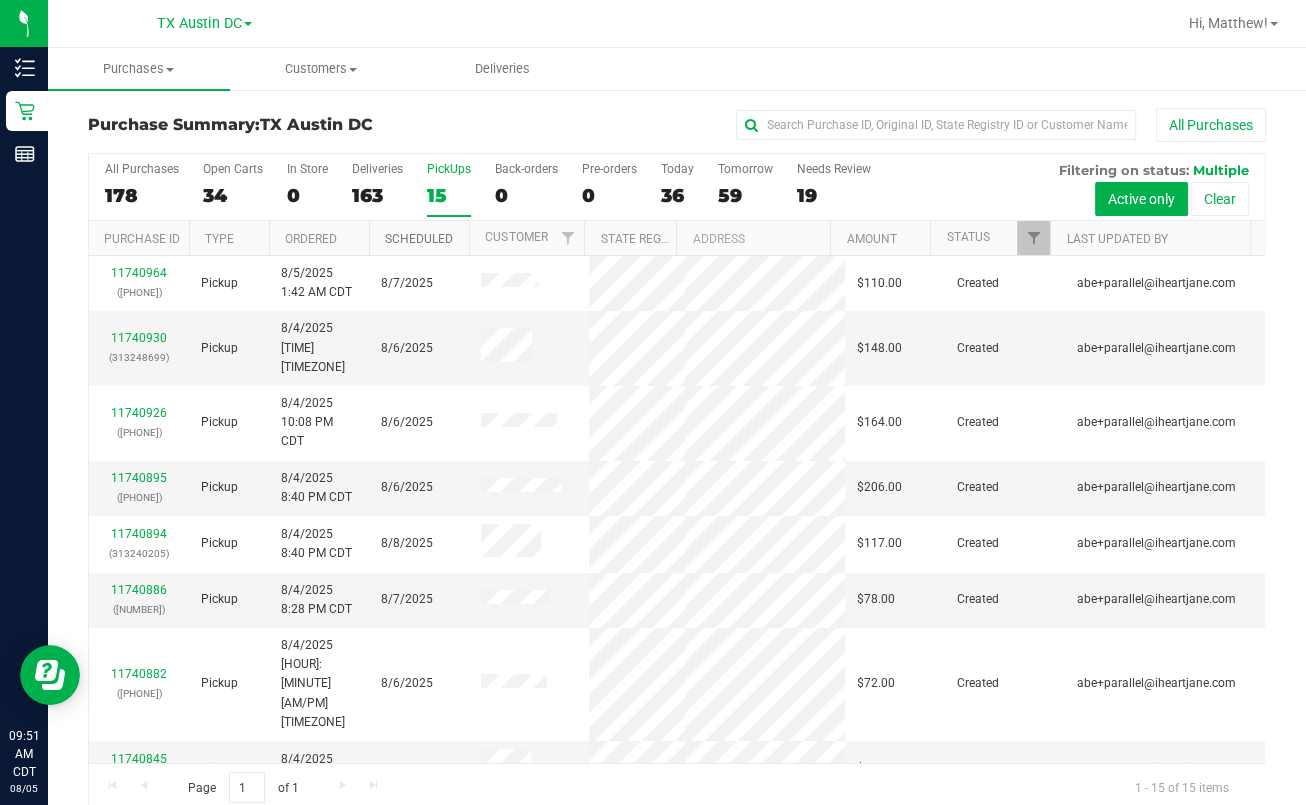 click on "Scheduled" at bounding box center (419, 239) 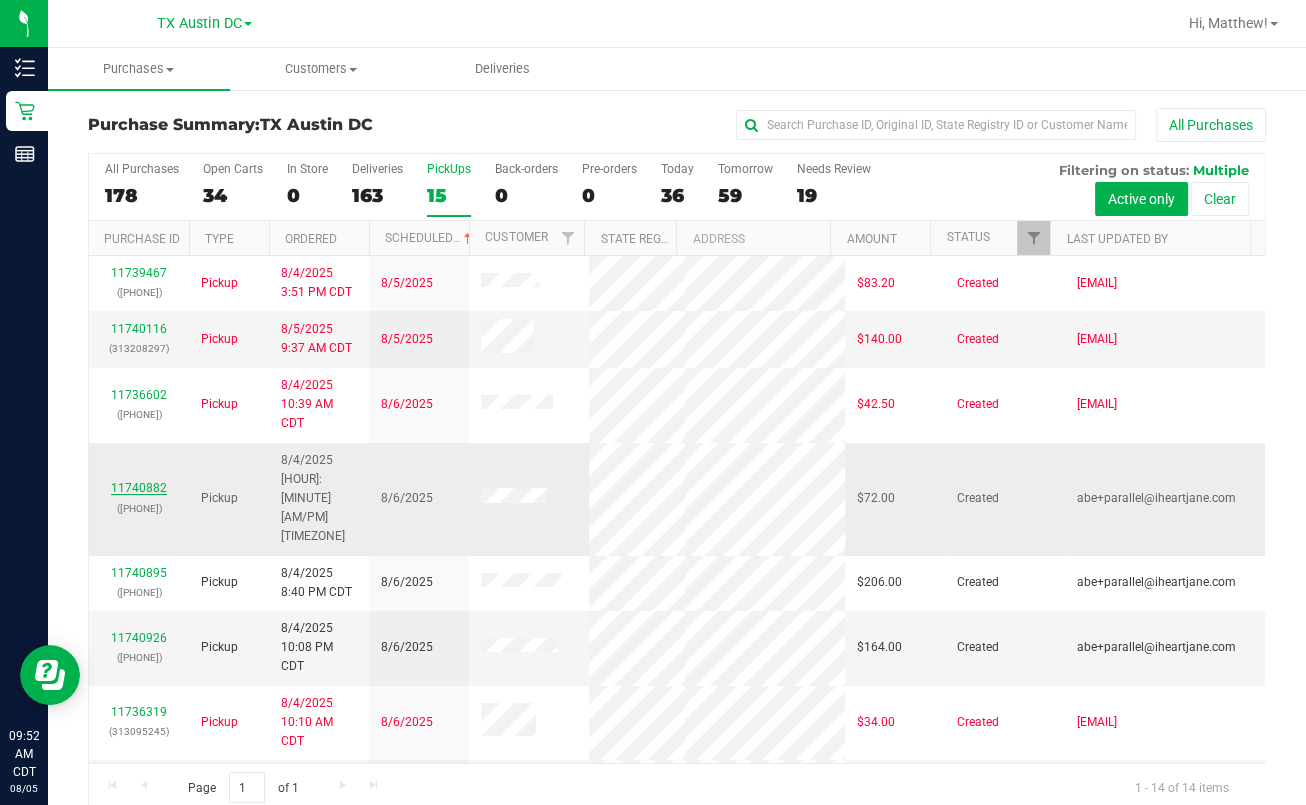 click on "11740882" at bounding box center [139, 488] 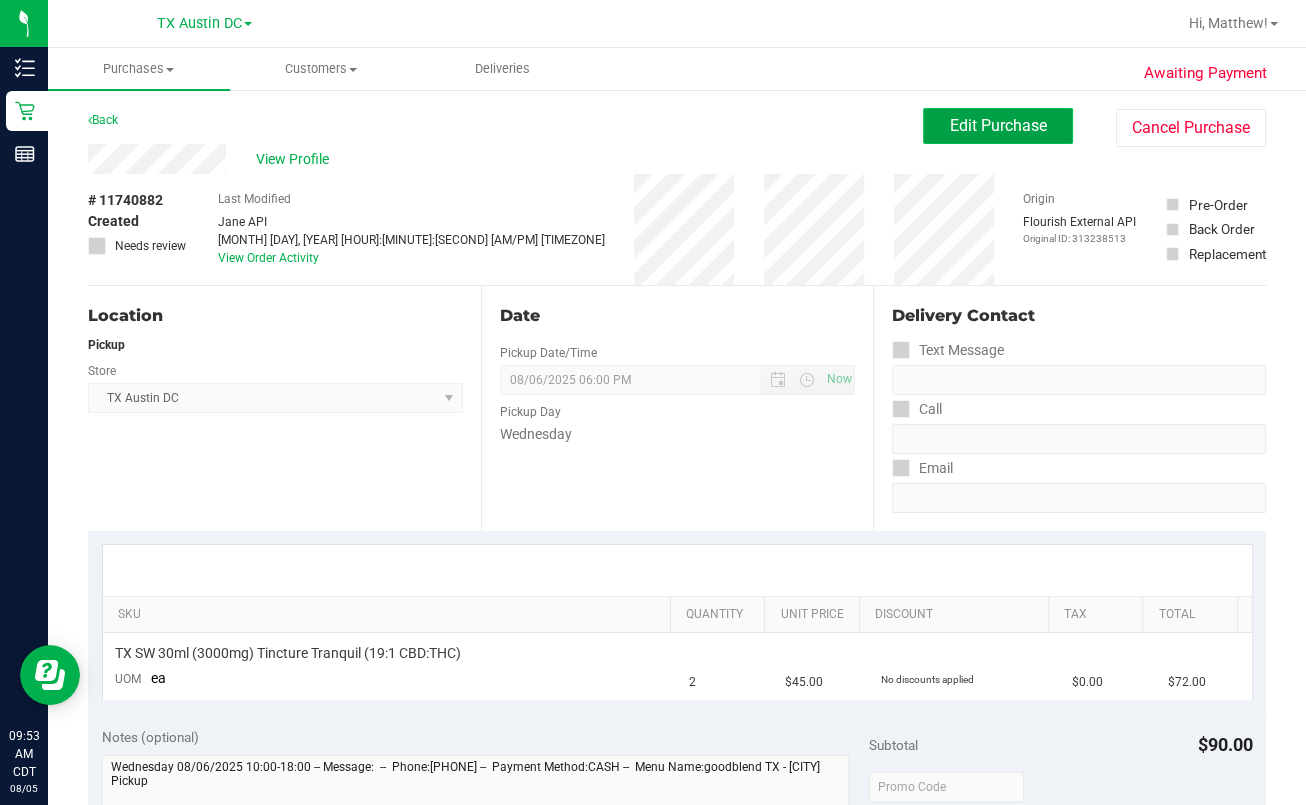 click on "Edit Purchase" at bounding box center [998, 126] 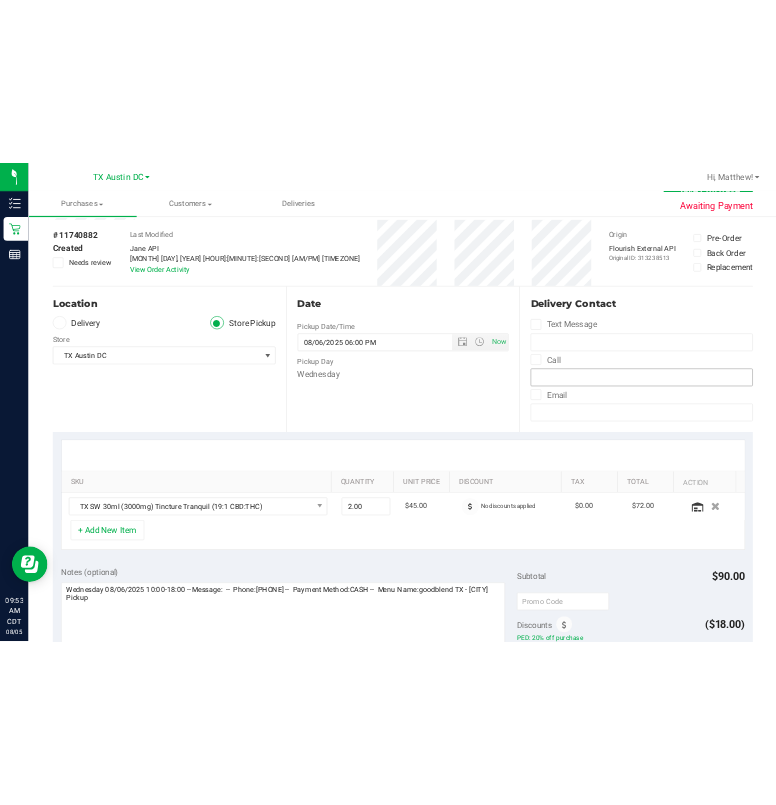 scroll, scrollTop: 133, scrollLeft: 0, axis: vertical 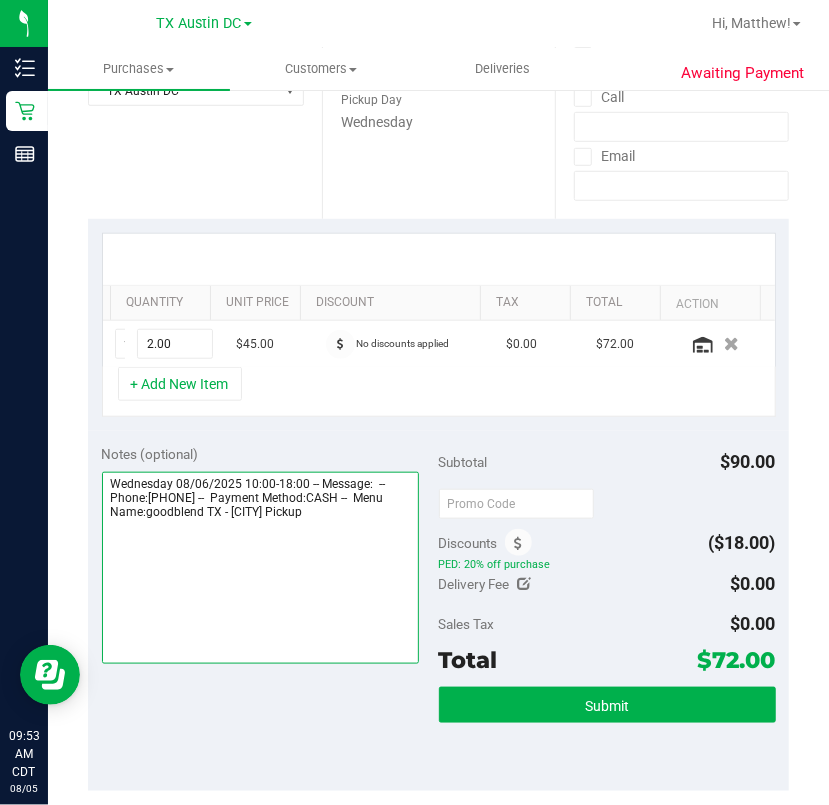 click at bounding box center [260, 568] 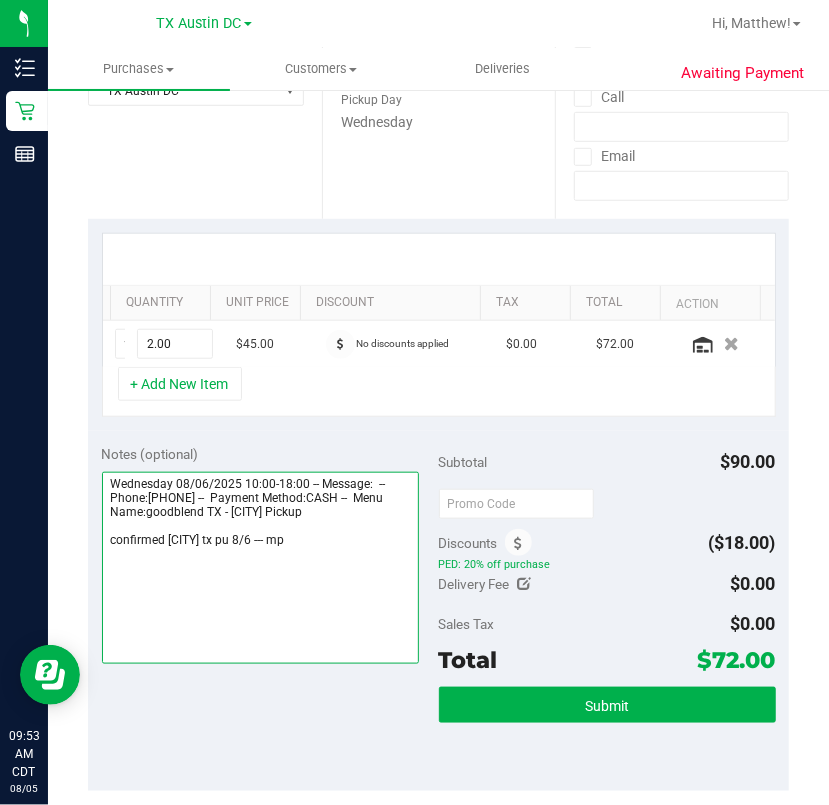 scroll, scrollTop: 0, scrollLeft: 0, axis: both 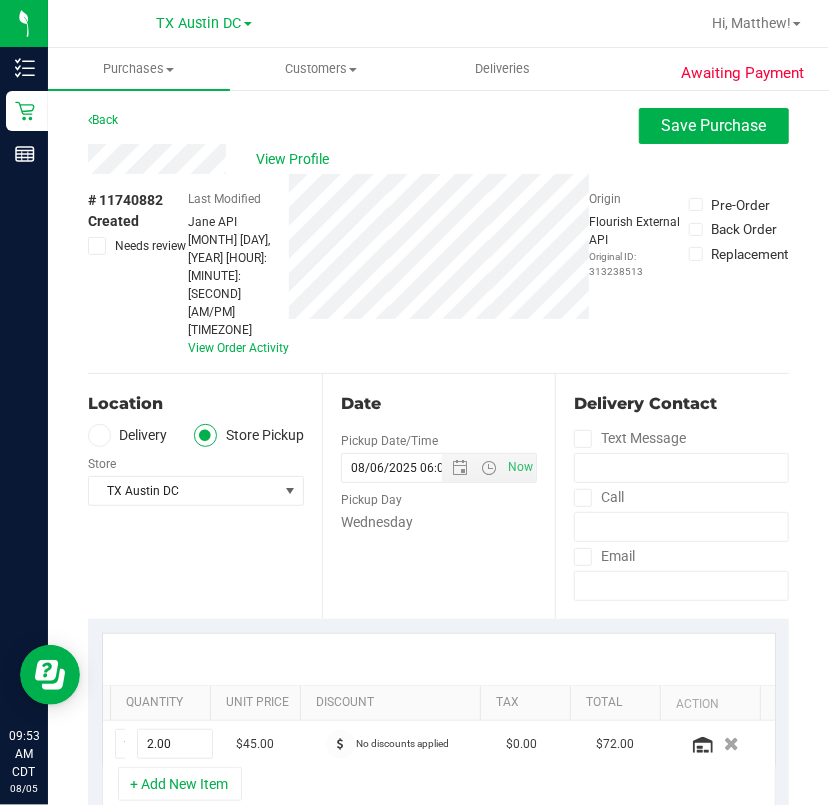 type on "Wednesday 08/06/2025 10:00-18:00 -- Message:  --  Phone:[PHONE] --  Payment Method:CASH --  Menu Name:goodblend TX - [CITY] Pickup
confirmed [CITY] tx pu 8/6 --- mp" 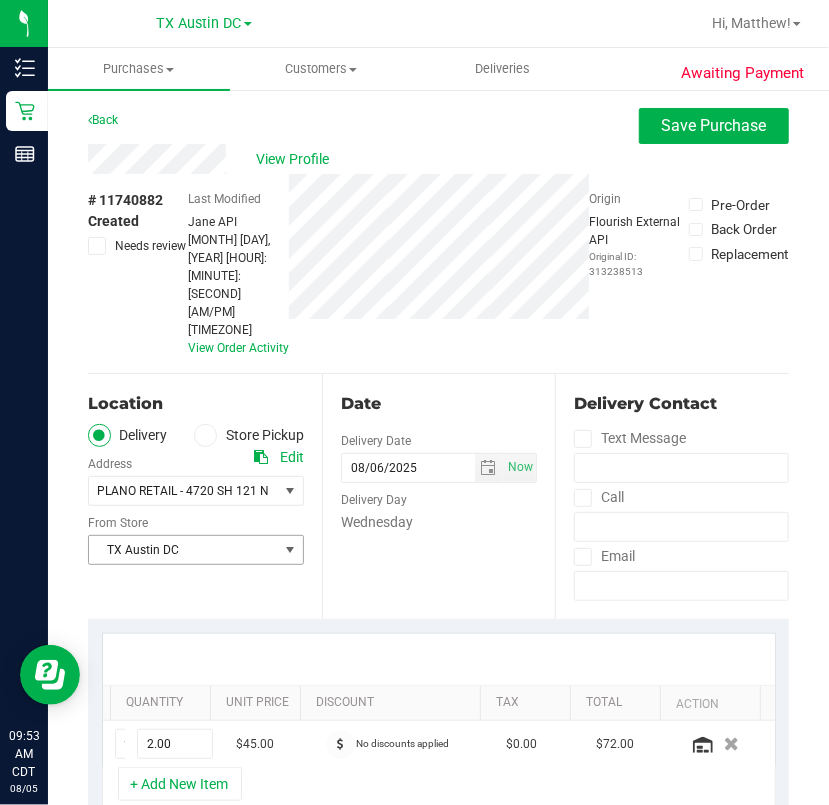 click on "TX Austin DC" at bounding box center [183, 550] 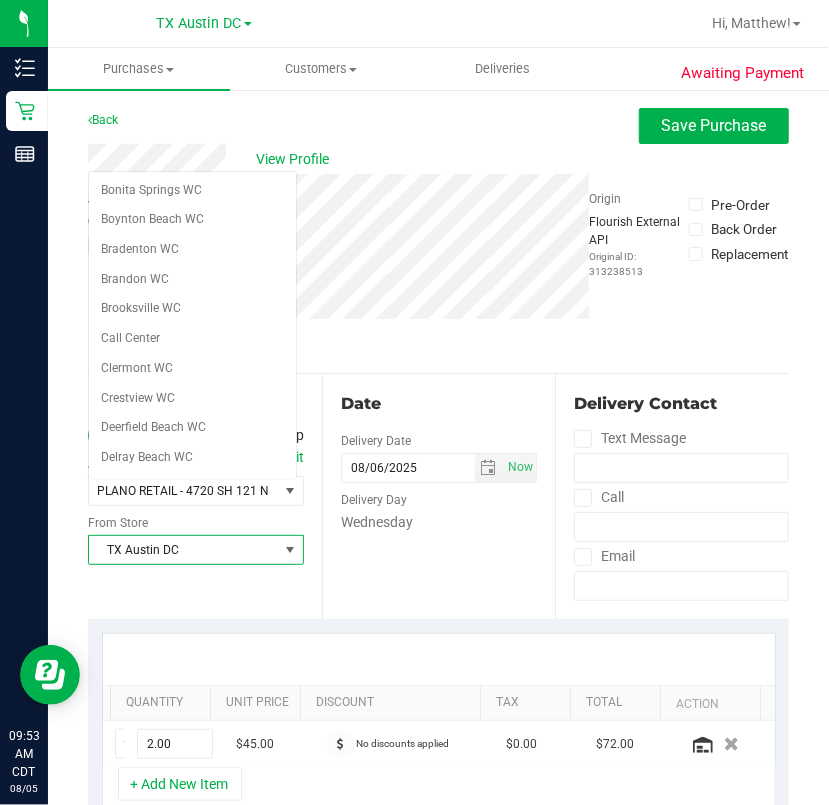 scroll, scrollTop: 1234, scrollLeft: 0, axis: vertical 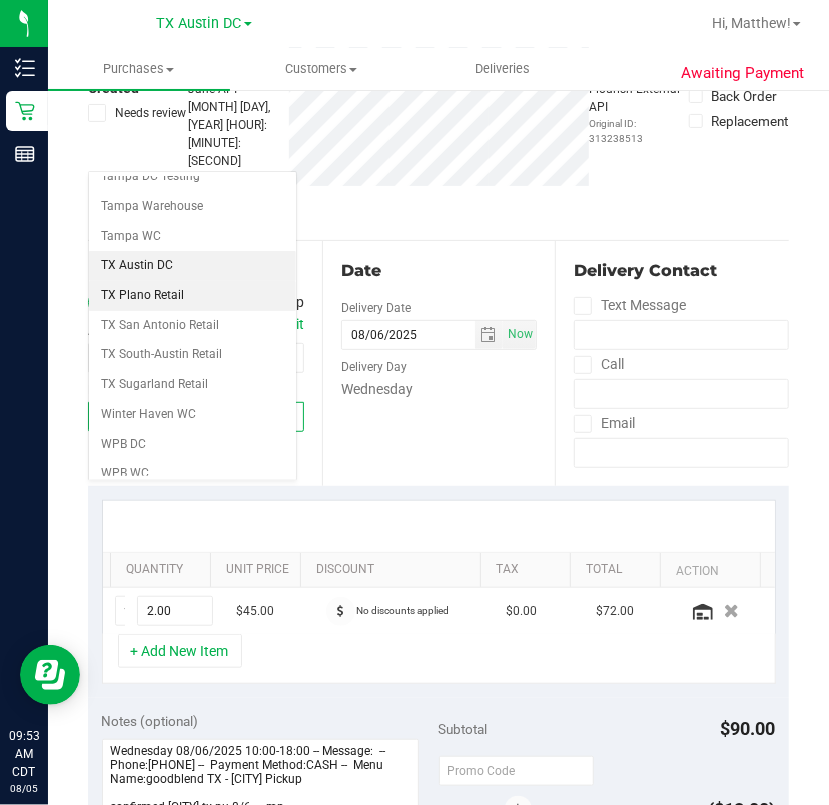 click on "TX Plano Retail" at bounding box center (192, 296) 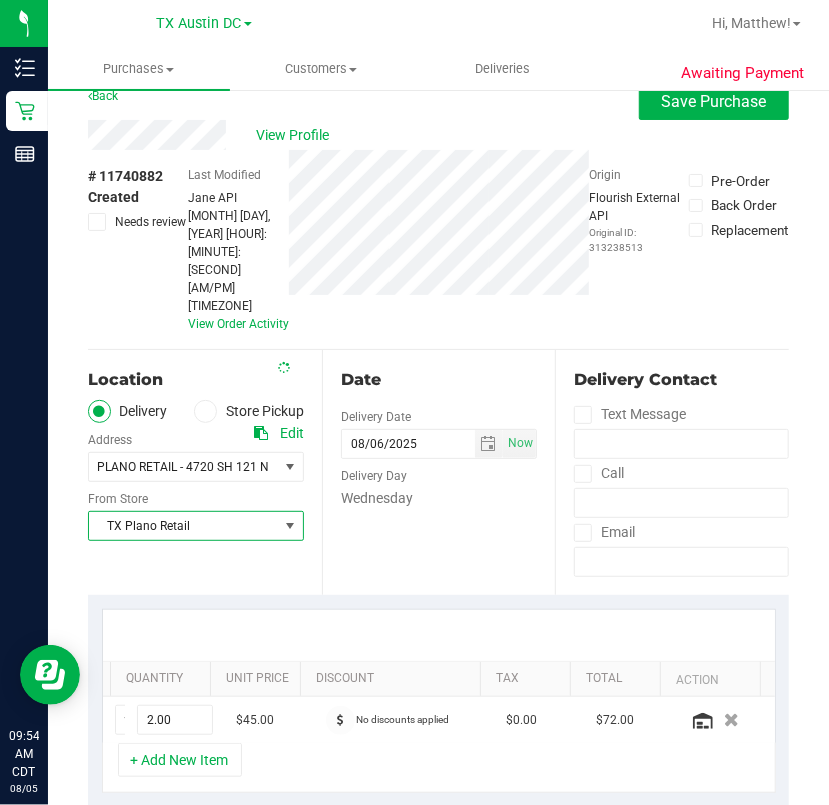 scroll, scrollTop: 0, scrollLeft: 0, axis: both 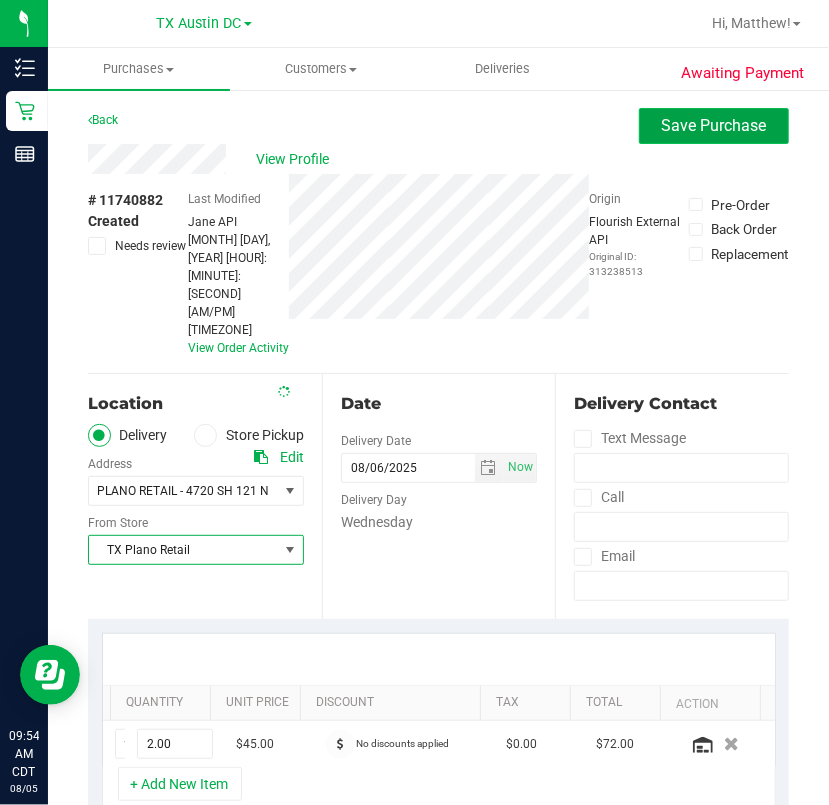 click on "Save Purchase" at bounding box center (714, 125) 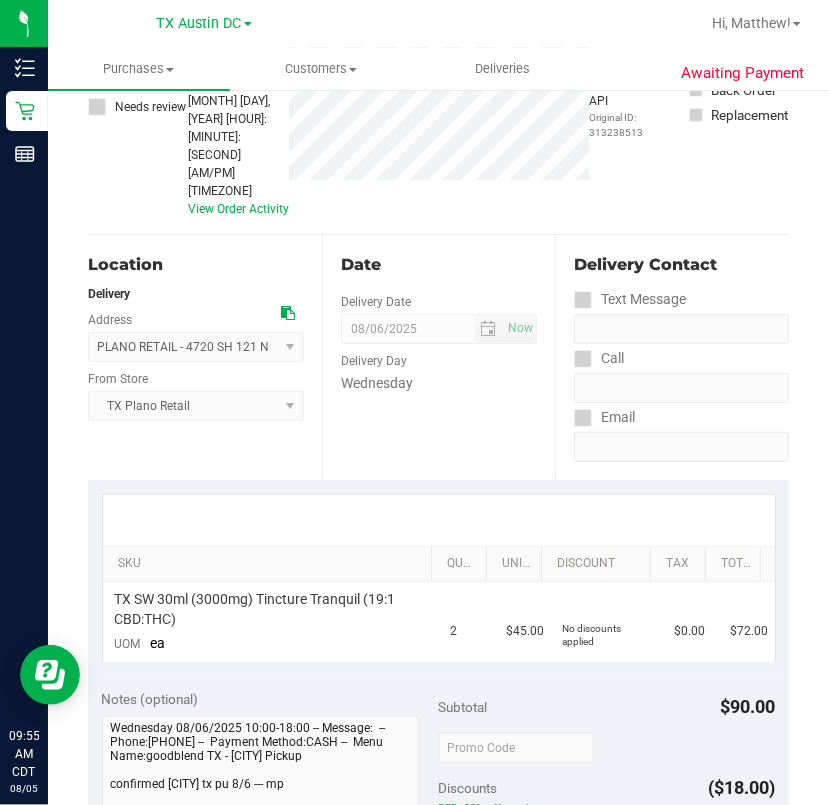 scroll, scrollTop: 0, scrollLeft: 0, axis: both 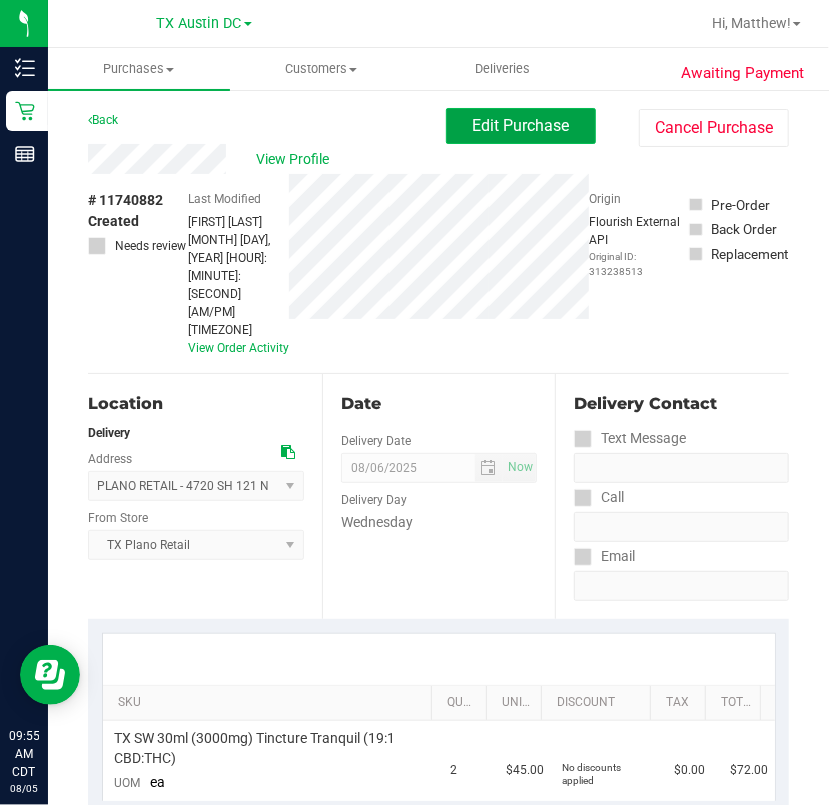 click on "Edit Purchase" at bounding box center (521, 125) 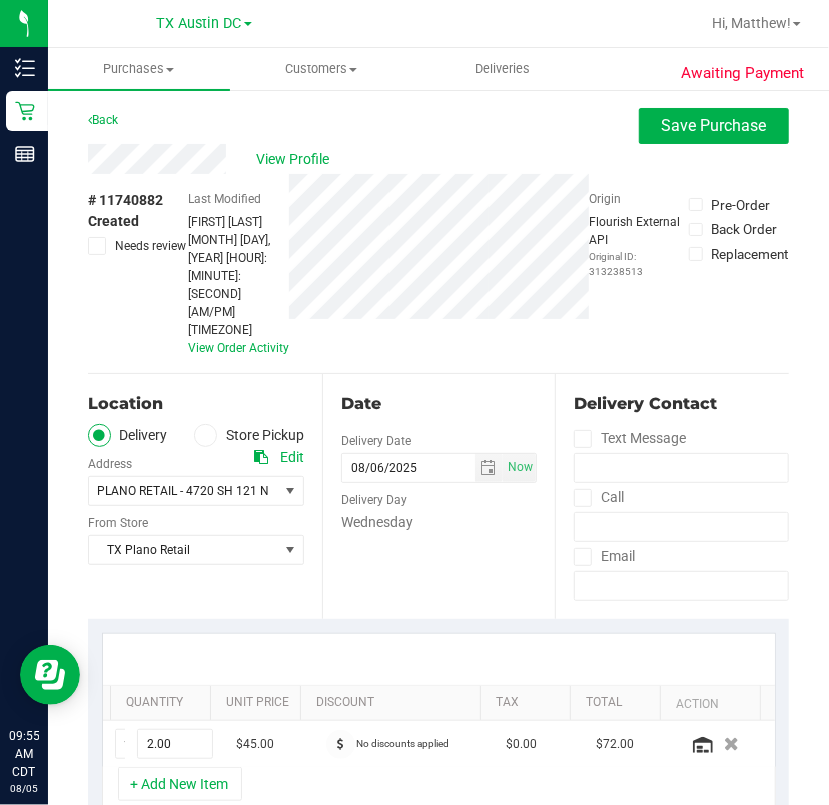 scroll, scrollTop: 533, scrollLeft: 0, axis: vertical 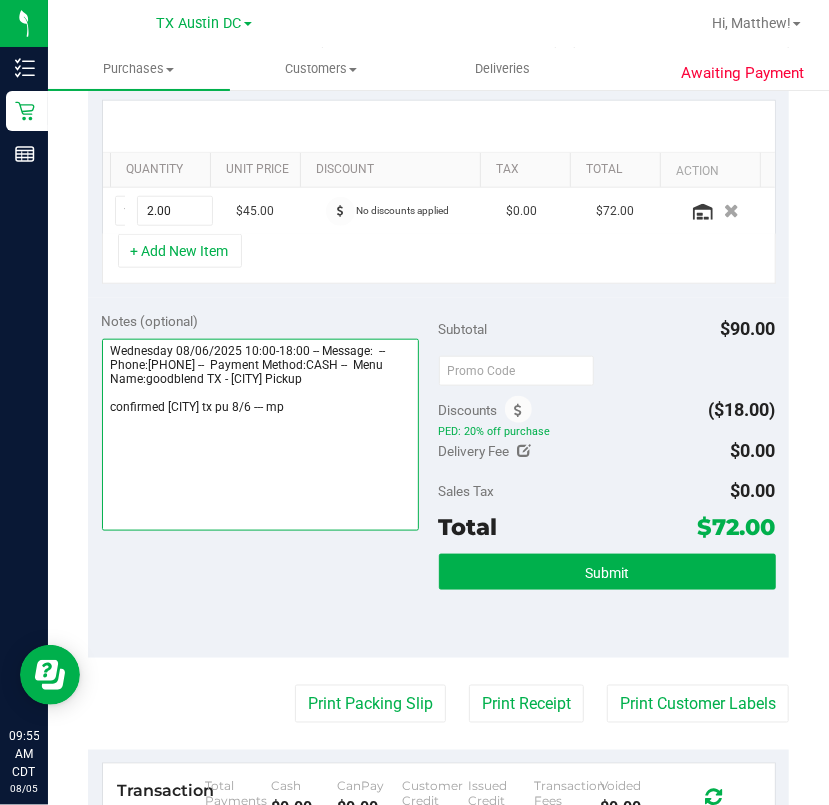 click at bounding box center (260, 435) 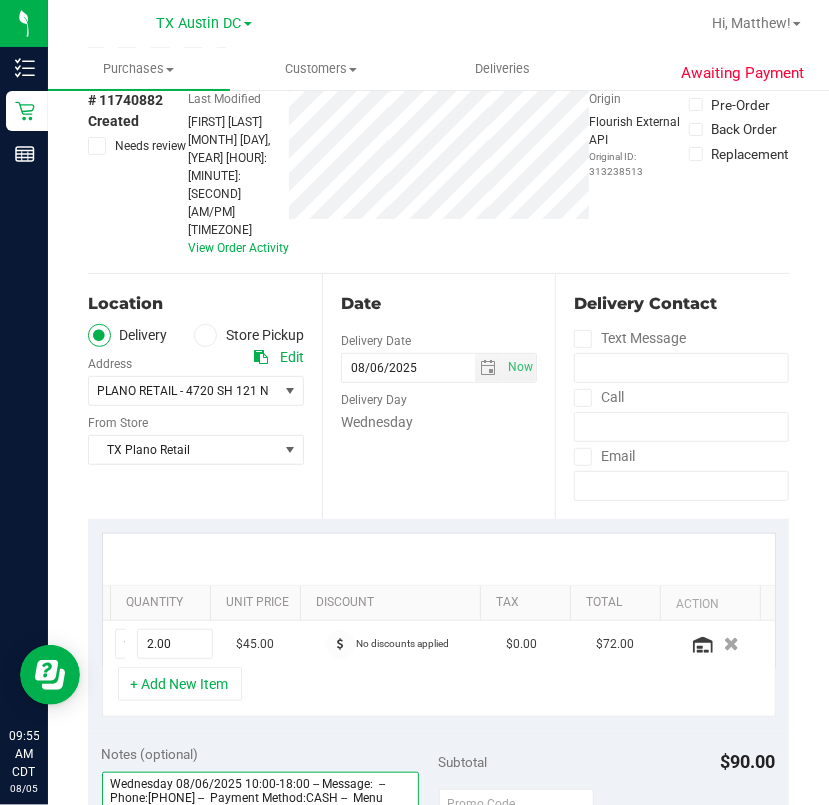 scroll, scrollTop: 0, scrollLeft: 0, axis: both 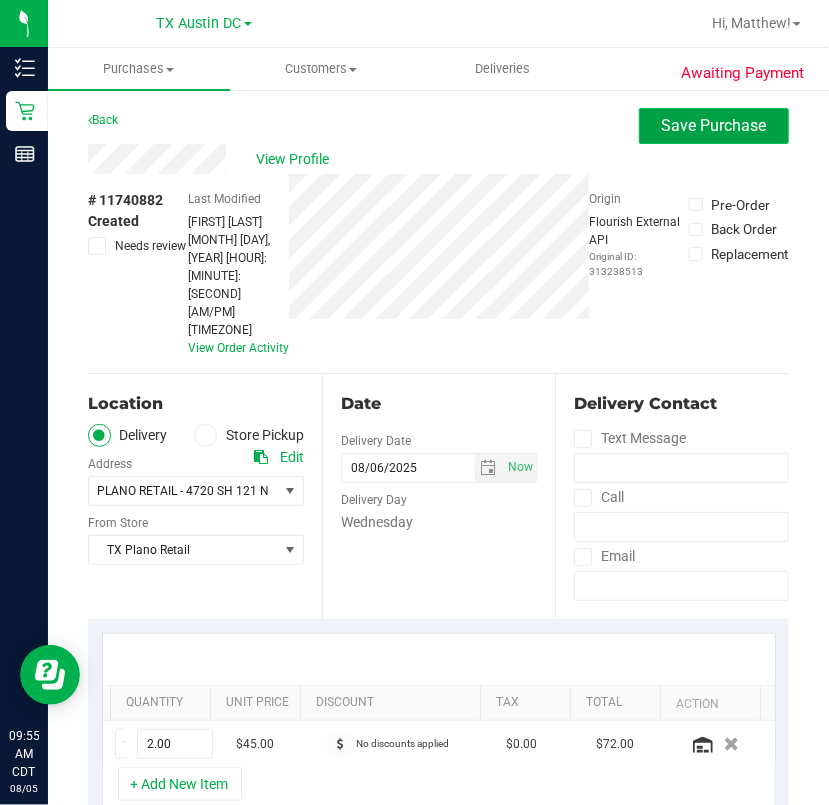 click on "Save Purchase" at bounding box center [714, 126] 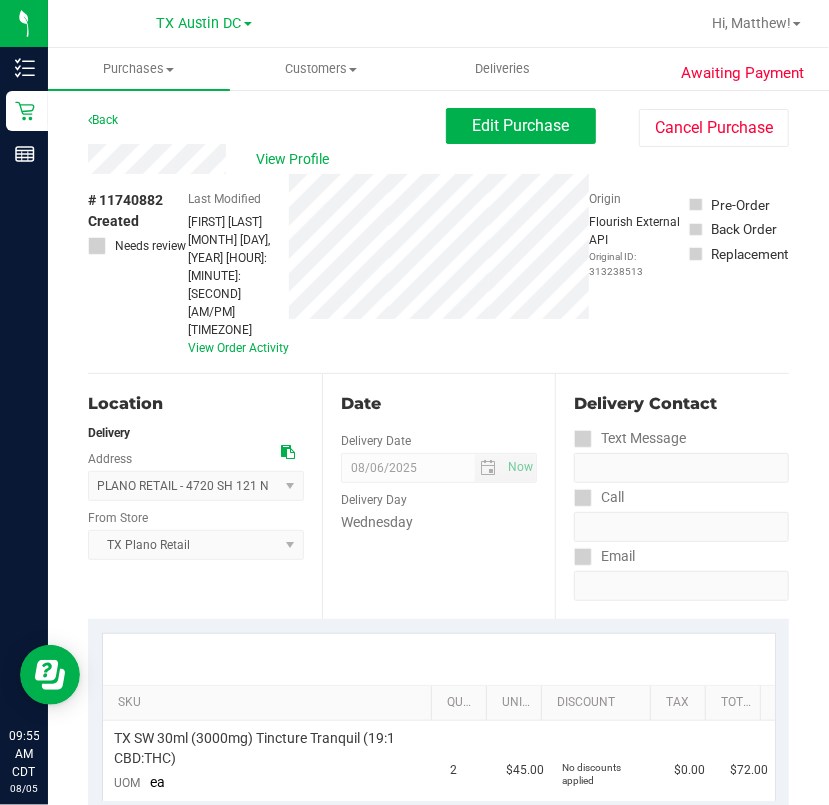 scroll, scrollTop: 533, scrollLeft: 0, axis: vertical 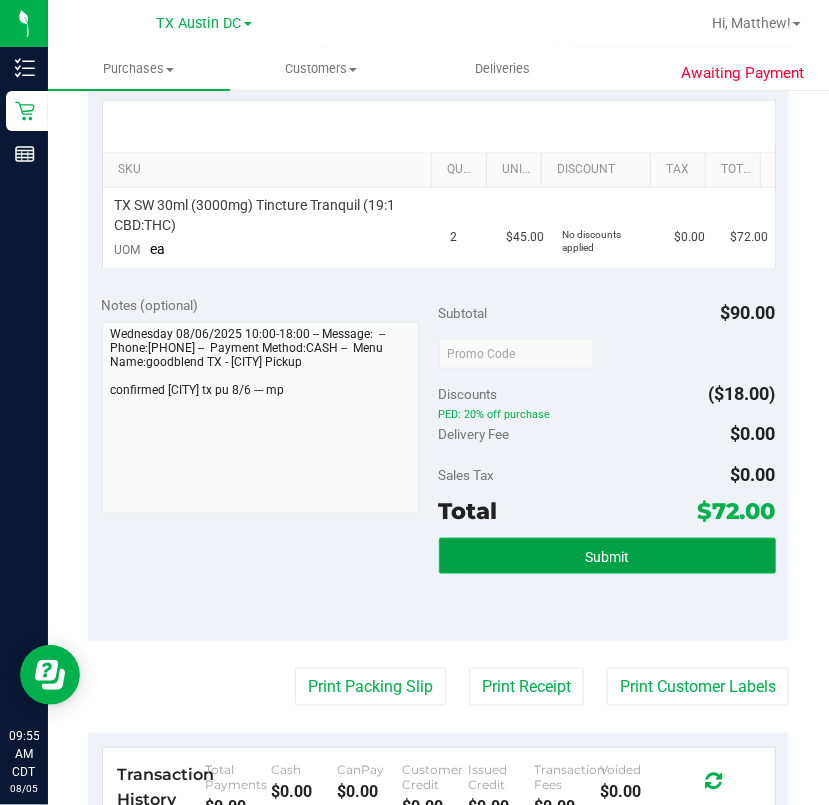 click on "Submit" at bounding box center [607, 556] 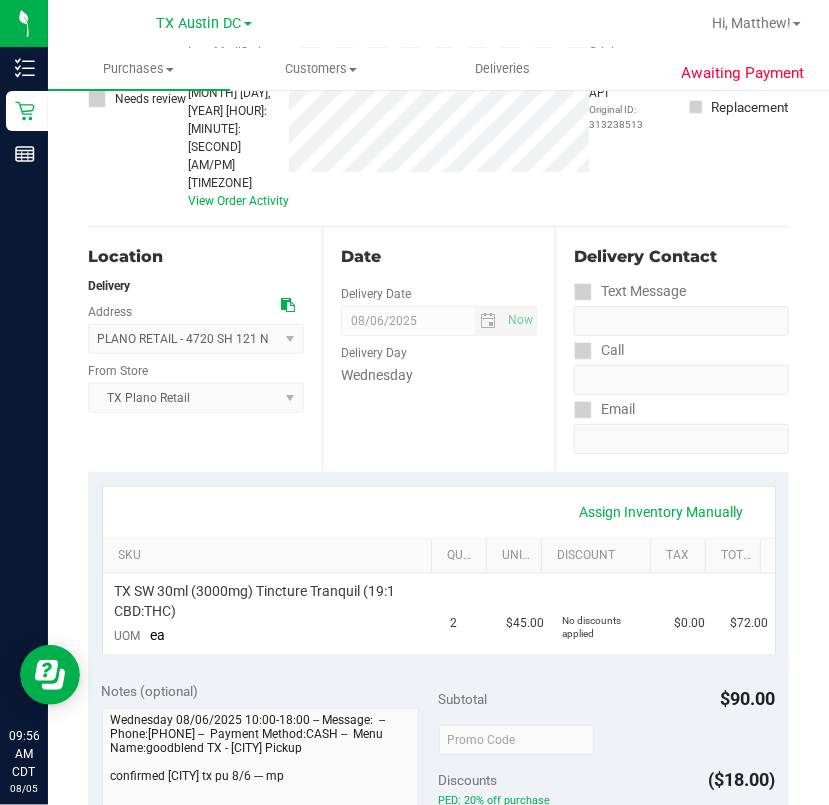 scroll, scrollTop: 133, scrollLeft: 0, axis: vertical 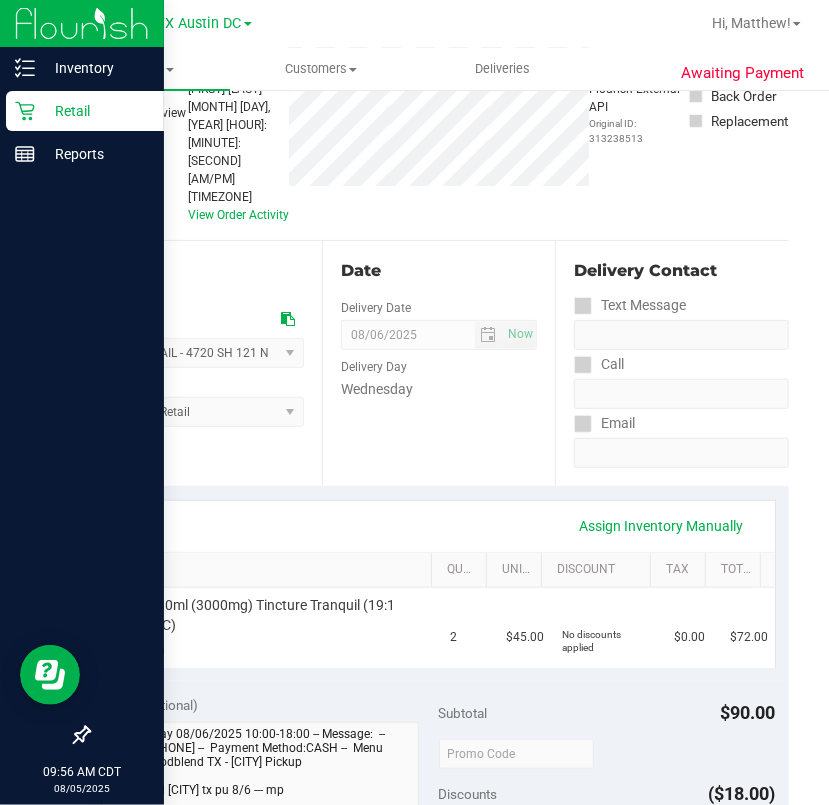 click on "Retail" at bounding box center (85, 111) 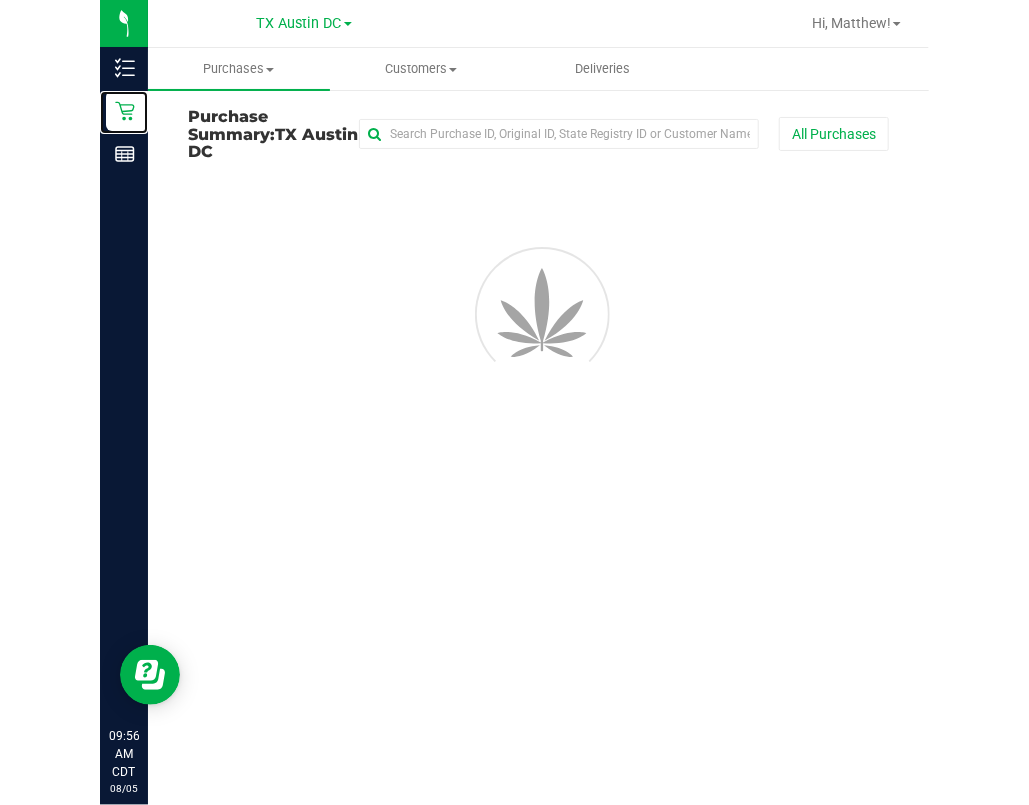 scroll, scrollTop: 0, scrollLeft: 0, axis: both 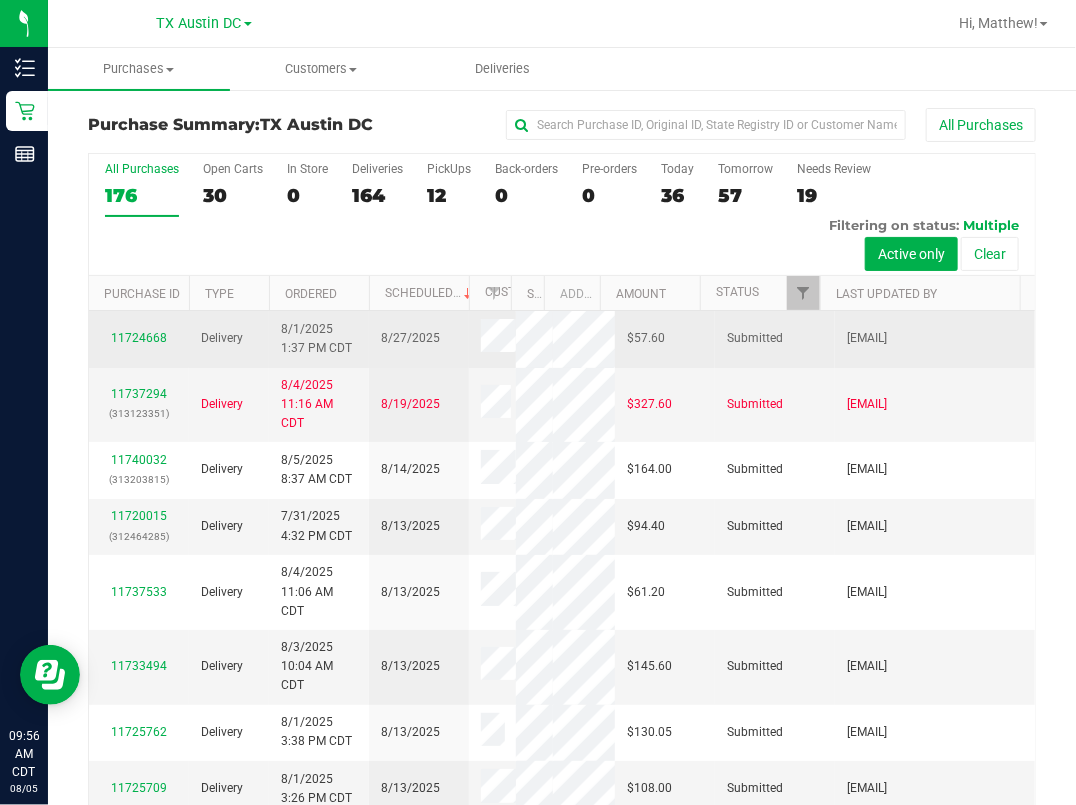 click on "$57.60" at bounding box center [665, 339] 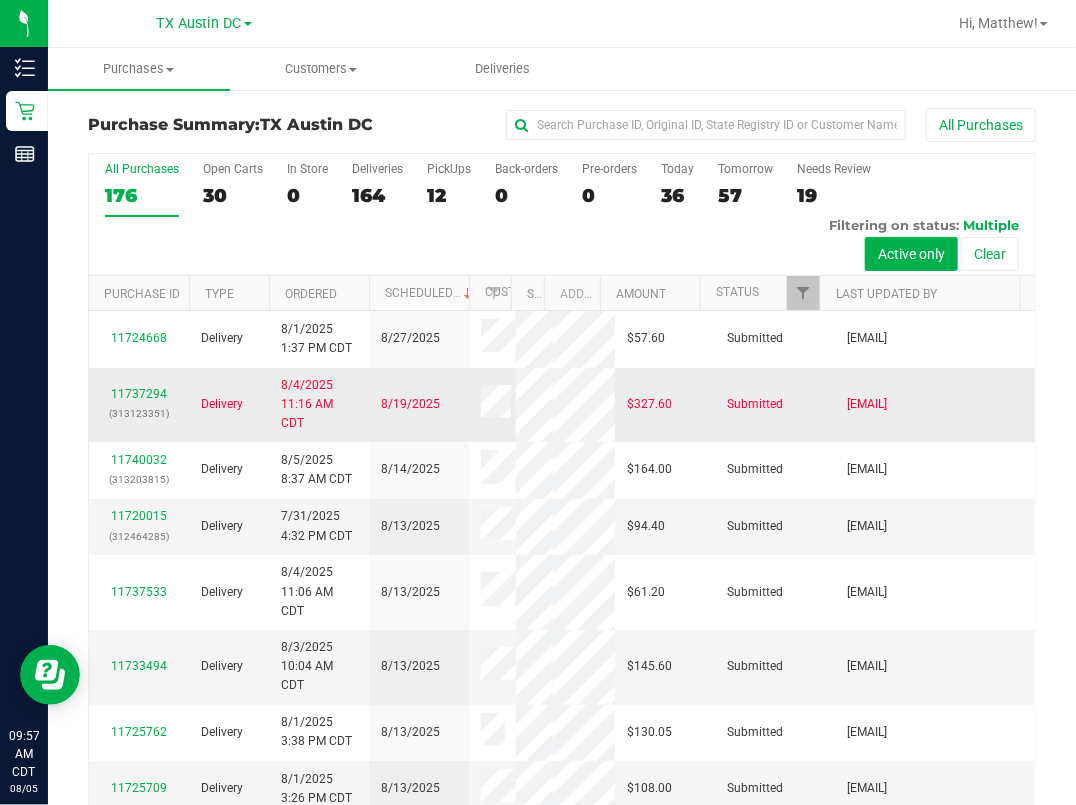 drag, startPoint x: 785, startPoint y: 488, endPoint x: 884, endPoint y: 476, distance: 99.724625 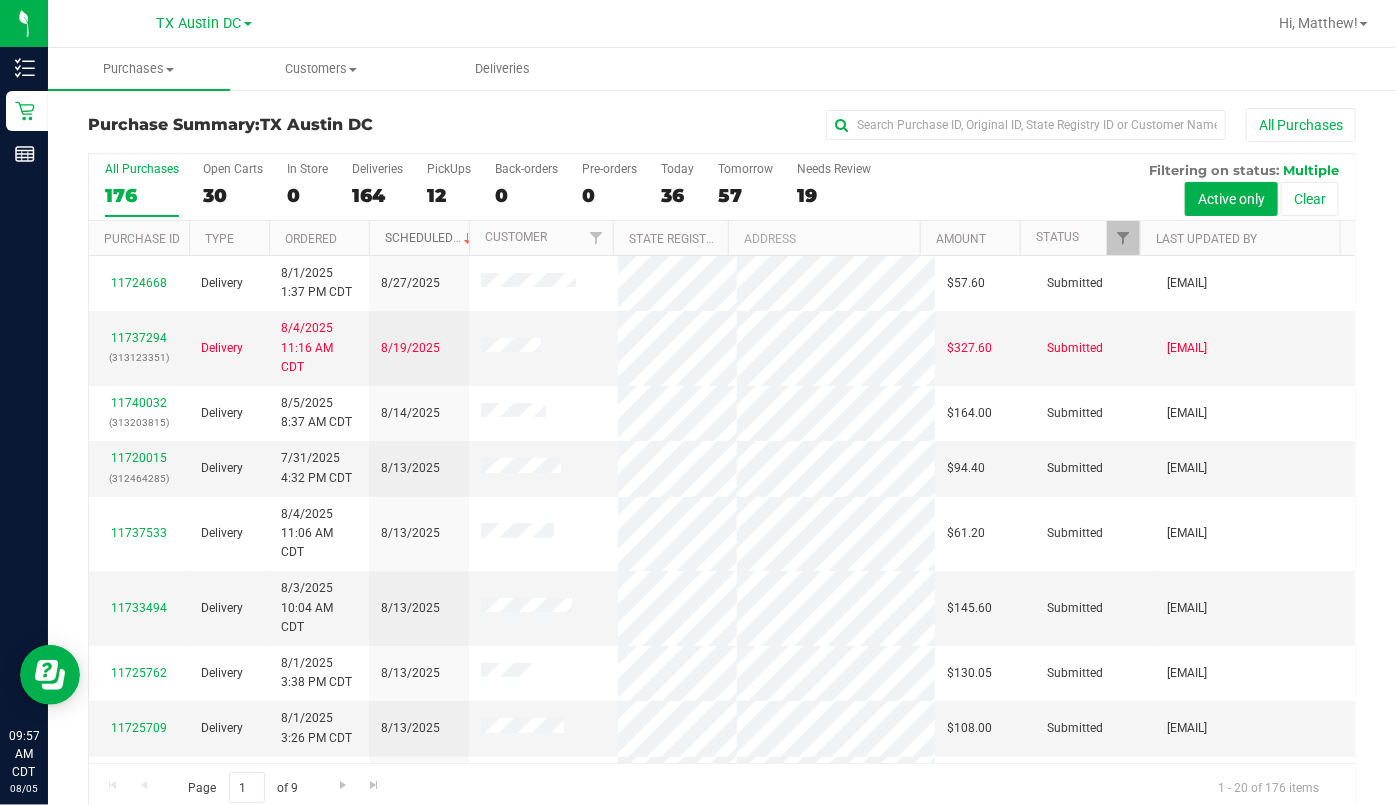 click on "Scheduled" at bounding box center [430, 238] 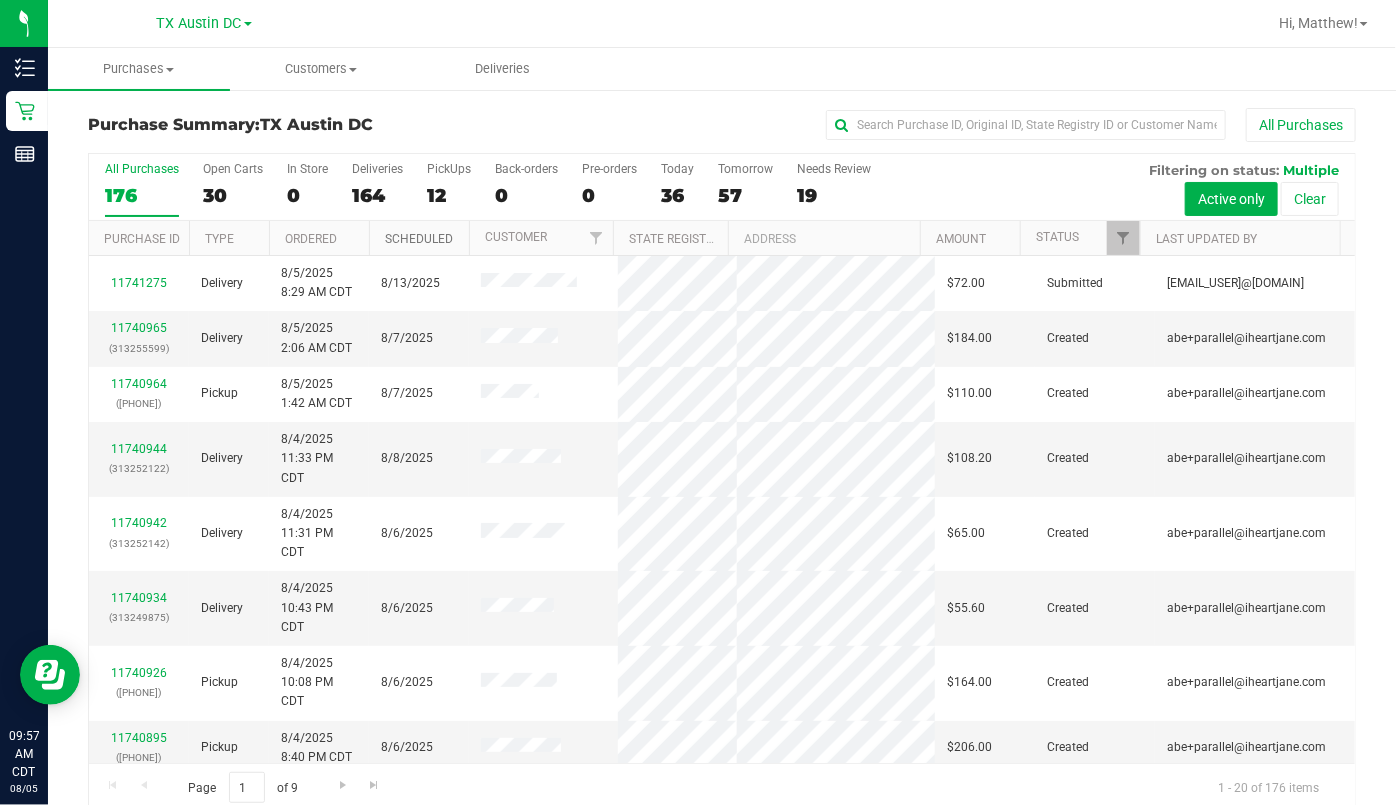 click on "Scheduled" at bounding box center (419, 239) 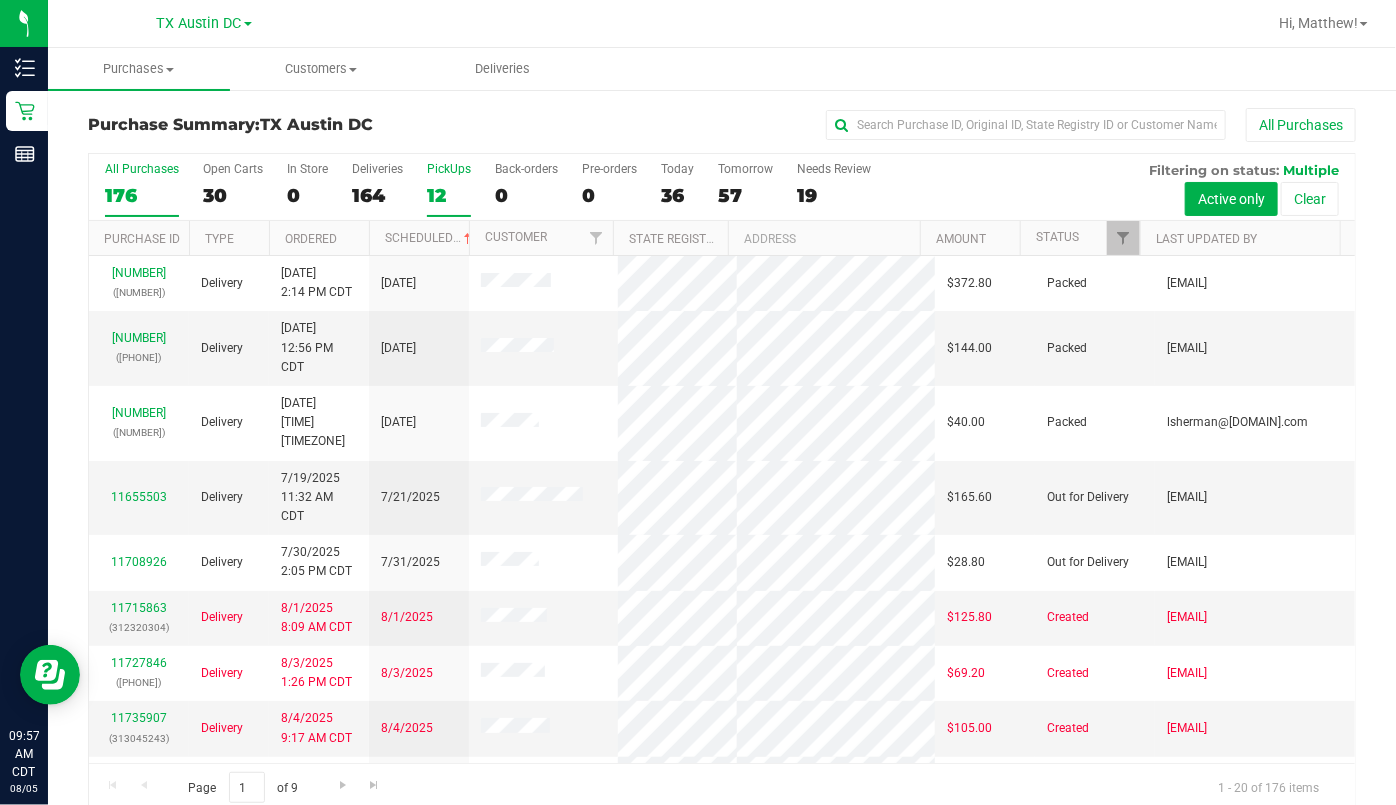 click on "12" at bounding box center [449, 195] 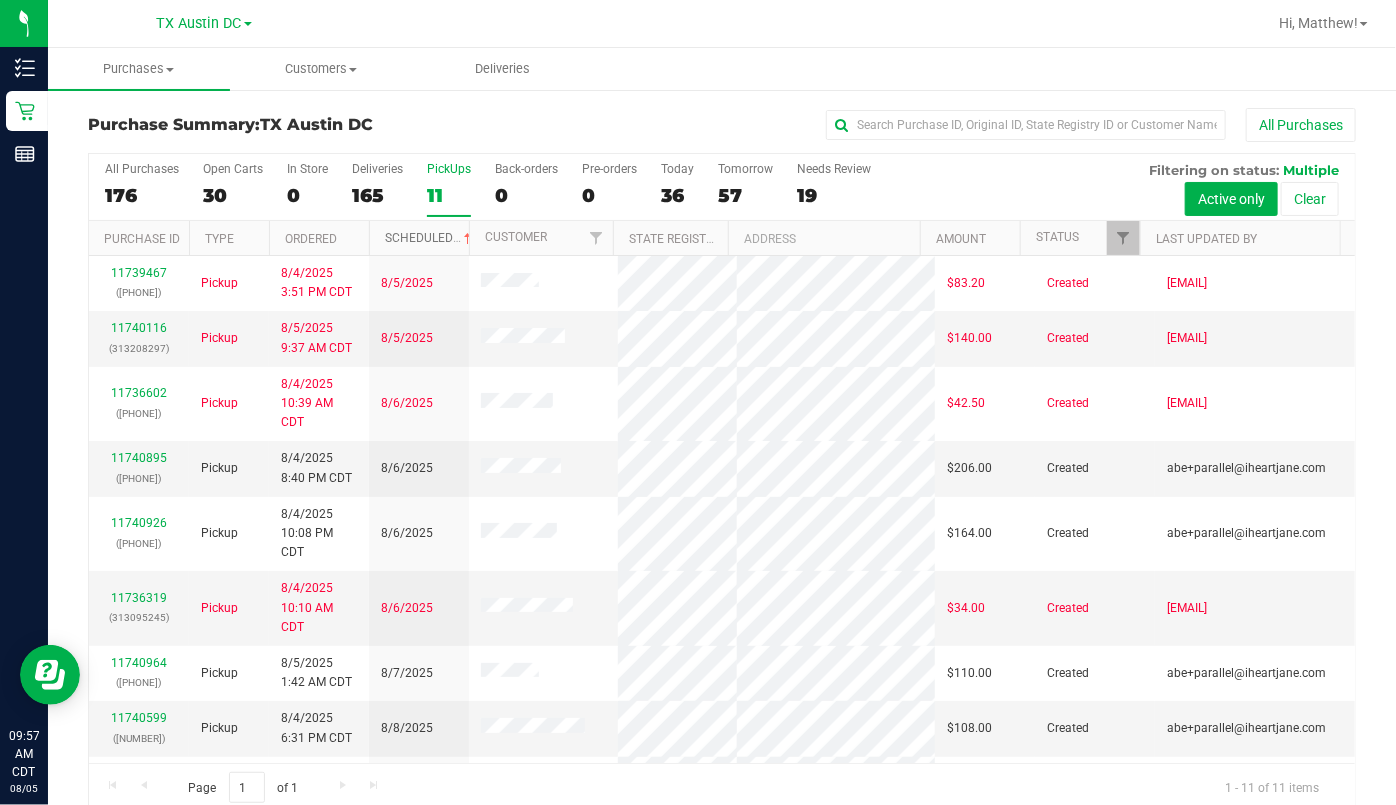click on "Scheduled" at bounding box center [430, 238] 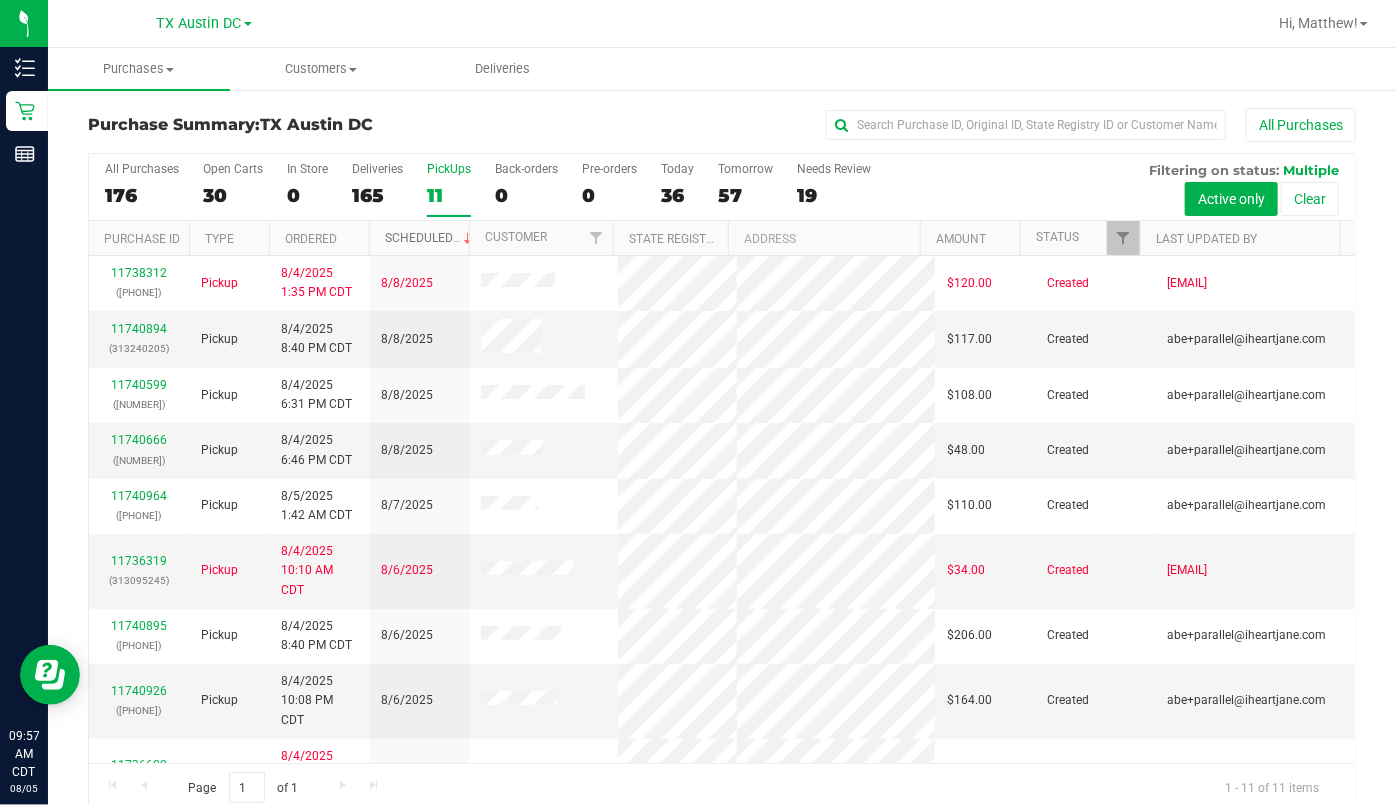 click on "Scheduled" at bounding box center (430, 238) 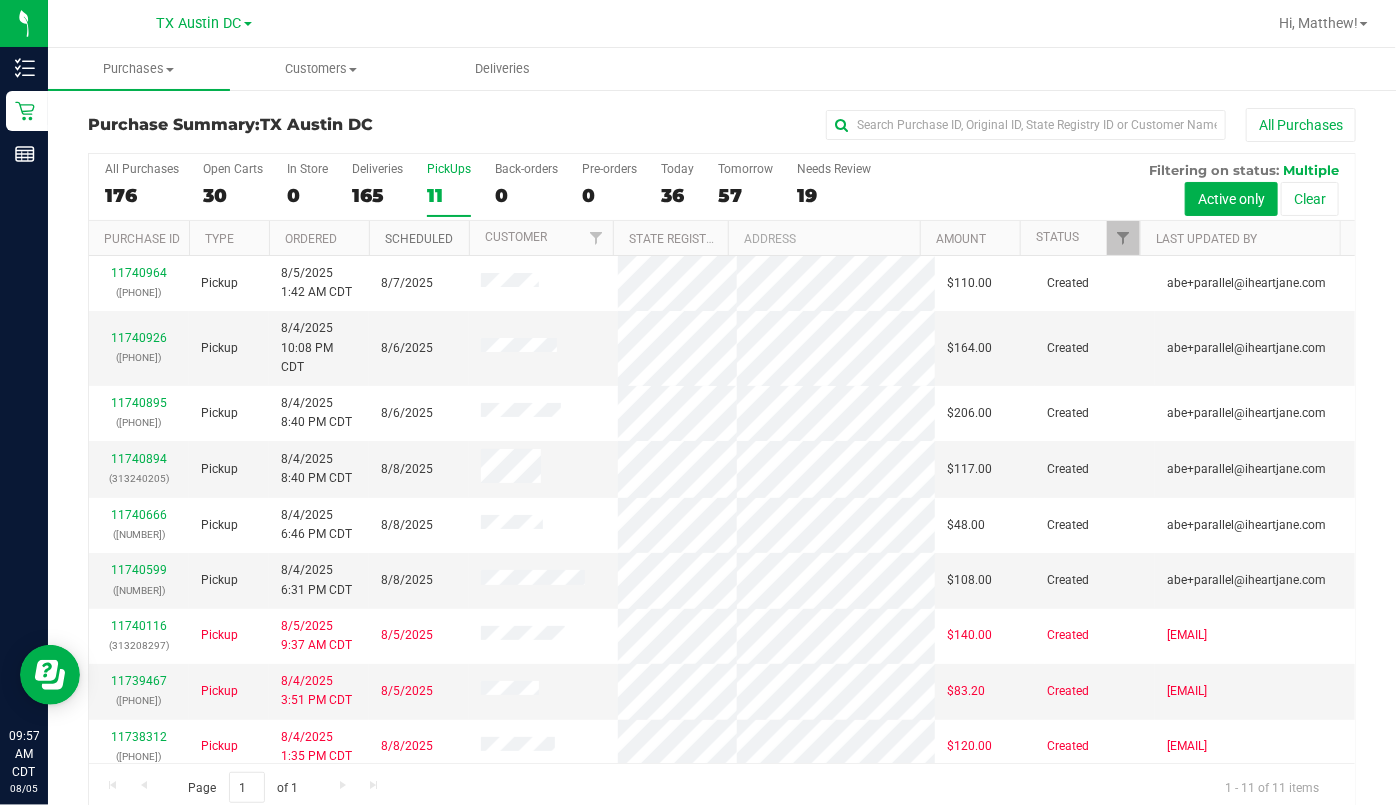 click on "Scheduled" at bounding box center (419, 239) 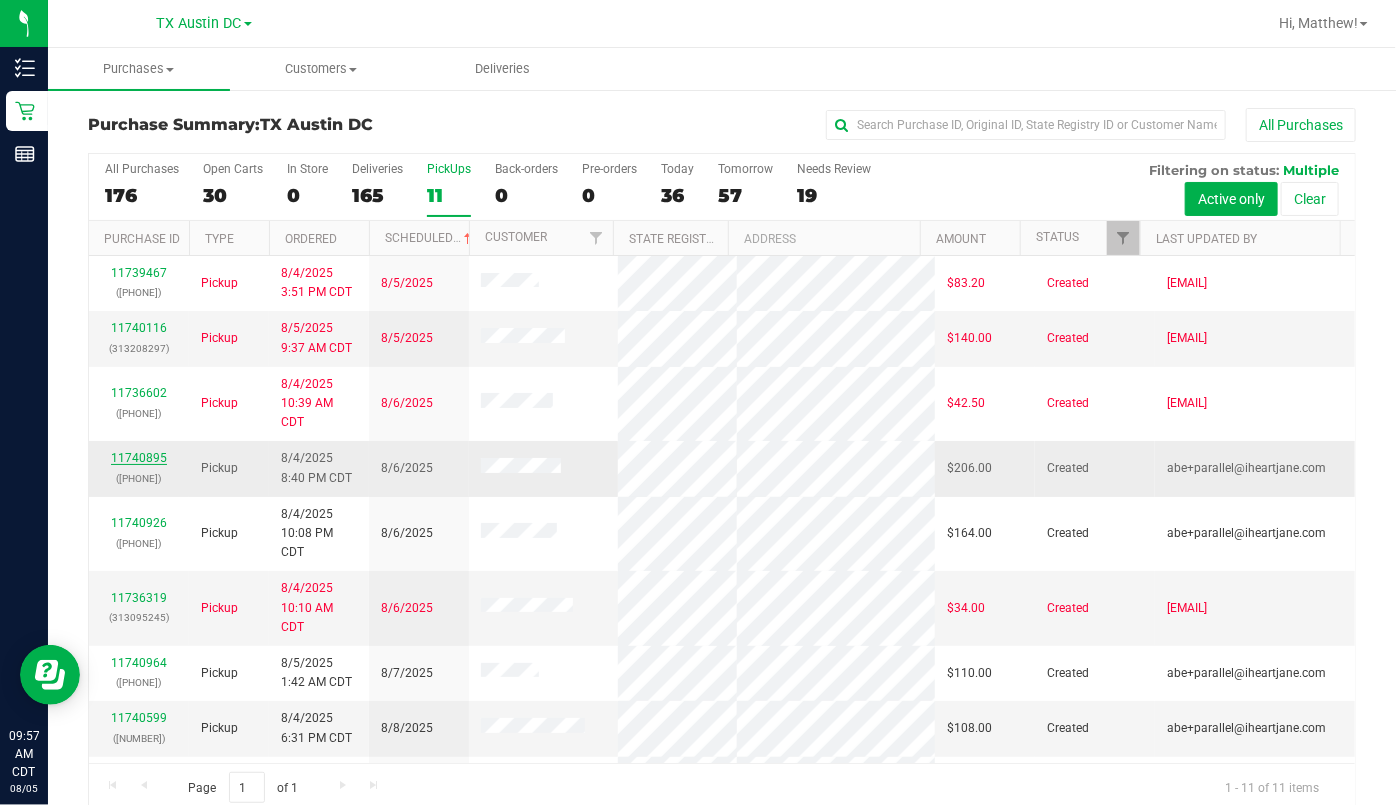click on "11740895" at bounding box center (139, 458) 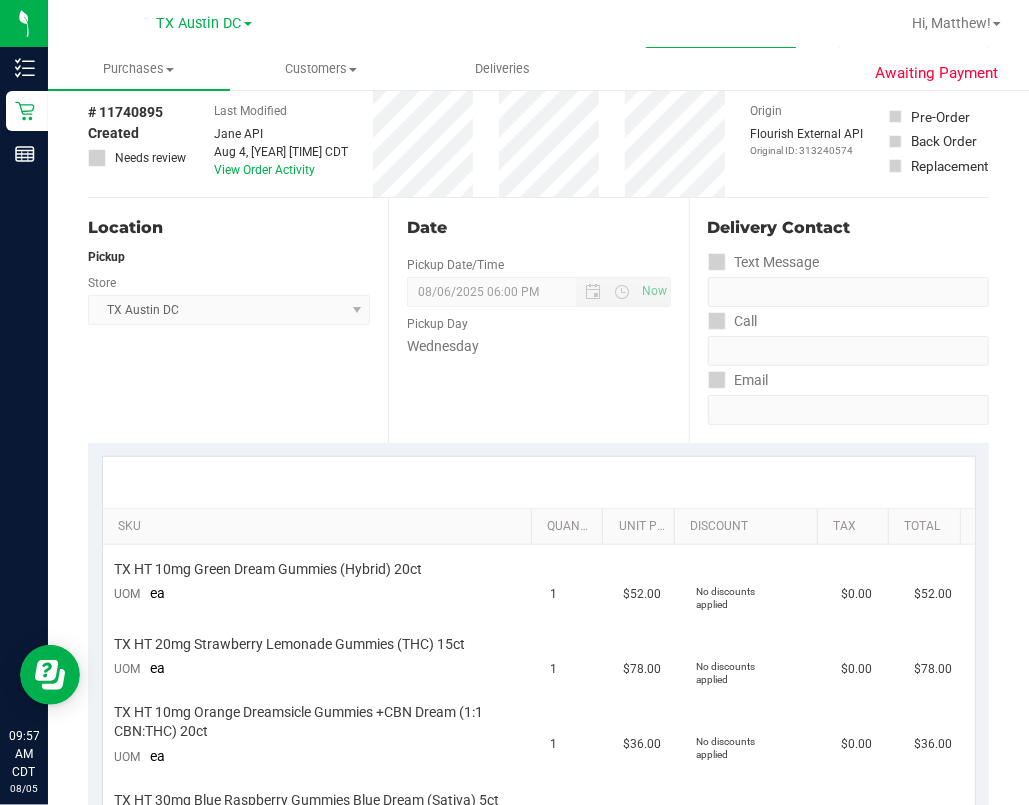 scroll, scrollTop: 0, scrollLeft: 0, axis: both 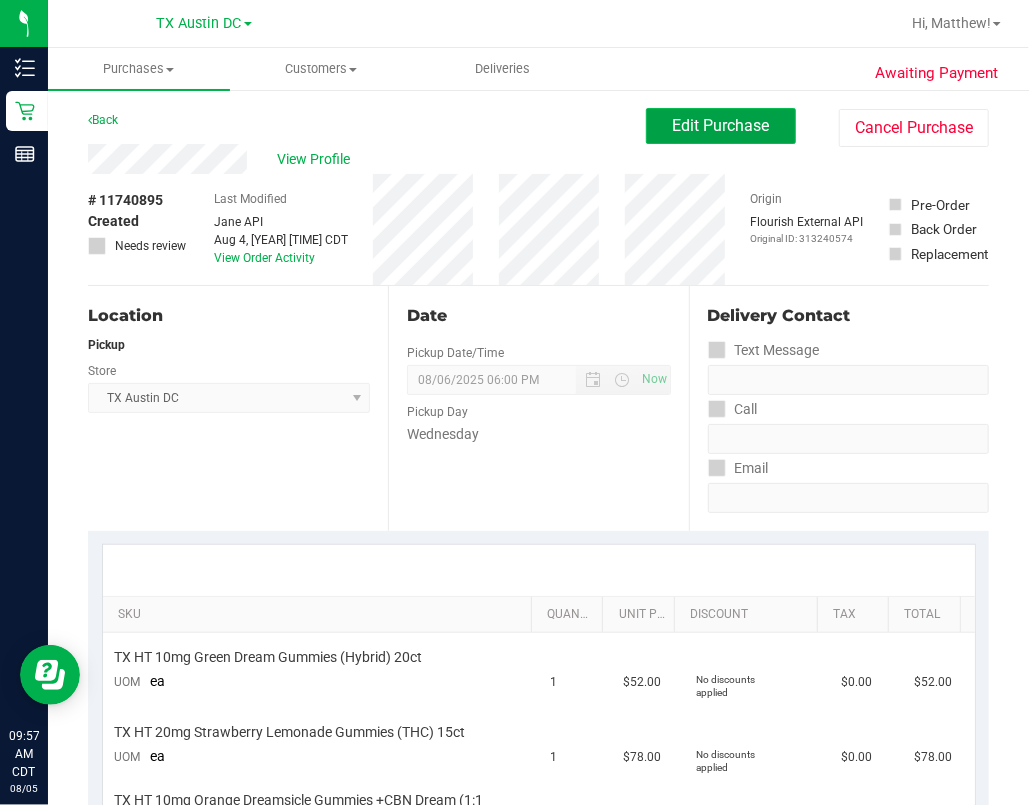 click on "Edit Purchase" at bounding box center (721, 126) 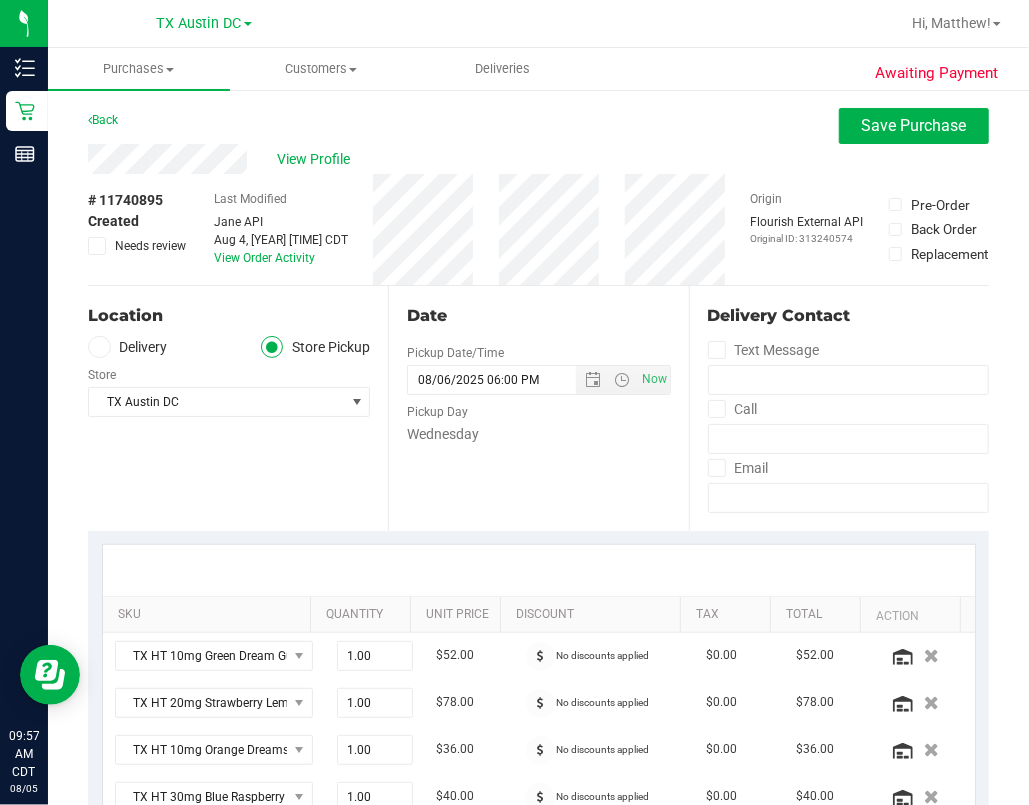 click on "Delivery" at bounding box center (128, 347) 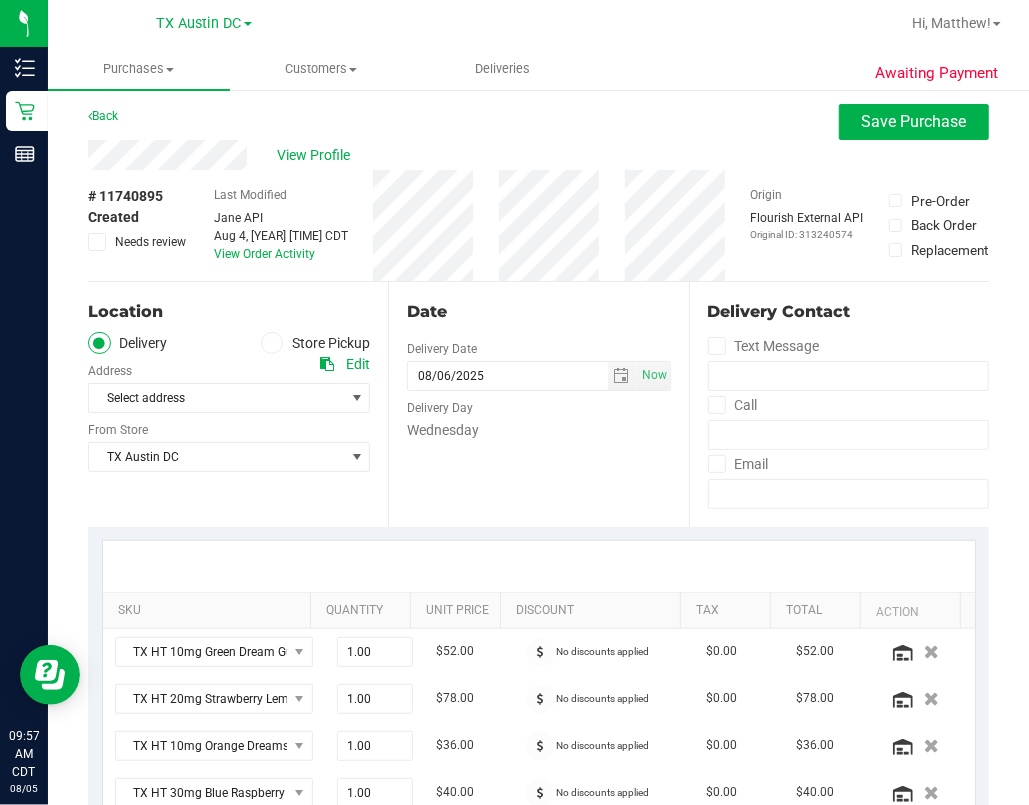 scroll, scrollTop: 0, scrollLeft: 0, axis: both 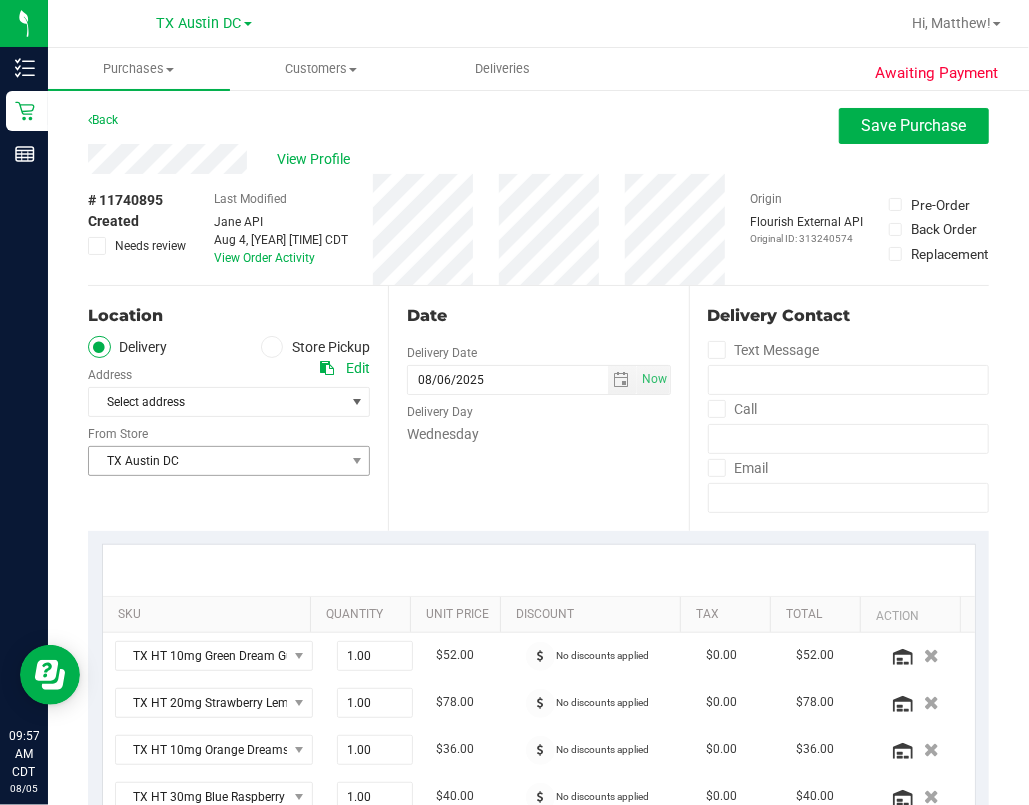 click on "TX Austin DC" at bounding box center [216, 461] 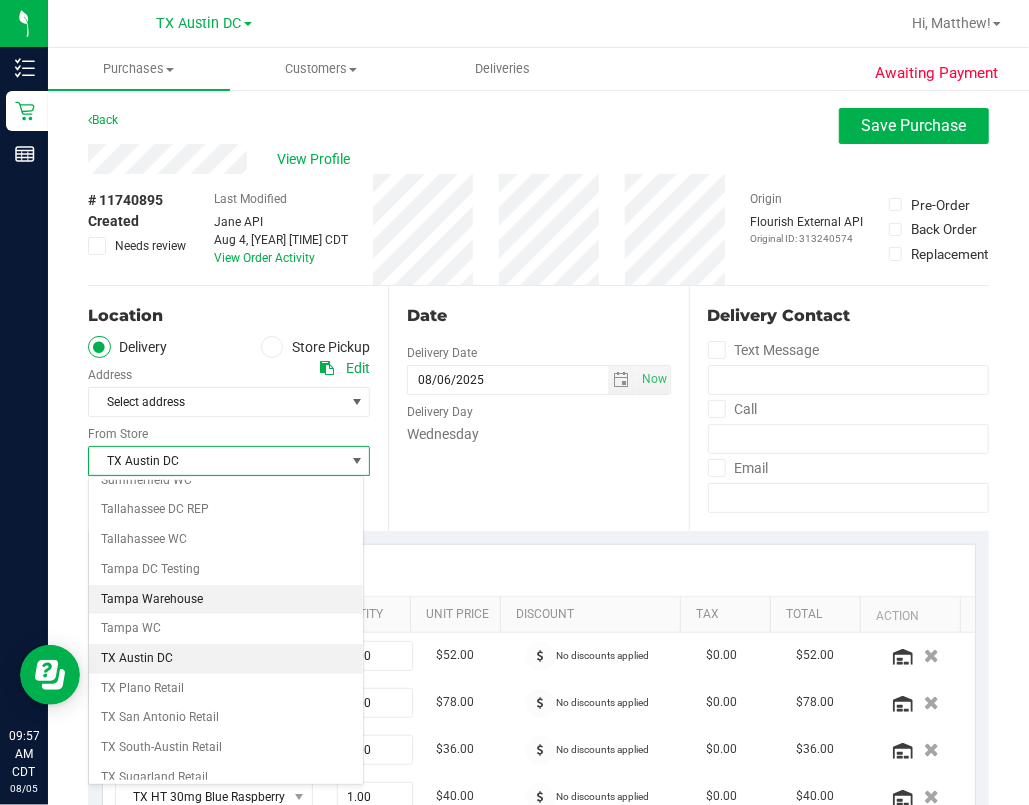 scroll, scrollTop: 1368, scrollLeft: 0, axis: vertical 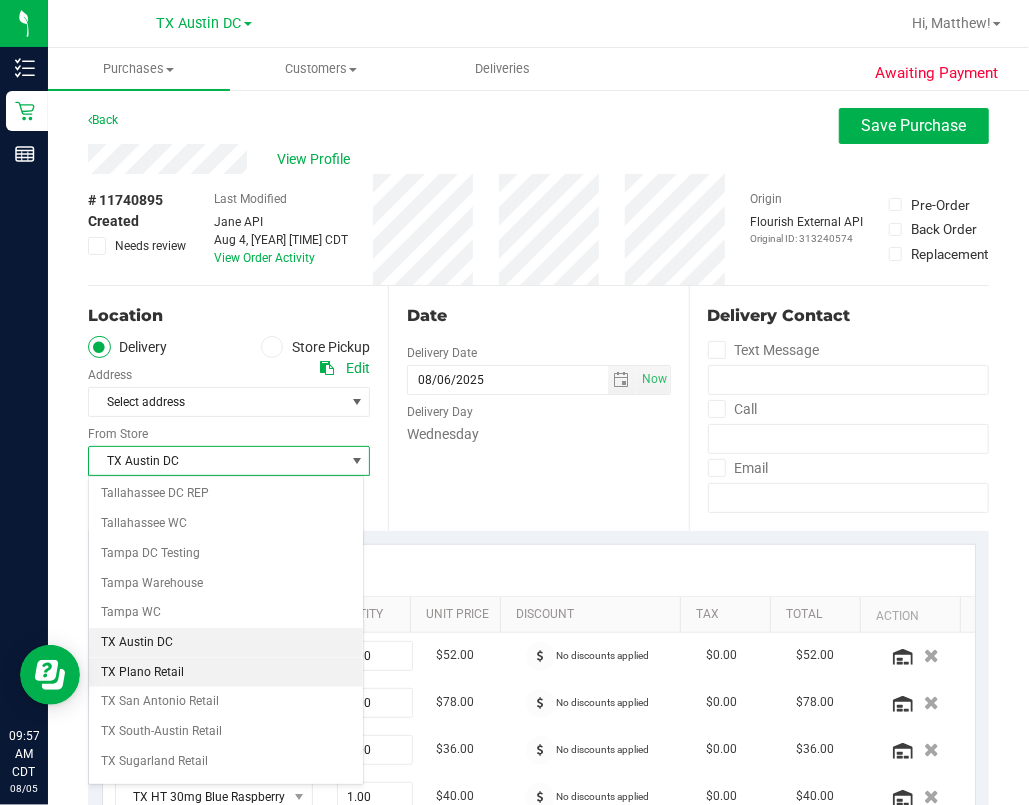 click on "TX Plano Retail" at bounding box center (226, 673) 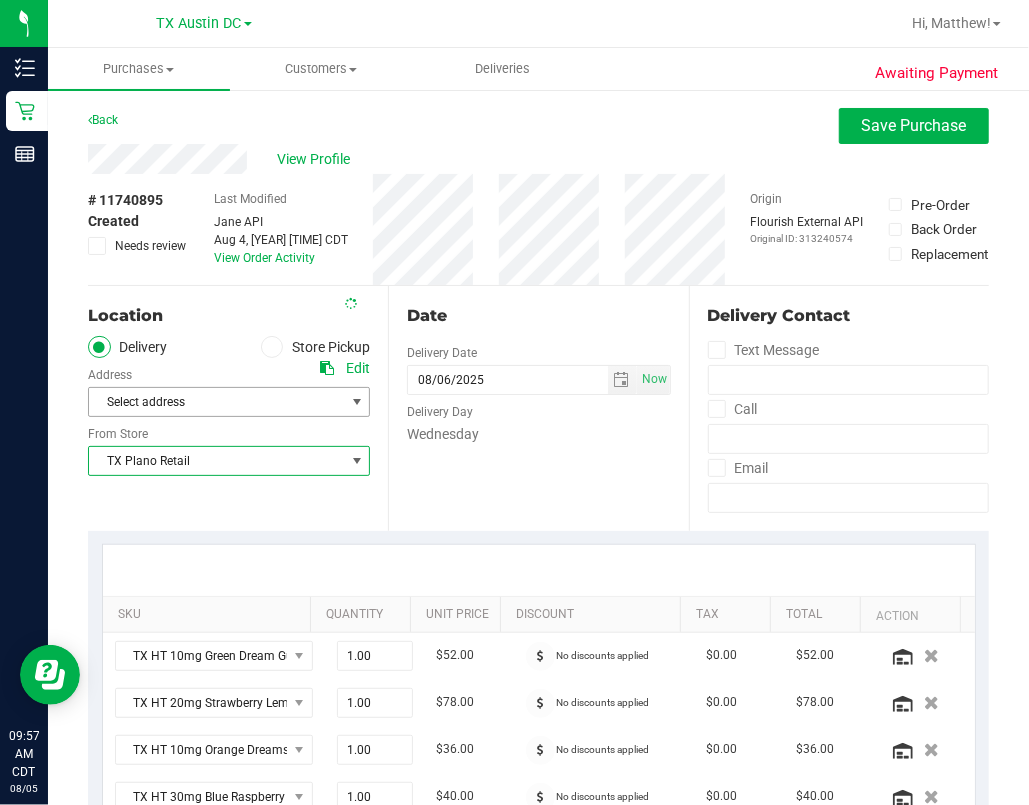click on "Select address" at bounding box center [210, 402] 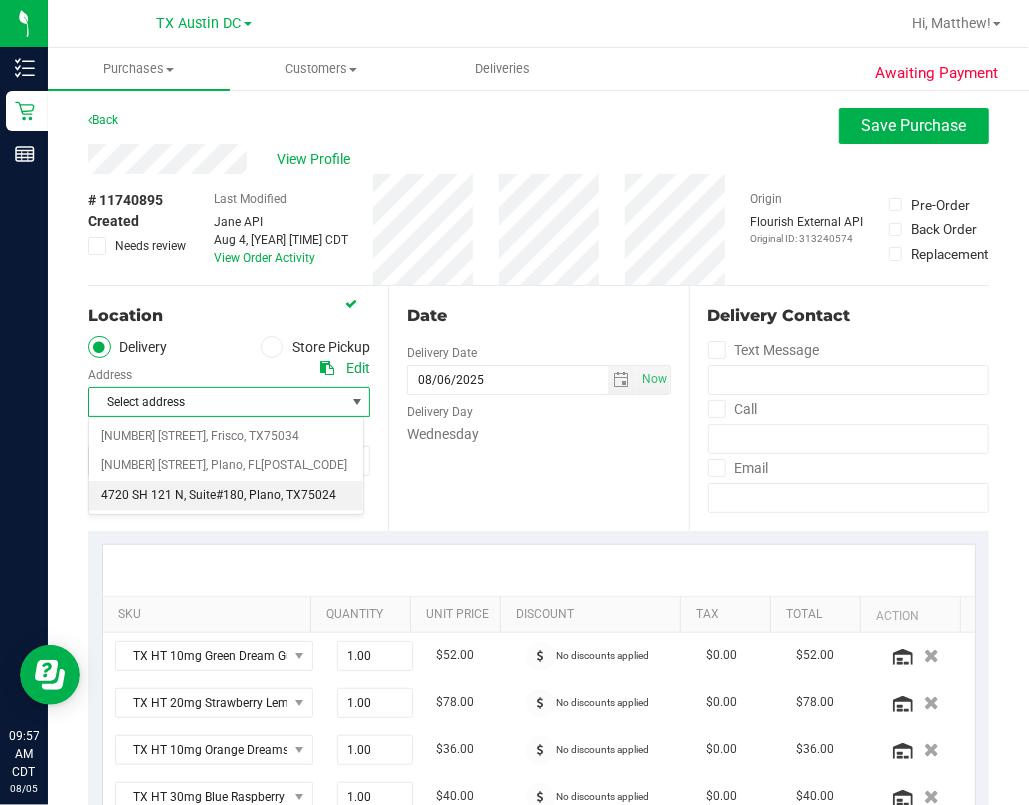 click on ", Plano" at bounding box center [262, 496] 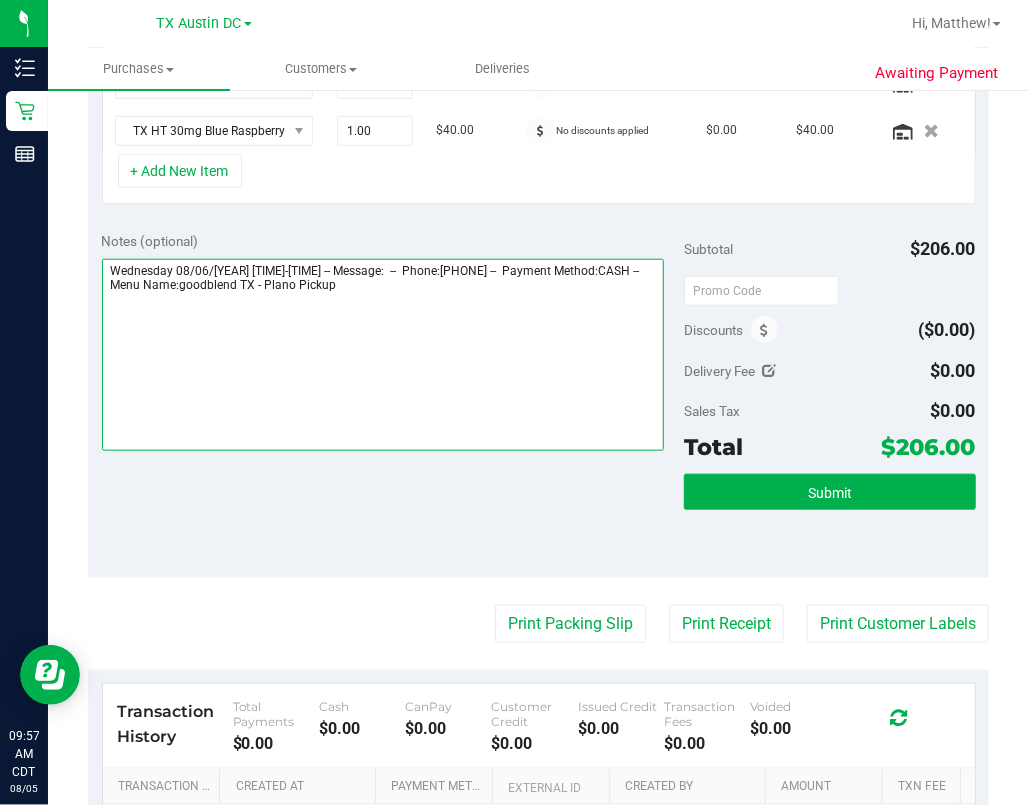 click at bounding box center (383, 355) 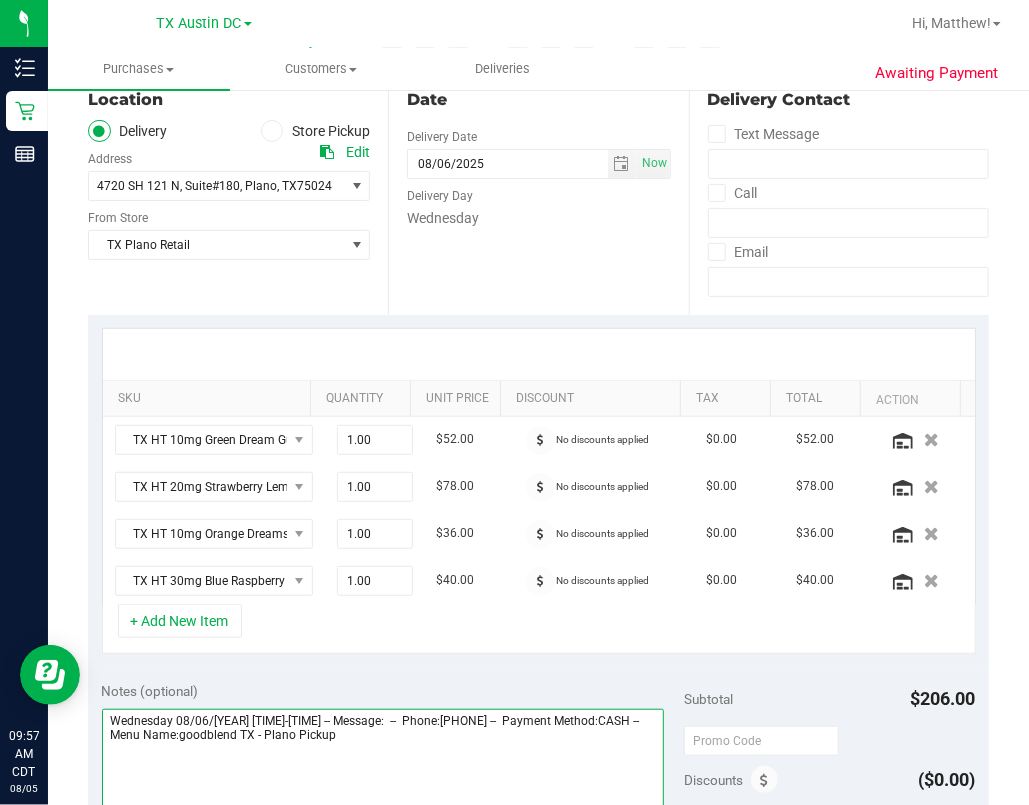 scroll, scrollTop: 0, scrollLeft: 0, axis: both 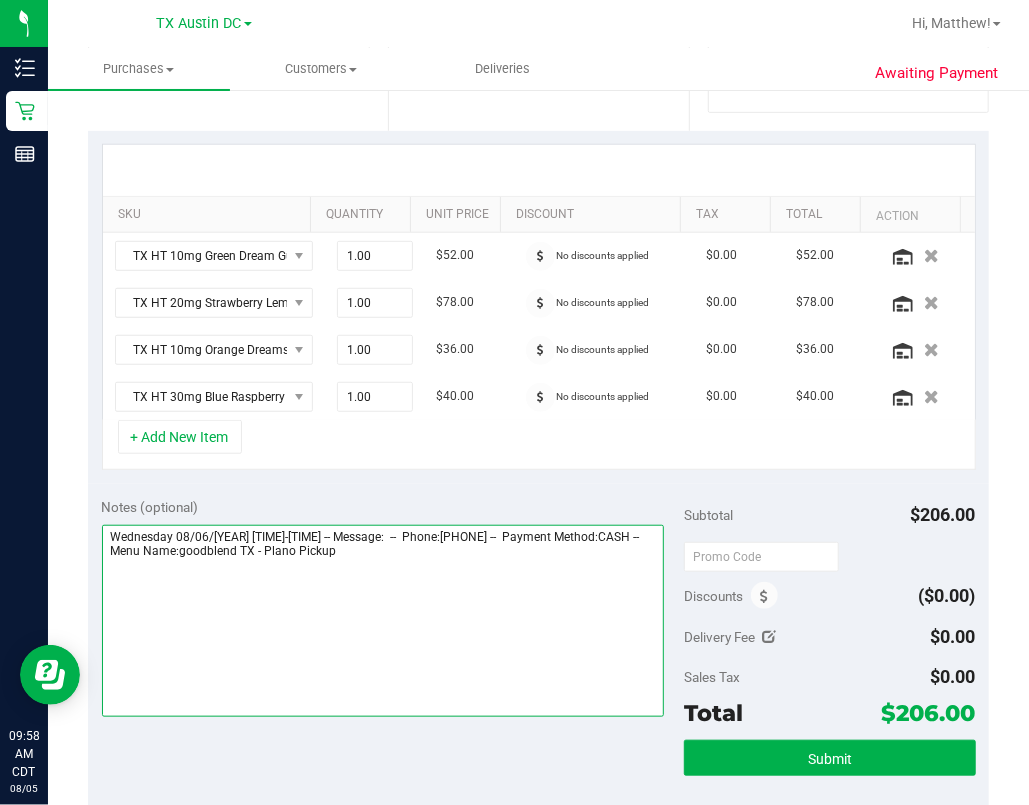 click at bounding box center [383, 621] 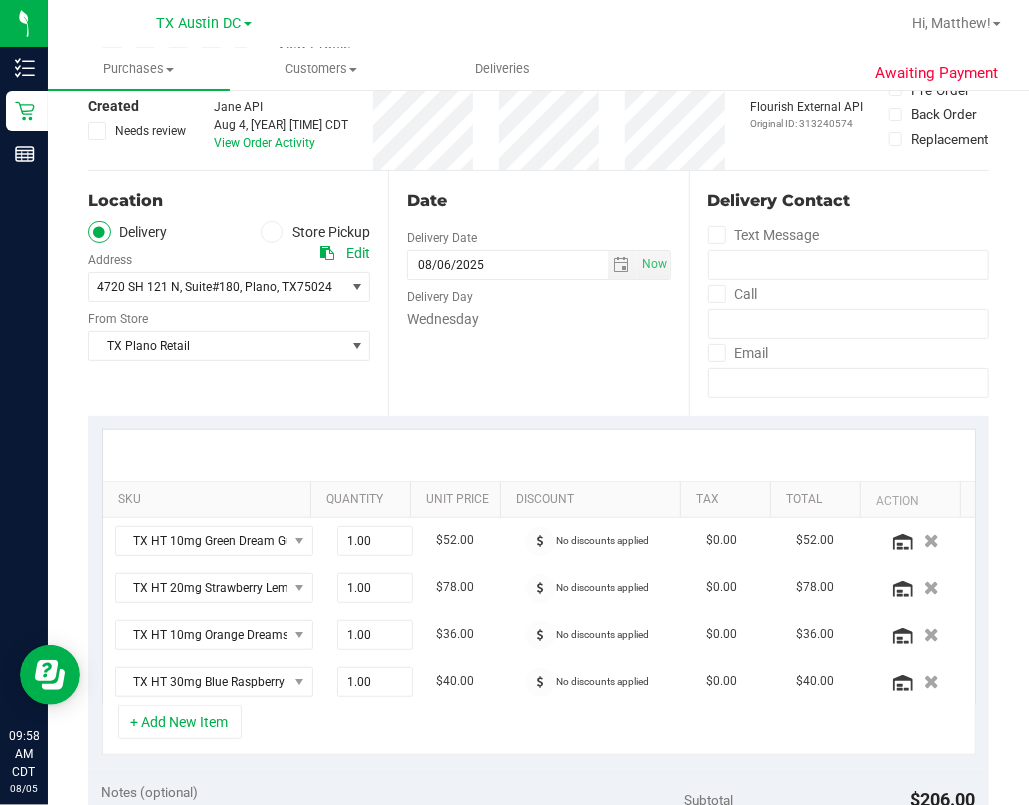 scroll, scrollTop: 0, scrollLeft: 0, axis: both 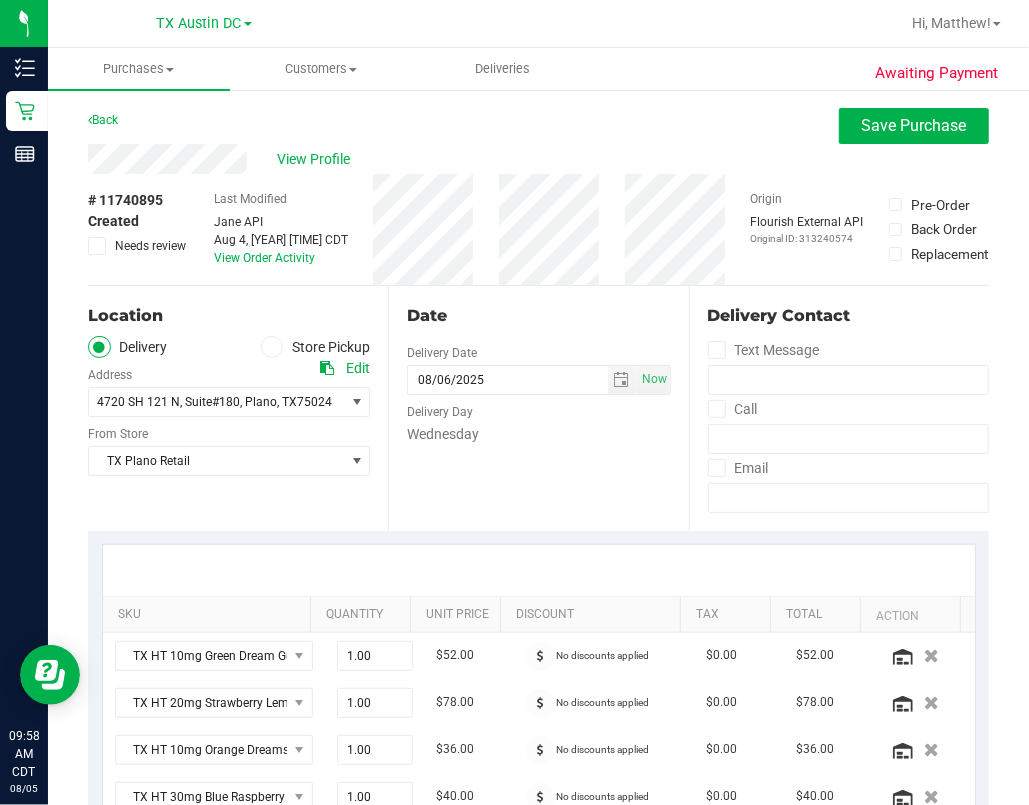 click on "# [NUMBER] Created Needs review Last Modified [PERSON] [DATE] [TIME] [TIMEZONE] View Order Activity Origin Flourish External API Original ID: [NUMBER] Pre-Order Back Order" at bounding box center [538, 229] 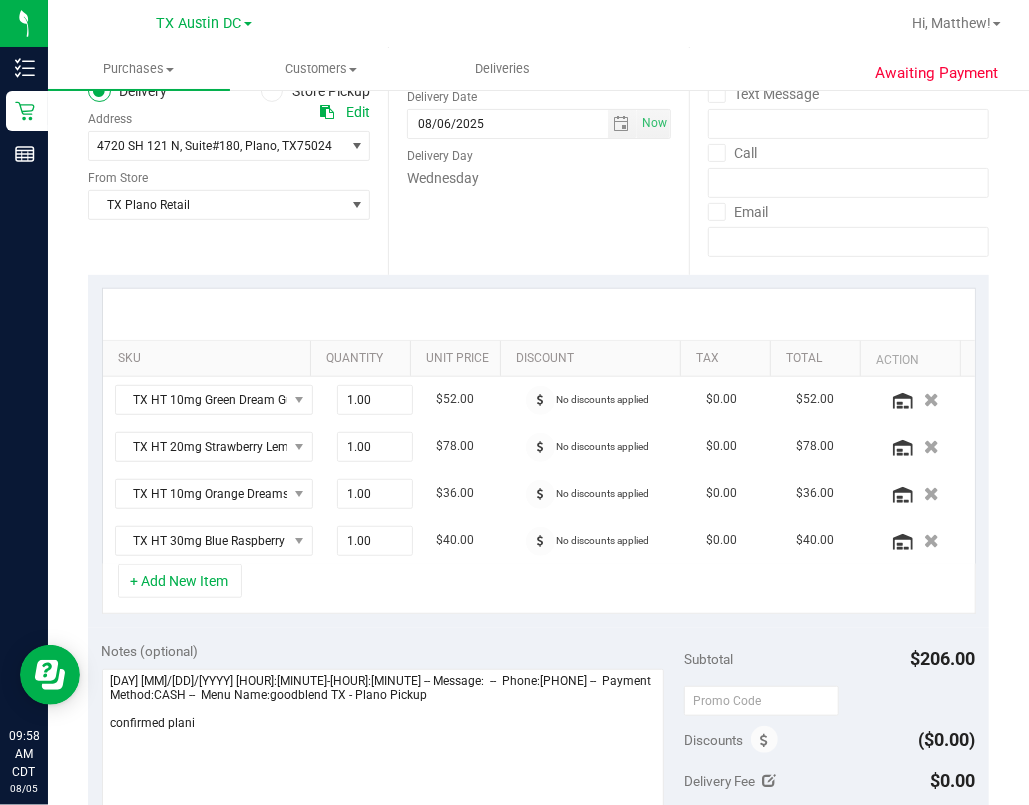 scroll, scrollTop: 533, scrollLeft: 0, axis: vertical 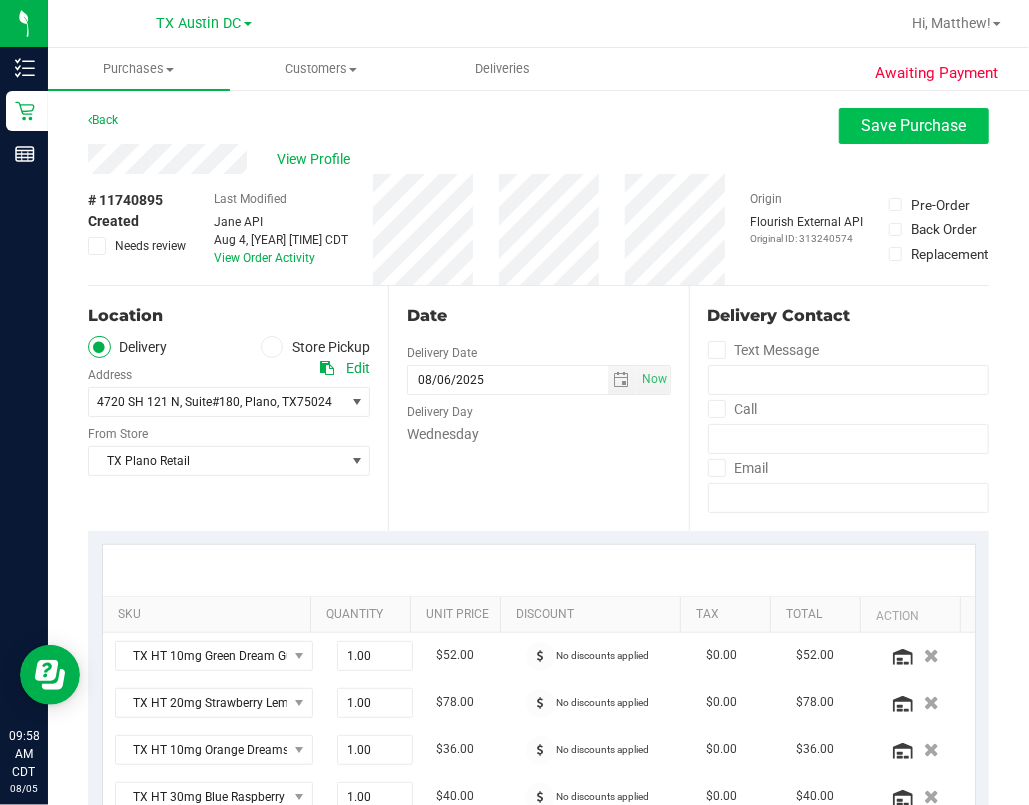 type on "[DAY] [DATE] [TIME]-[TIME] -- Message:  --  Phone:[PHONE] --  Payment Method:CASH --  Menu Name:goodblend TX - Plano Pickup
confirmed plano tx pu [DATE] --- mp" 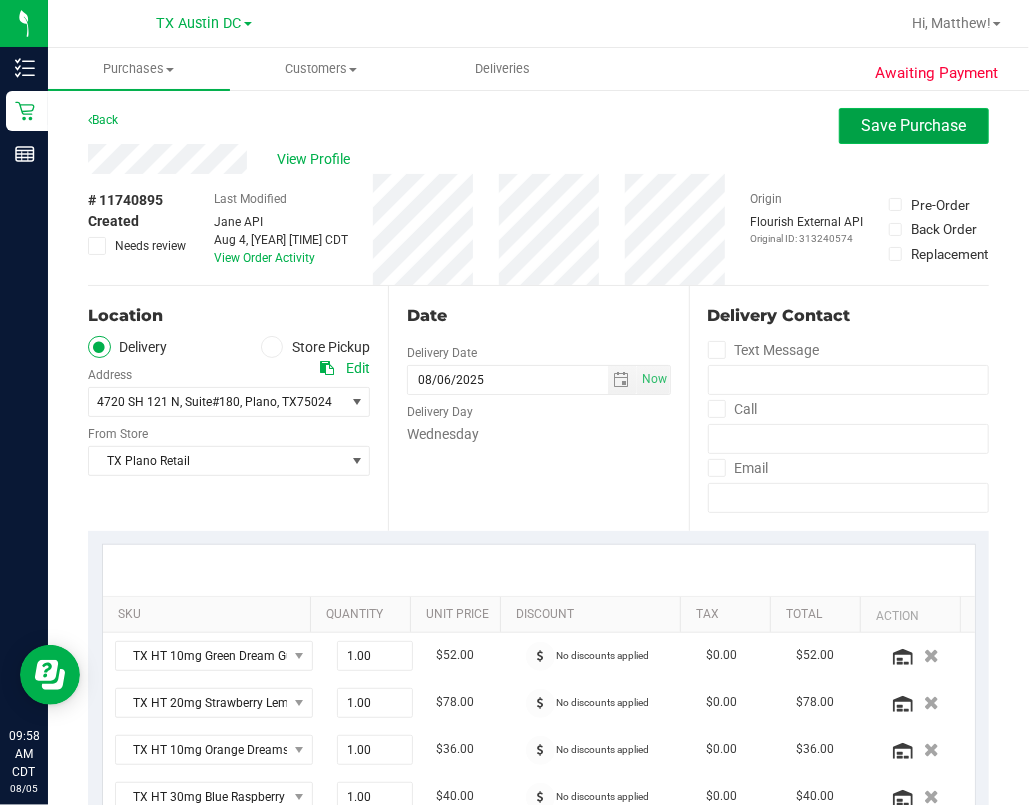 click on "Save Purchase" at bounding box center (914, 125) 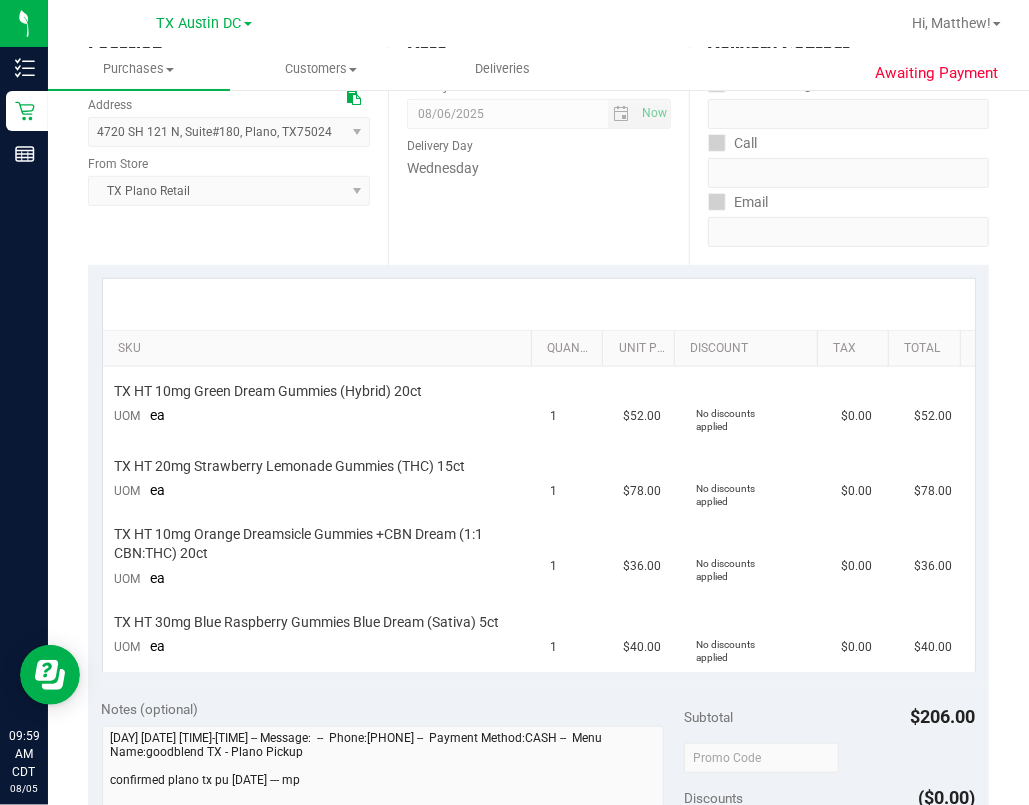 scroll, scrollTop: 533, scrollLeft: 0, axis: vertical 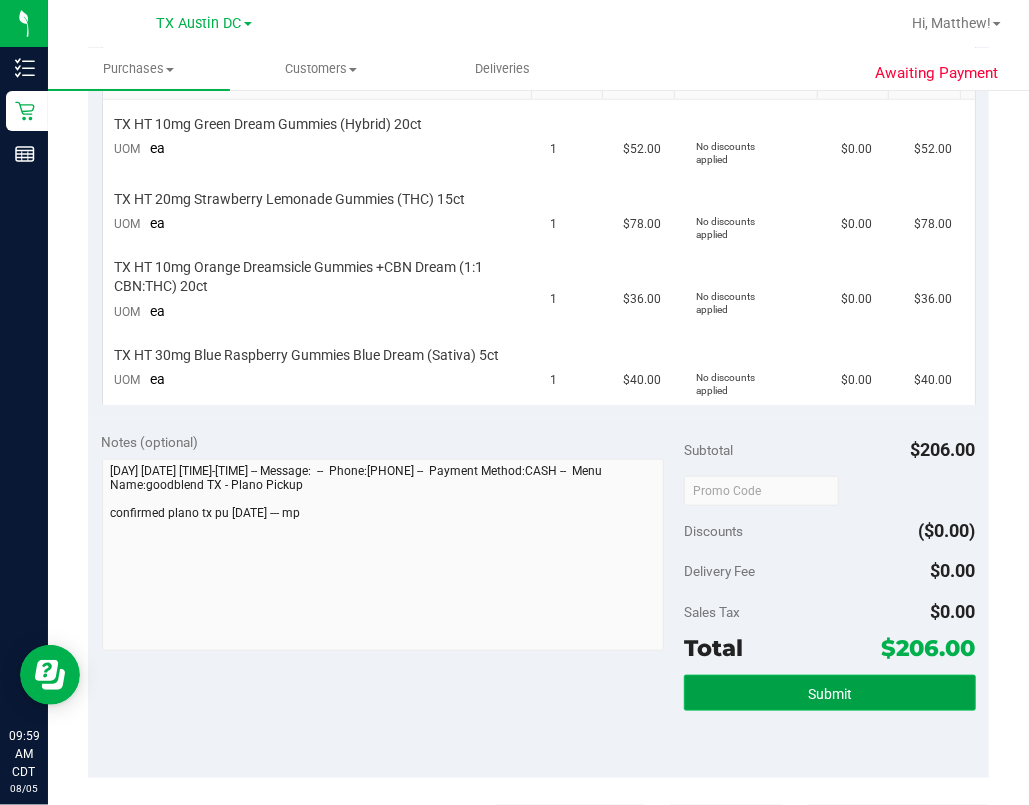 click on "Submit" at bounding box center (829, 693) 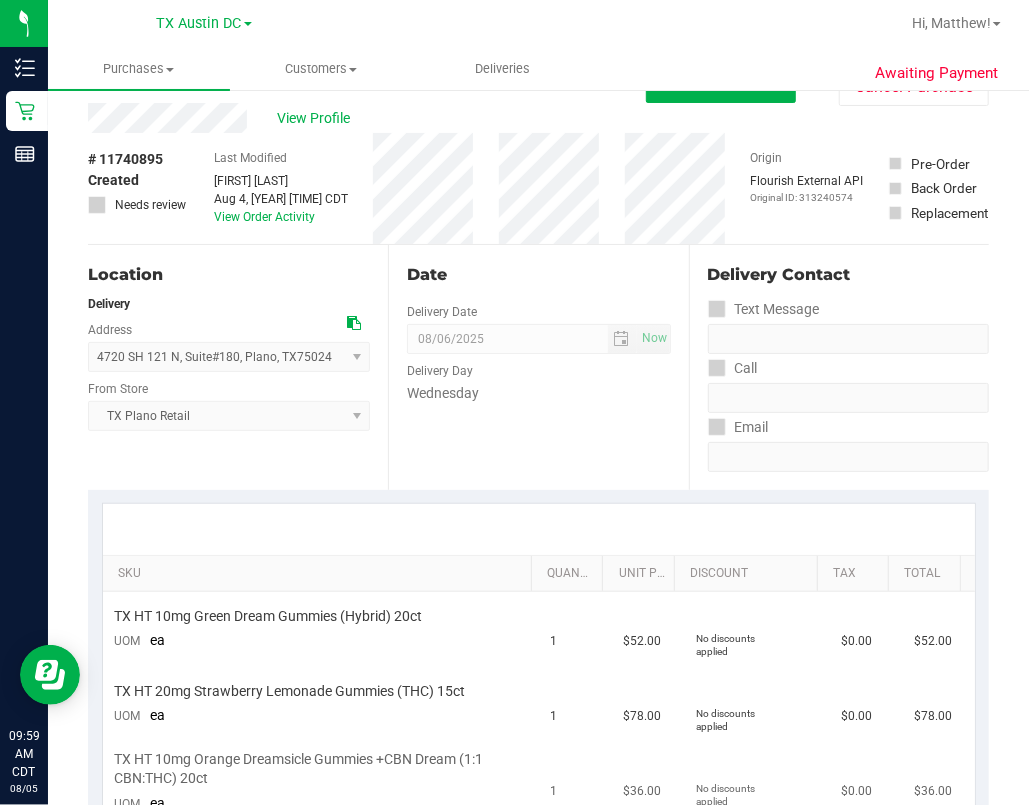 scroll, scrollTop: 0, scrollLeft: 0, axis: both 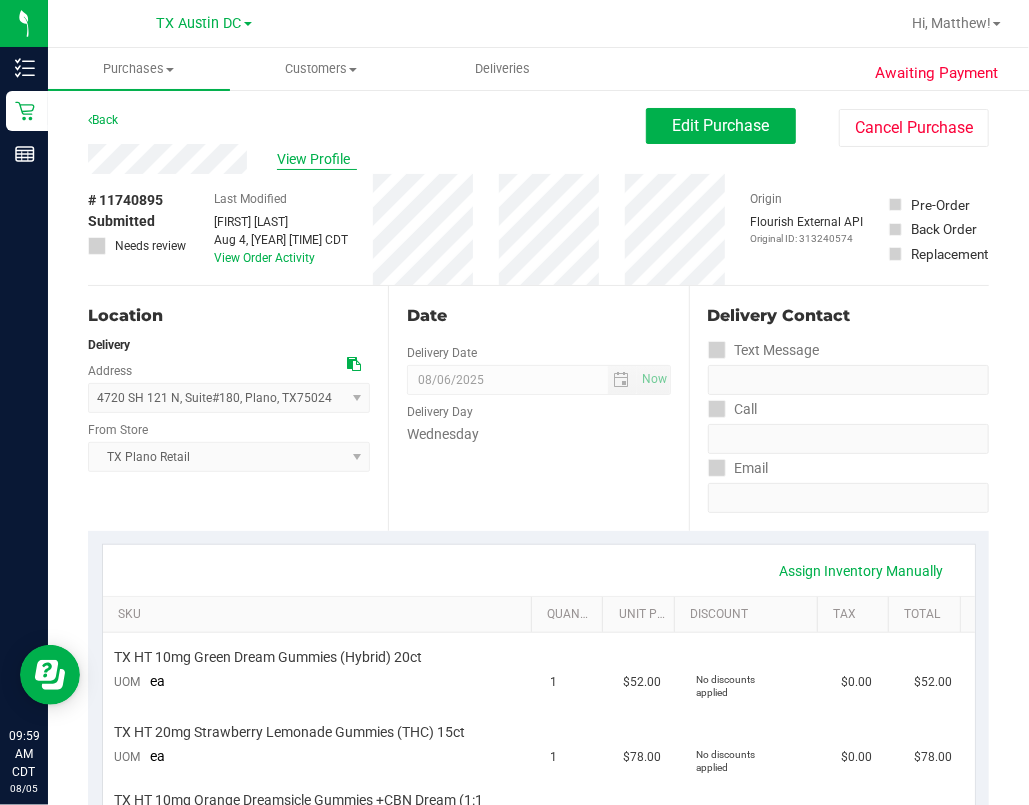 click on "View Profile" at bounding box center [317, 159] 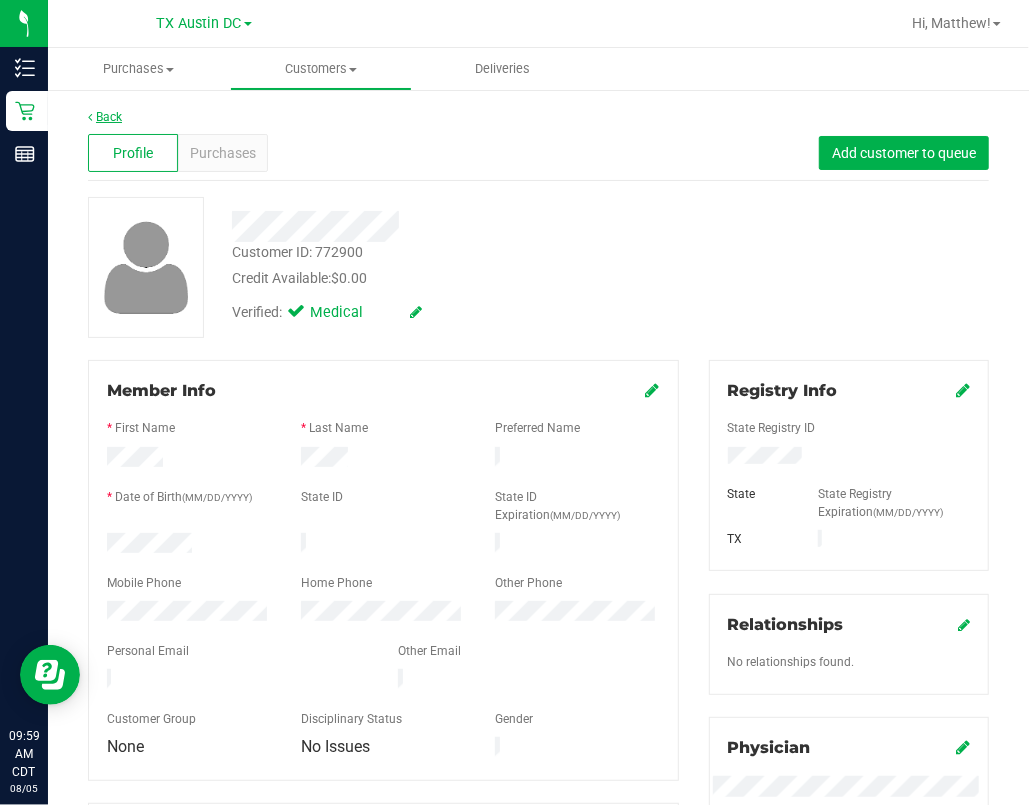 click on "Back" at bounding box center (105, 117) 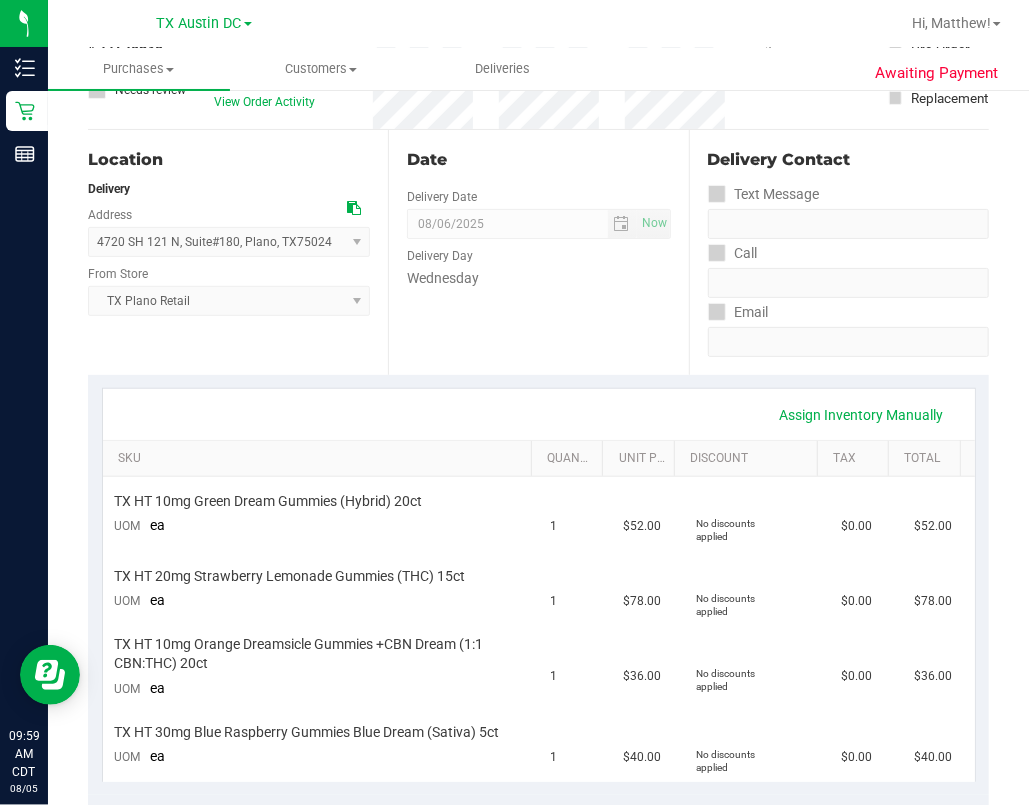 scroll, scrollTop: 0, scrollLeft: 0, axis: both 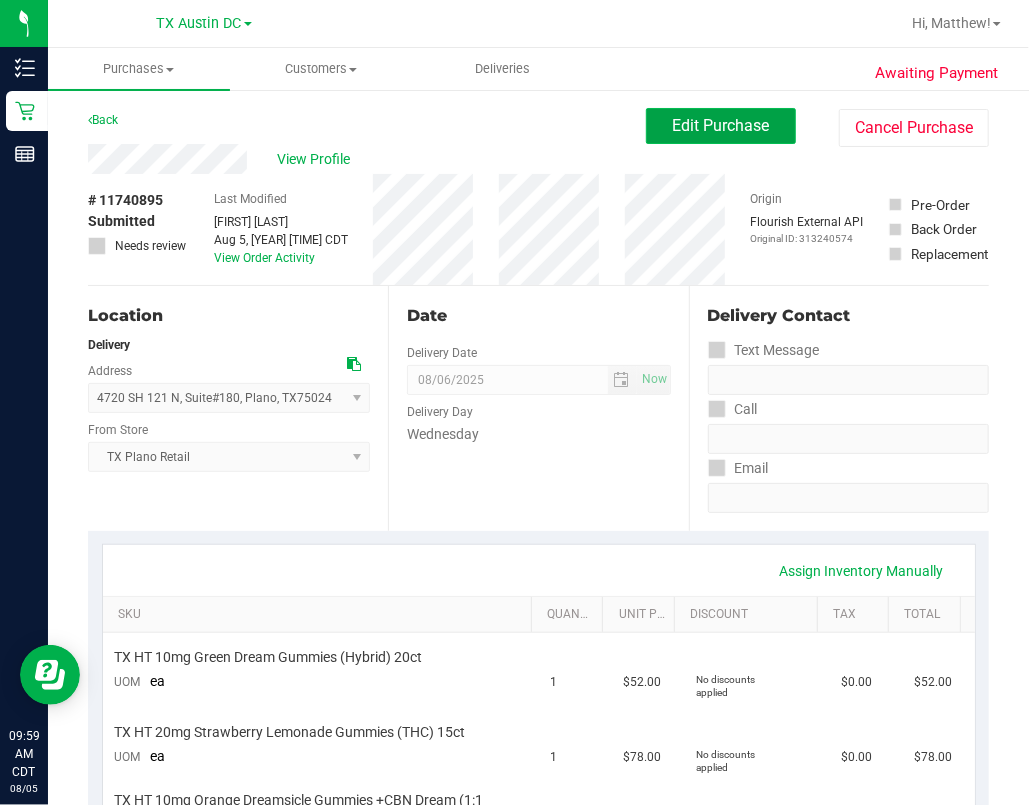 click on "Edit Purchase" at bounding box center (721, 126) 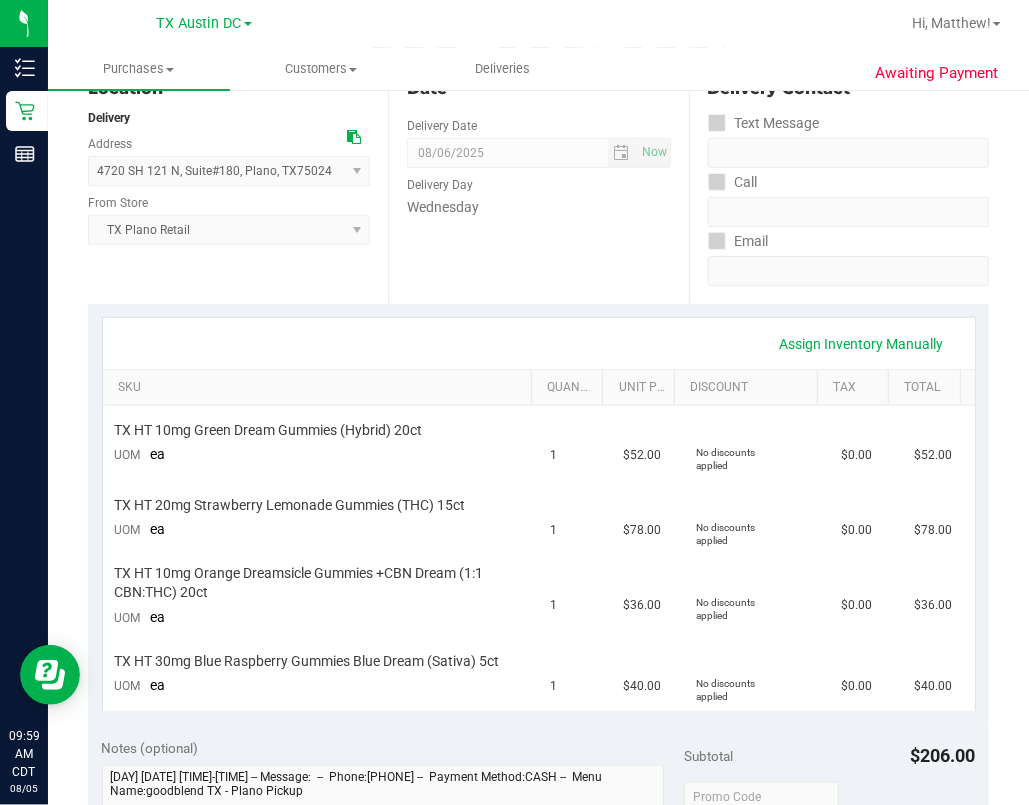 scroll, scrollTop: 533, scrollLeft: 0, axis: vertical 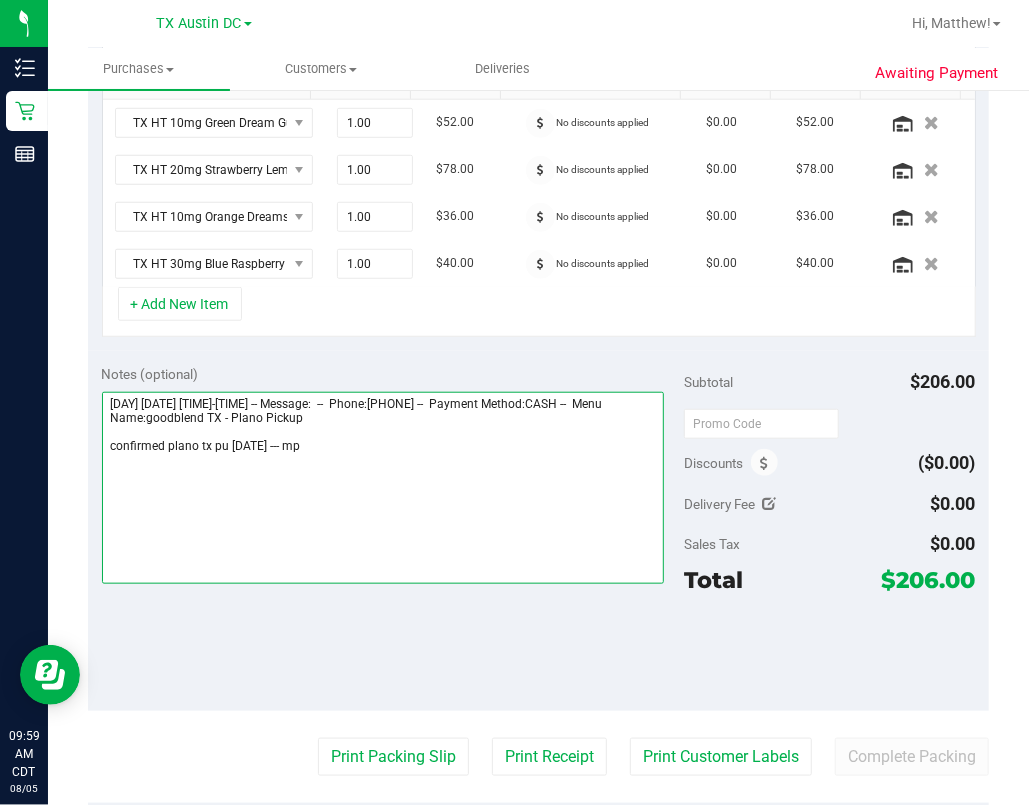 click at bounding box center [383, 488] 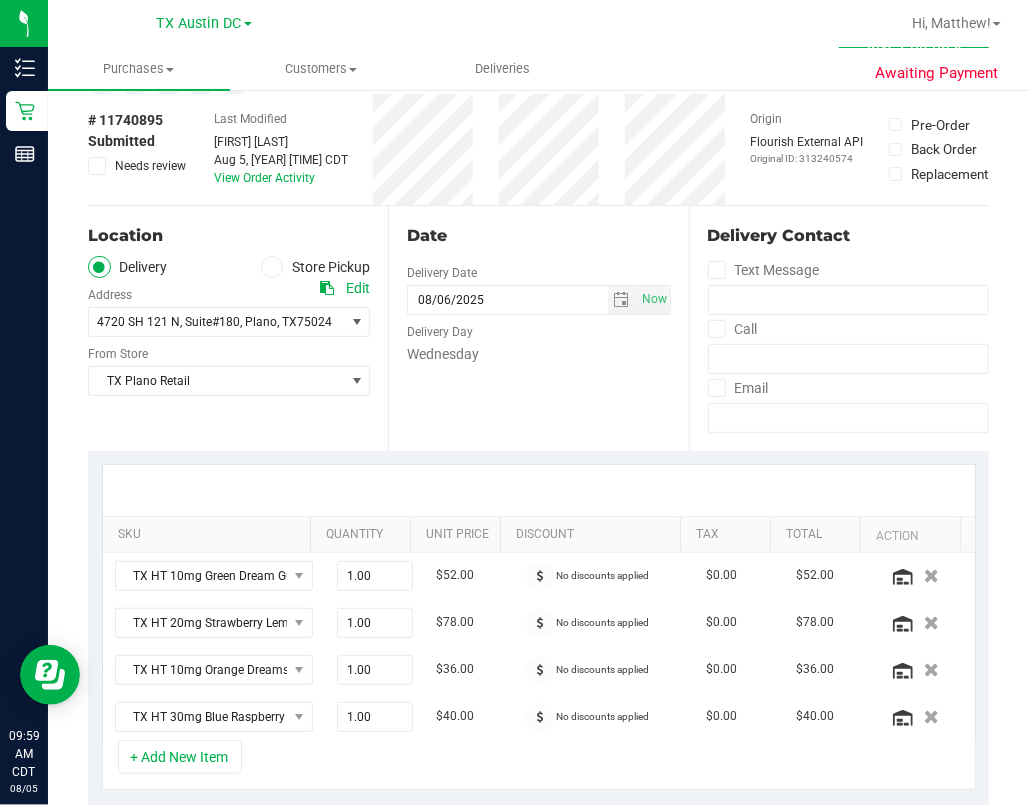scroll, scrollTop: 0, scrollLeft: 0, axis: both 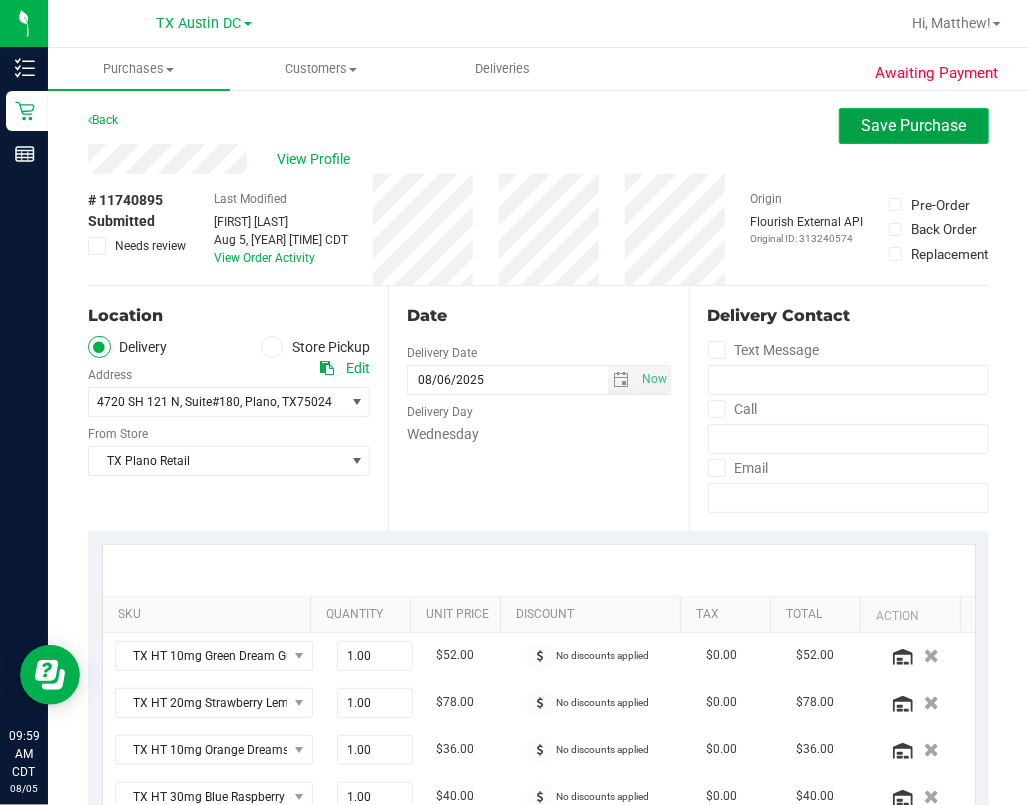 click on "Save Purchase" at bounding box center [914, 125] 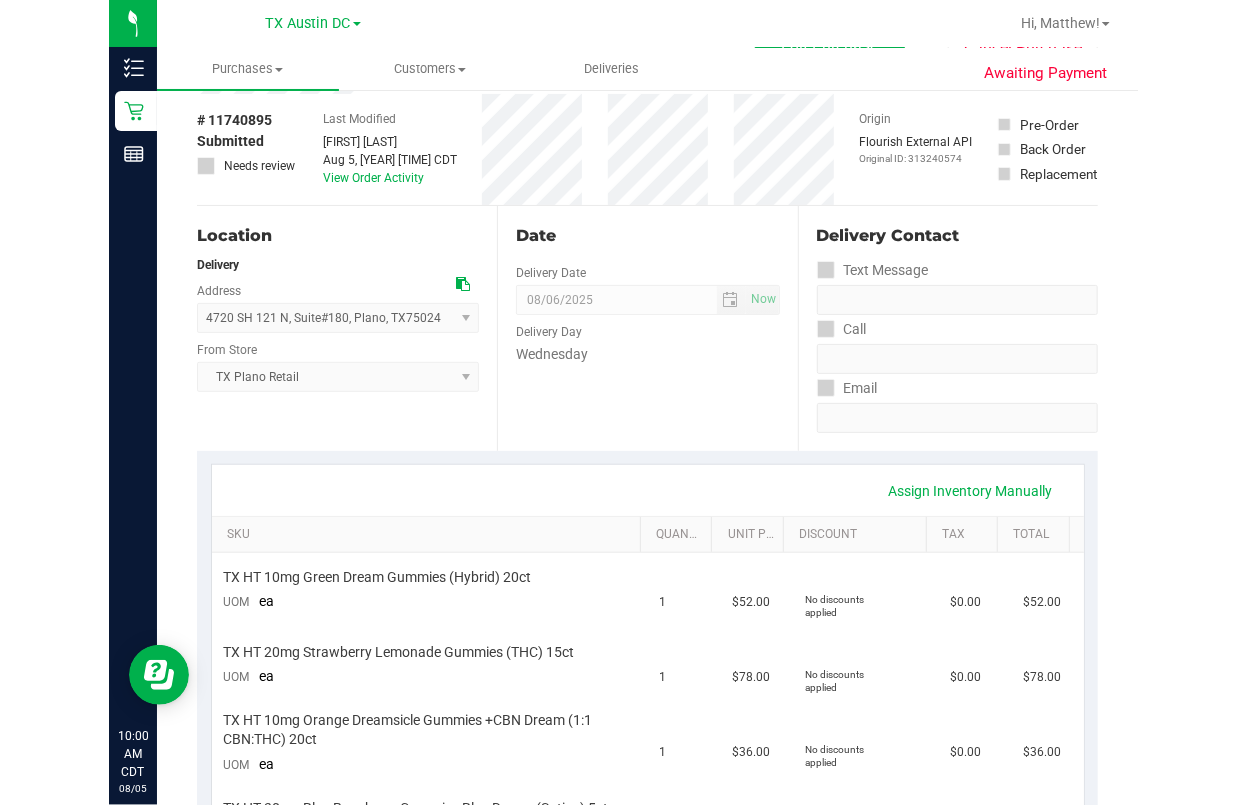 scroll, scrollTop: 0, scrollLeft: 0, axis: both 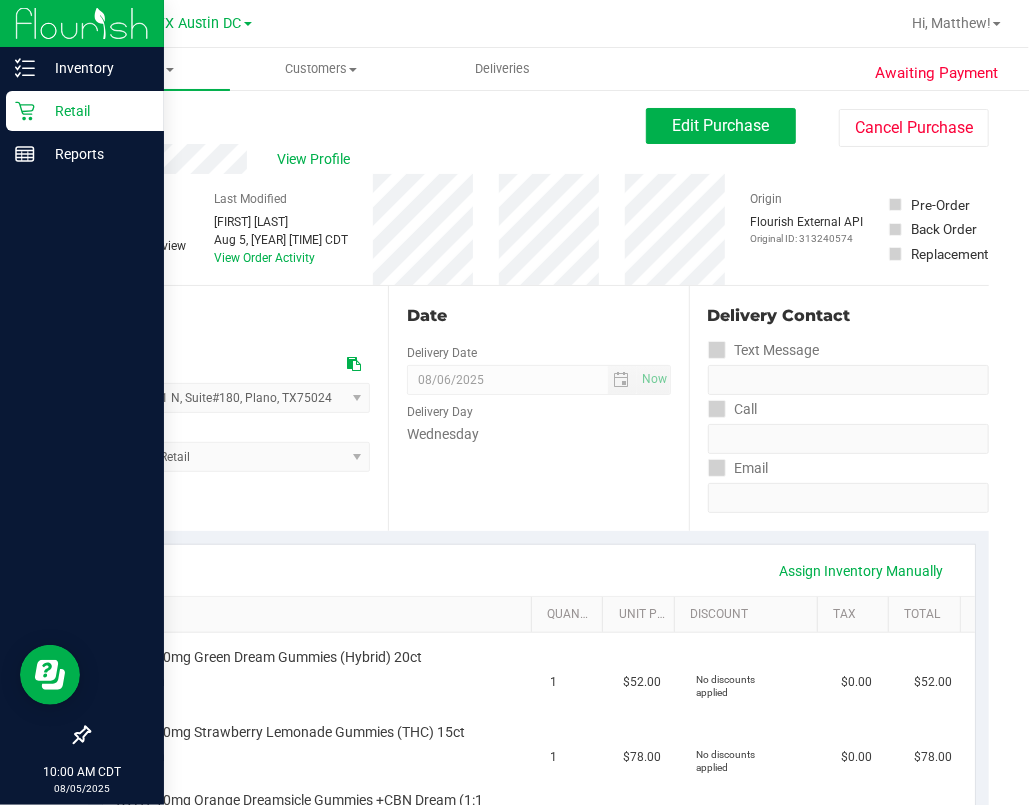 click 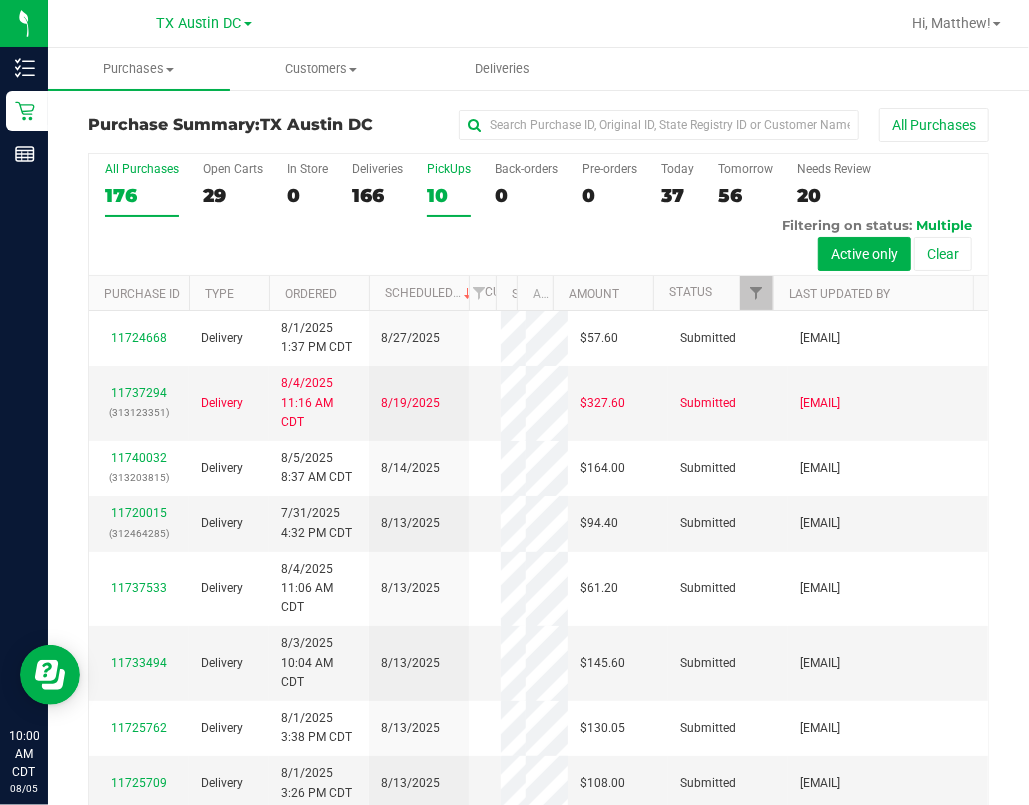 click on "10" at bounding box center [449, 195] 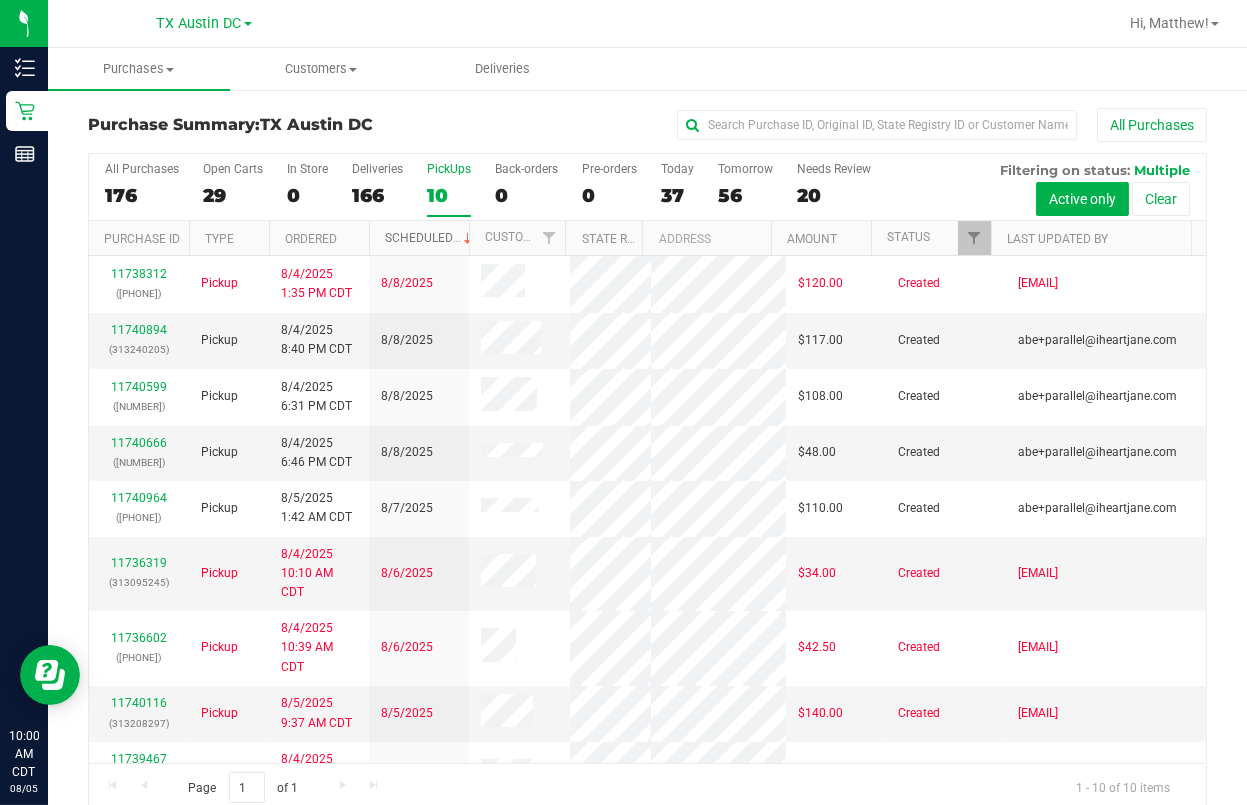 click on "Scheduled" at bounding box center (430, 238) 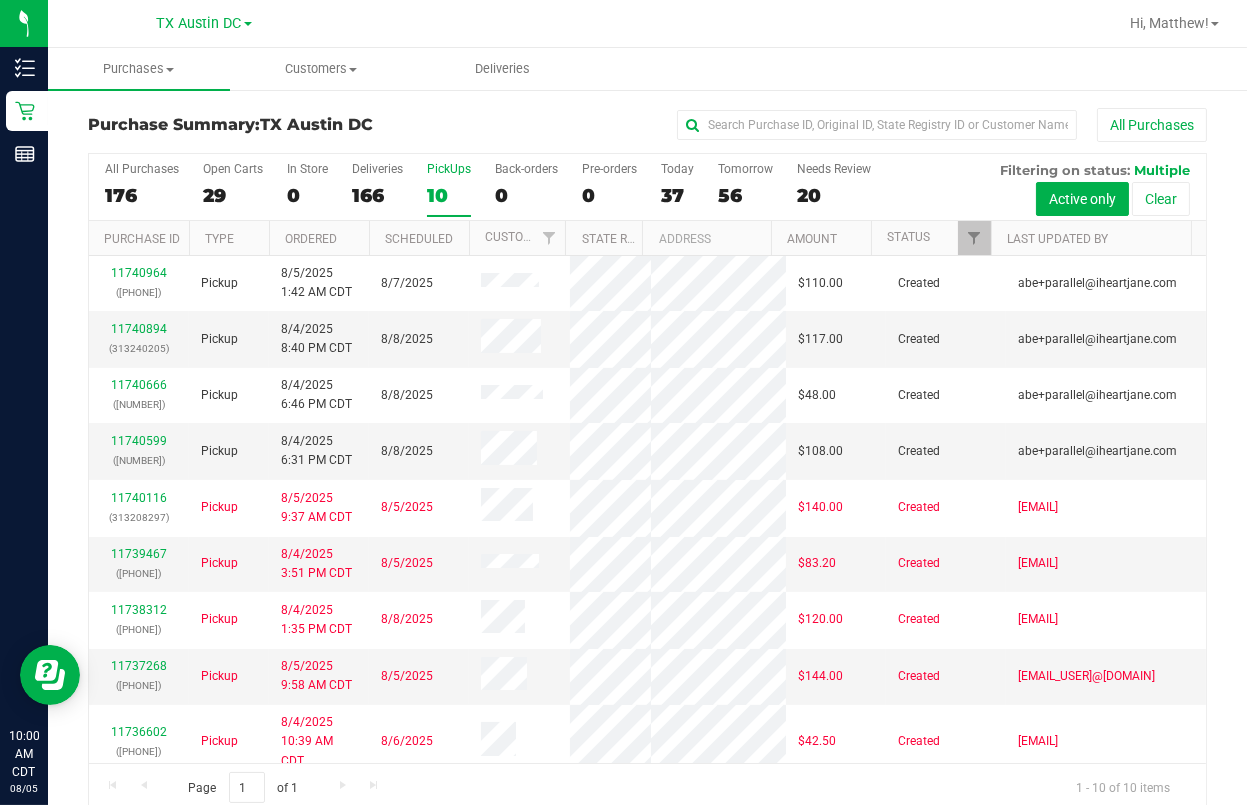 click on "Scheduled" at bounding box center (419, 238) 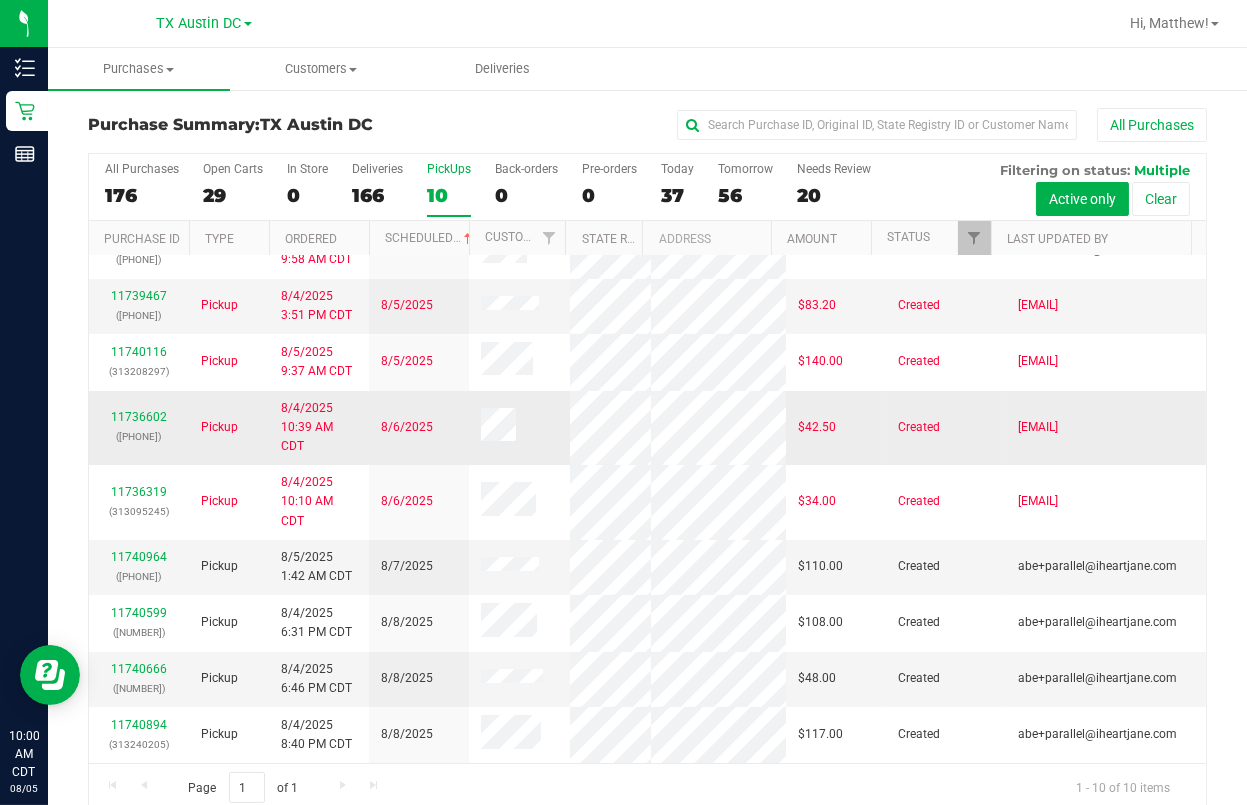 scroll, scrollTop: 0, scrollLeft: 0, axis: both 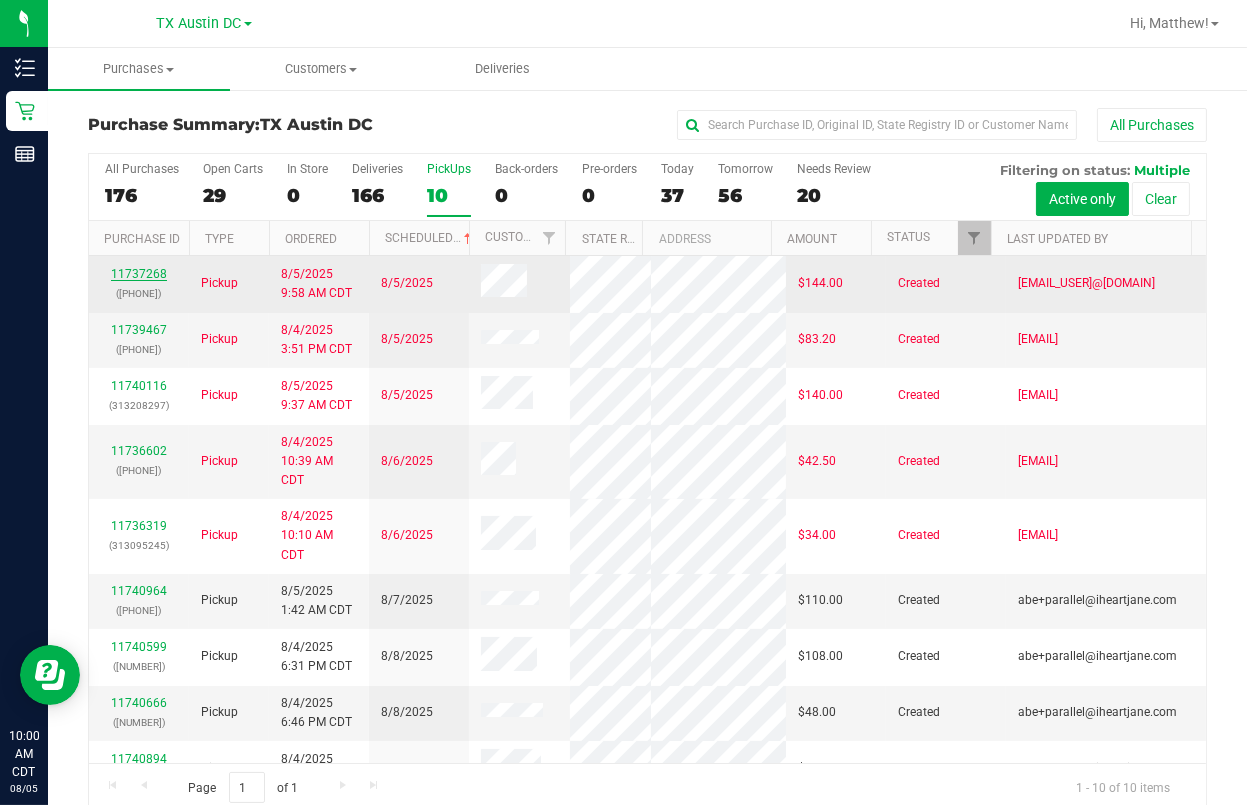 click on "11737268" at bounding box center [139, 274] 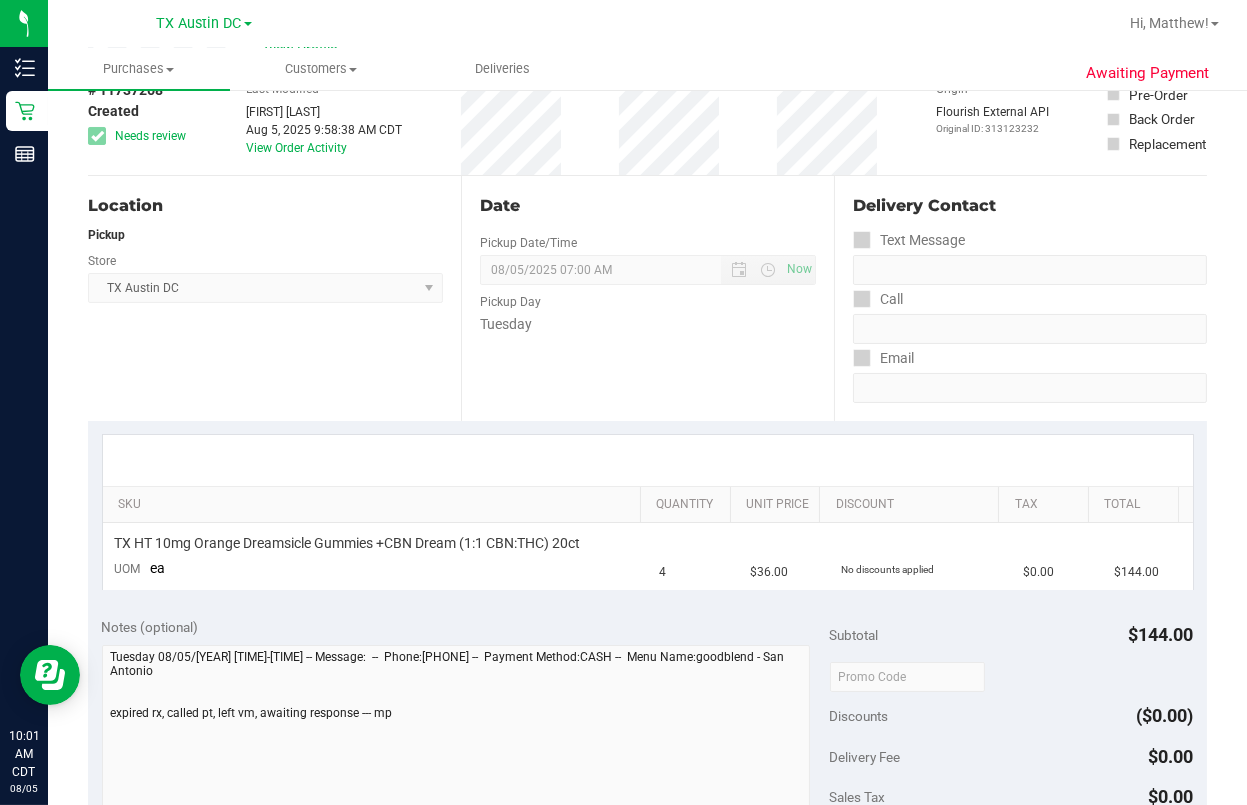 scroll, scrollTop: 400, scrollLeft: 0, axis: vertical 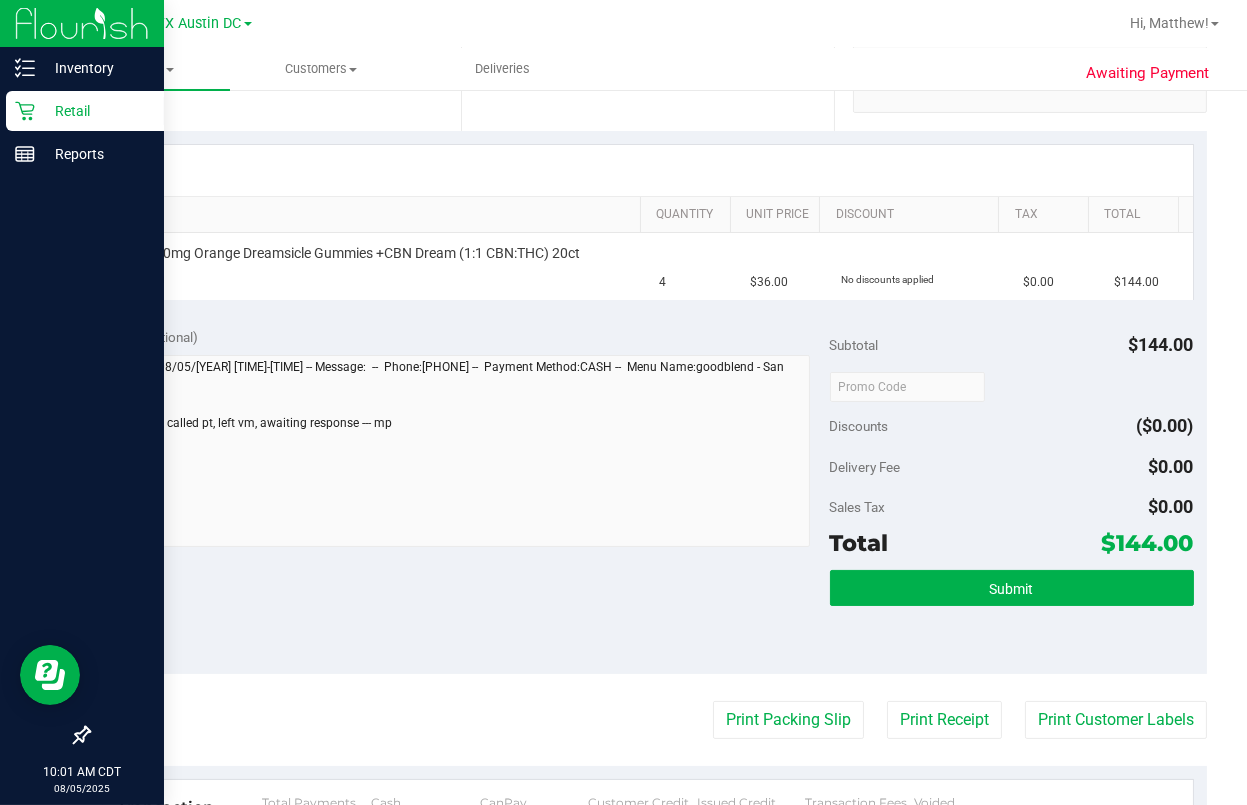 click on "Retail" at bounding box center [85, 111] 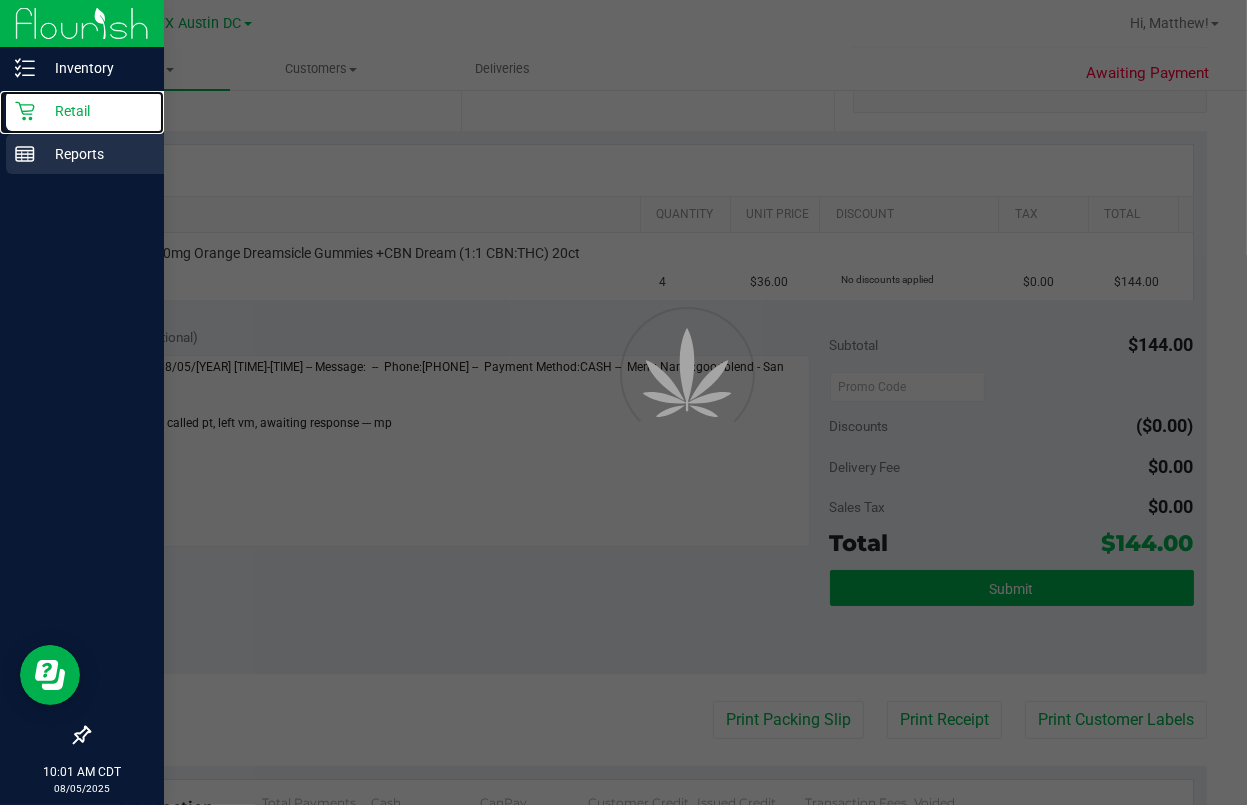 scroll, scrollTop: 0, scrollLeft: 0, axis: both 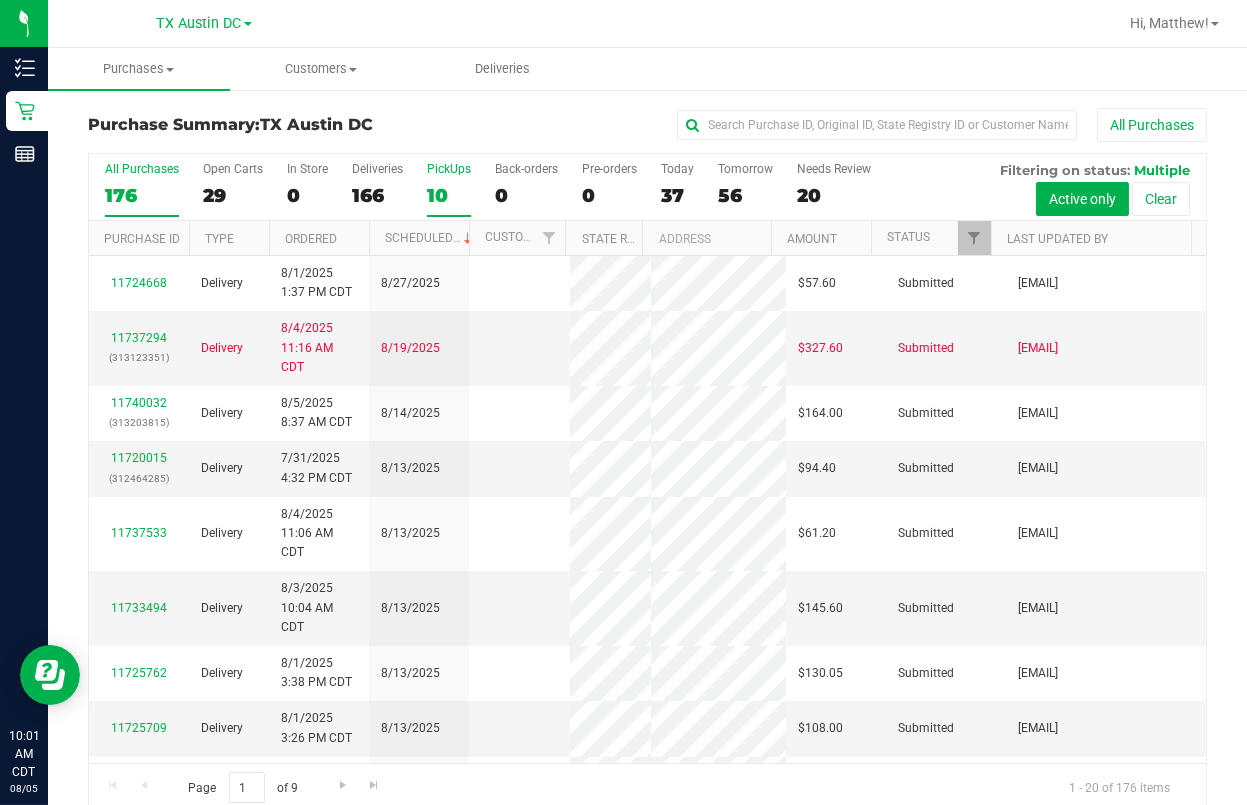 click on "10" at bounding box center (449, 195) 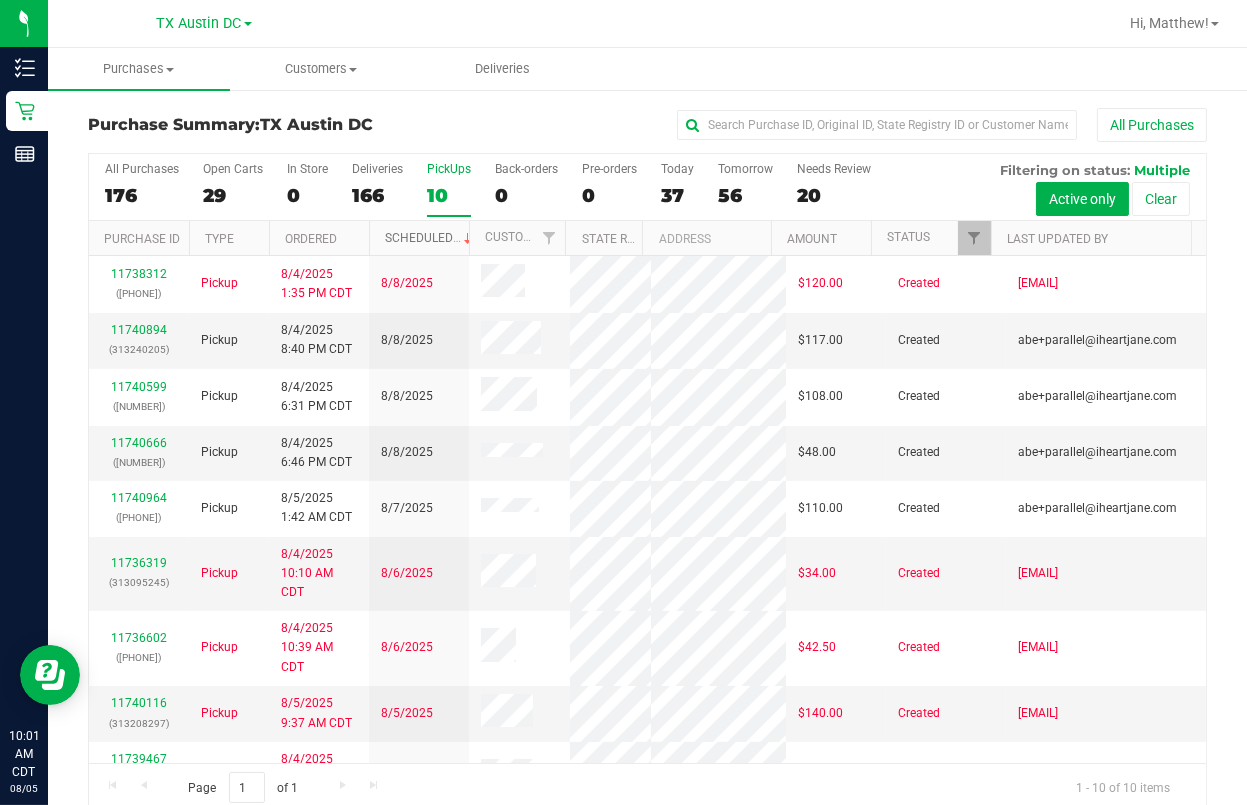 click on "Scheduled" at bounding box center (430, 238) 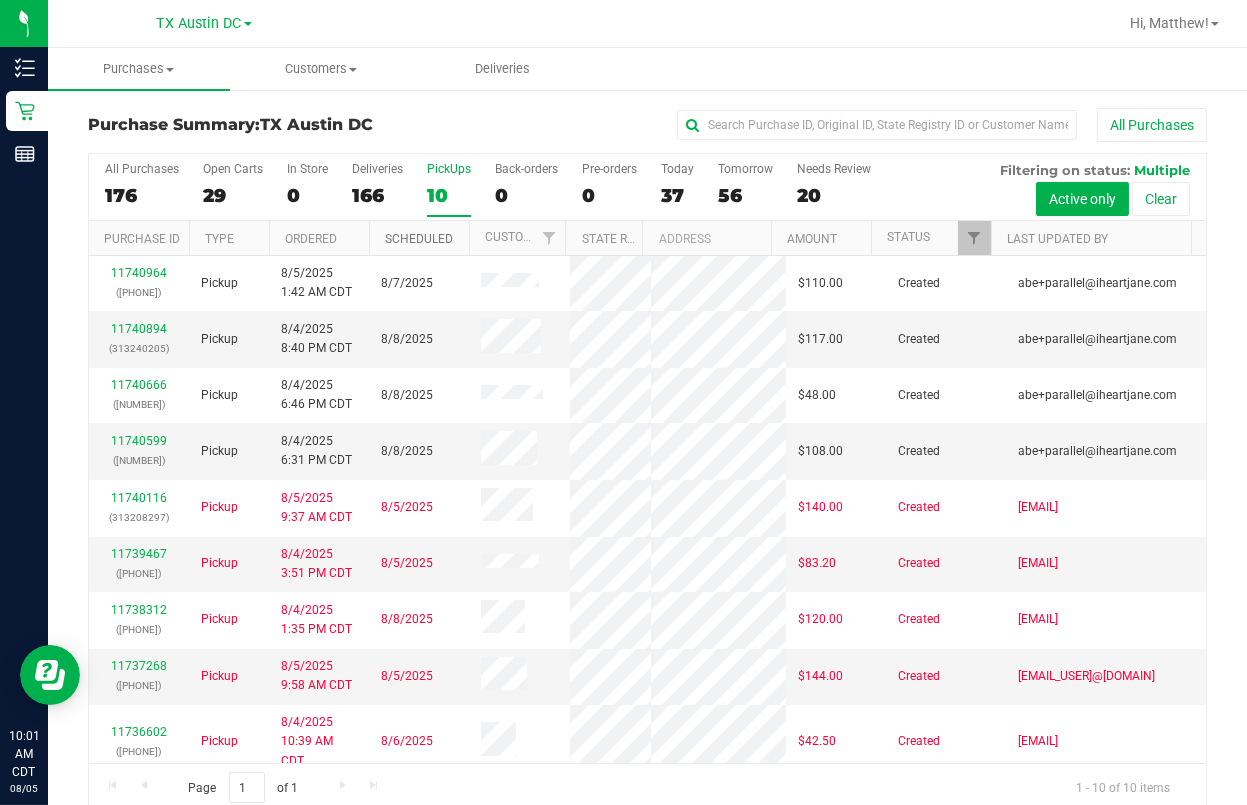 click on "Scheduled" at bounding box center (419, 239) 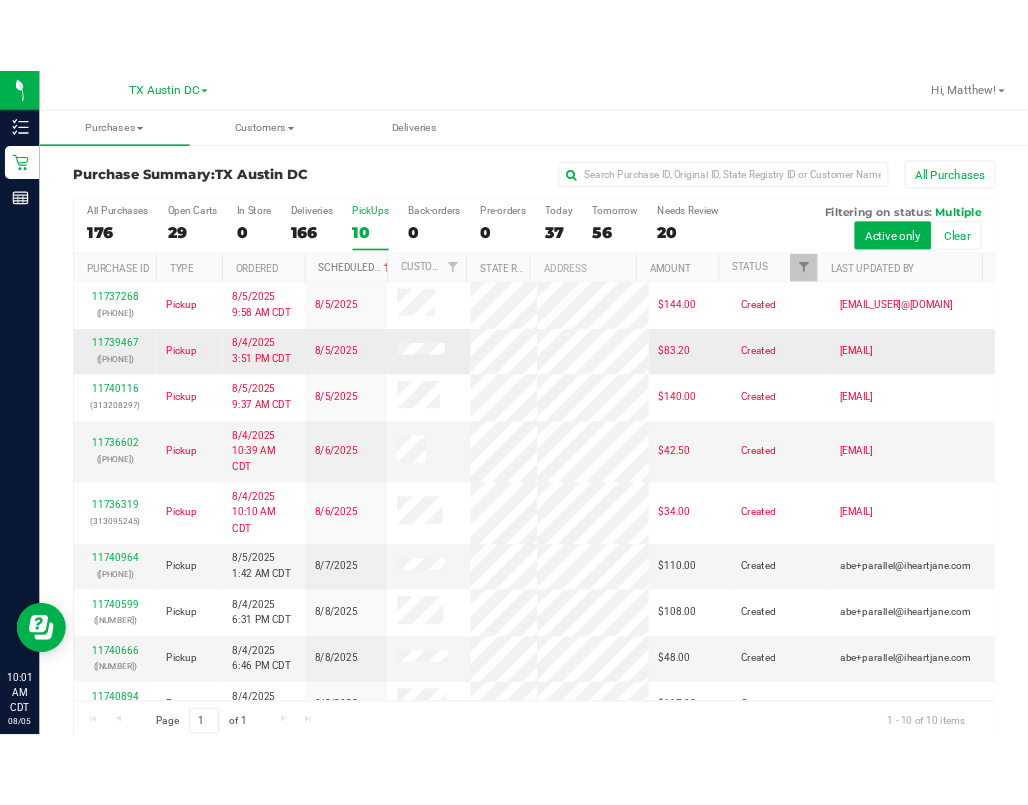 scroll, scrollTop: 133, scrollLeft: 0, axis: vertical 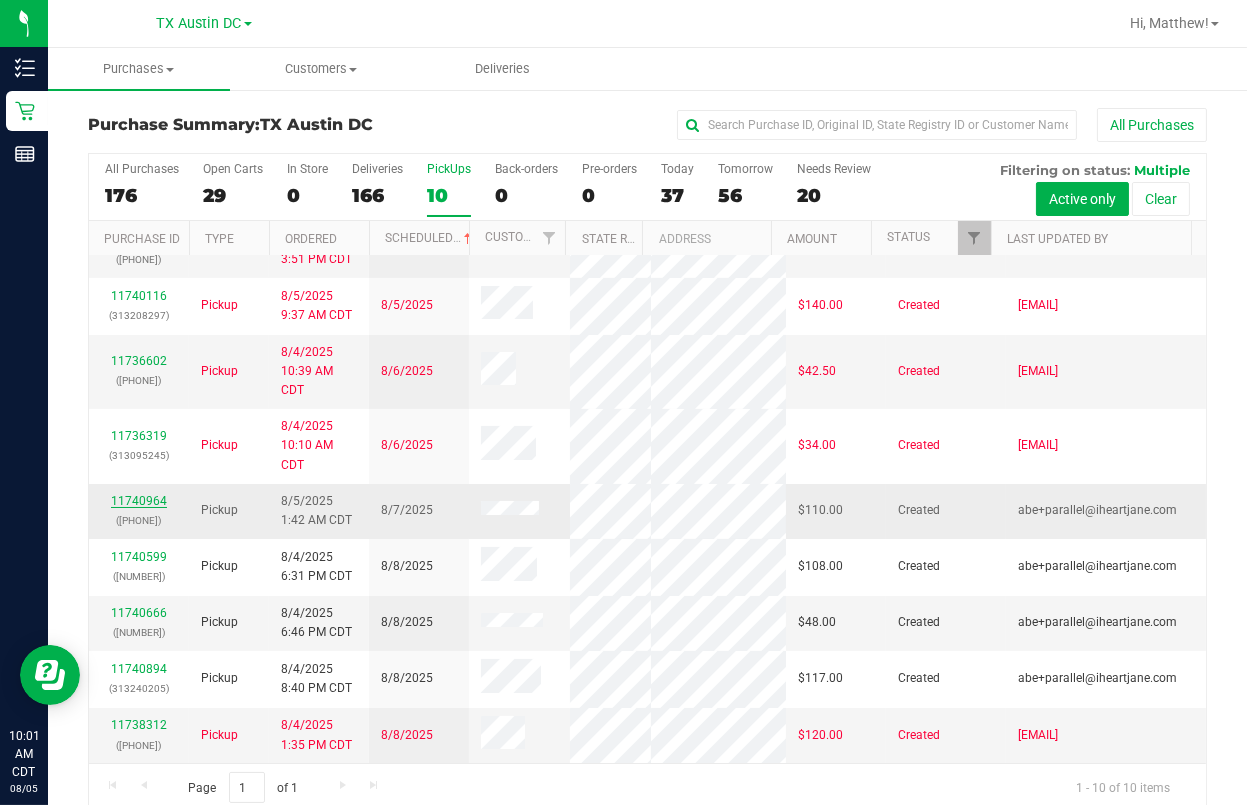 click on "11740964" at bounding box center (139, 501) 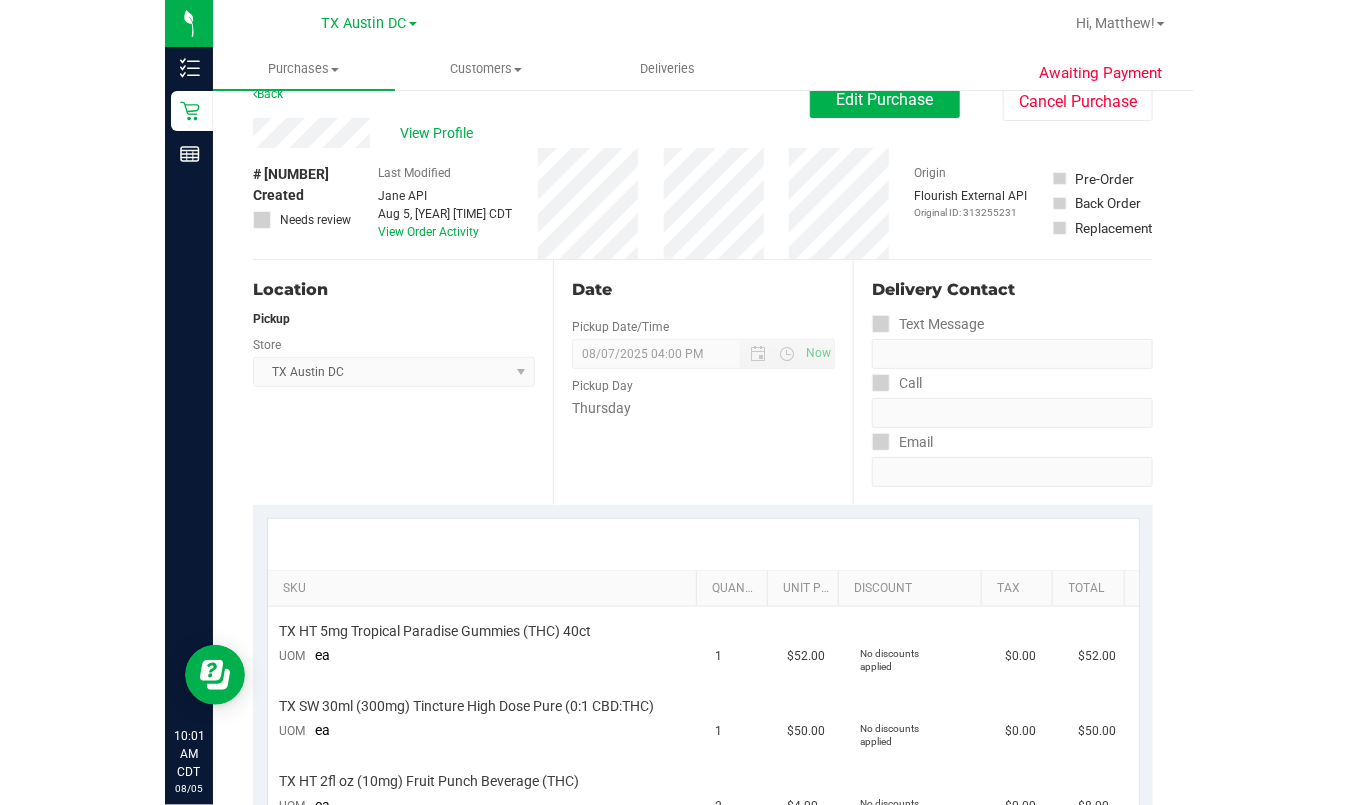 scroll, scrollTop: 0, scrollLeft: 0, axis: both 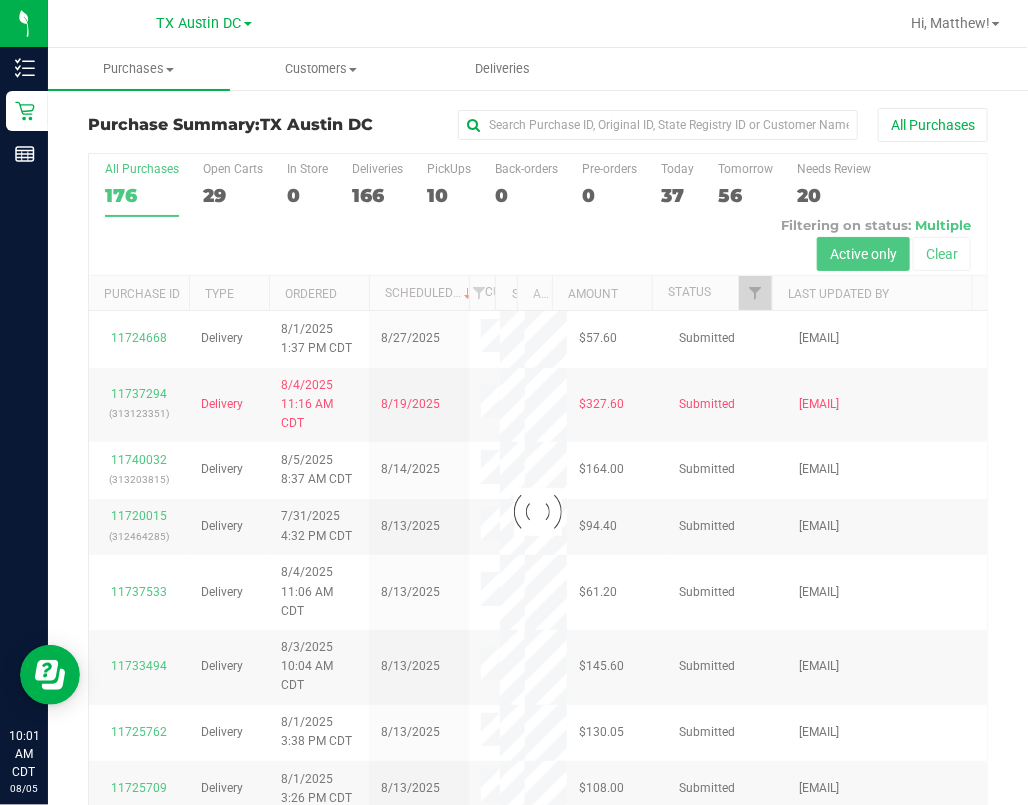 click at bounding box center [538, 512] 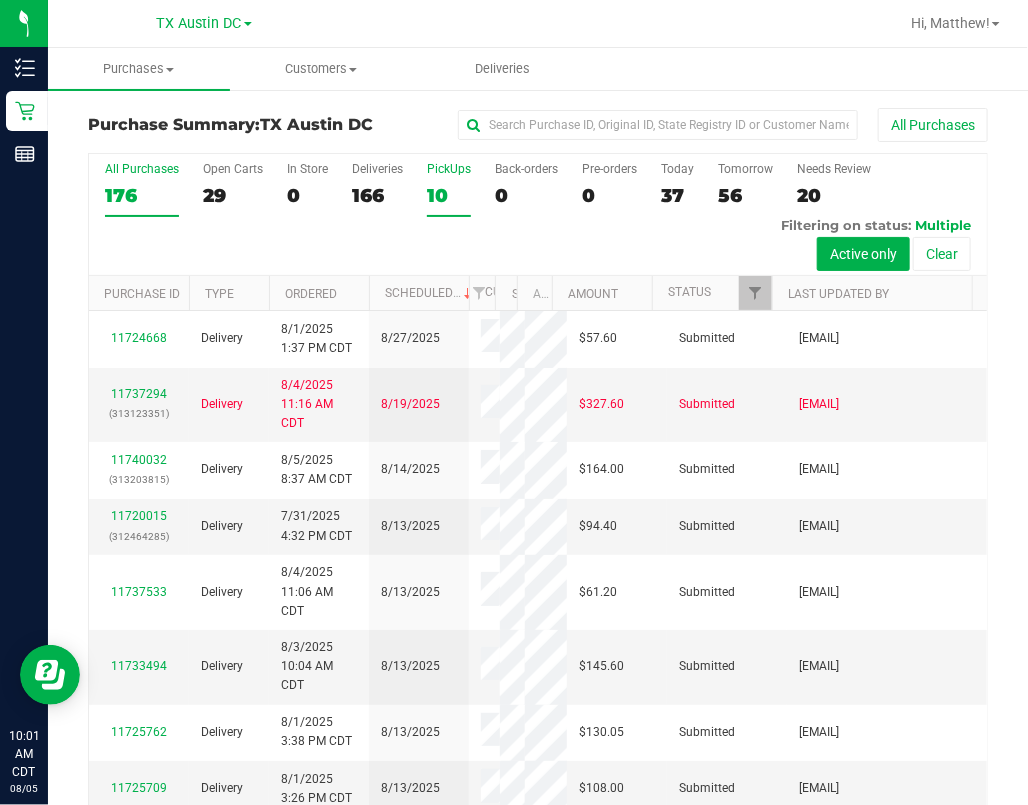 click on "10" at bounding box center [449, 195] 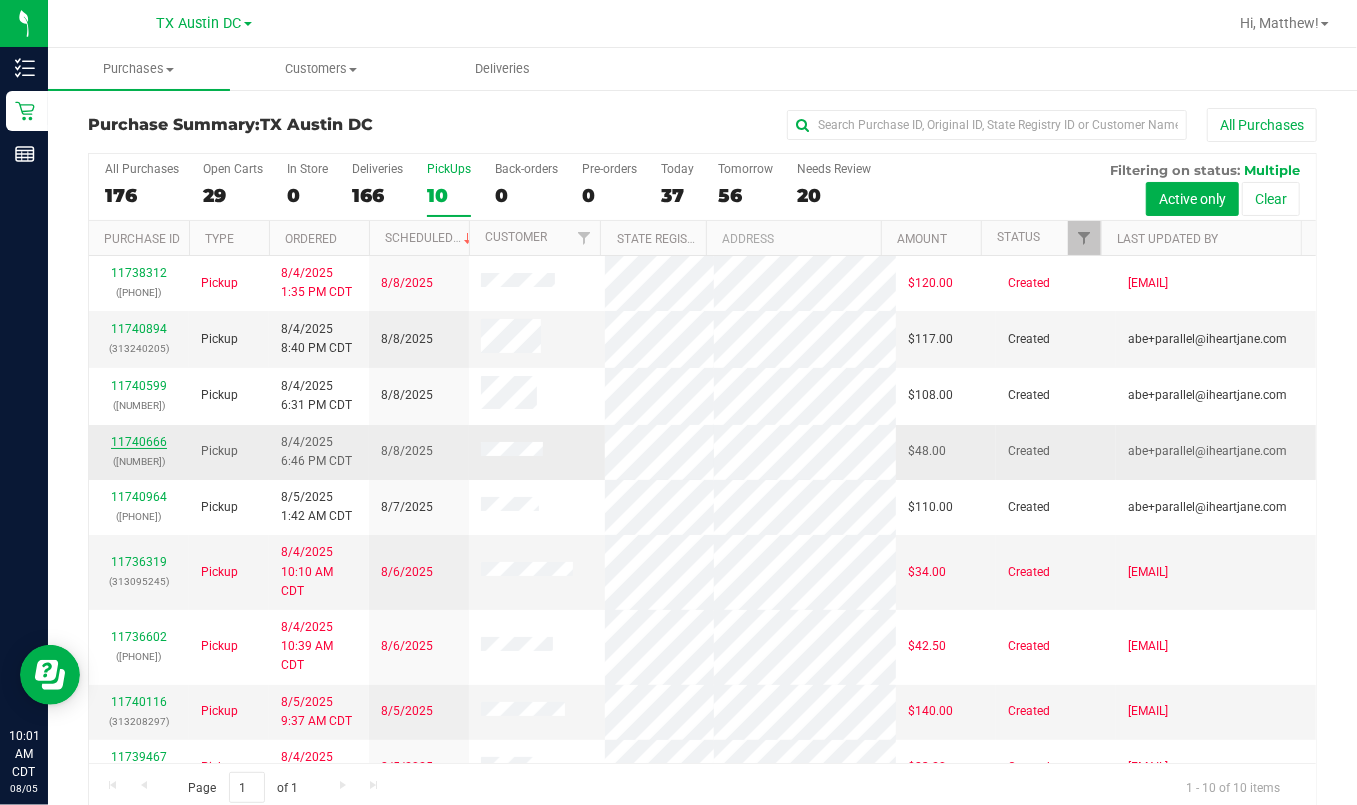 click on "11740666" at bounding box center [139, 442] 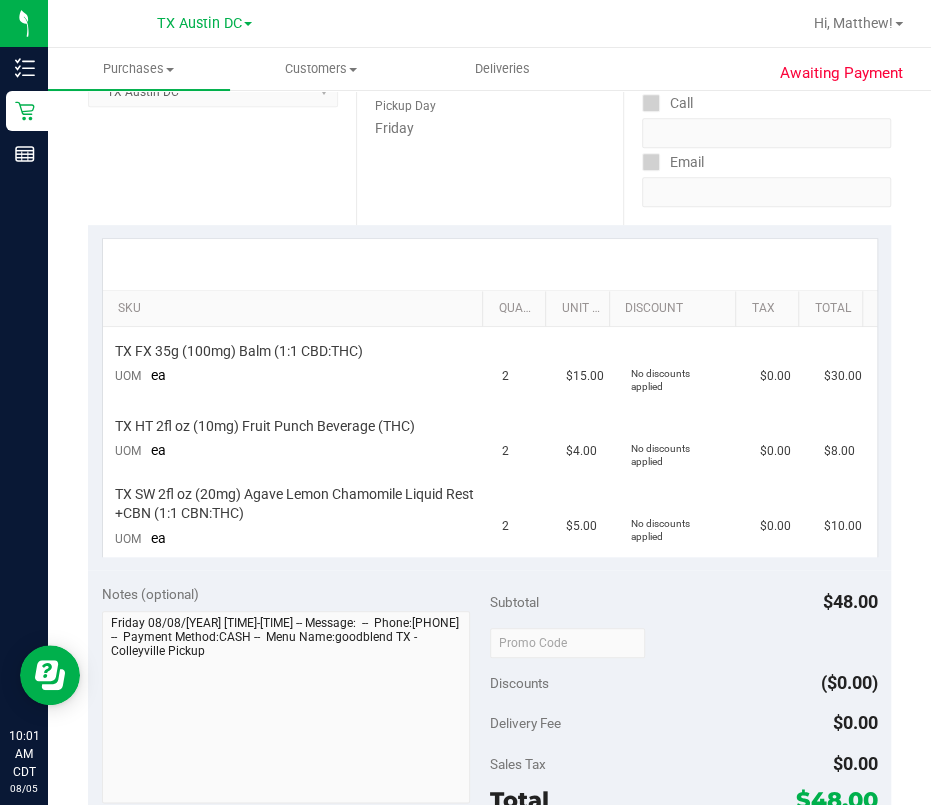 scroll, scrollTop: 0, scrollLeft: 0, axis: both 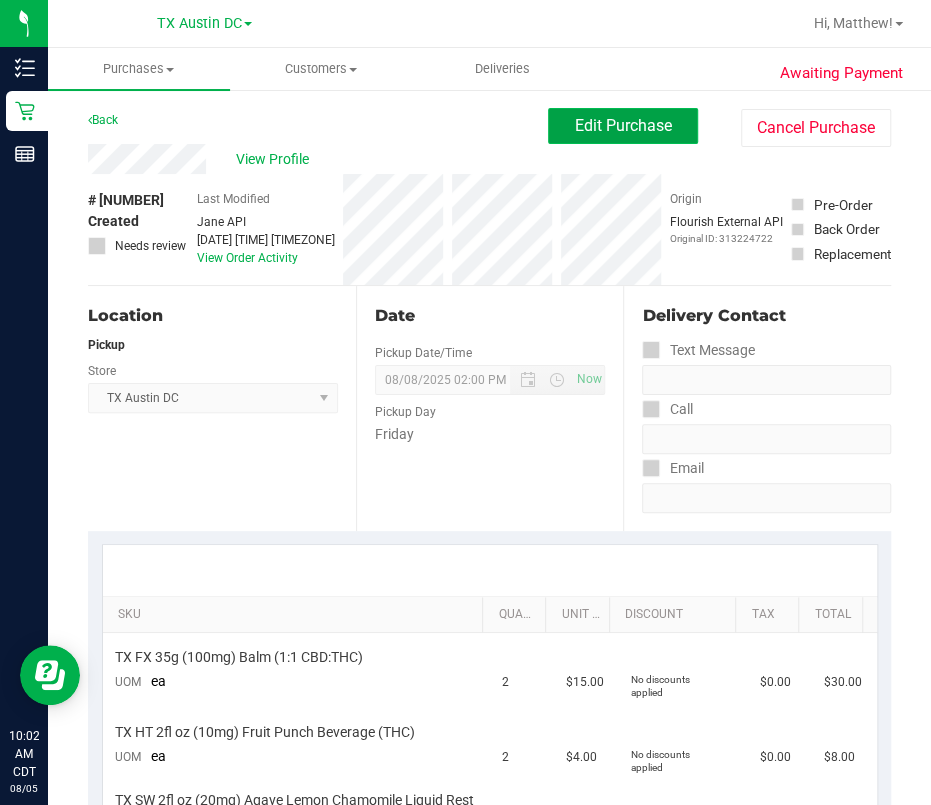 click on "Edit Purchase" at bounding box center (623, 125) 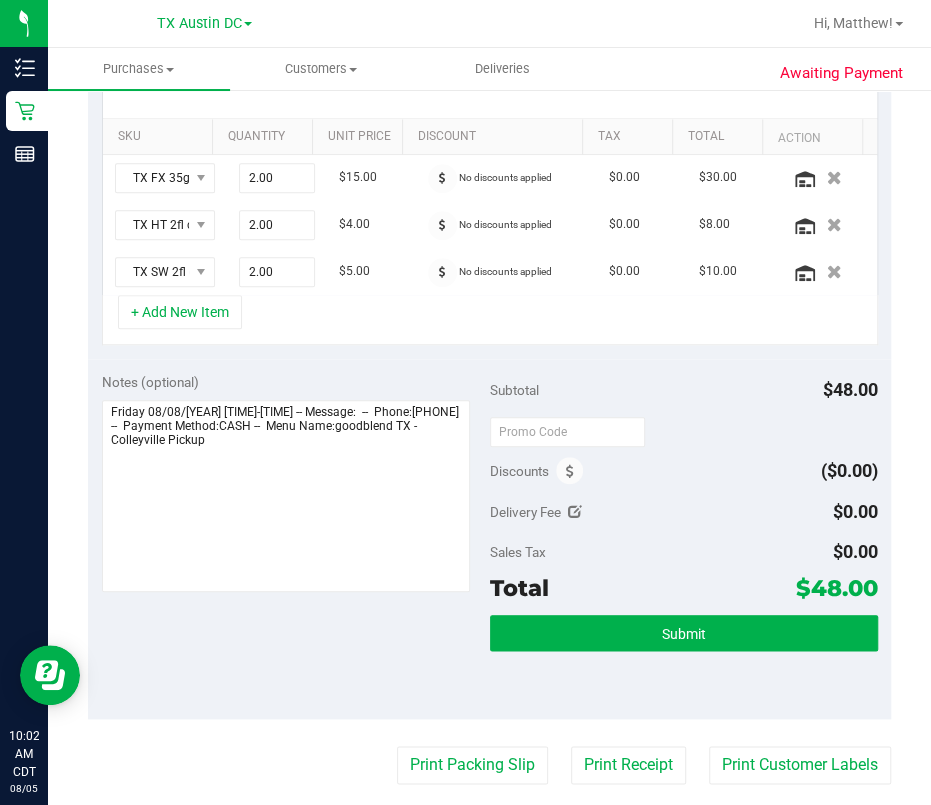 scroll, scrollTop: 0, scrollLeft: 0, axis: both 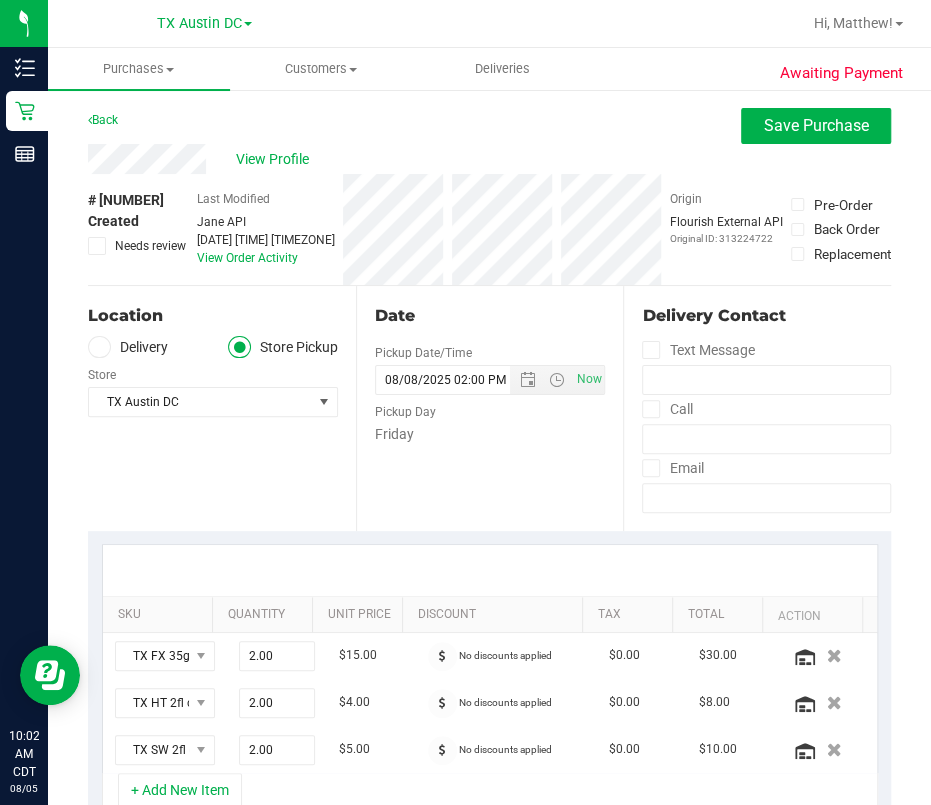 click on "Delivery" at bounding box center [128, 347] 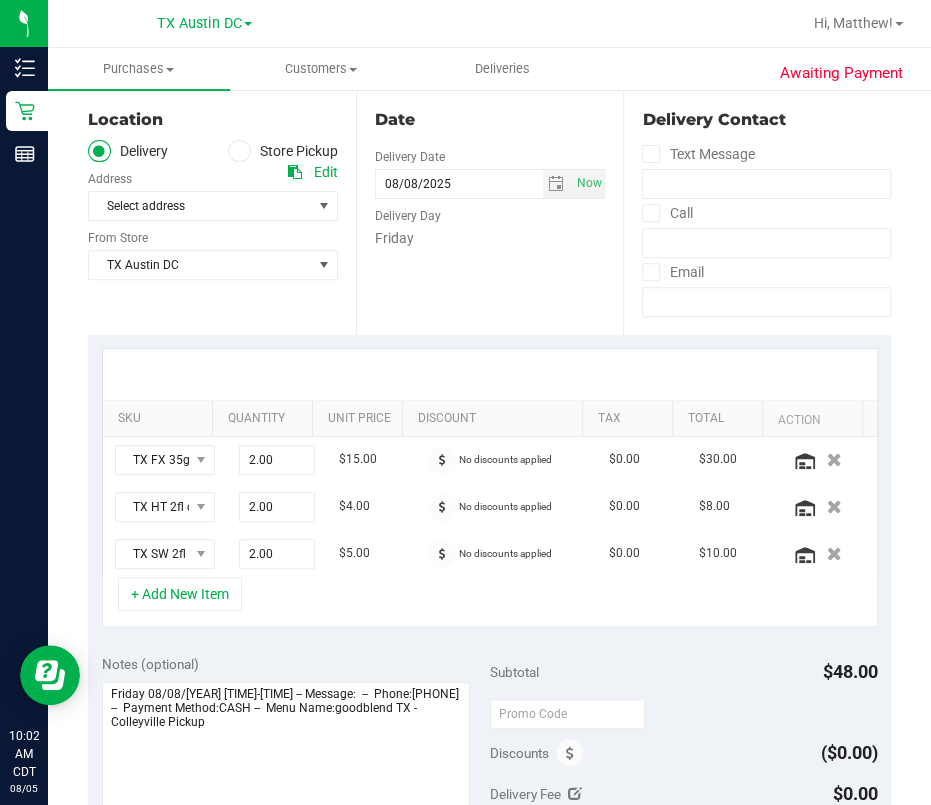 scroll, scrollTop: 533, scrollLeft: 0, axis: vertical 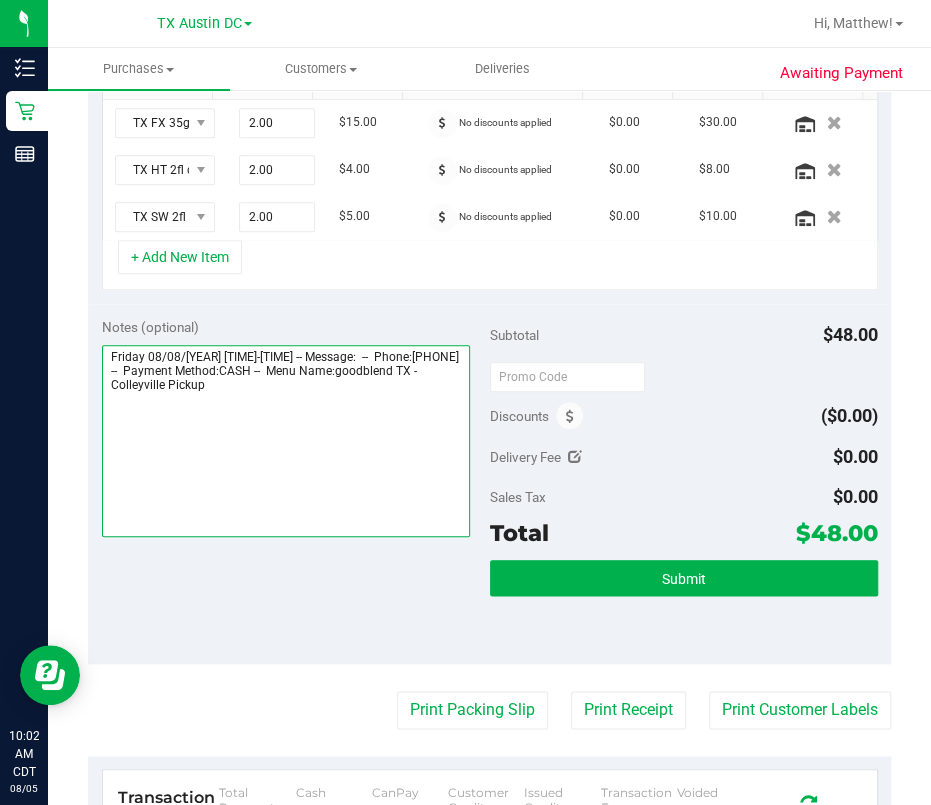 click at bounding box center (286, 441) 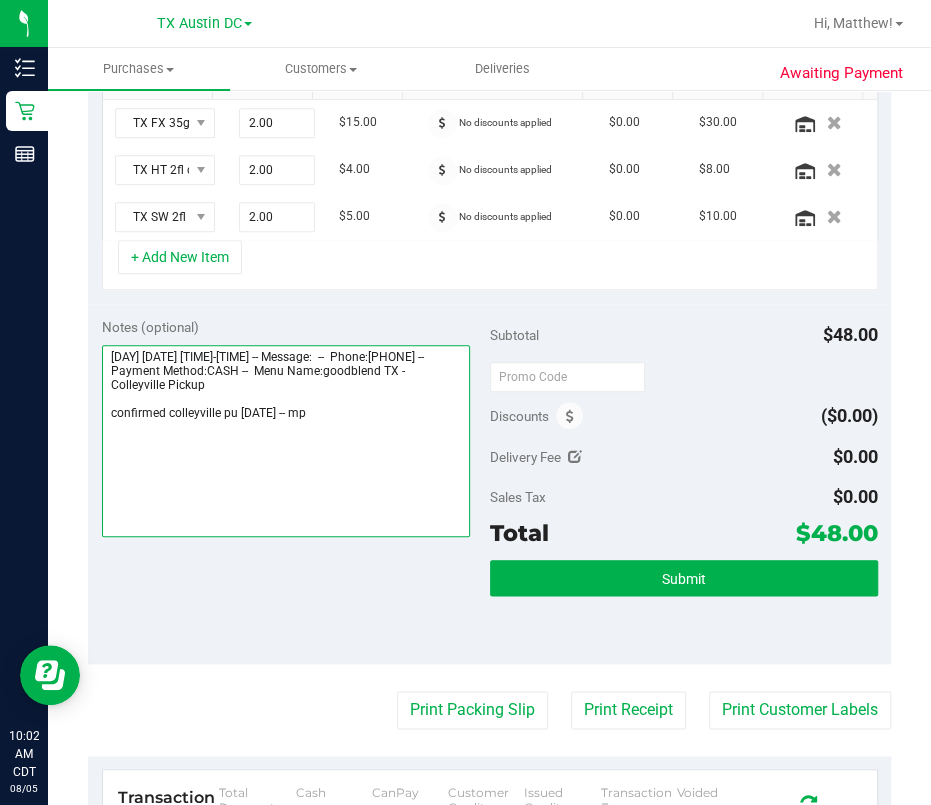 scroll, scrollTop: 0, scrollLeft: 0, axis: both 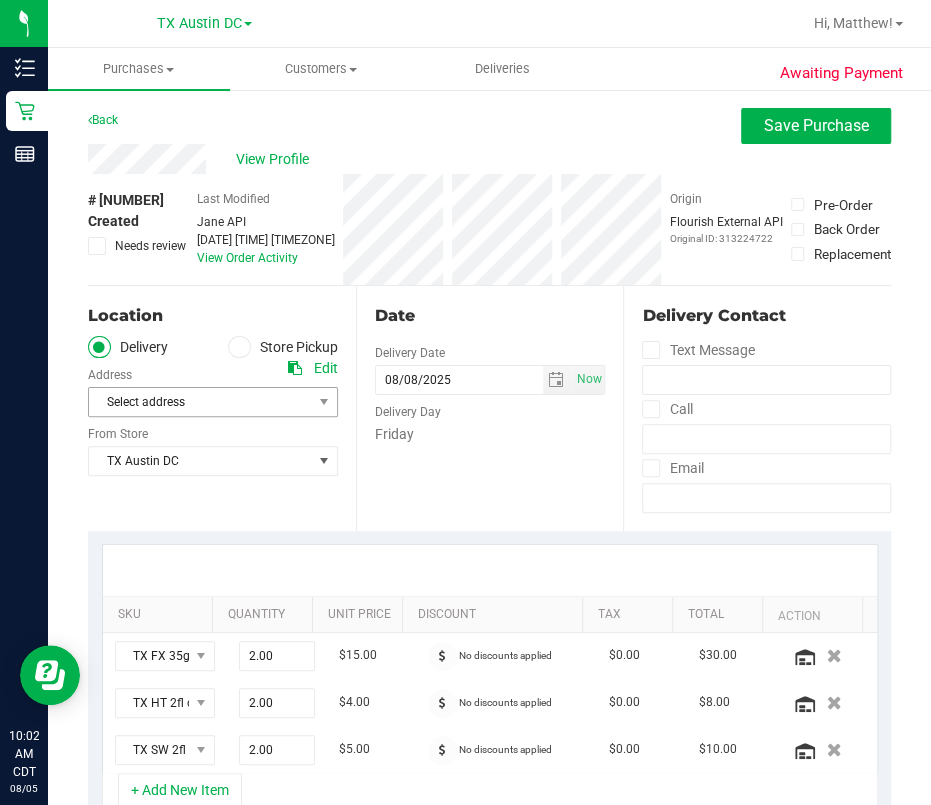 type on "[DAY] [DATE] [TIME]-[TIME] -- Message:  --  Phone:[PHONE] --  Payment Method:CASH --  Menu Name:goodblend TX - Colleyville Pickup
confirmed colleyville pu [DATE] -- mp" 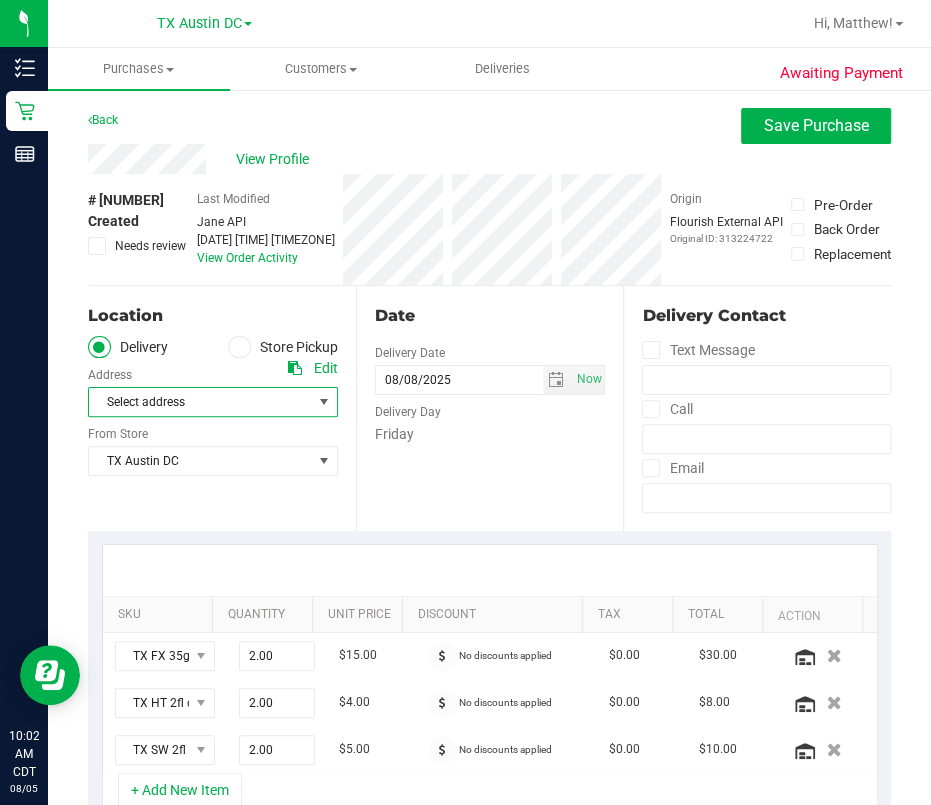 click on "Select address" at bounding box center [195, 402] 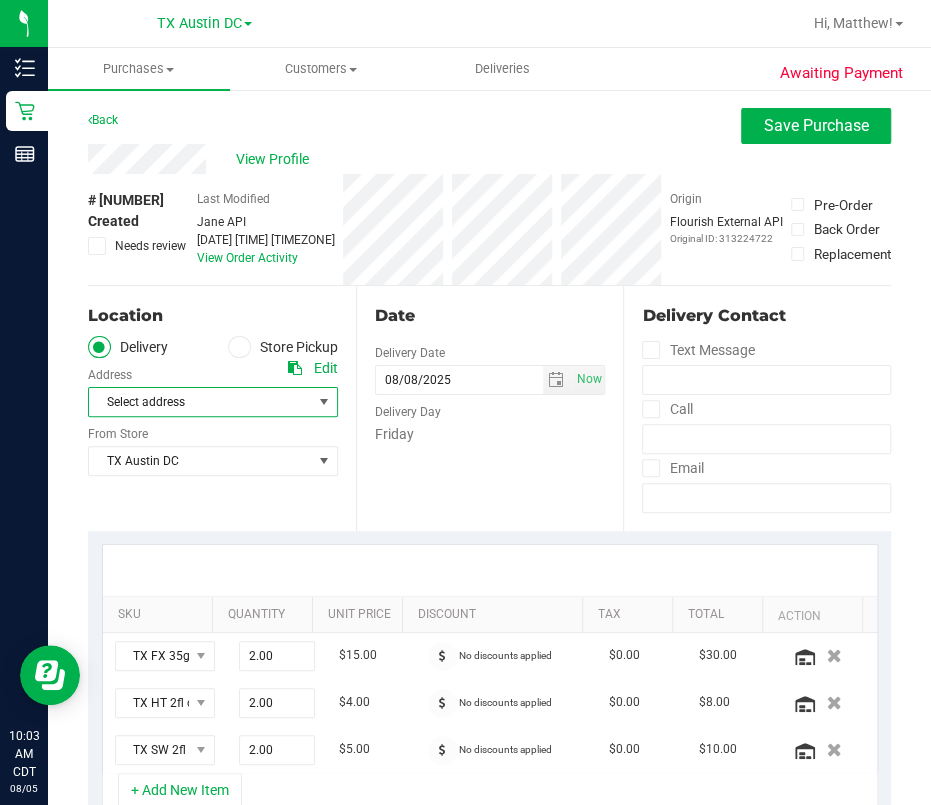click on "Select address" at bounding box center (195, 402) 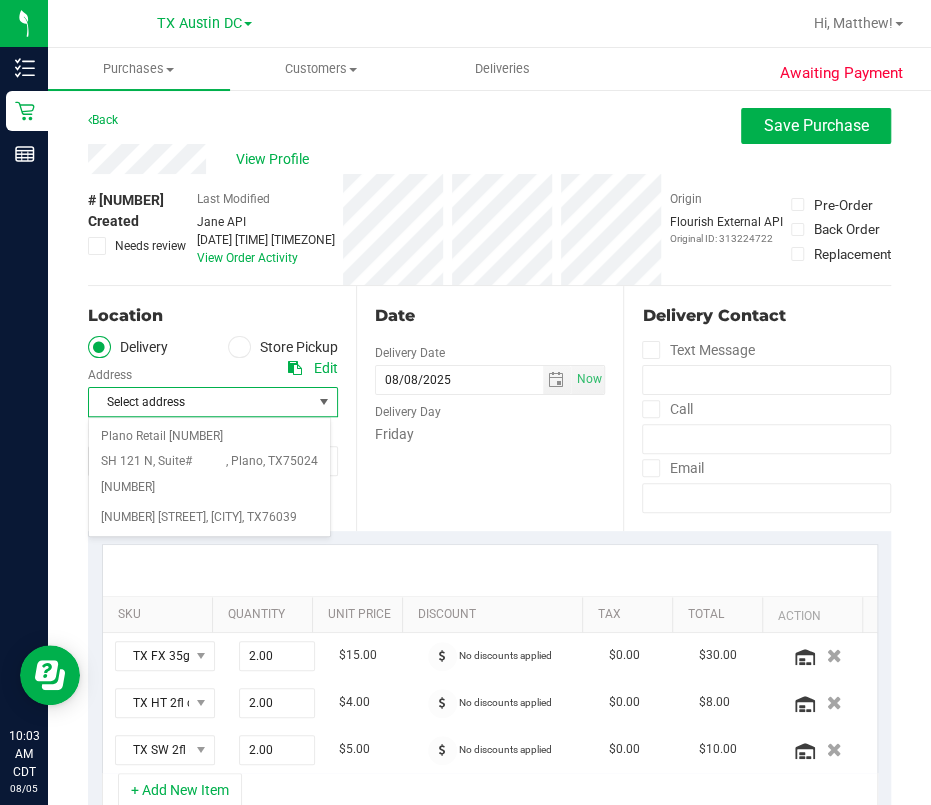 click on "Select address" at bounding box center [195, 402] 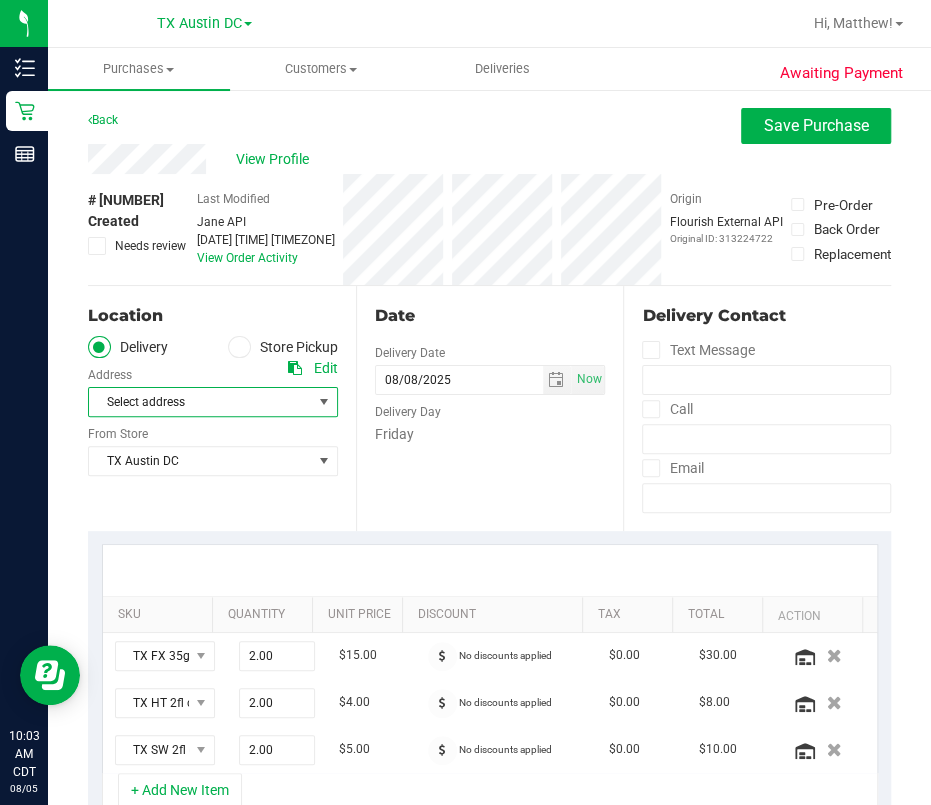 click on "Select address" at bounding box center [213, 402] 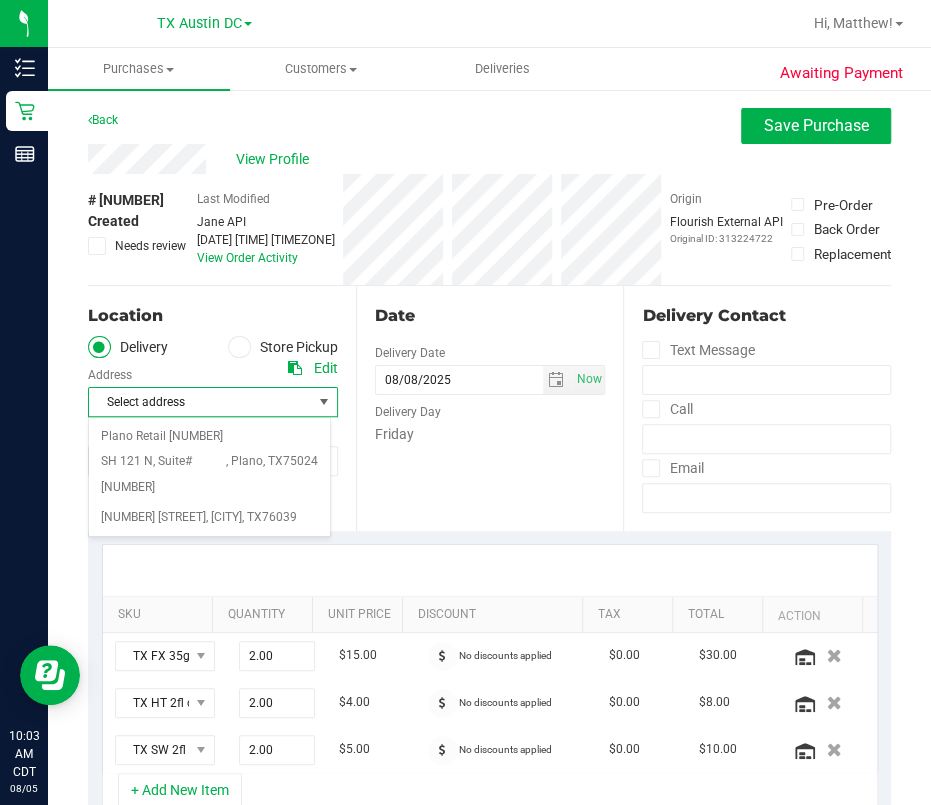 click on "Select address" at bounding box center (213, 402) 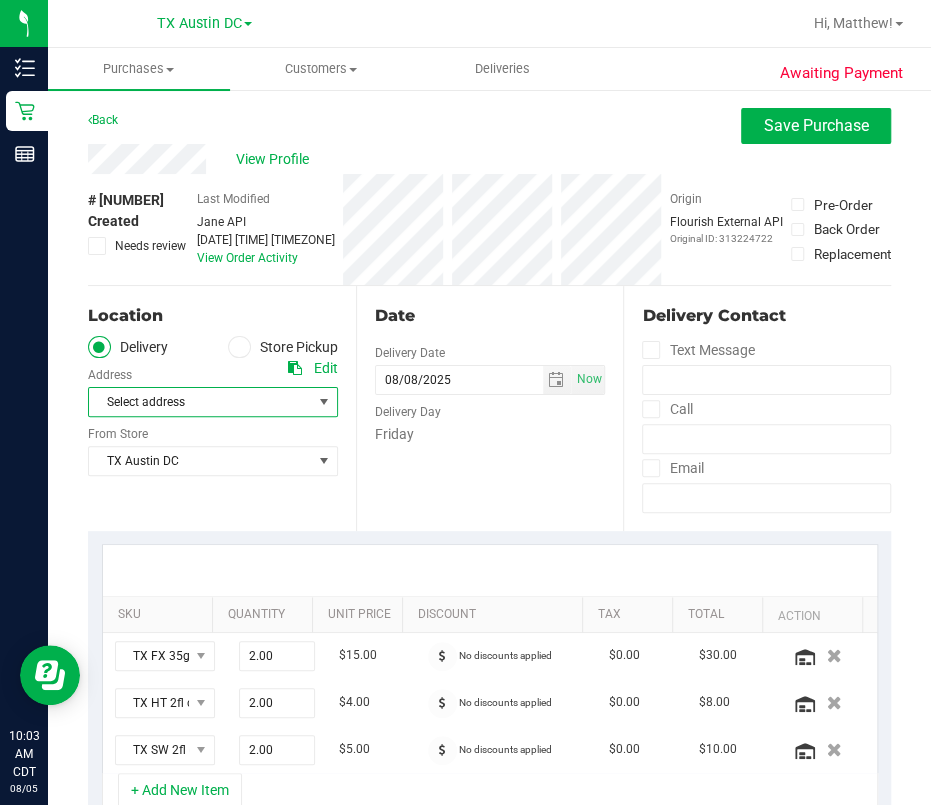 click on "Edit" at bounding box center (326, 368) 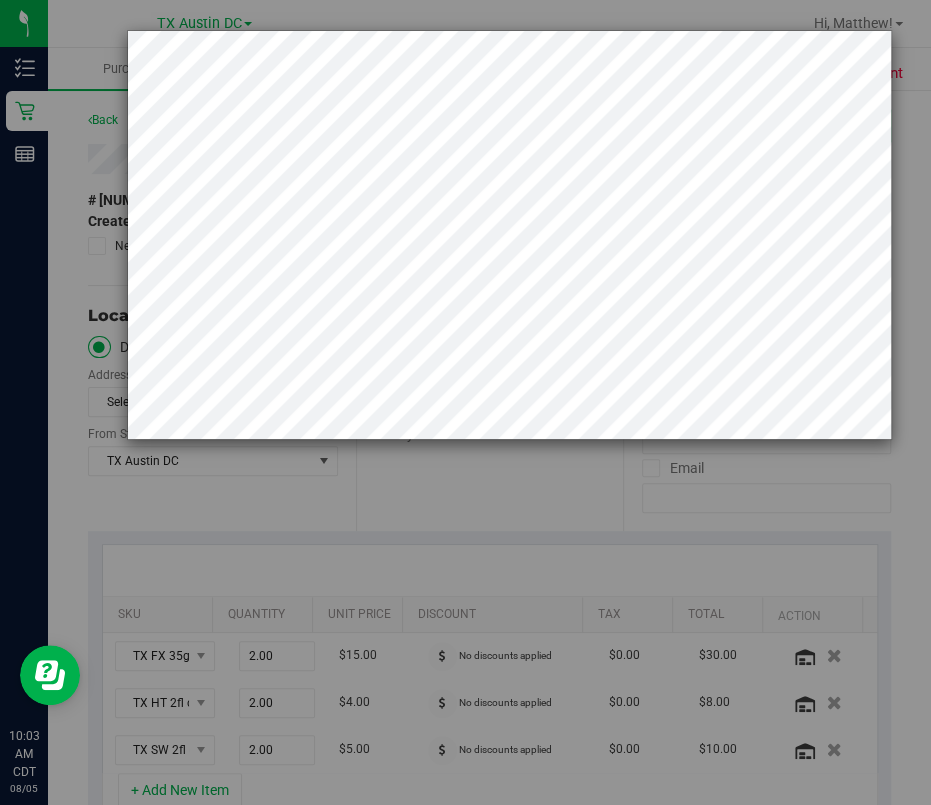 click at bounding box center [473, 402] 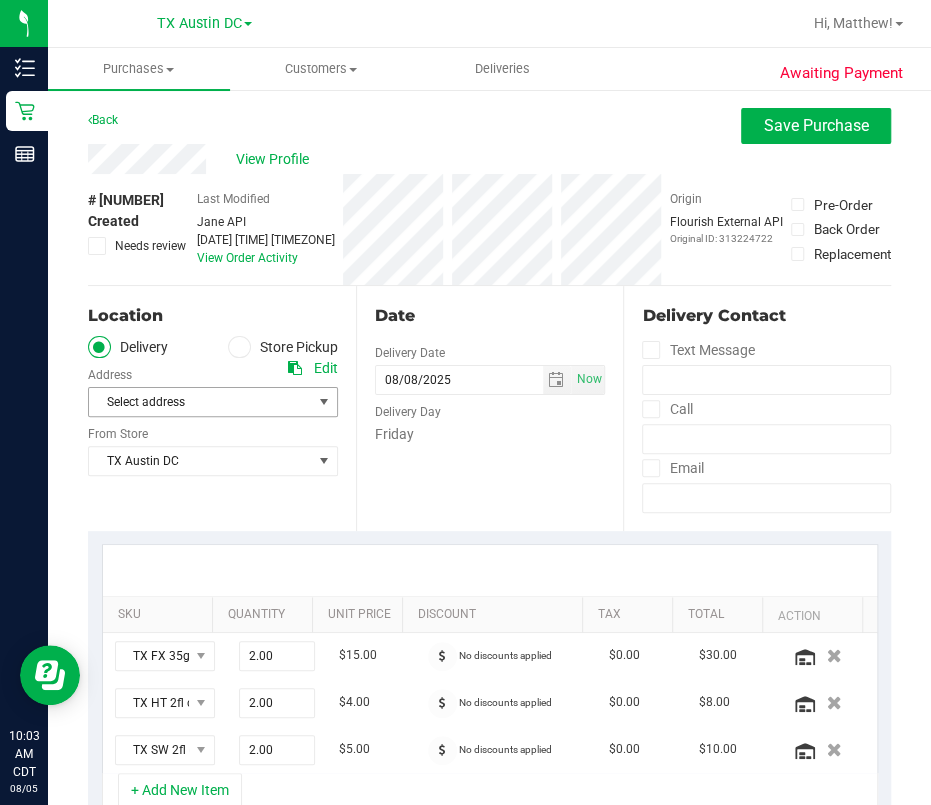 click on "Select address" at bounding box center (195, 402) 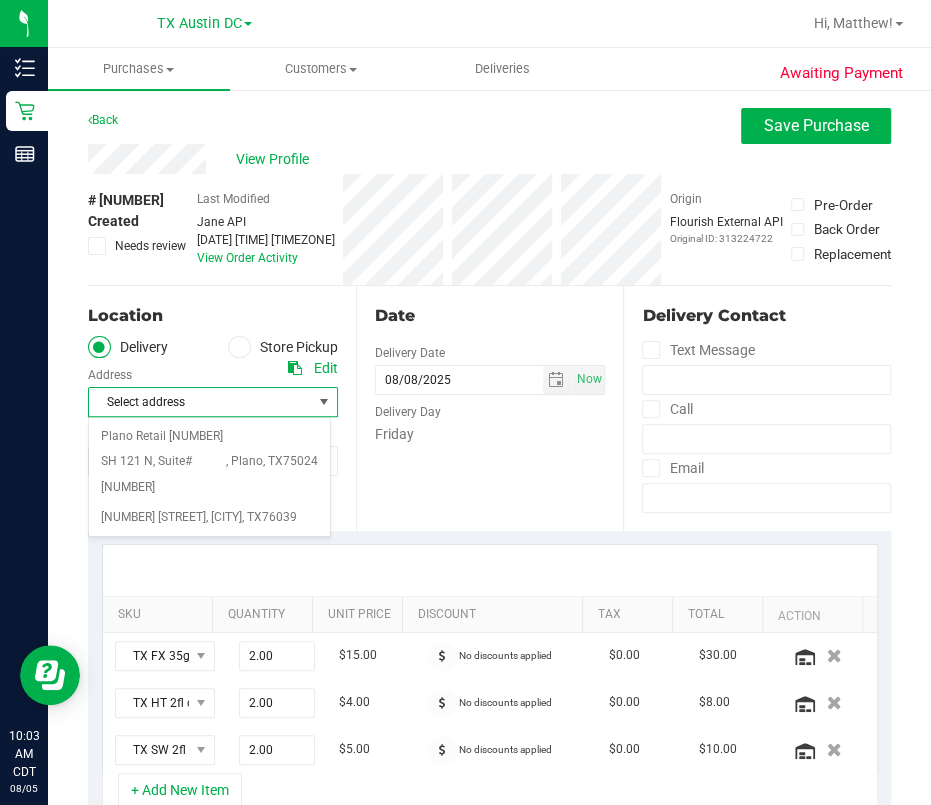 click on "Select address" at bounding box center [195, 402] 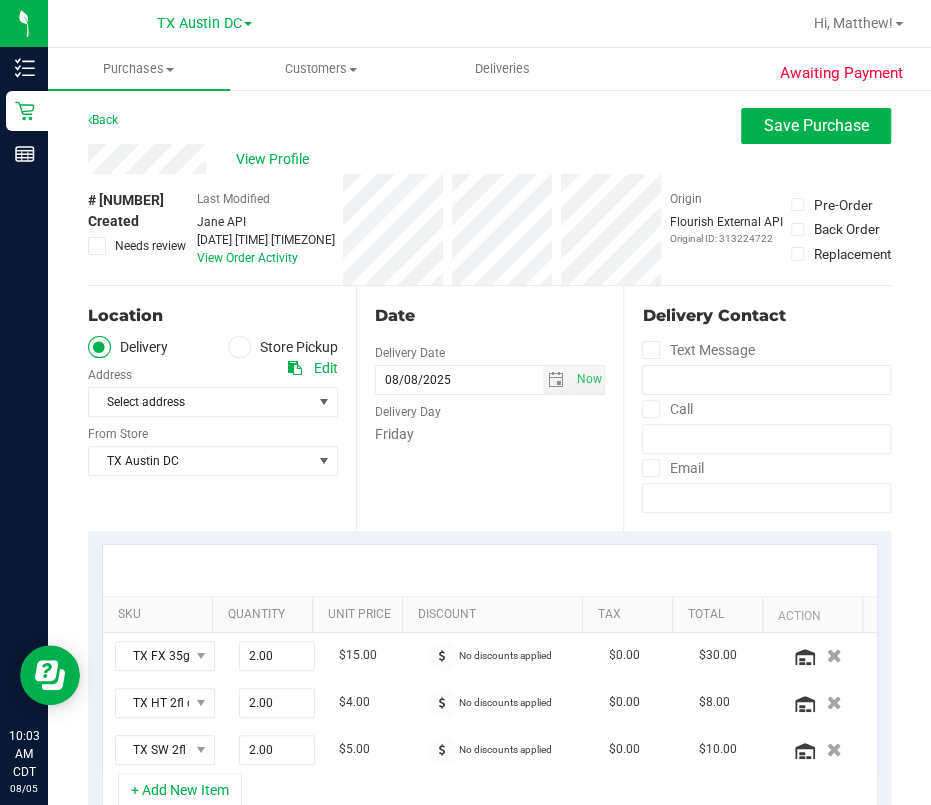 click at bounding box center [295, 368] 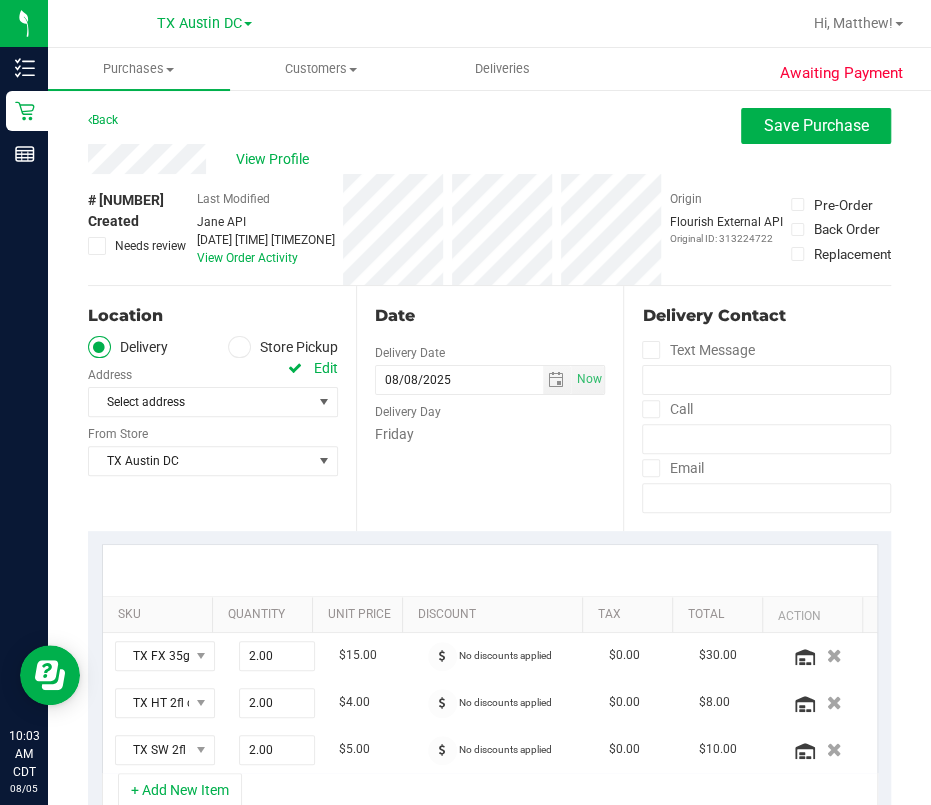 click on "Edit" at bounding box center (326, 368) 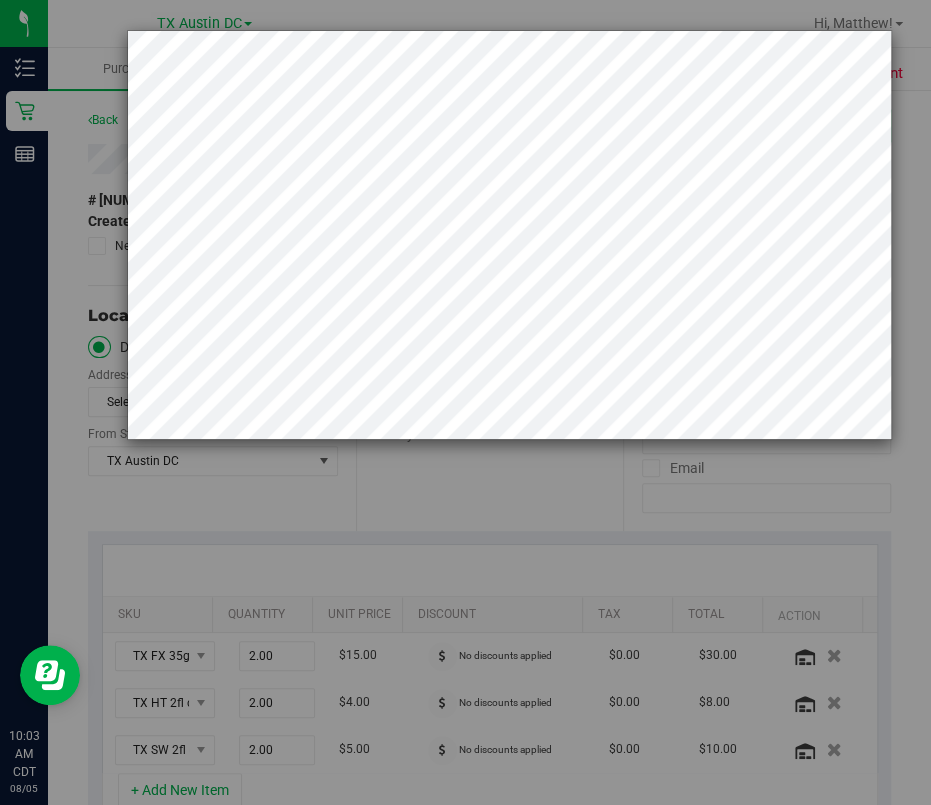 click at bounding box center [473, 402] 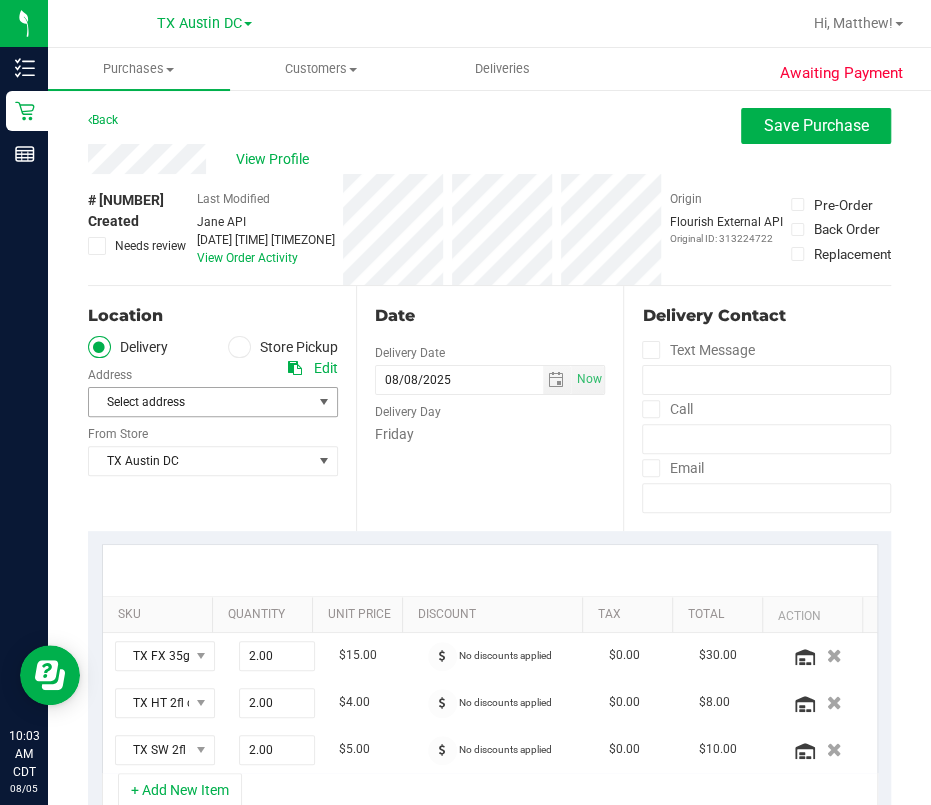 click on "Select address" at bounding box center [195, 402] 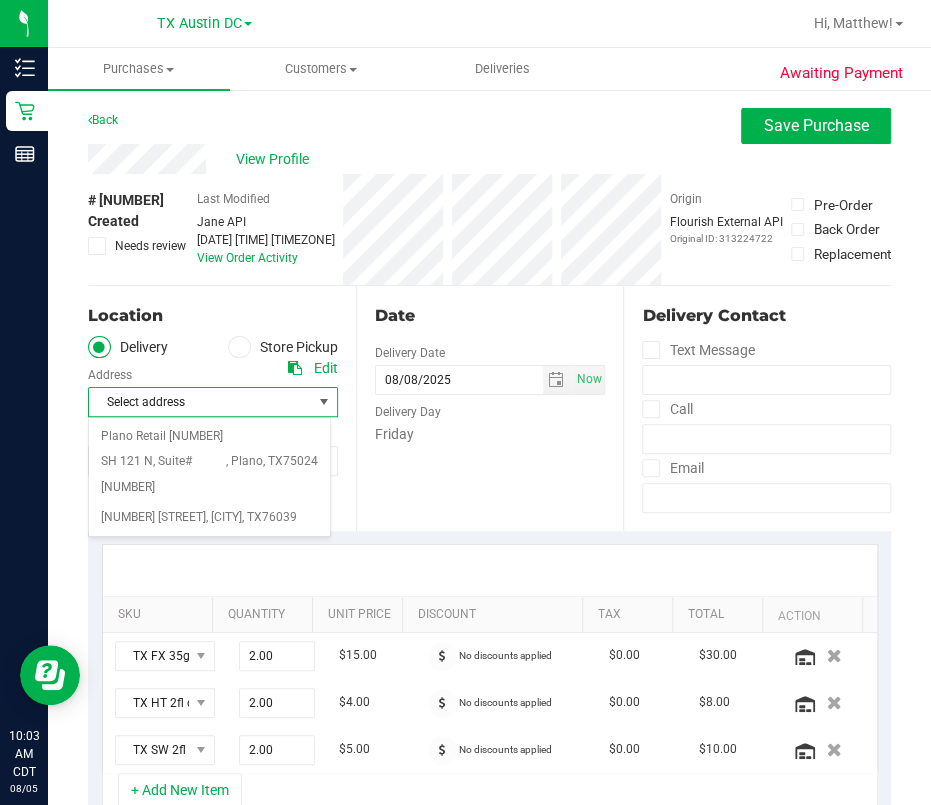 click on "Date
Delivery Date
[MM]/[DD]/[YYYY]
Now
[MM]/[DD]/[YYYY] [HOUR]:[MINUTE] [AM/PM]
Now
Delivery Day
[DAY]" at bounding box center [490, 408] 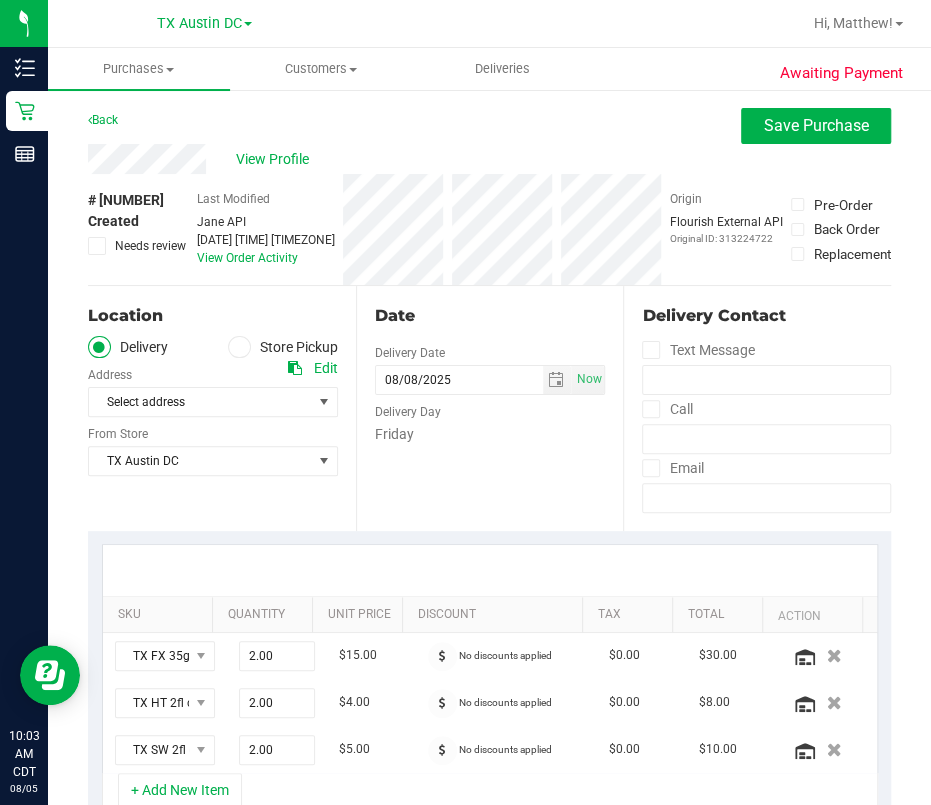 click on "Edit" at bounding box center [326, 368] 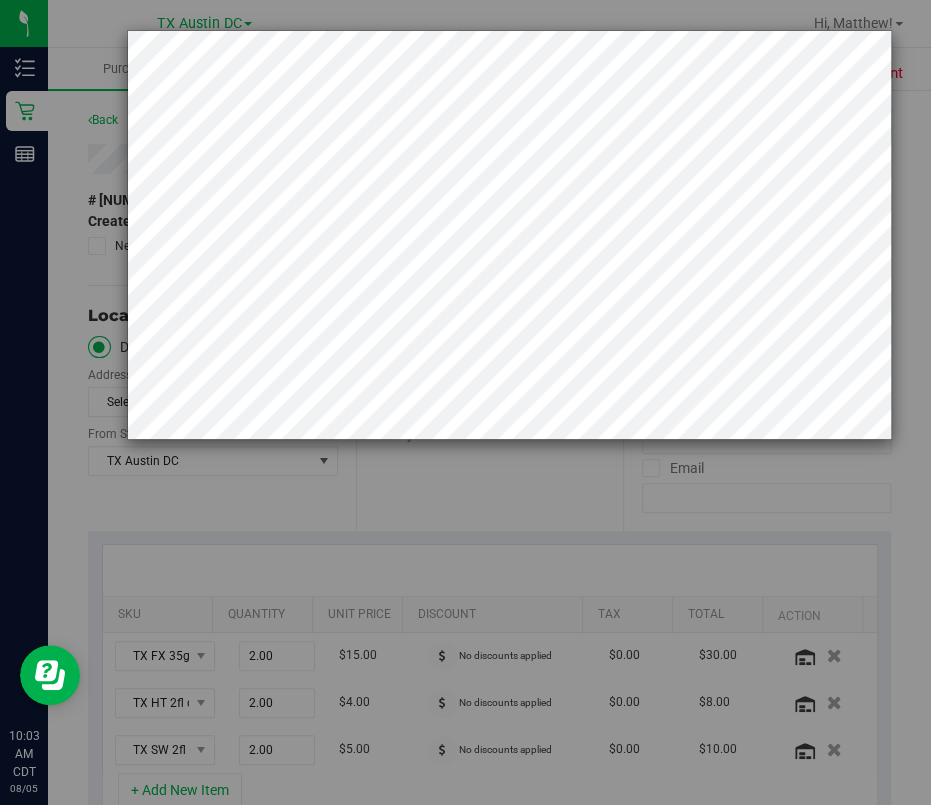 click at bounding box center (473, 402) 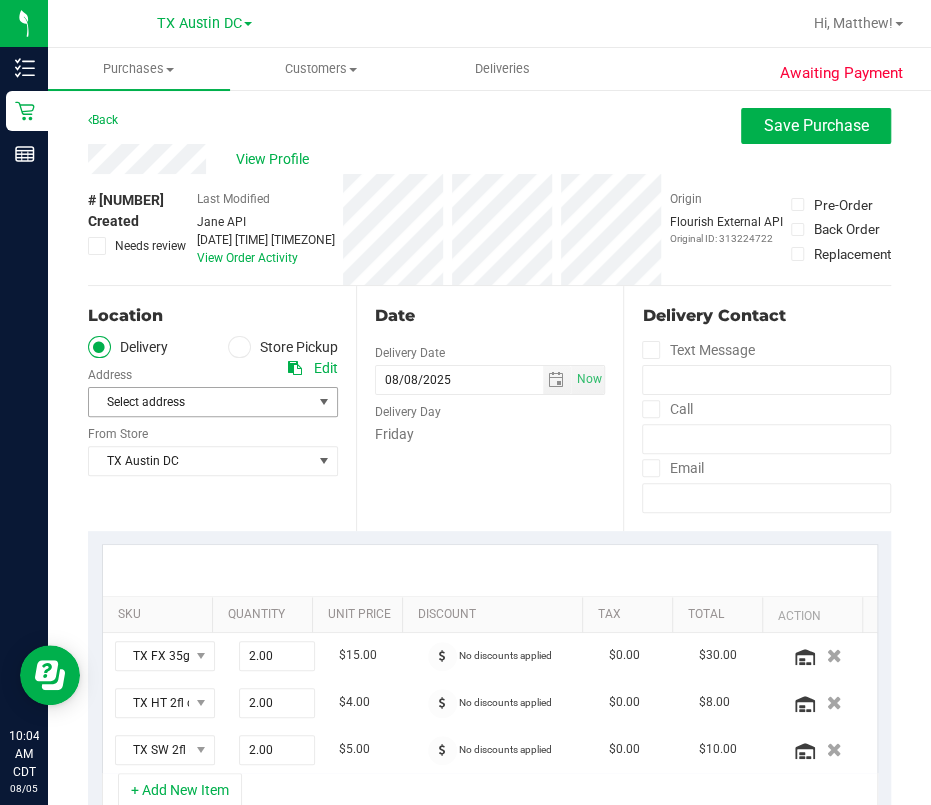 click at bounding box center (324, 402) 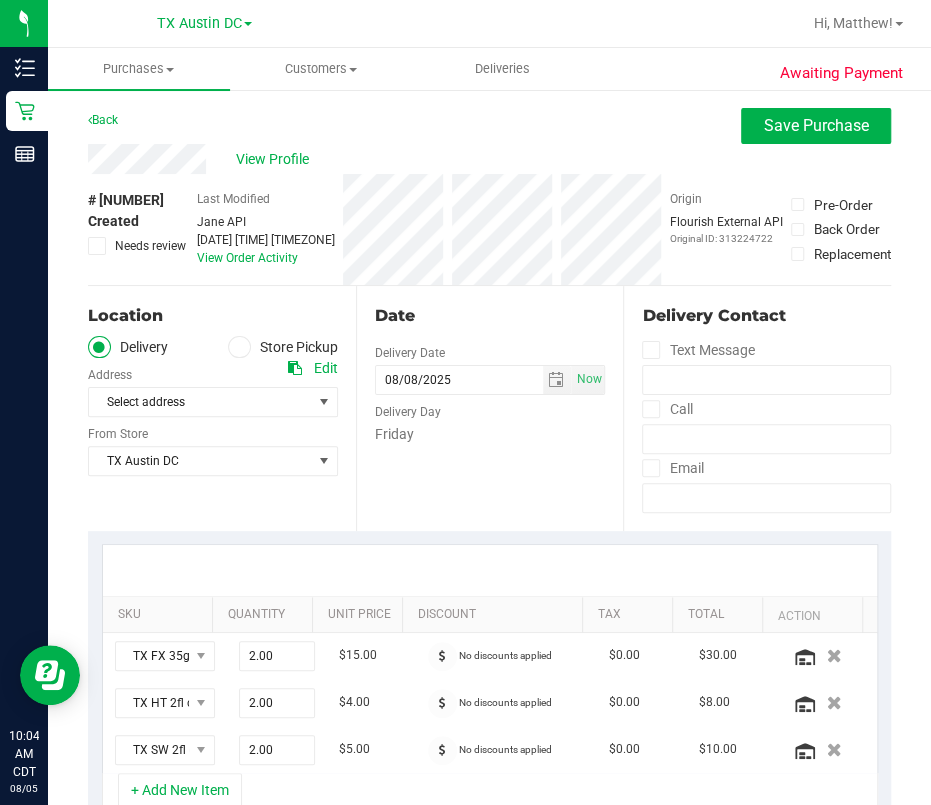 click on "Date
Delivery Date
[MM]/[DD]/[YYYY]
Now
[MM]/[DD]/[YYYY] [HOUR]:[MINUTE] [AM/PM]
Now
Delivery Day
[DAY]" at bounding box center (490, 408) 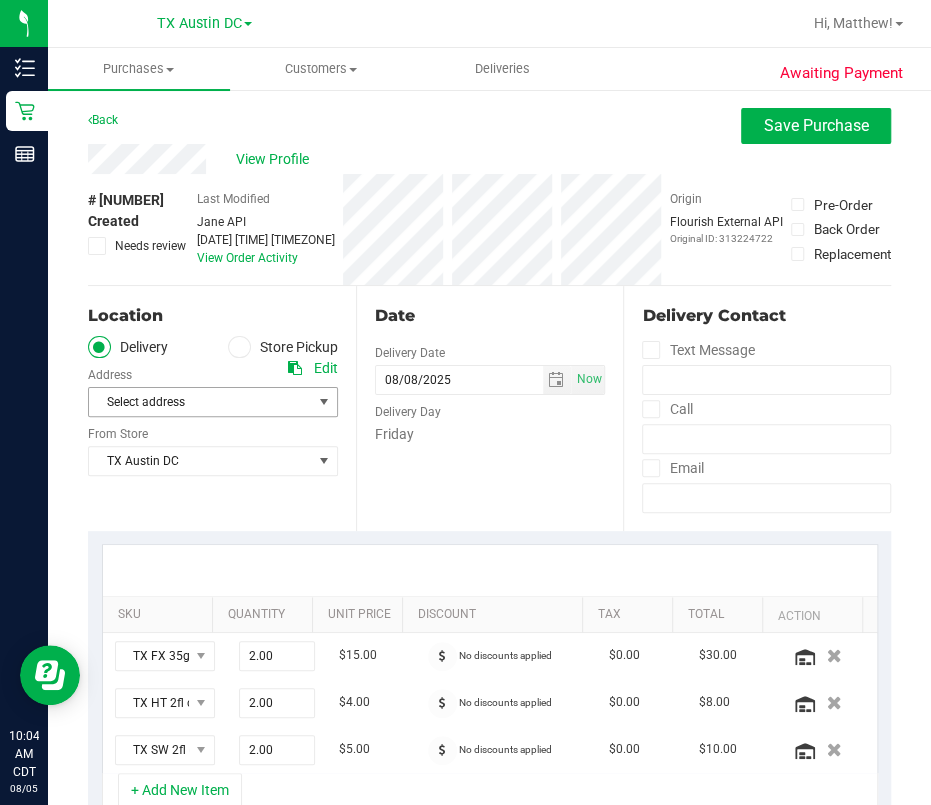 click on "Select address" at bounding box center (195, 402) 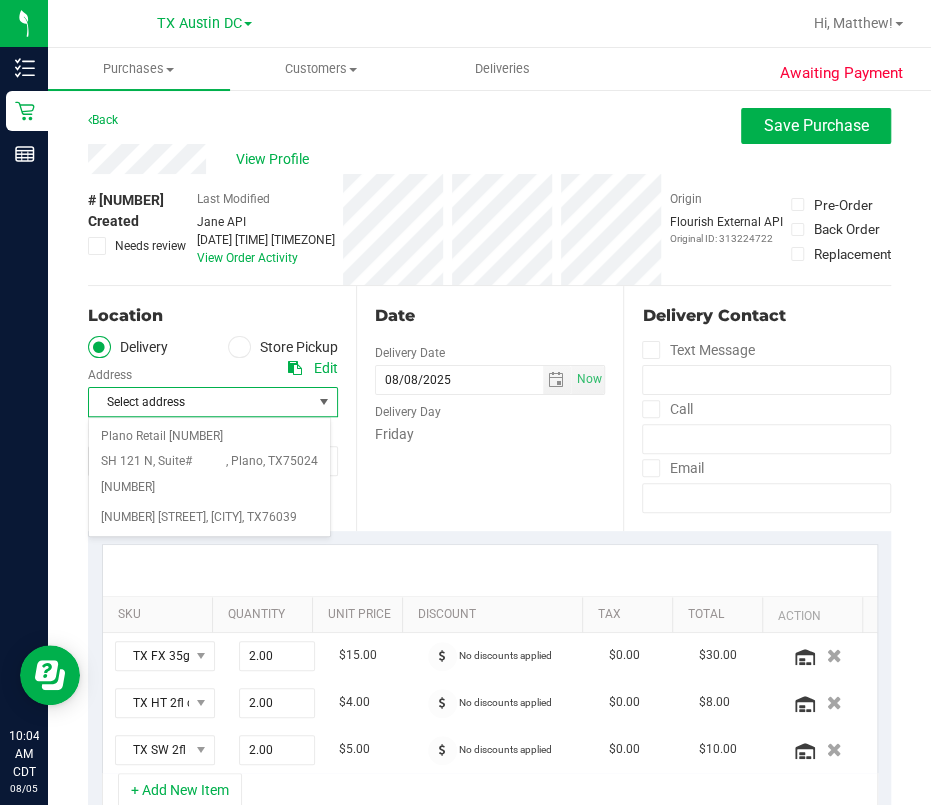 click on "Edit" at bounding box center [326, 368] 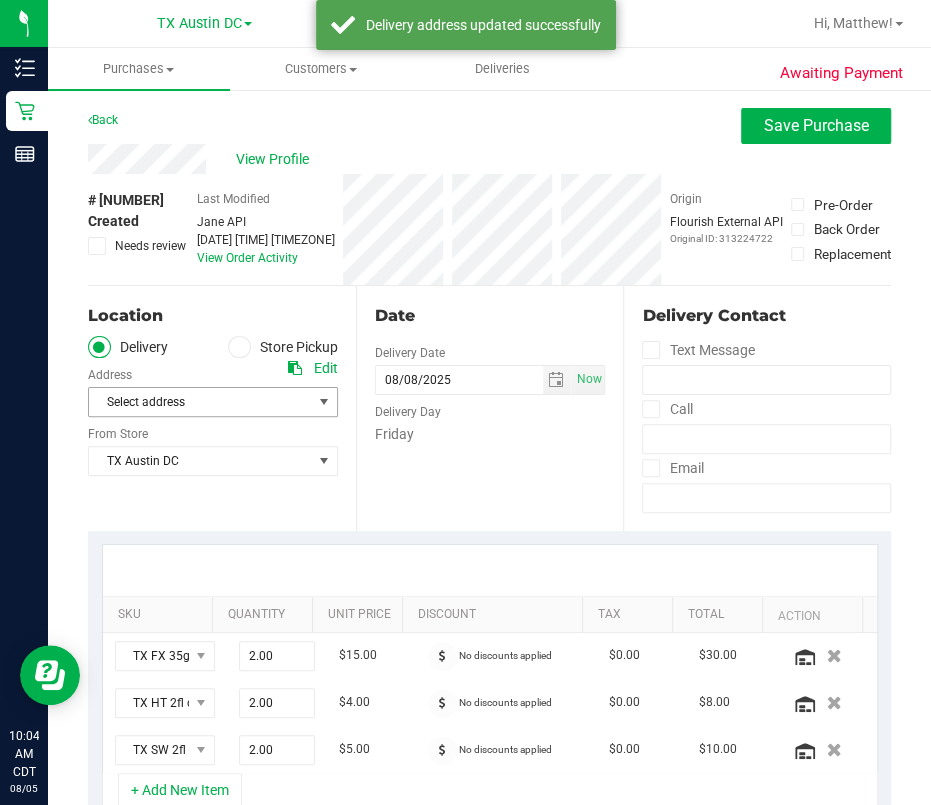 click on "Select address" at bounding box center [195, 402] 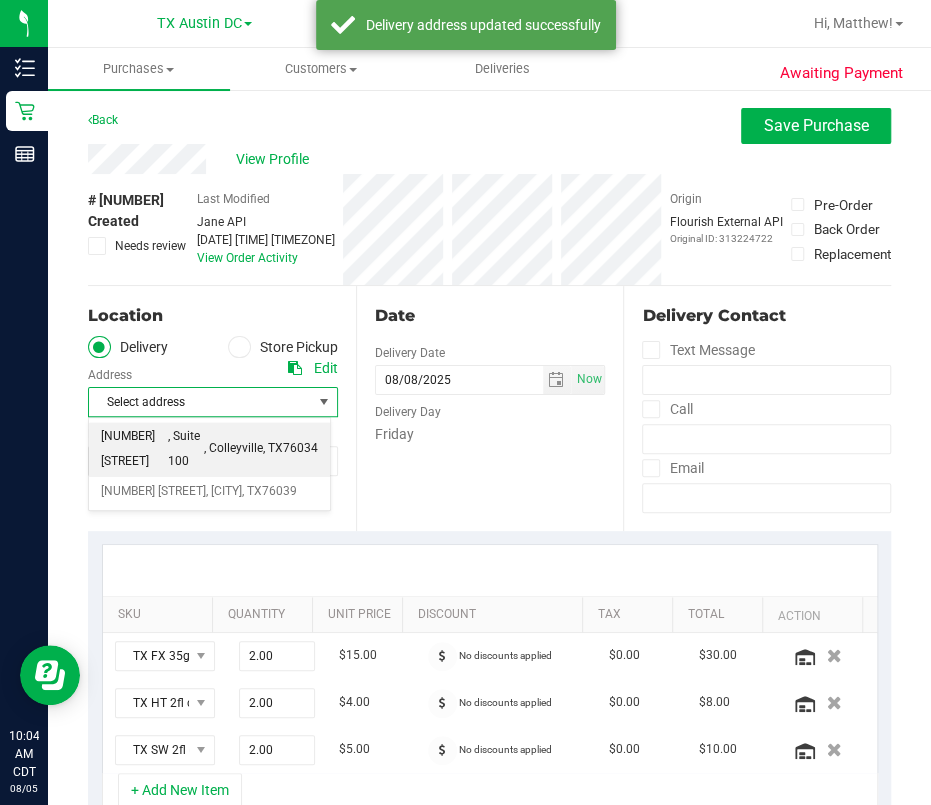 click on ", Colleyville" at bounding box center [233, 449] 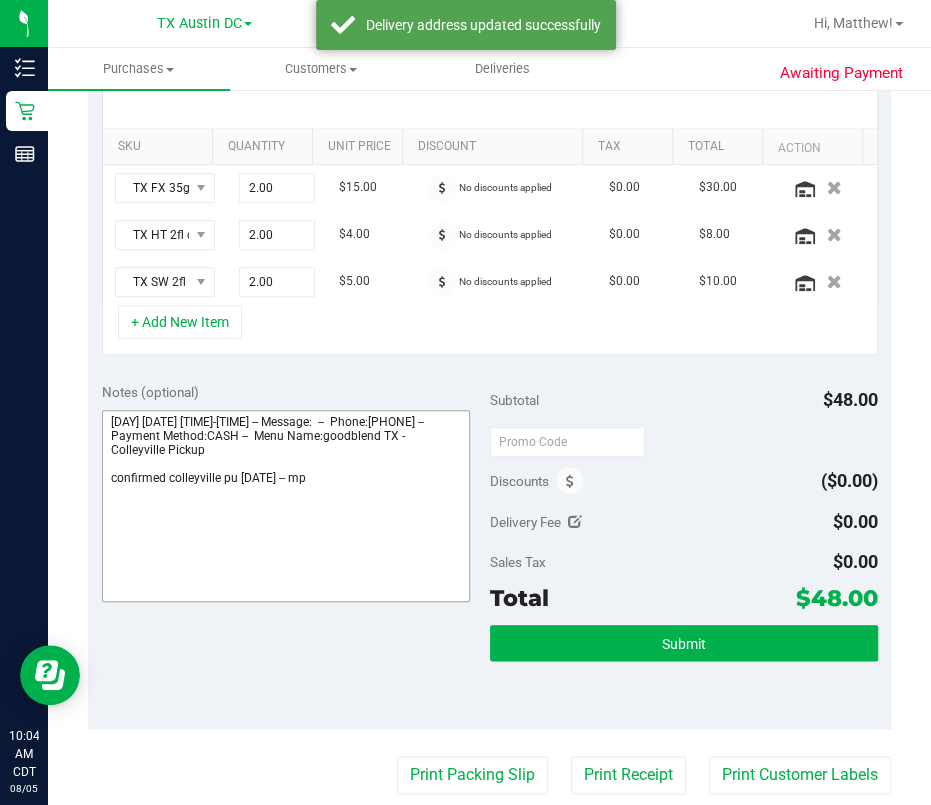 scroll, scrollTop: 469, scrollLeft: 0, axis: vertical 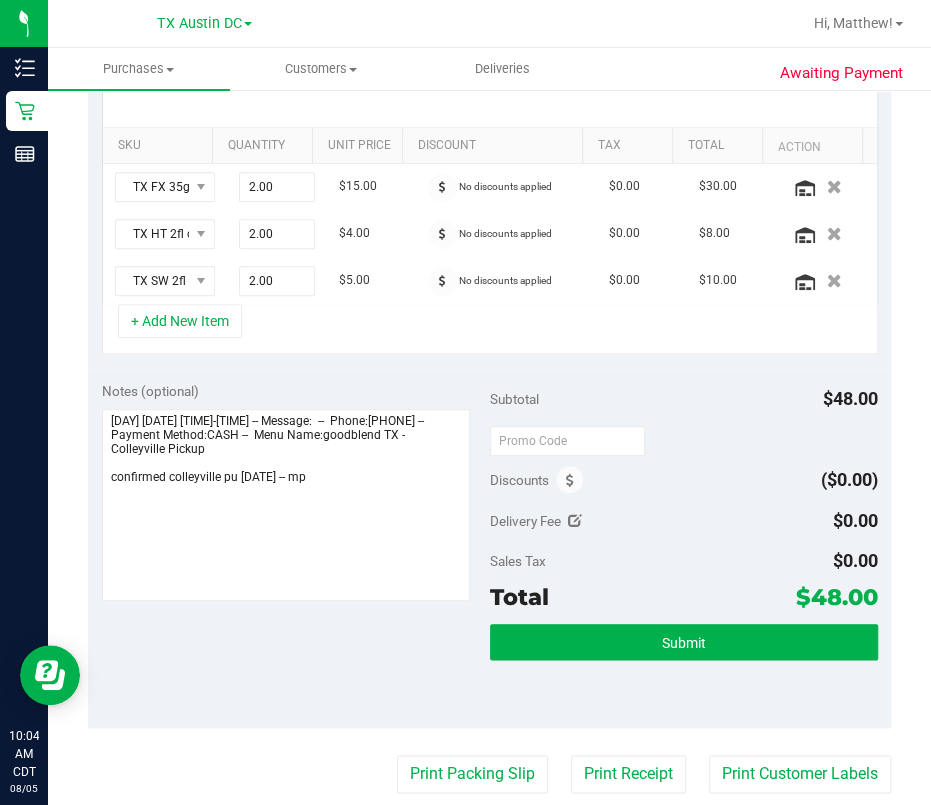 click on "Delivery Fee
$0.00" at bounding box center (684, 521) 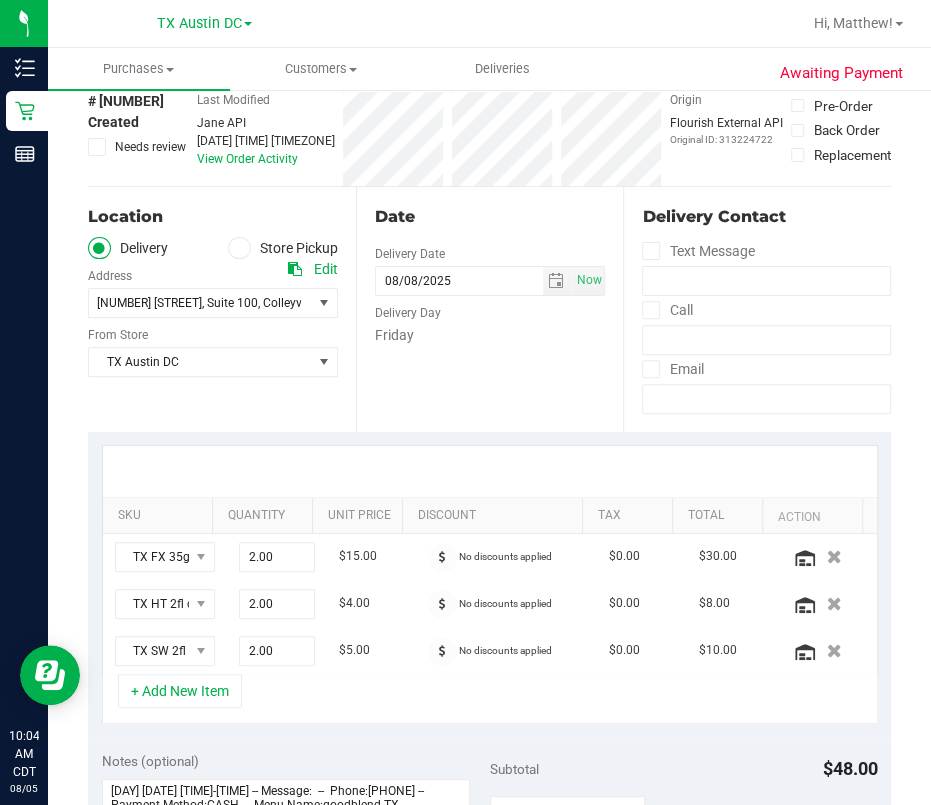 scroll, scrollTop: 0, scrollLeft: 0, axis: both 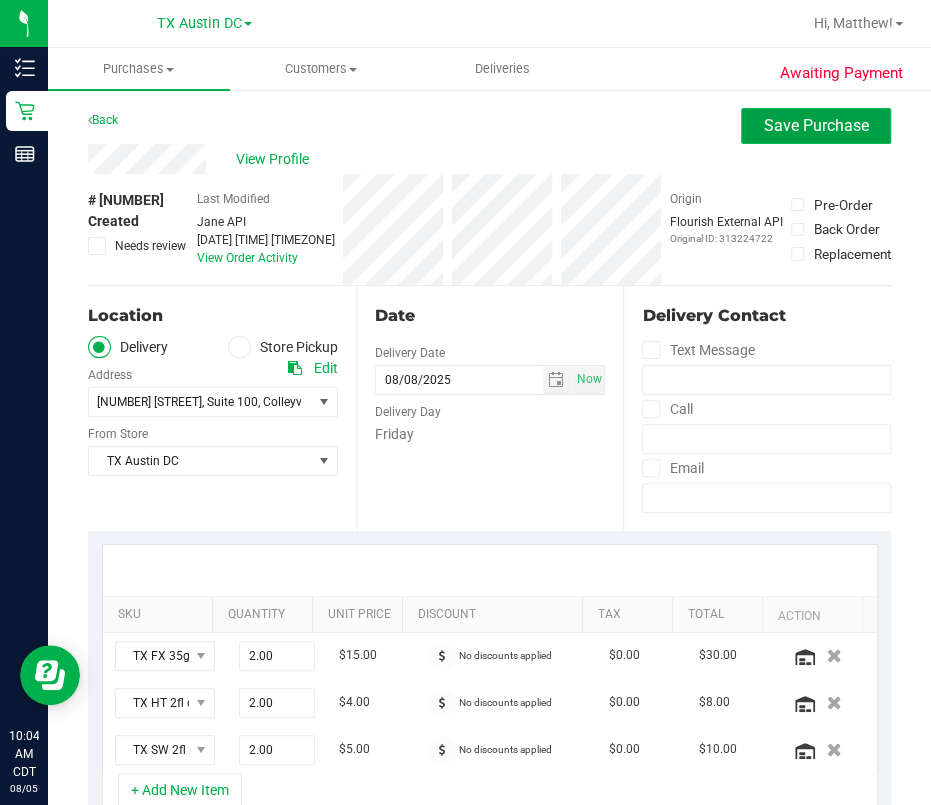 click on "Save Purchase" at bounding box center (816, 125) 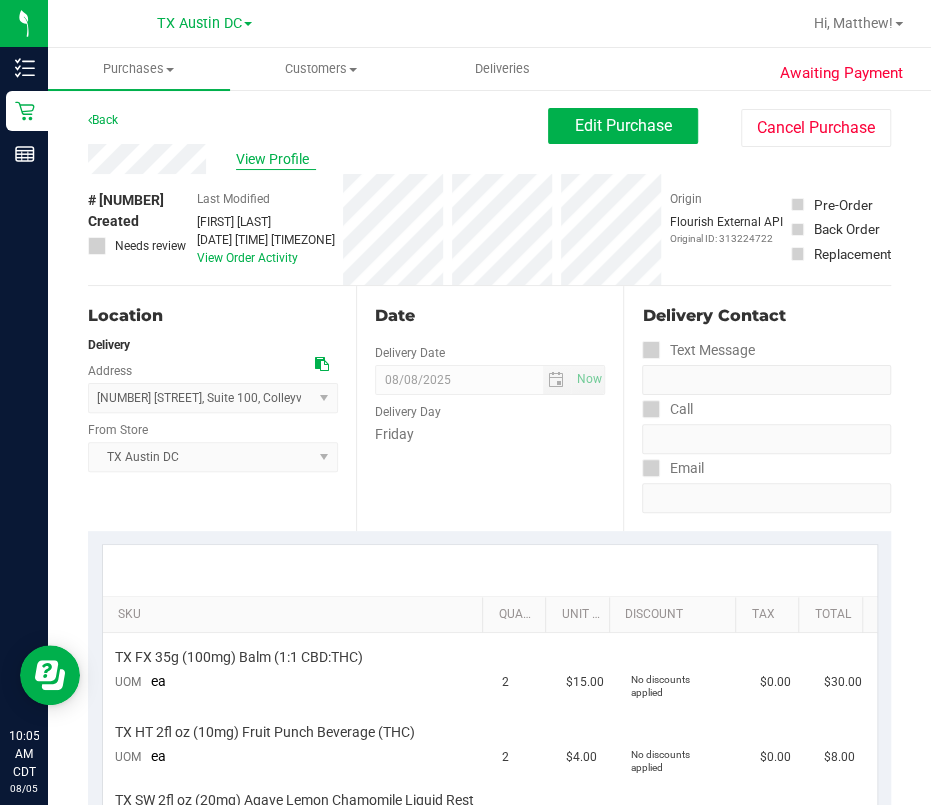 click on "View Profile" at bounding box center (276, 159) 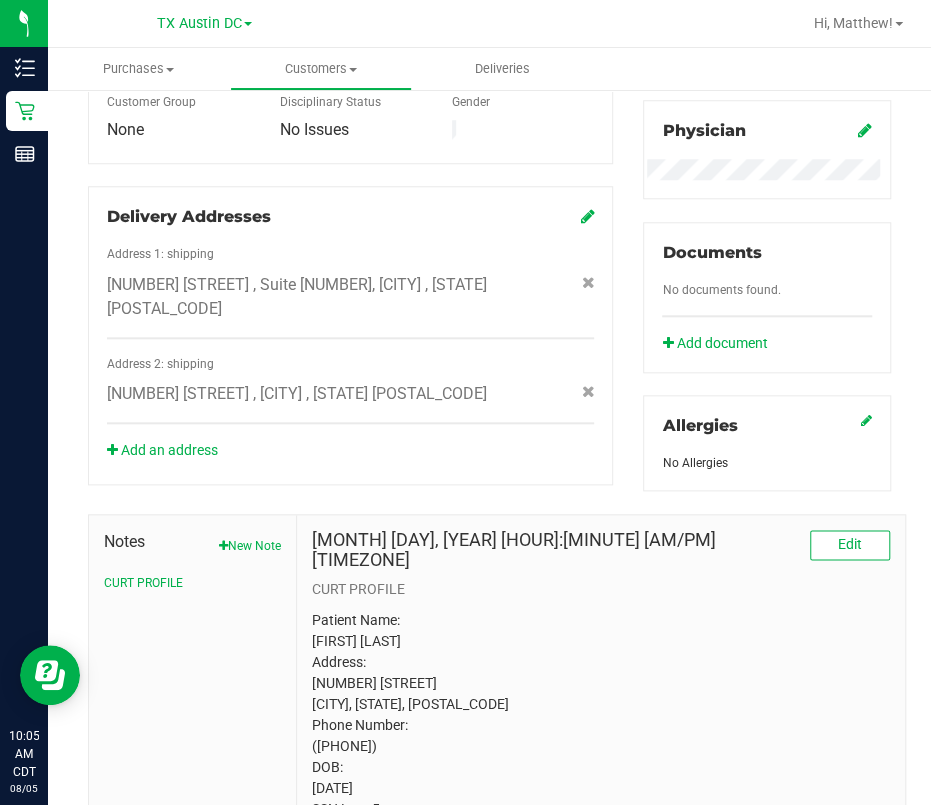 scroll, scrollTop: 728, scrollLeft: 0, axis: vertical 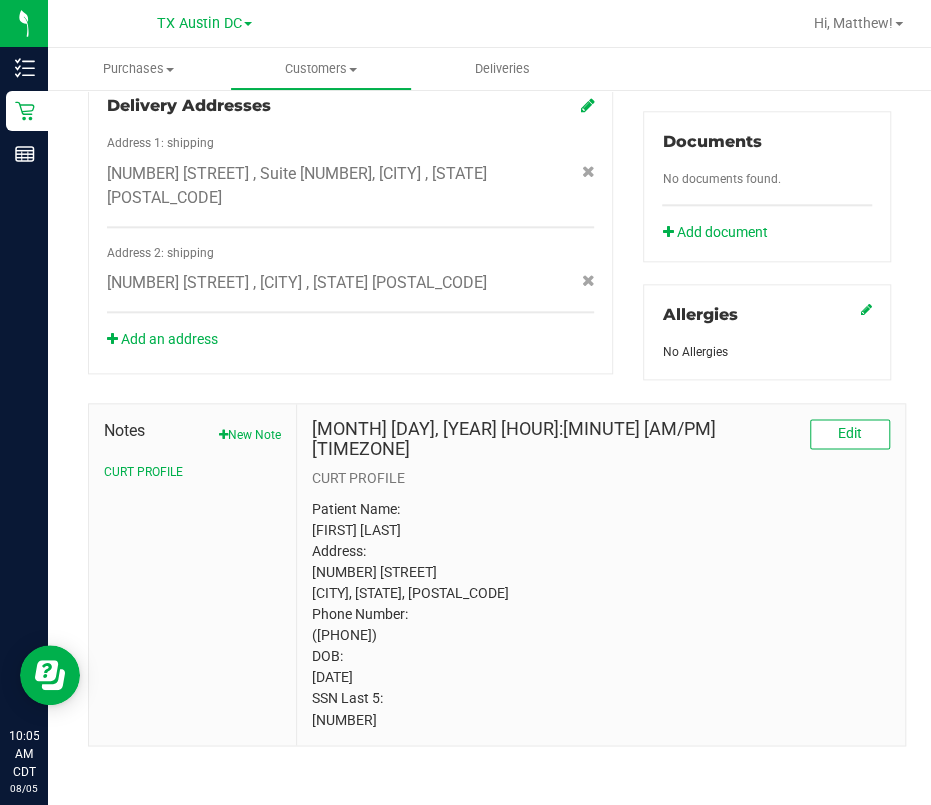 click on "Patient Name:
[FIRST] [LAST]
Address:
[NUMBER] [STREET]
[CITY], [STATE], [POSTAL_CODE]
Phone Number:
([PHONE])
DOB:
[DATE]
SSN Last 5:
[NUMBER]" at bounding box center (601, 614) 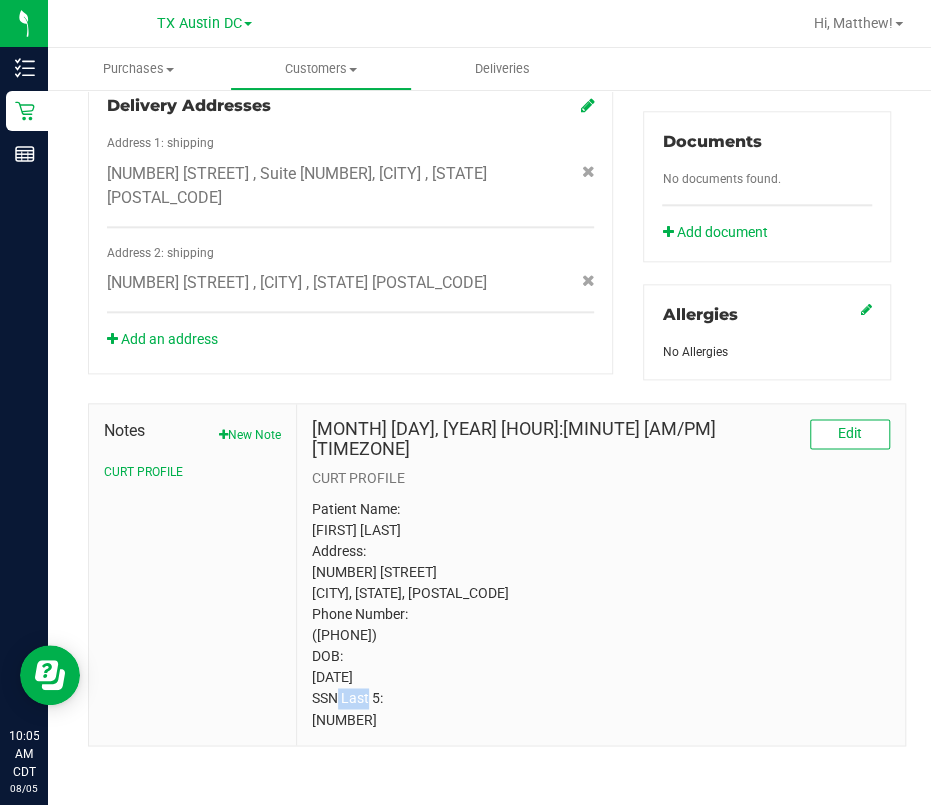 click on "Patient Name:
[FIRST] [LAST]
Address:
[NUMBER] [STREET]
[CITY], [STATE], [POSTAL_CODE]
Phone Number:
([PHONE])
DOB:
[DATE]
SSN Last 5:
[NUMBER]" at bounding box center (601, 614) 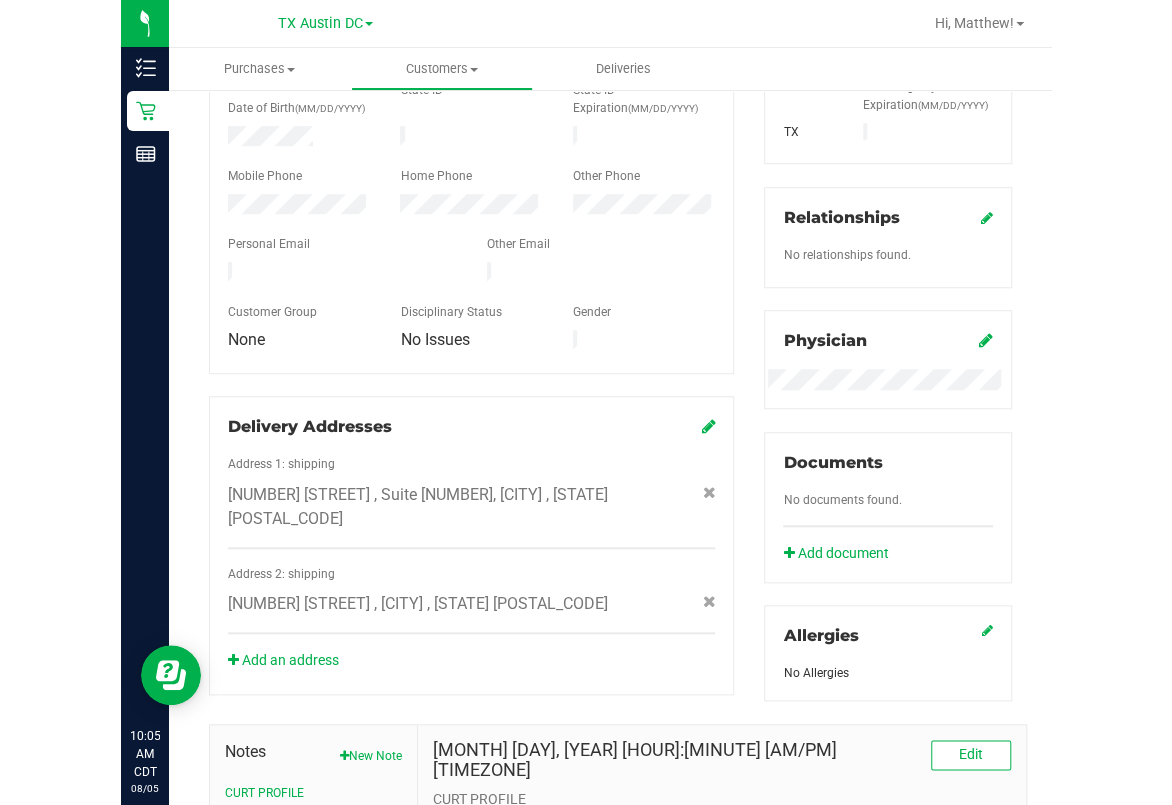 scroll, scrollTop: 728, scrollLeft: 0, axis: vertical 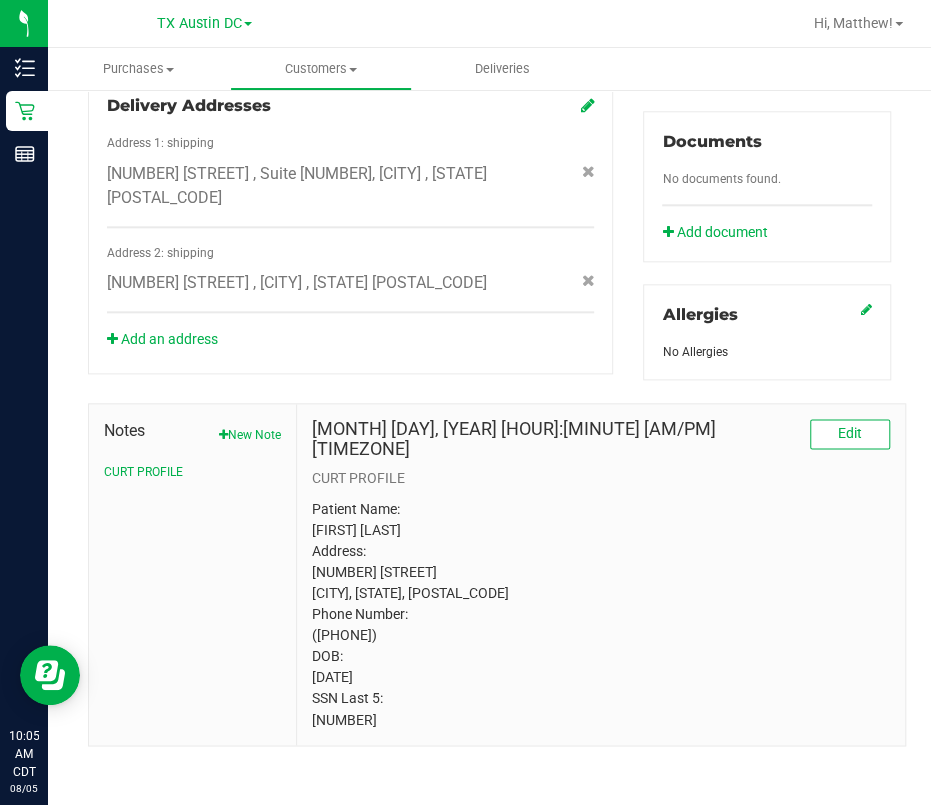 click on "Patient Name:
[FIRST] [LAST]
Address:
[NUMBER] [STREET]
[CITY], [STATE], [POSTAL_CODE]
Phone Number:
([PHONE])
DOB:
[DATE]
SSN Last 5:
[NUMBER]" at bounding box center (601, 614) 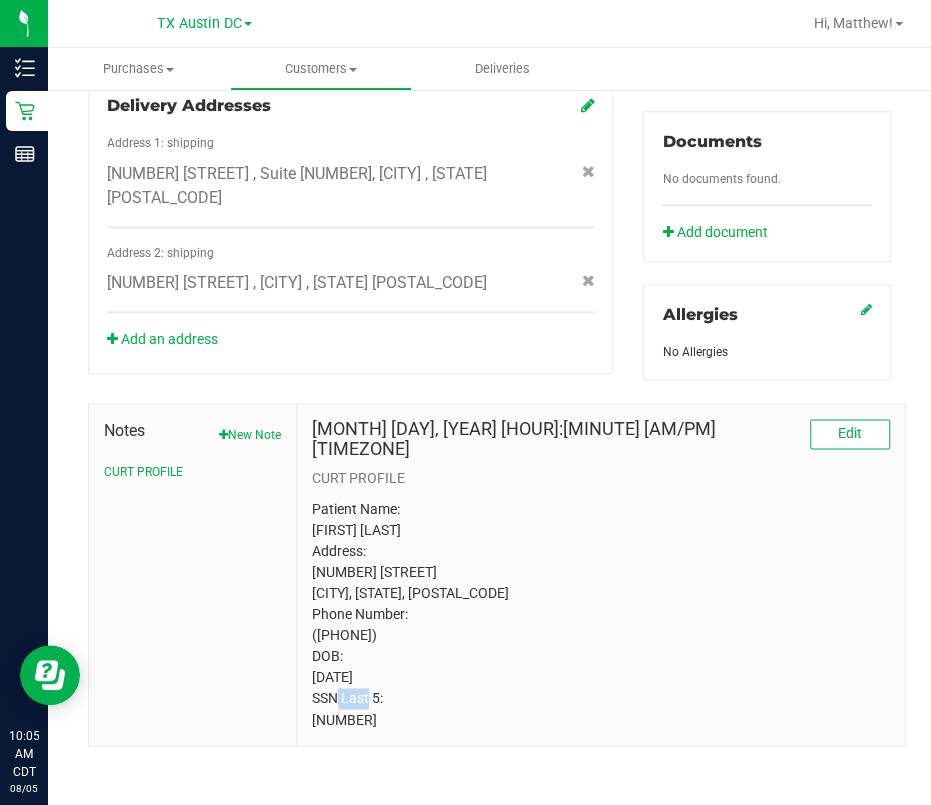 click on "Patient Name:
[FIRST] [LAST]
Address:
[NUMBER] [STREET]
[CITY], [STATE], [POSTAL_CODE]
Phone Number:
([PHONE])
DOB:
[DATE]
SSN Last 5:
[NUMBER]" at bounding box center (601, 614) 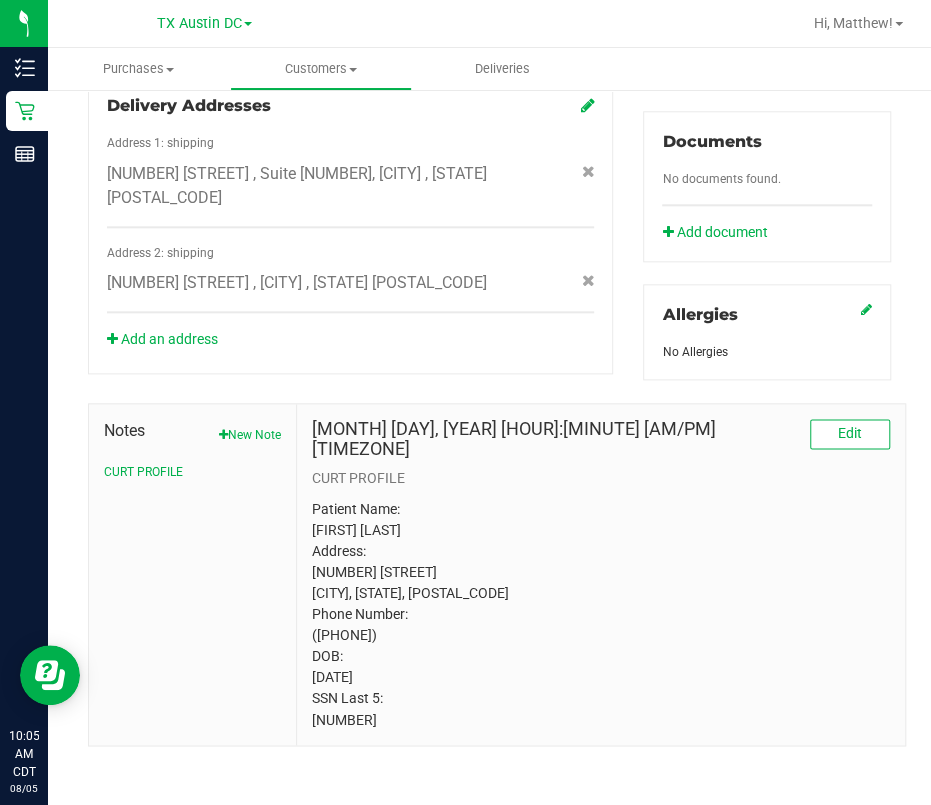 click on "Patient Name:
[FIRST] [LAST]
Address:
[NUMBER] [STREET]
[CITY], [STATE], [POSTAL_CODE]
Phone Number:
([PHONE])
DOB:
[DATE]
SSN Last 5:
[NUMBER]" at bounding box center [601, 614] 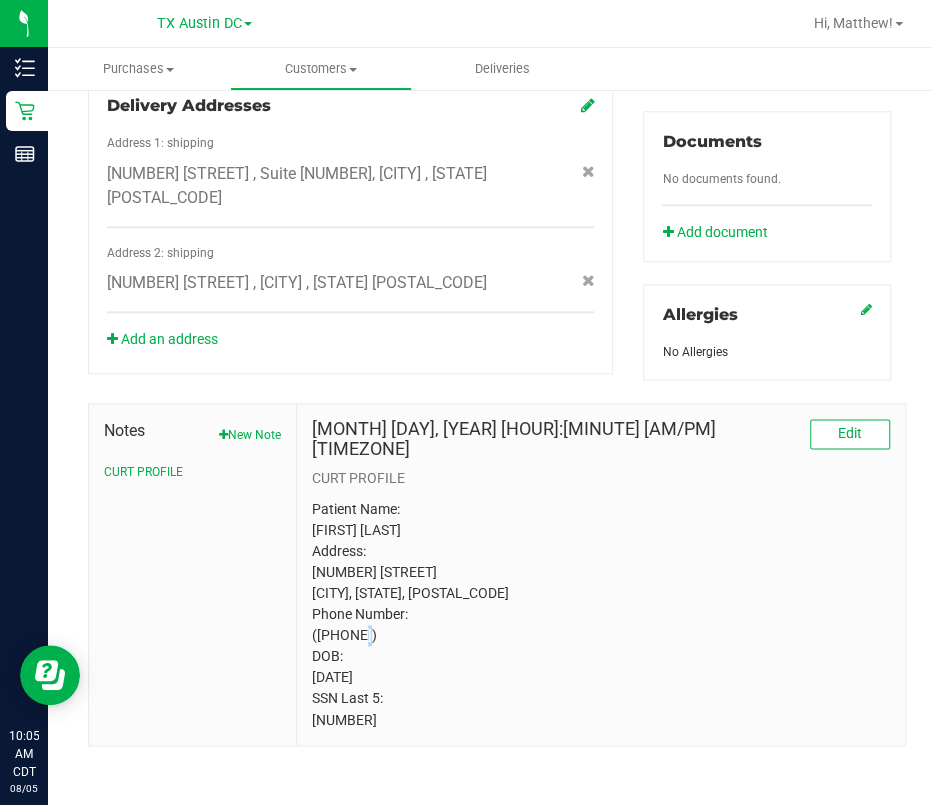 click on "Patient Name:
[FIRST] [LAST]
Address:
[NUMBER] [STREET]
[CITY], [STATE], [POSTAL_CODE]
Phone Number:
([PHONE])
DOB:
[DATE]
SSN Last 5:
[NUMBER]" at bounding box center [601, 614] 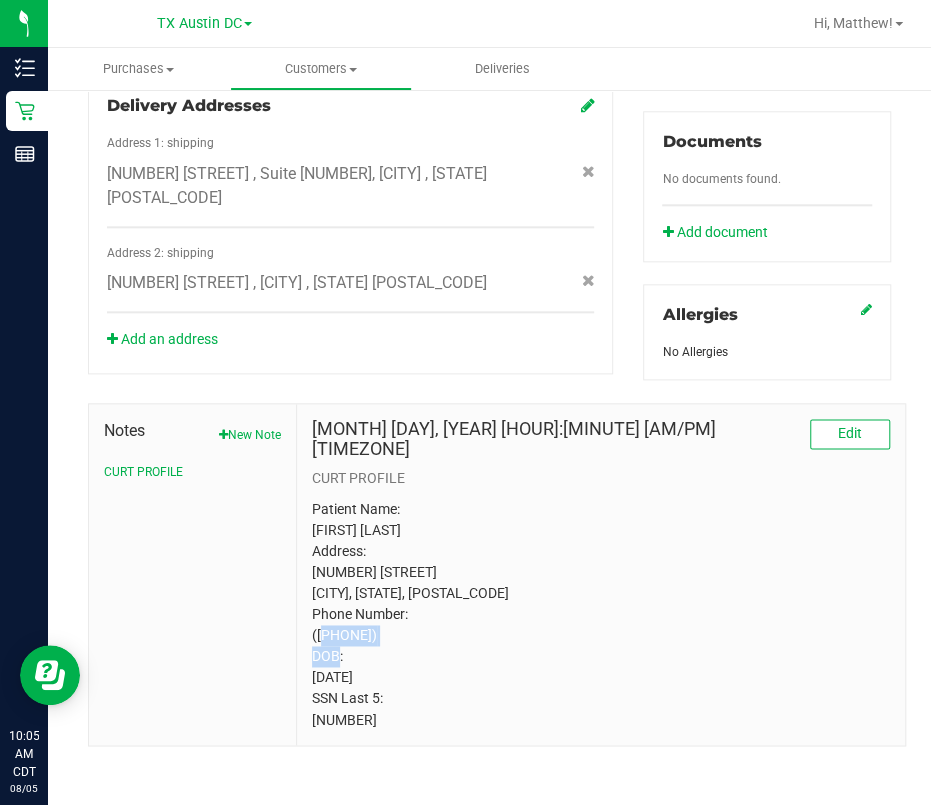 click on "Patient Name:
[FIRST] [LAST]
Address:
[NUMBER] [STREET]
[CITY], [STATE], [POSTAL_CODE]
Phone Number:
([PHONE])
DOB:
[DATE]
SSN Last 5:
[NUMBER]" at bounding box center [601, 614] 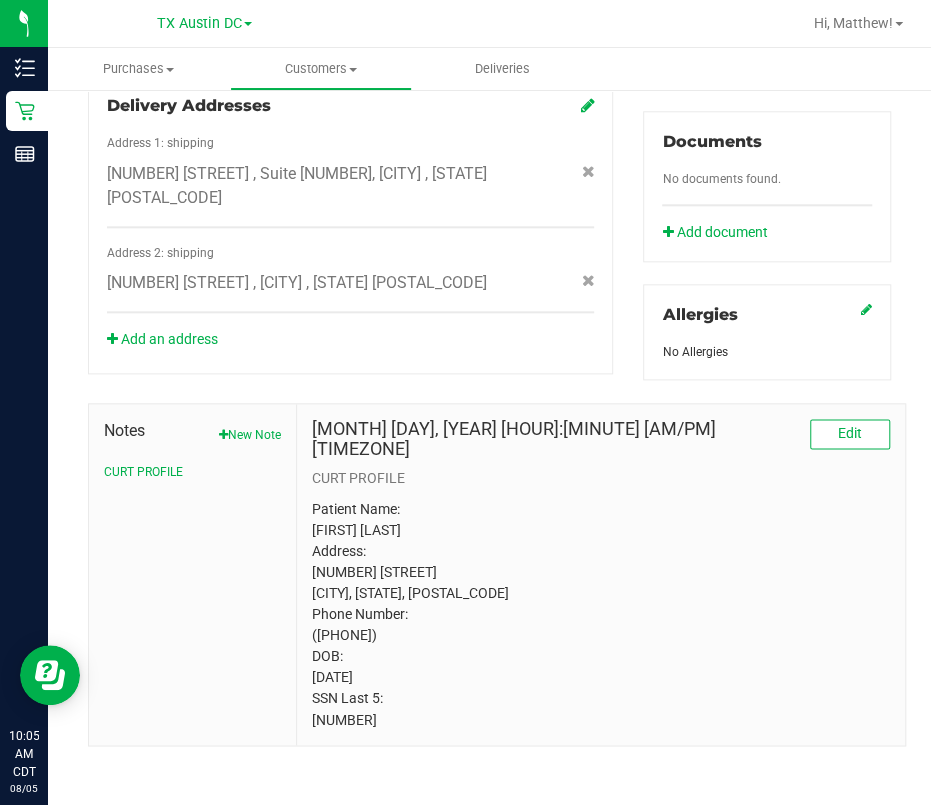 click on "[MONTH] [DAY], [YEAR] [TIME] [TIMEZONE]
Edit
CURT PROFILE
Patient Name:
[FIRST] [LAST]
Address:
[NUMBER] [STREET]
[CITY], [STATE], [POSTAL_CODE]
Phone Number:
([PHONE])
DOB:
[MONTH]/[DAY]/[YEAR]
SSN Last 5:
67165" at bounding box center (601, 575) 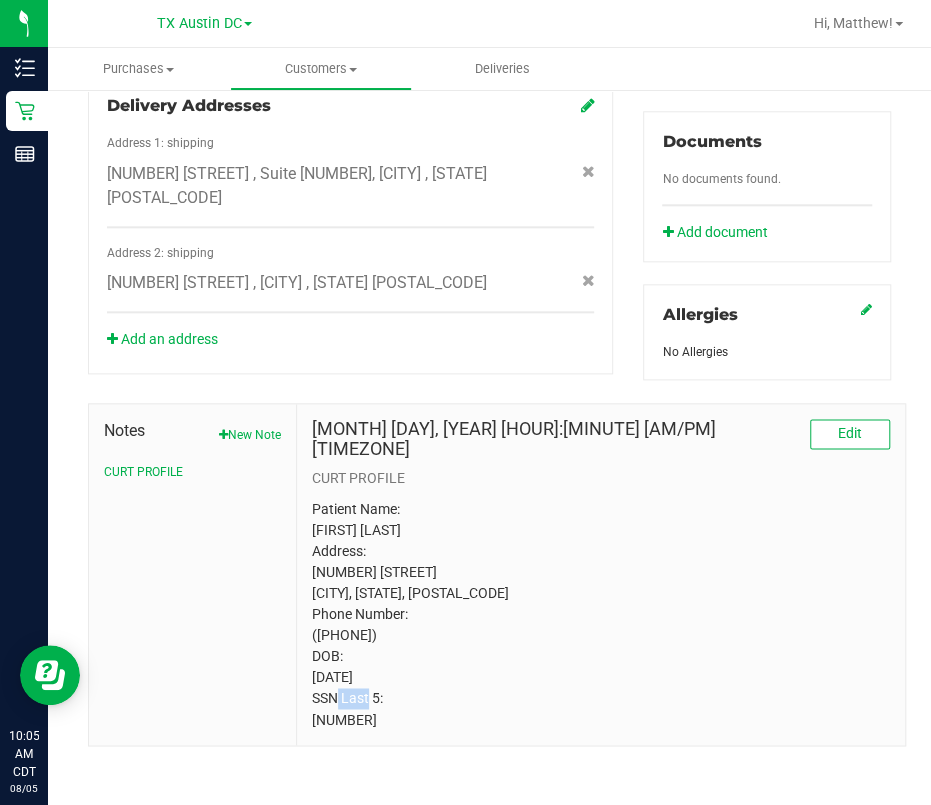 click on "Patient Name:
[FIRST] [LAST]
Address:
[NUMBER] [STREET]
[CITY], [STATE], [POSTAL_CODE]
Phone Number:
([PHONE])
DOB:
[DATE]
SSN Last 5:
[NUMBER]" at bounding box center (601, 614) 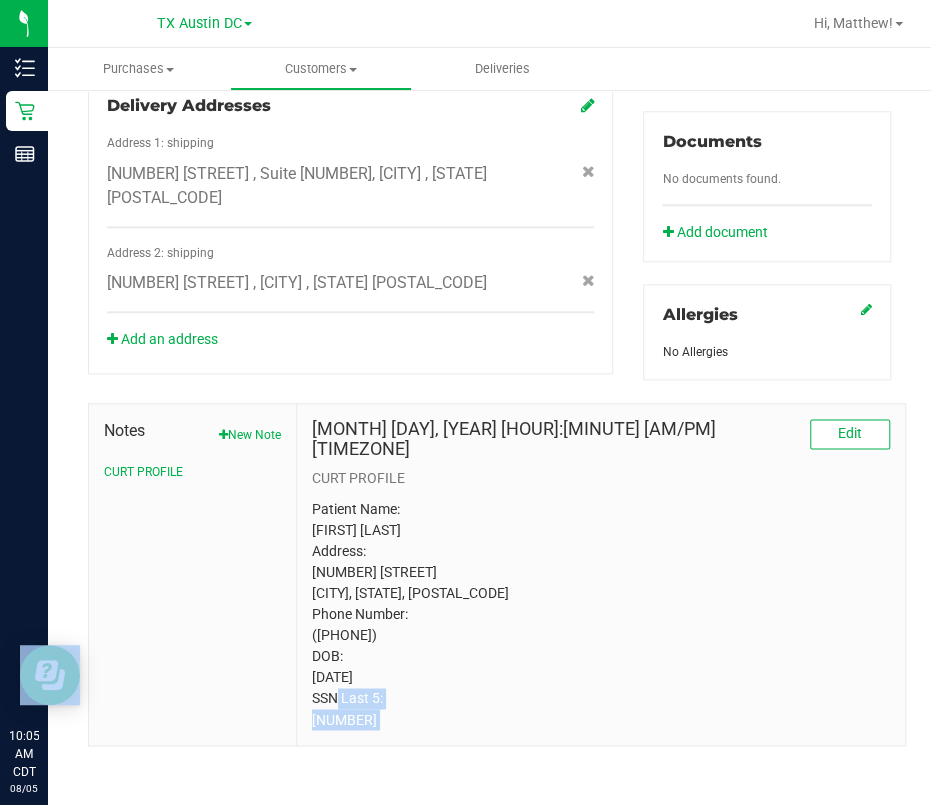 drag, startPoint x: 319, startPoint y: 716, endPoint x: 390, endPoint y: 736, distance: 73.76314 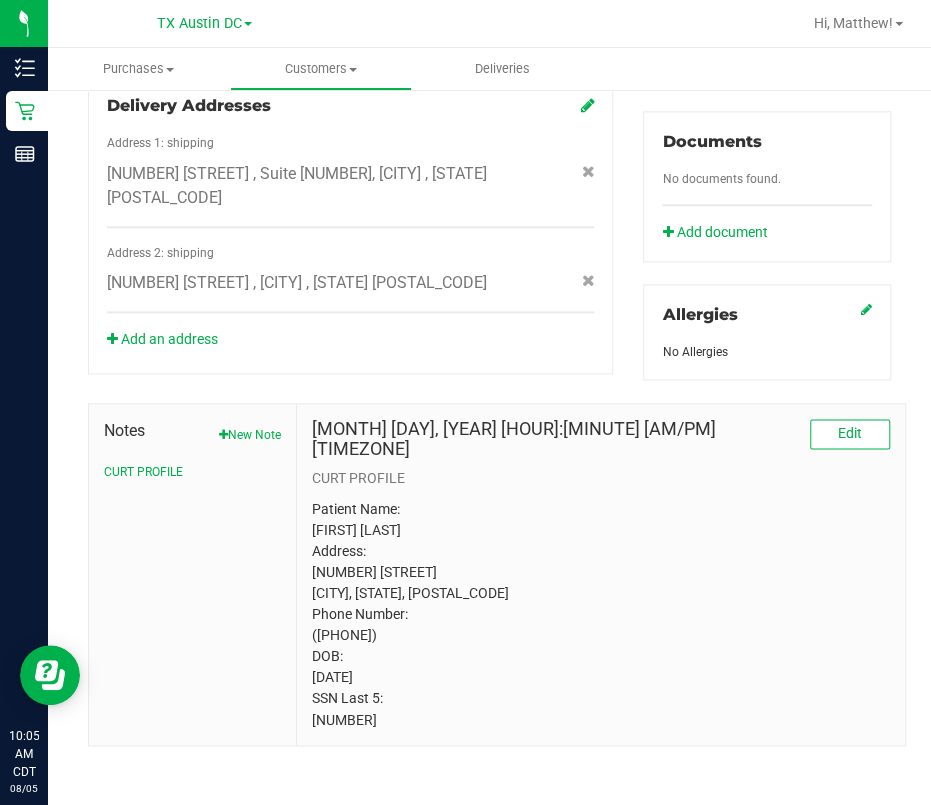 click on "[MONTH] [DAY], [YEAR] [HOUR]:[MINUTE] [AM/PM] [TIMEZONE]" at bounding box center (556, 439) 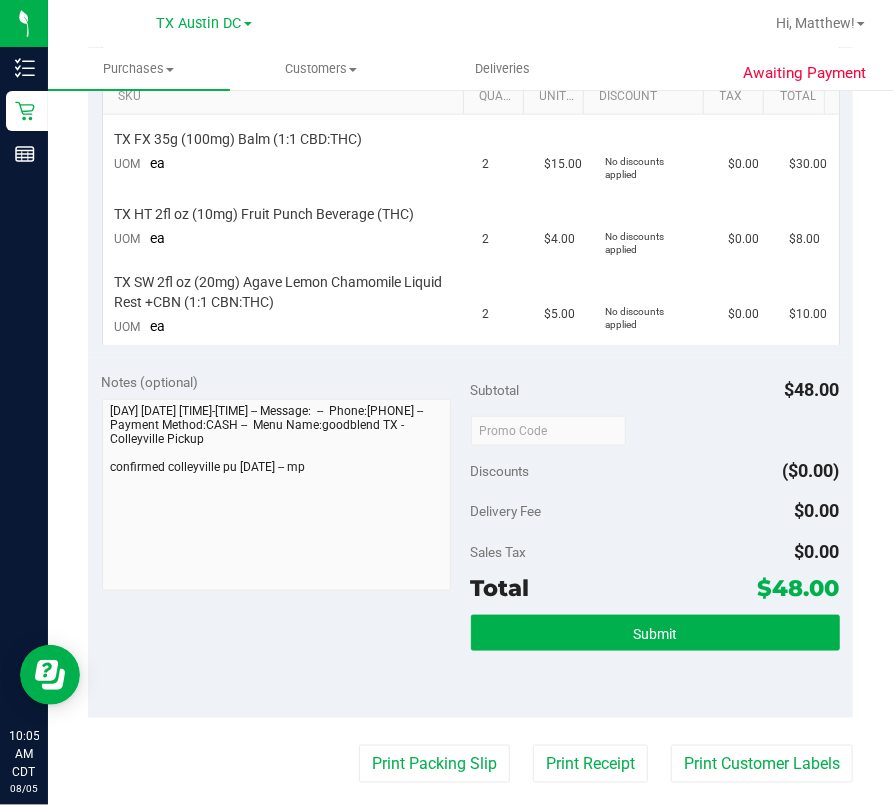 scroll, scrollTop: 666, scrollLeft: 0, axis: vertical 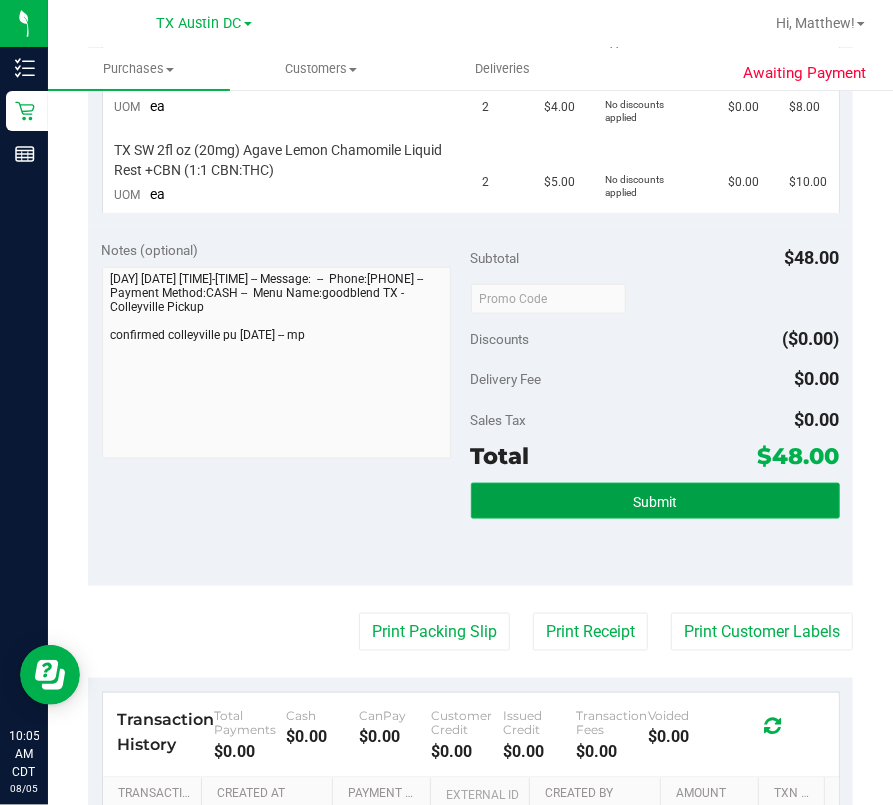 click on "Submit" at bounding box center (655, 502) 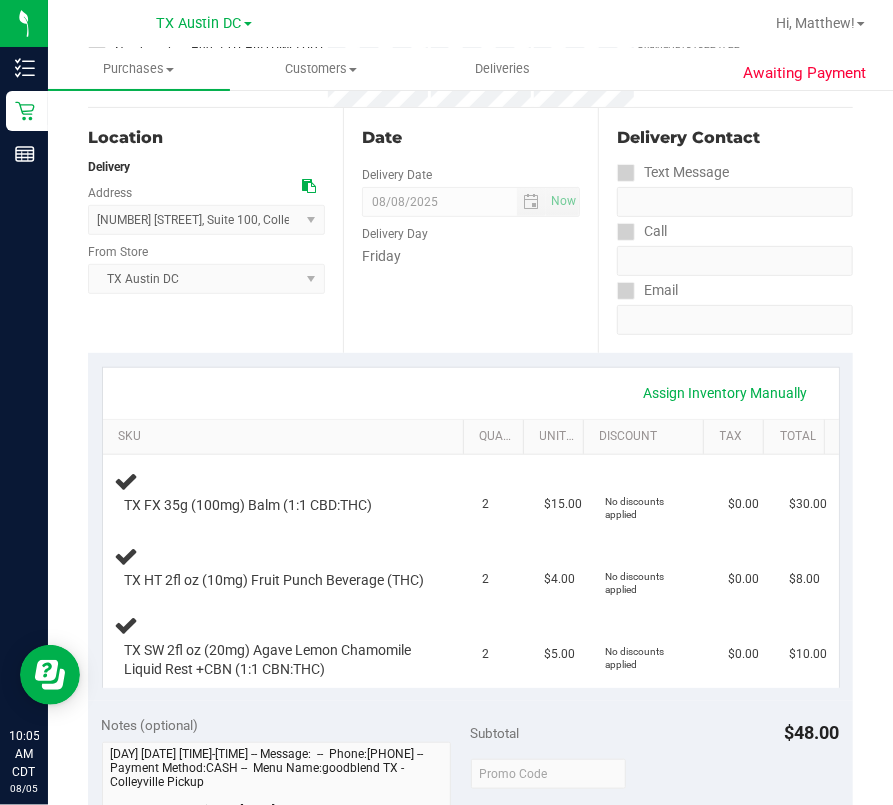scroll, scrollTop: 533, scrollLeft: 0, axis: vertical 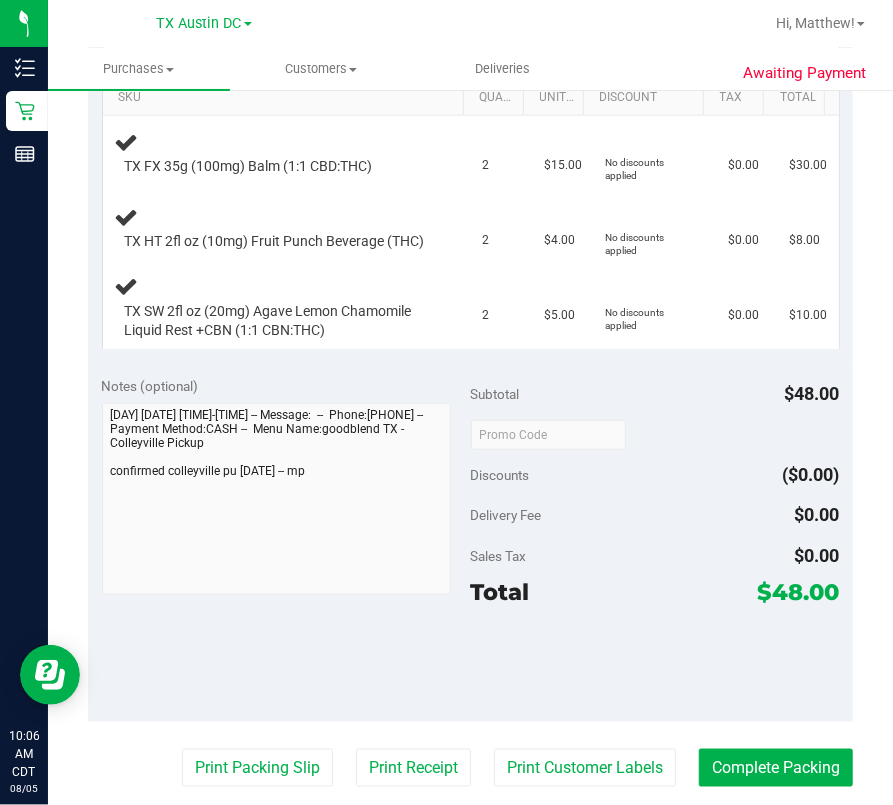 click on "Sales Tax
$0.00" at bounding box center [655, 556] 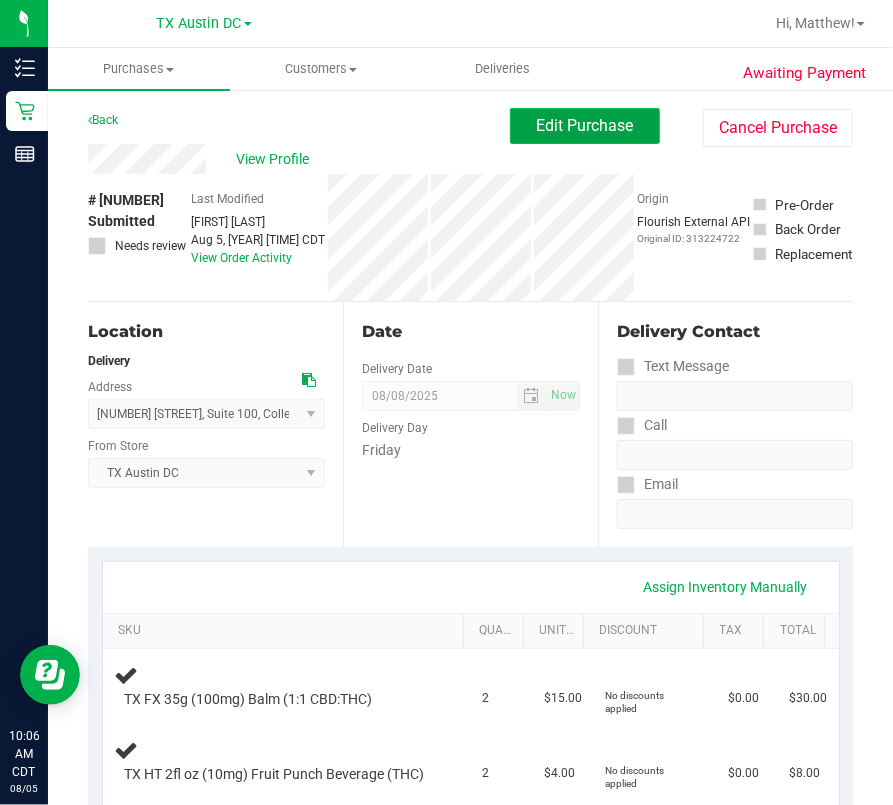 click on "Edit Purchase" at bounding box center (585, 125) 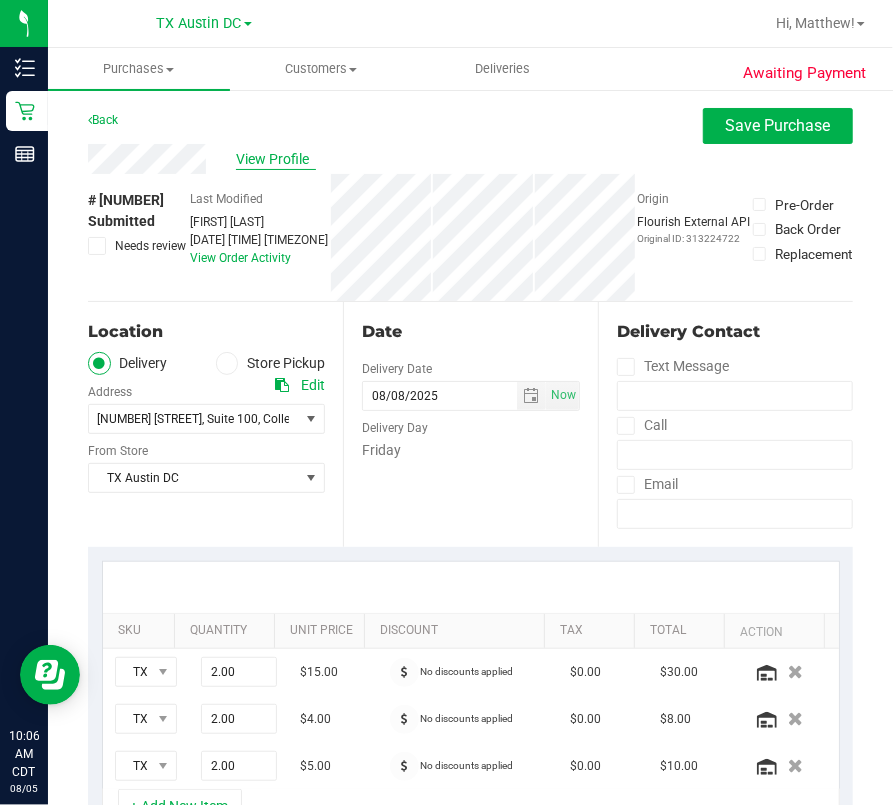 click on "View Profile" at bounding box center [276, 159] 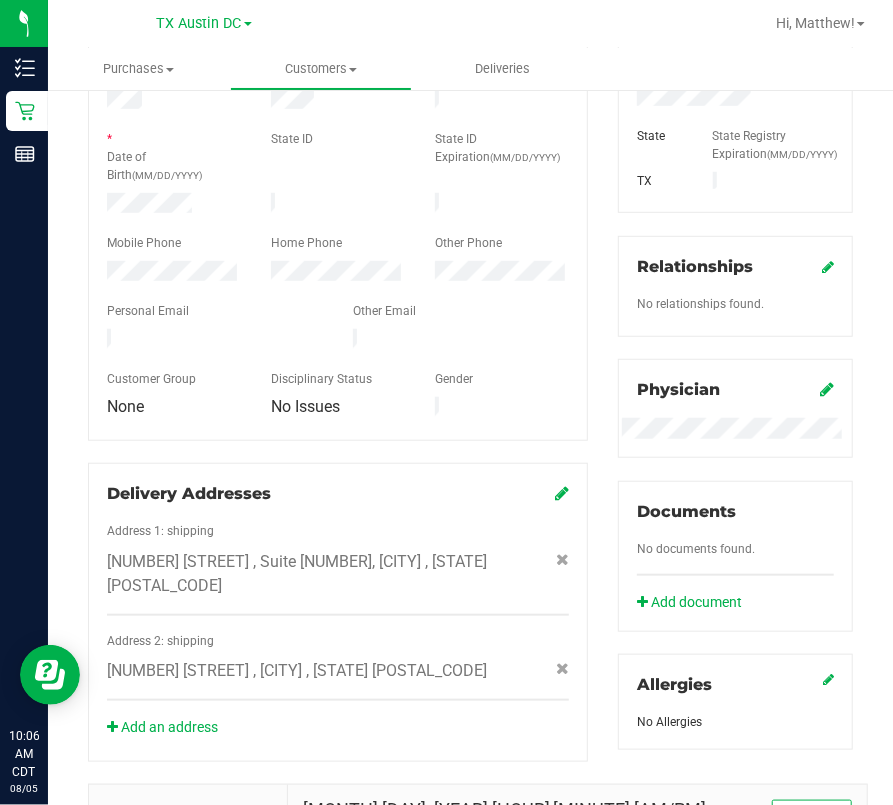 scroll, scrollTop: 533, scrollLeft: 0, axis: vertical 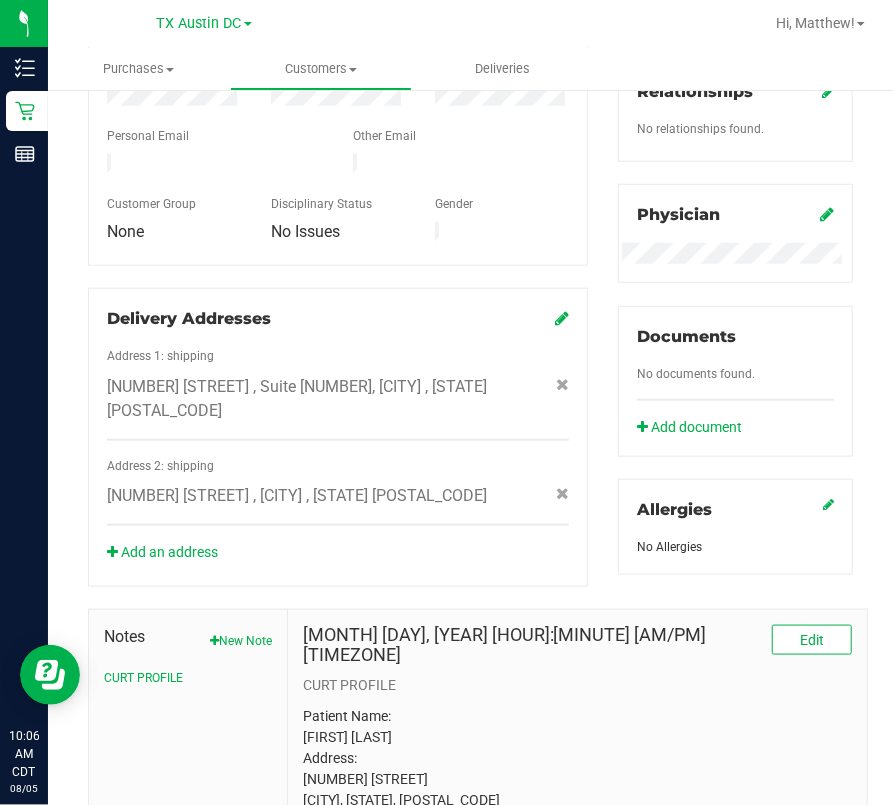 click on "Personal Email" at bounding box center (148, 136) 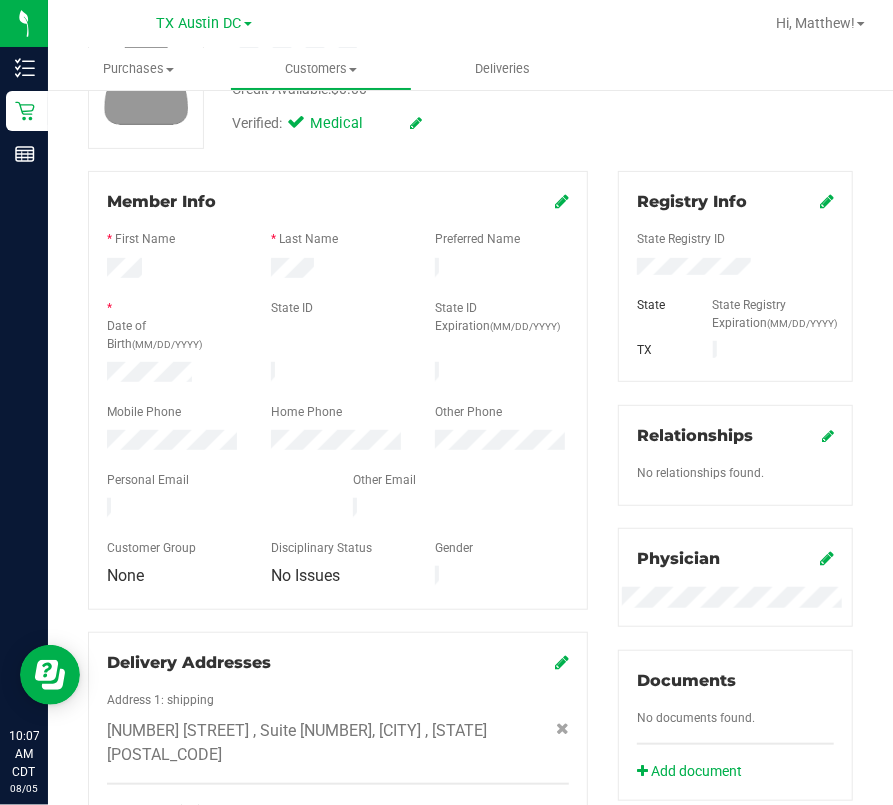 scroll, scrollTop: 0, scrollLeft: 0, axis: both 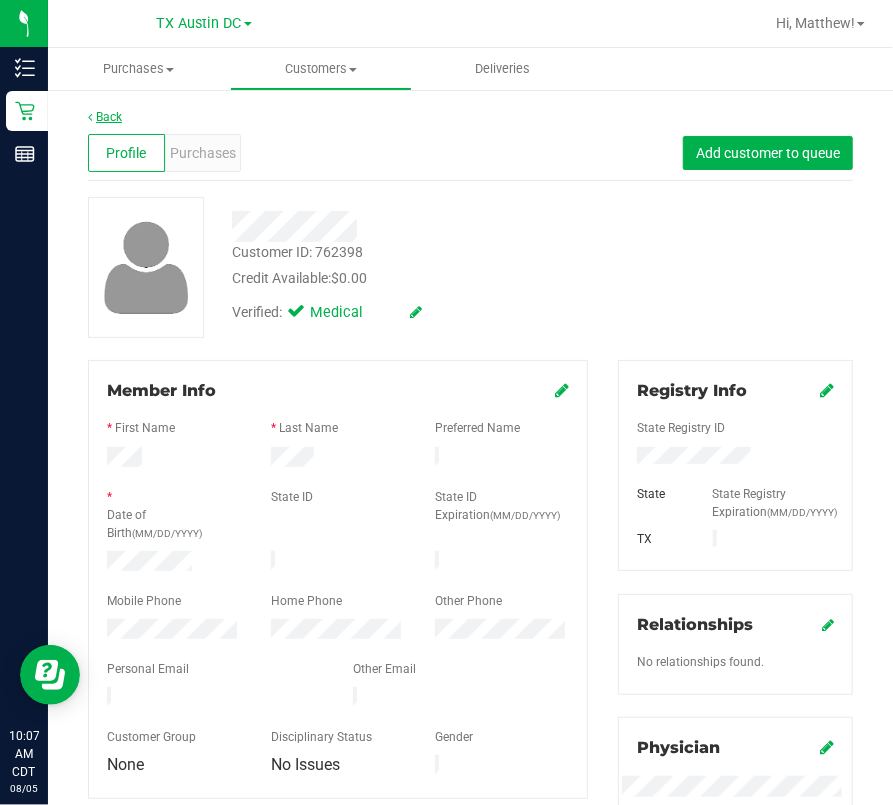 click on "Back" at bounding box center (105, 117) 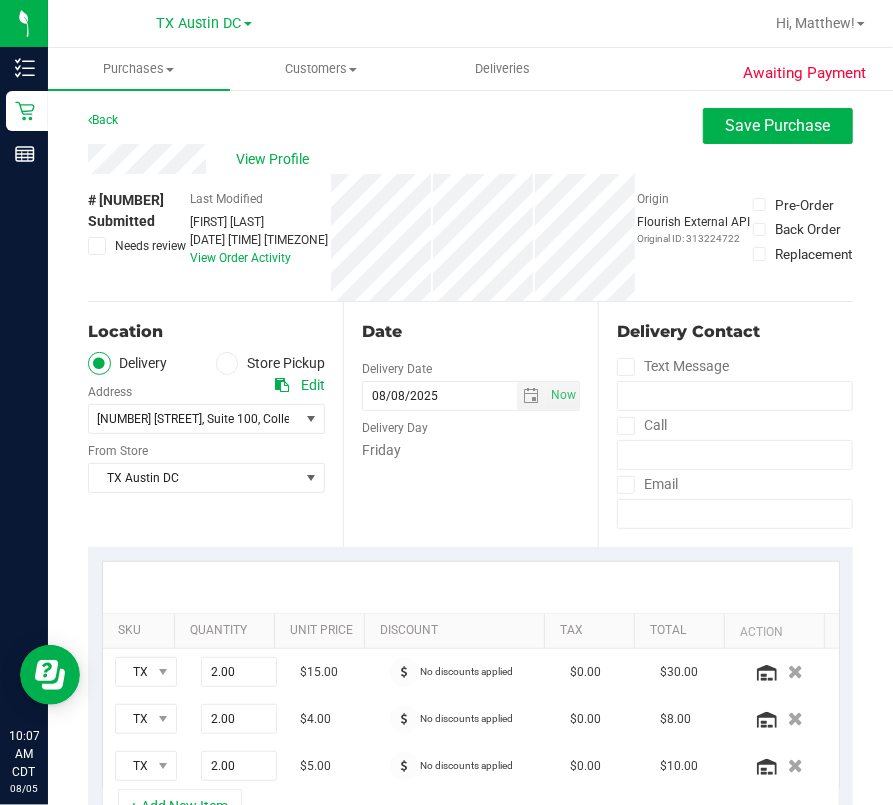 scroll, scrollTop: 400, scrollLeft: 0, axis: vertical 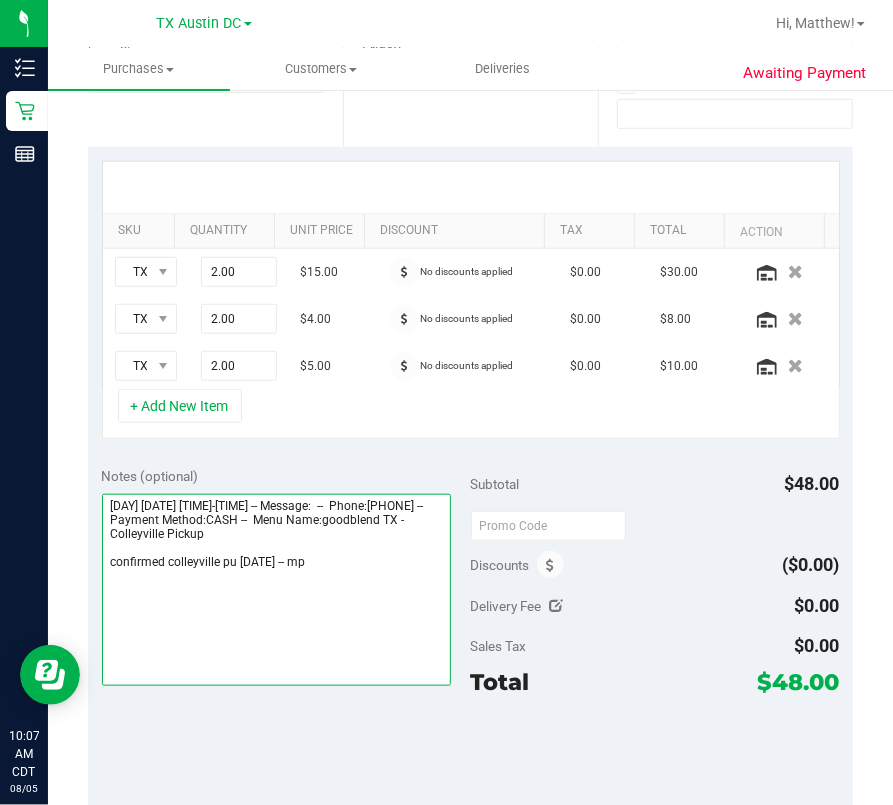 click at bounding box center (276, 590) 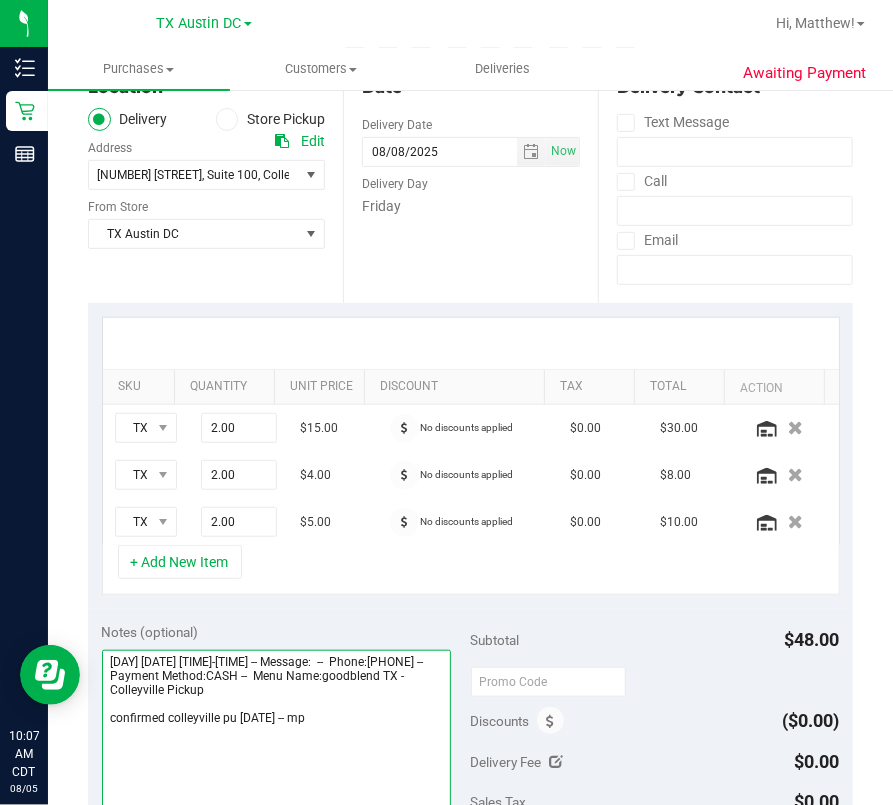 scroll, scrollTop: 0, scrollLeft: 0, axis: both 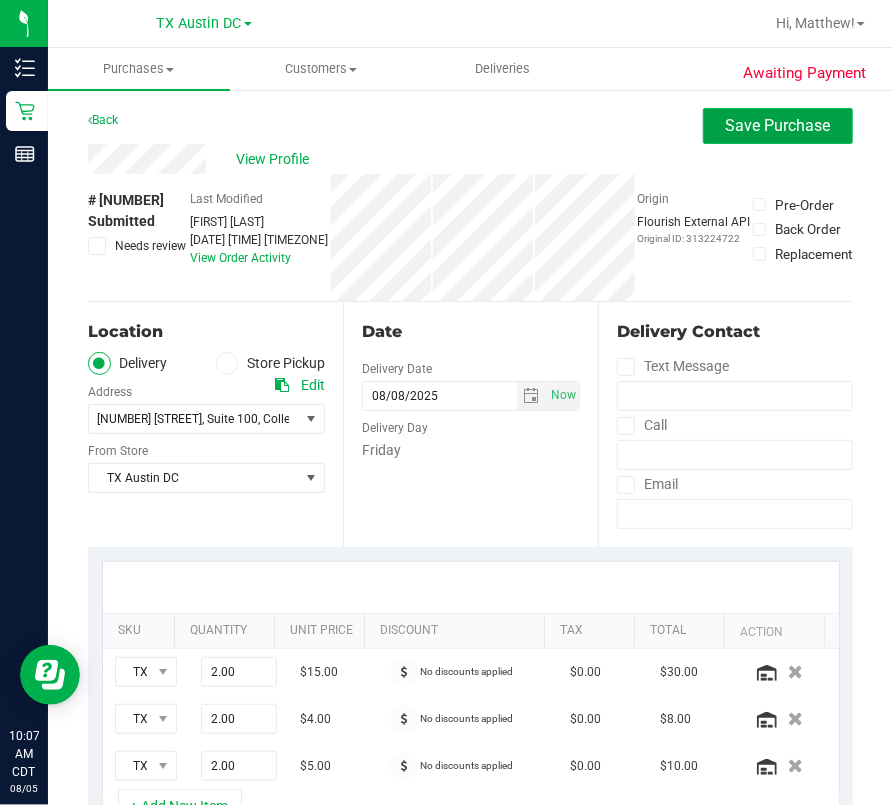 click on "Save Purchase" at bounding box center [778, 126] 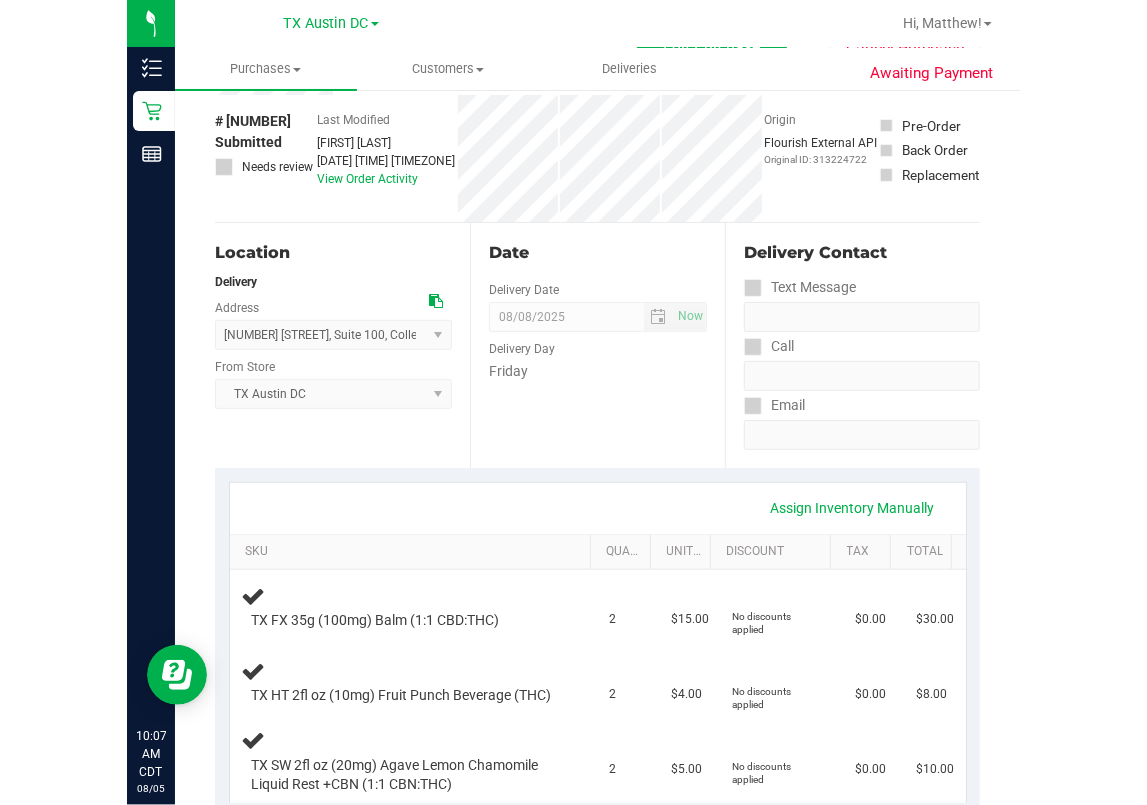 scroll, scrollTop: 0, scrollLeft: 0, axis: both 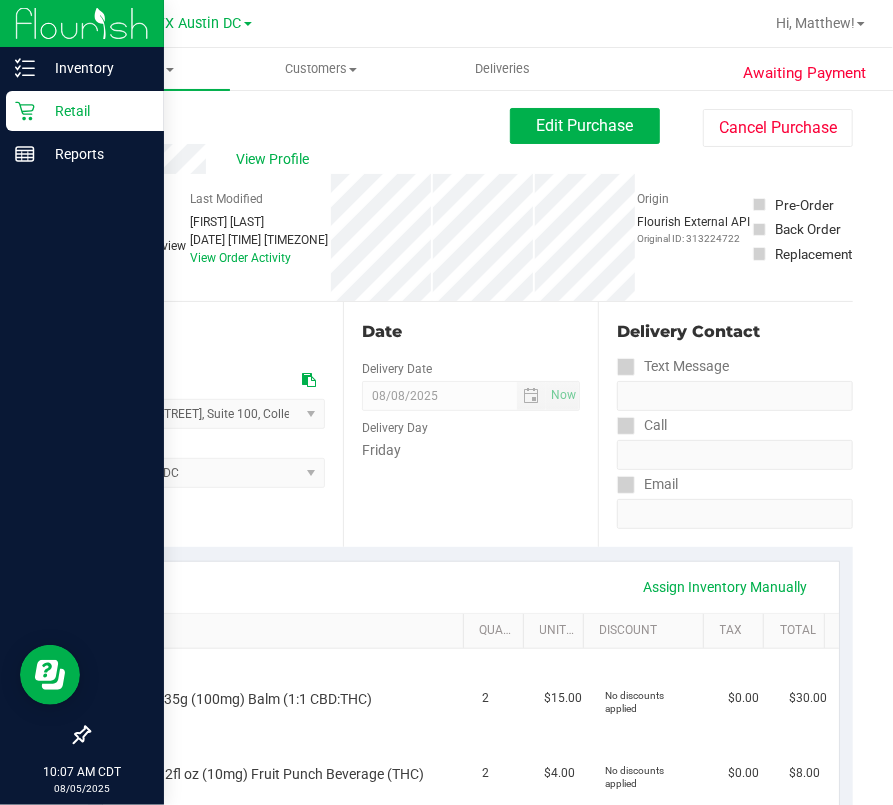click 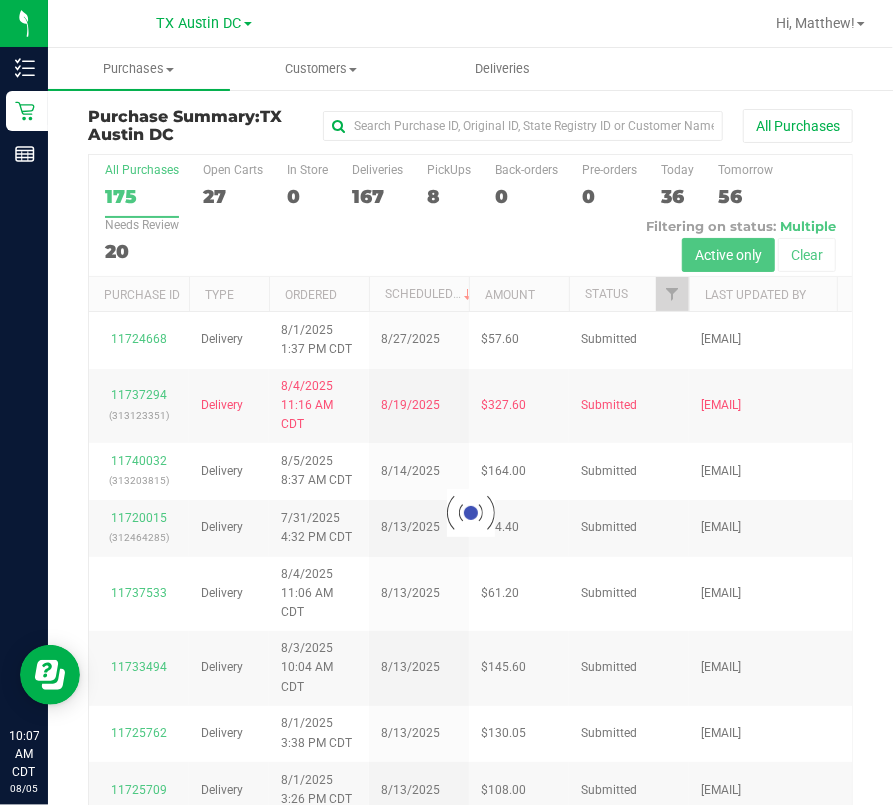 click at bounding box center [470, 513] 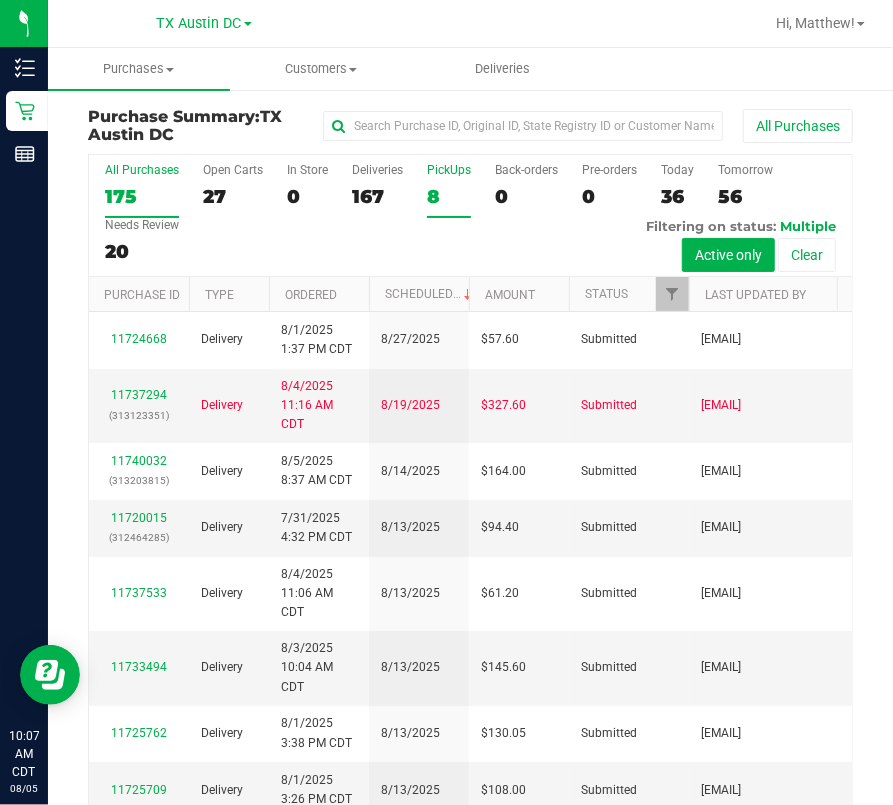 click on "8" at bounding box center [449, 196] 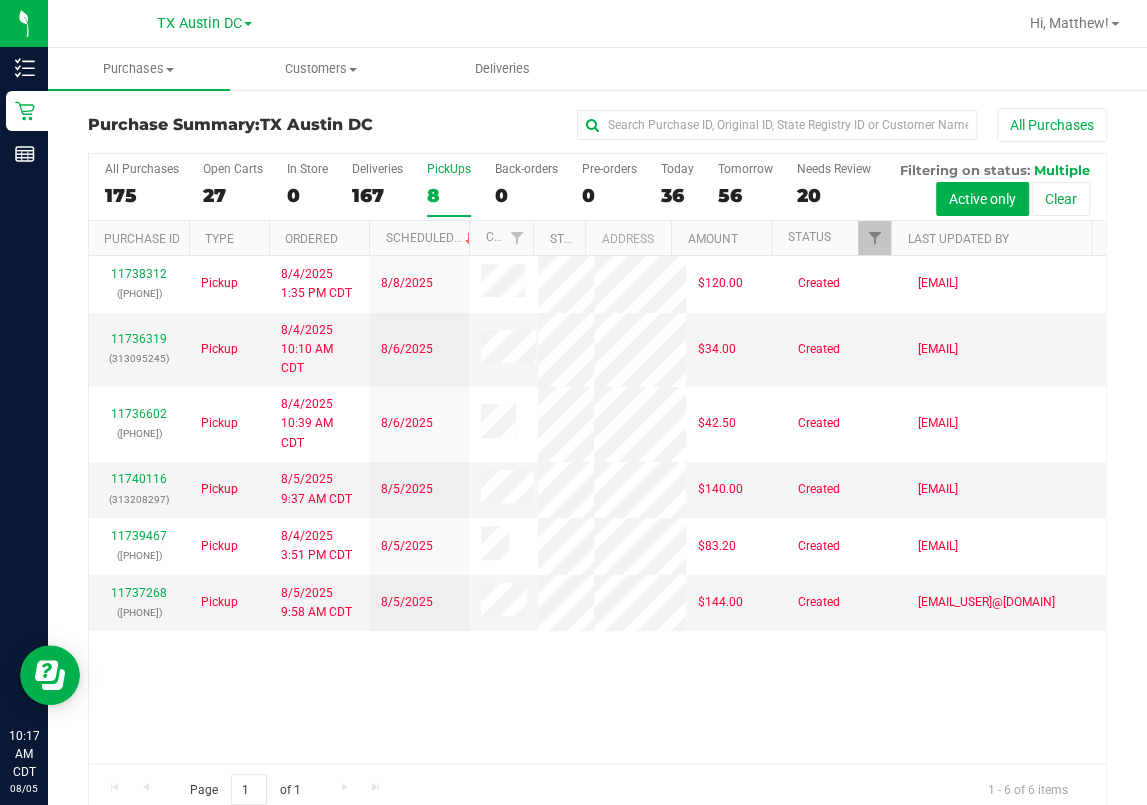 click on "PickUps" at bounding box center (449, 169) 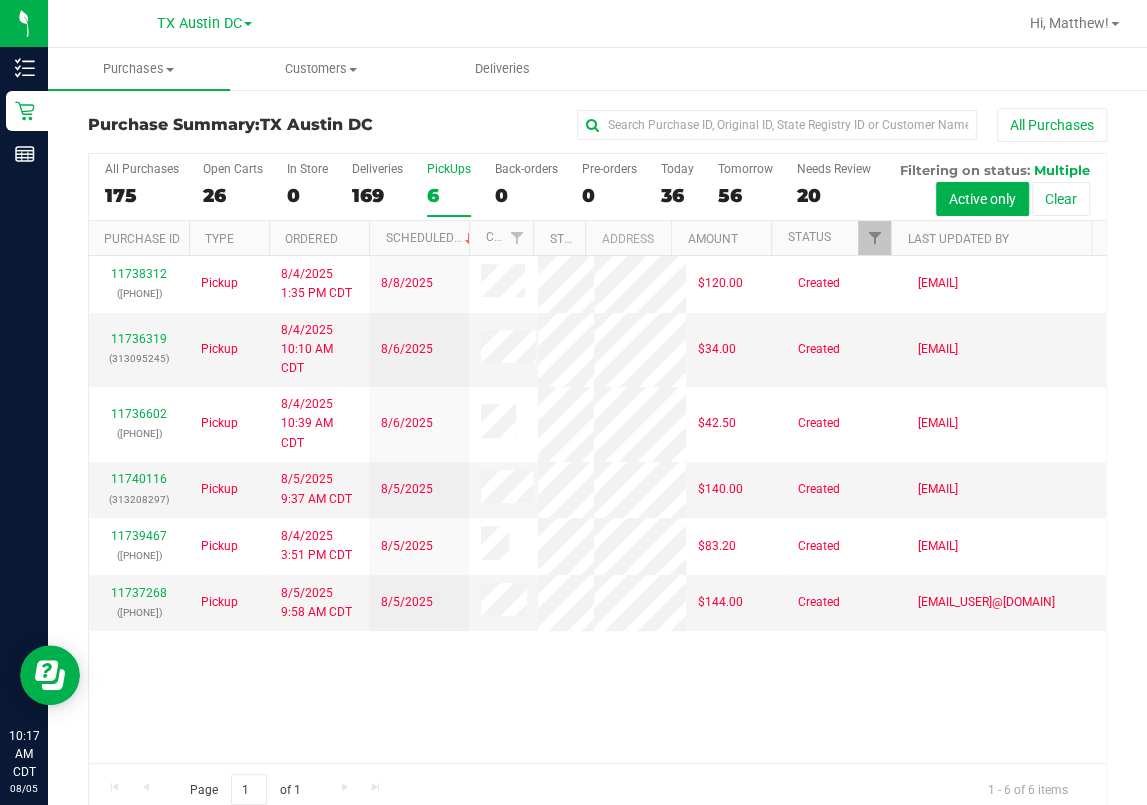 scroll, scrollTop: 0, scrollLeft: 0, axis: both 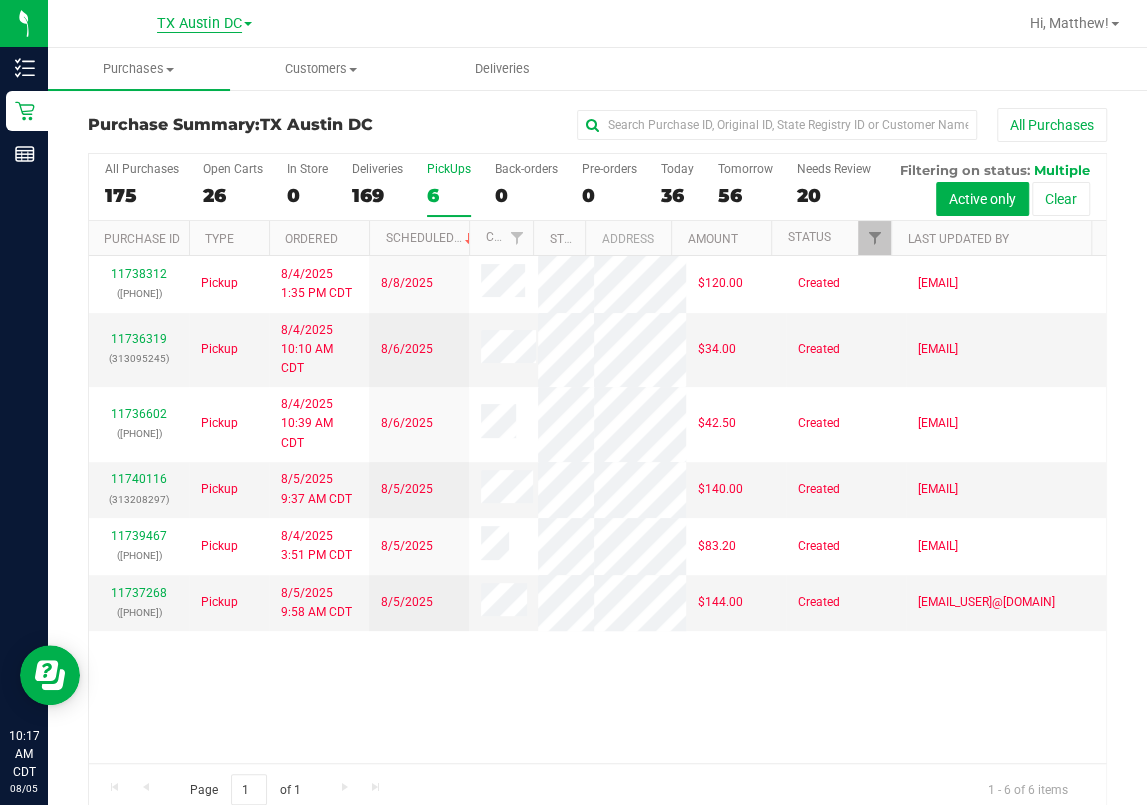click on "TX Austin DC" at bounding box center (199, 24) 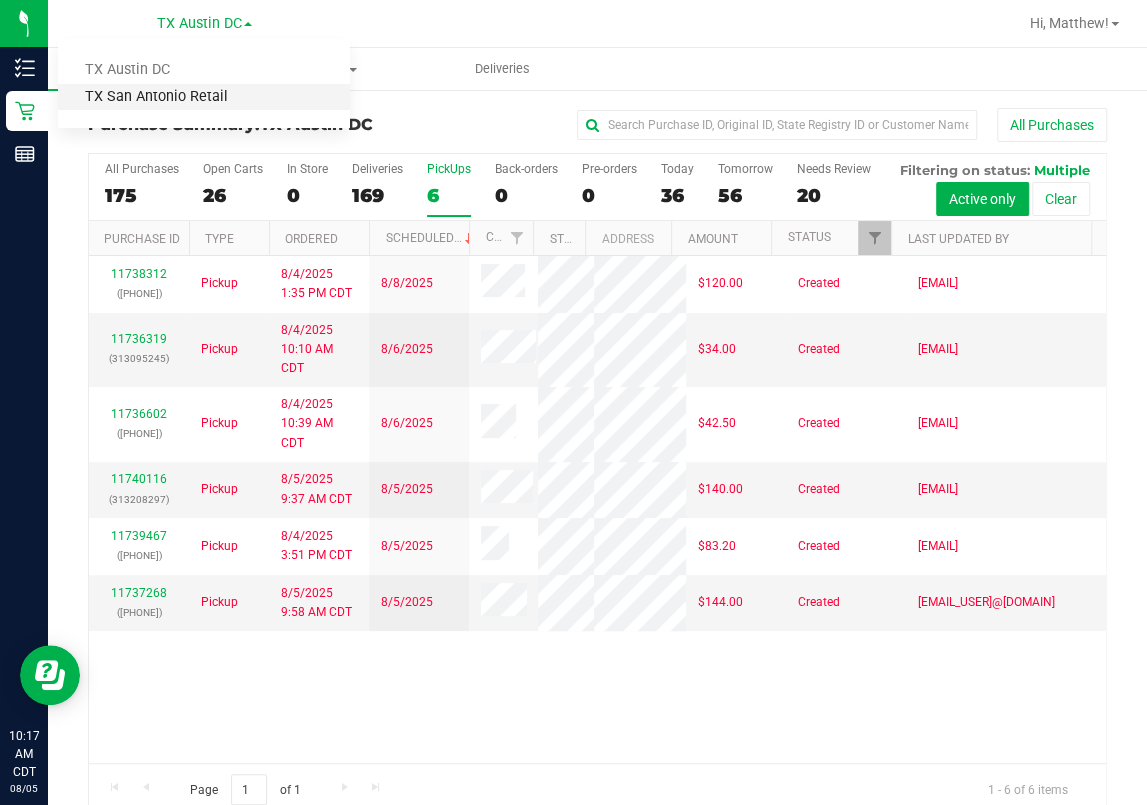 click on "TX San Antonio Retail" at bounding box center [204, 97] 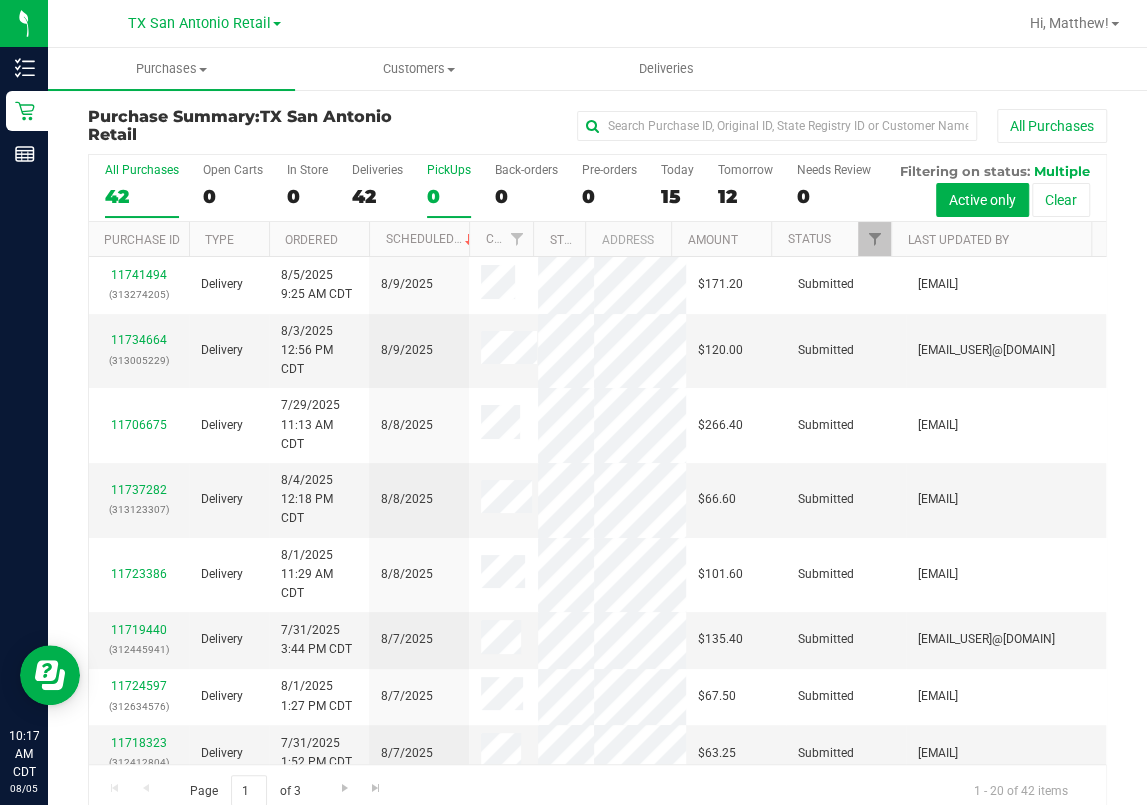 click on "0" at bounding box center (449, 196) 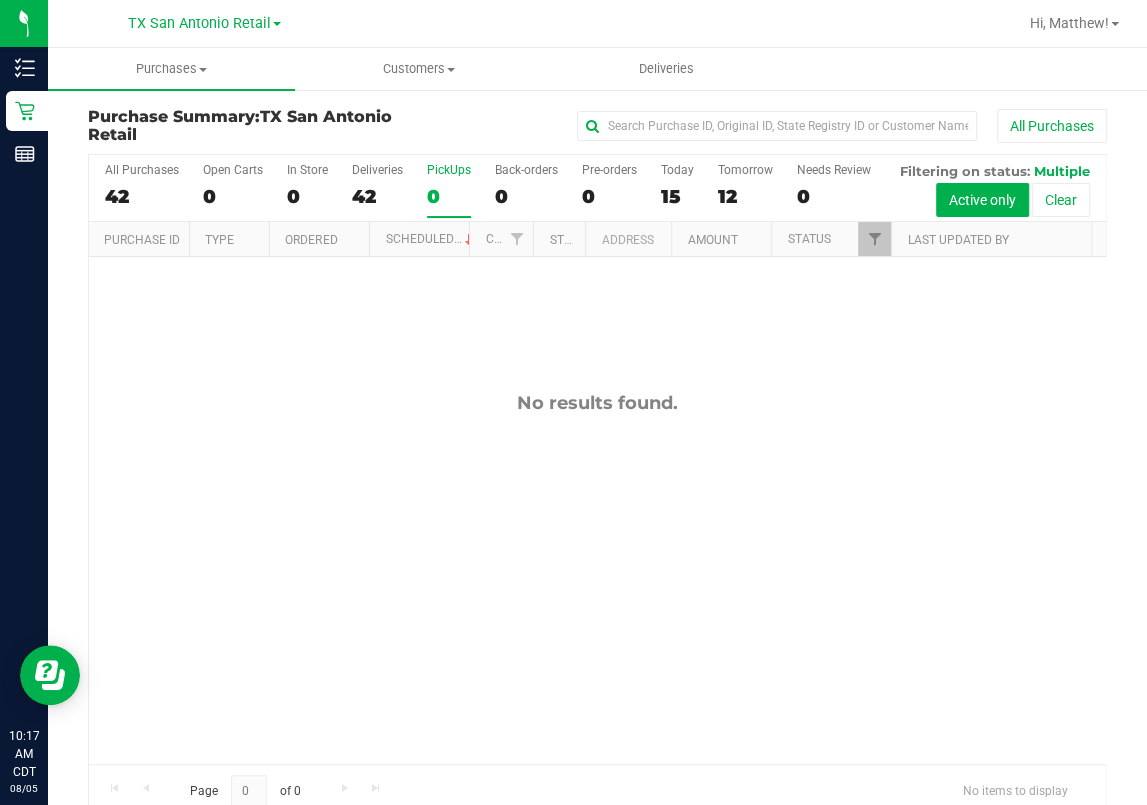 click on "No results found." at bounding box center (597, 578) 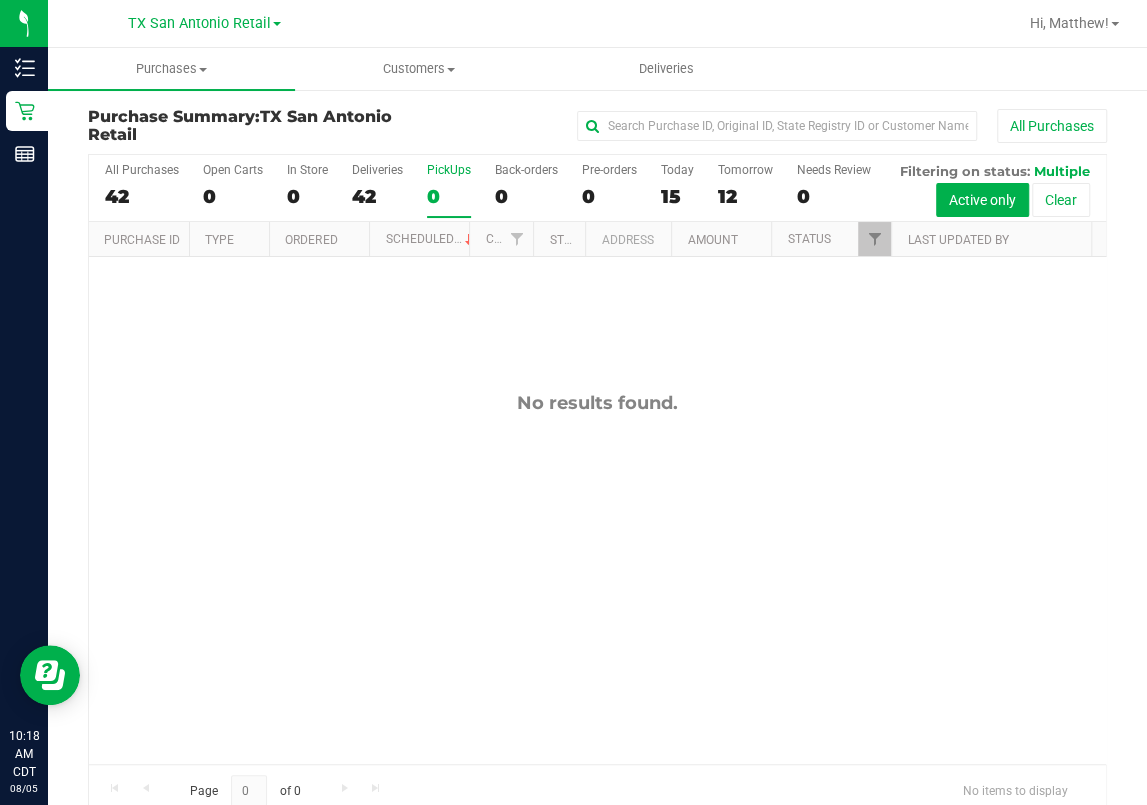 click on "No results found." at bounding box center [597, 578] 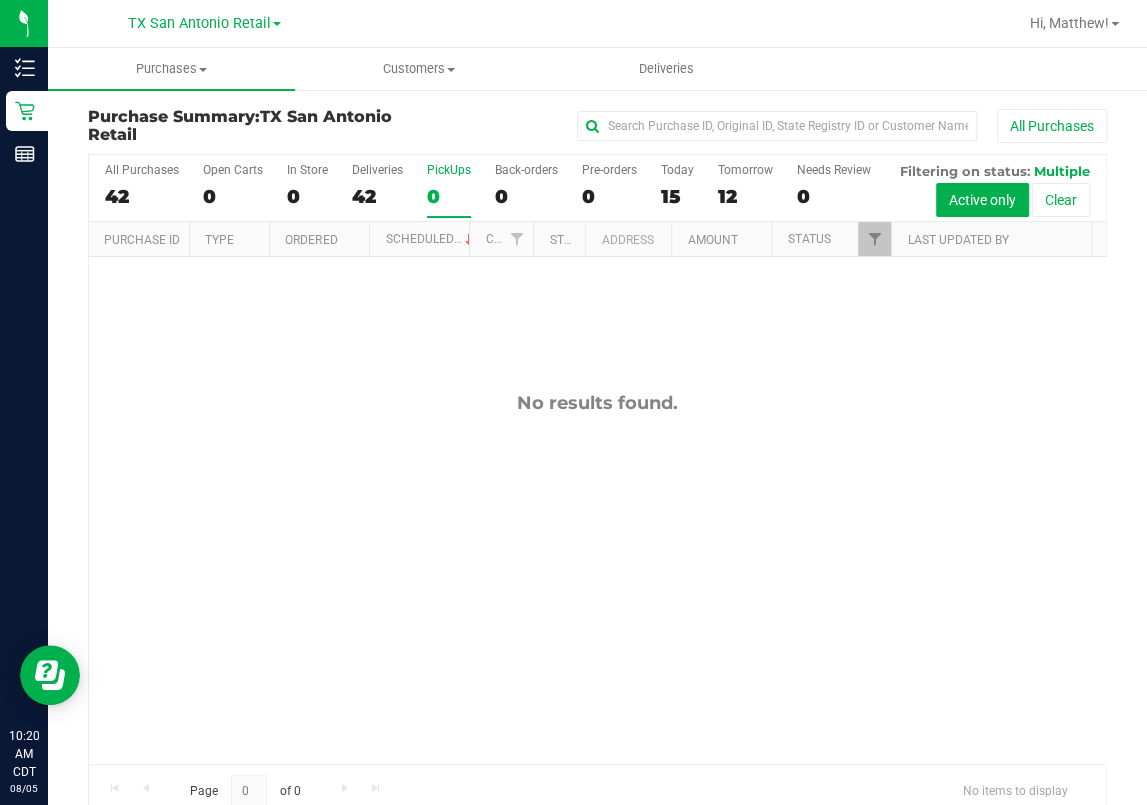 click on "No results found." at bounding box center (597, 578) 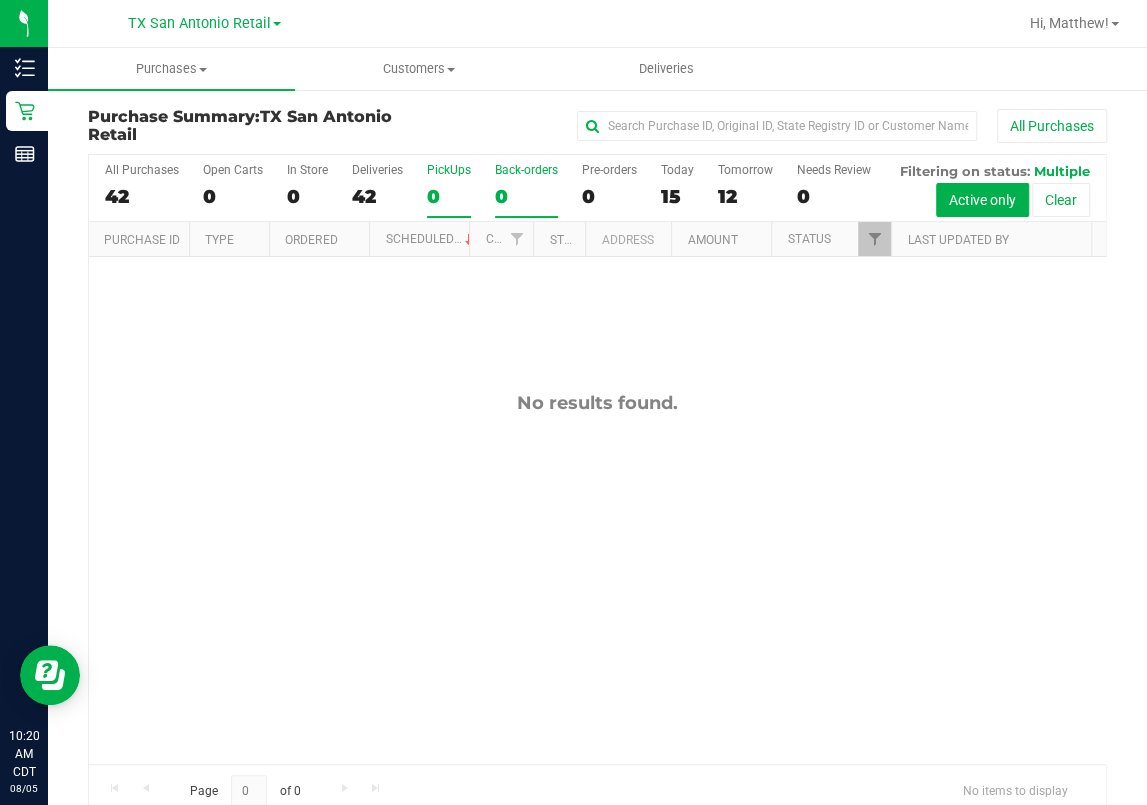 click on "Back-orders" at bounding box center [526, 170] 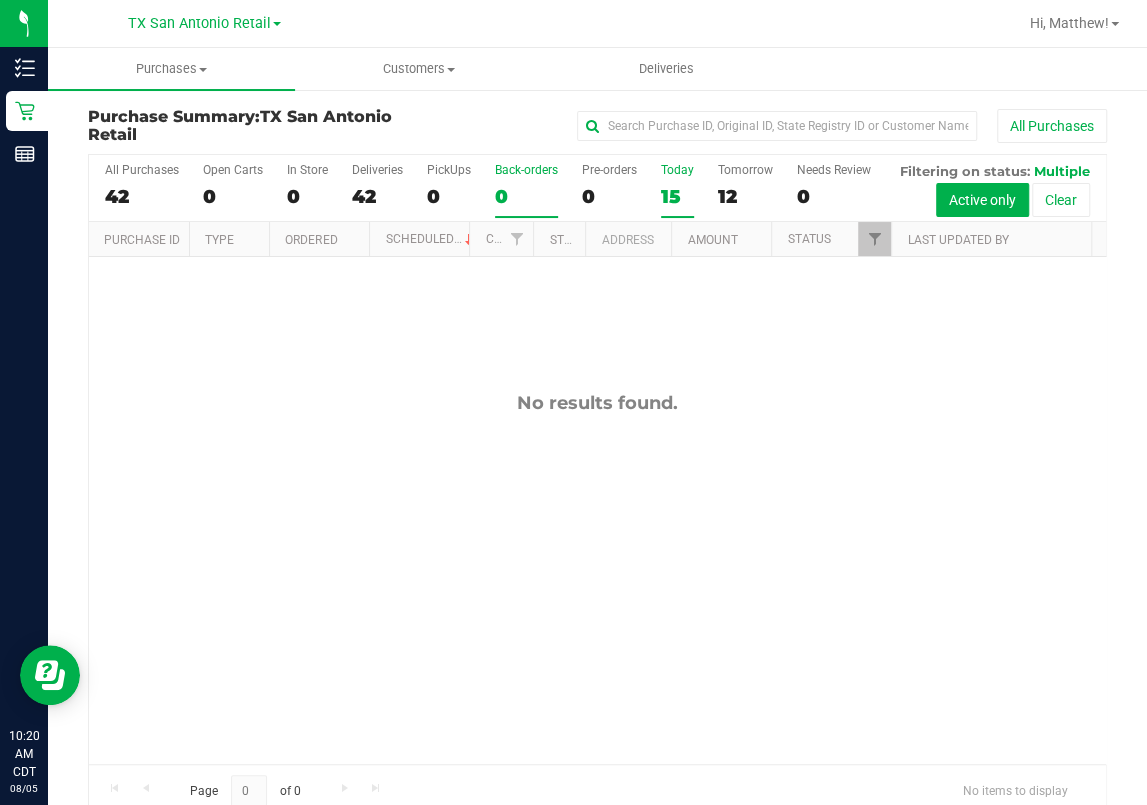 click on "15" at bounding box center (677, 196) 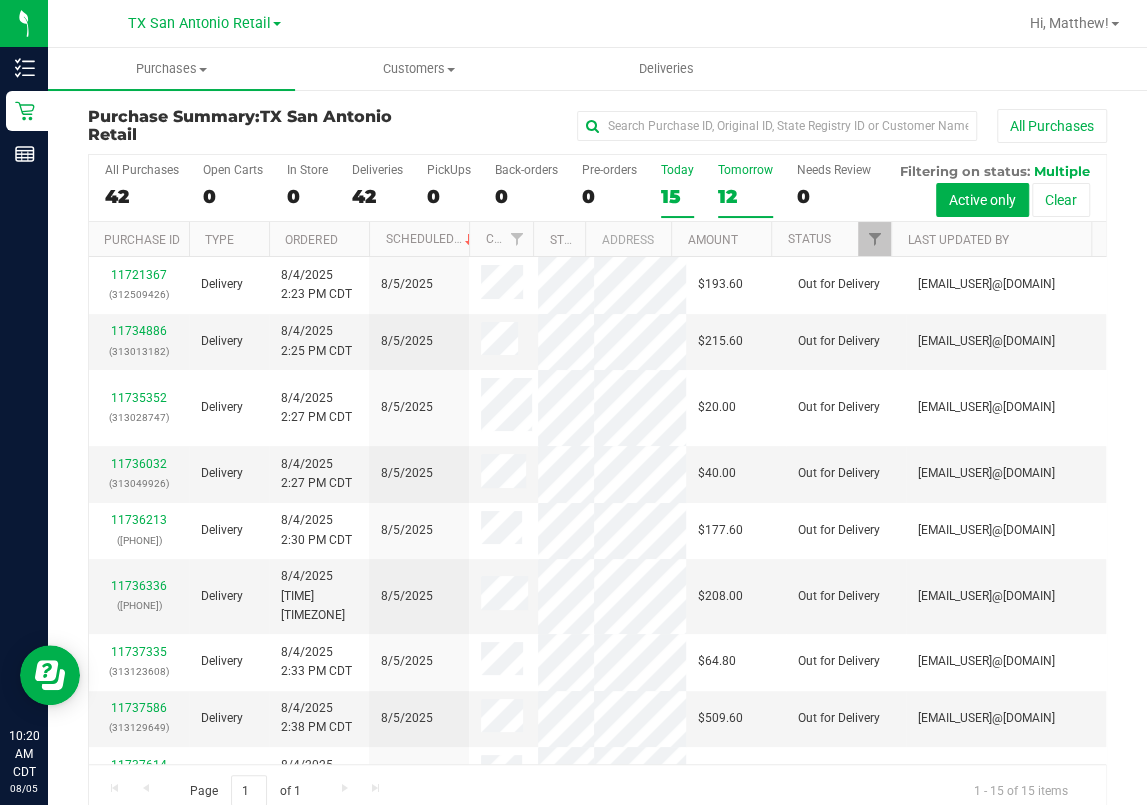 click on "12" at bounding box center (745, 196) 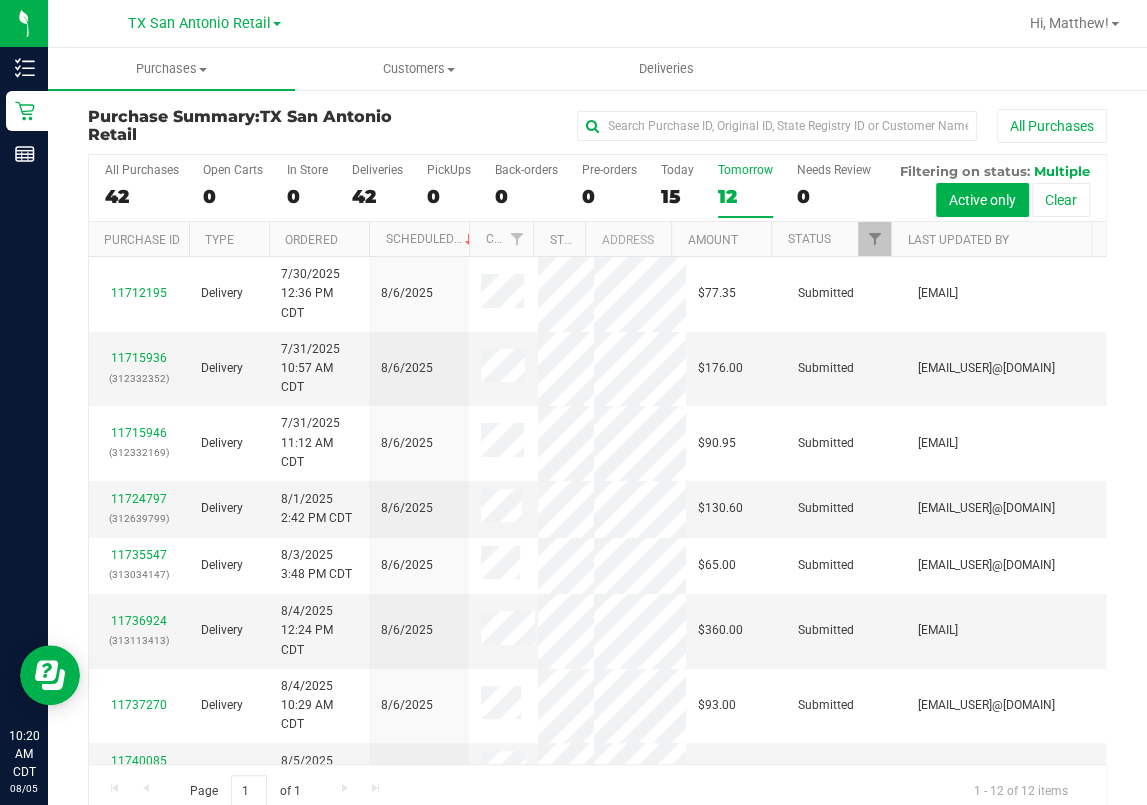 click on "All Purchases
42
Open Carts
0
In Store
0
Deliveries
42
PickUps
0
Back-orders
0
Pre-orders
0
Today
15
Tomorrow
12" at bounding box center [597, 188] 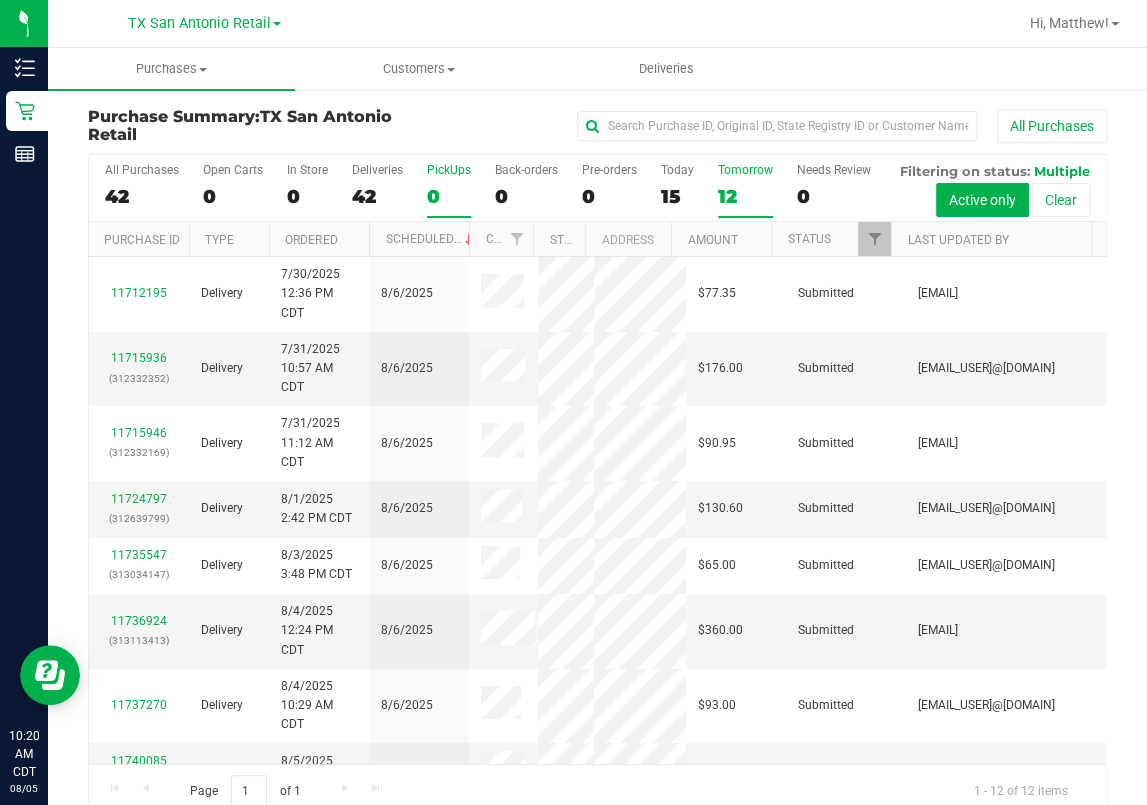 click on "0" at bounding box center [449, 196] 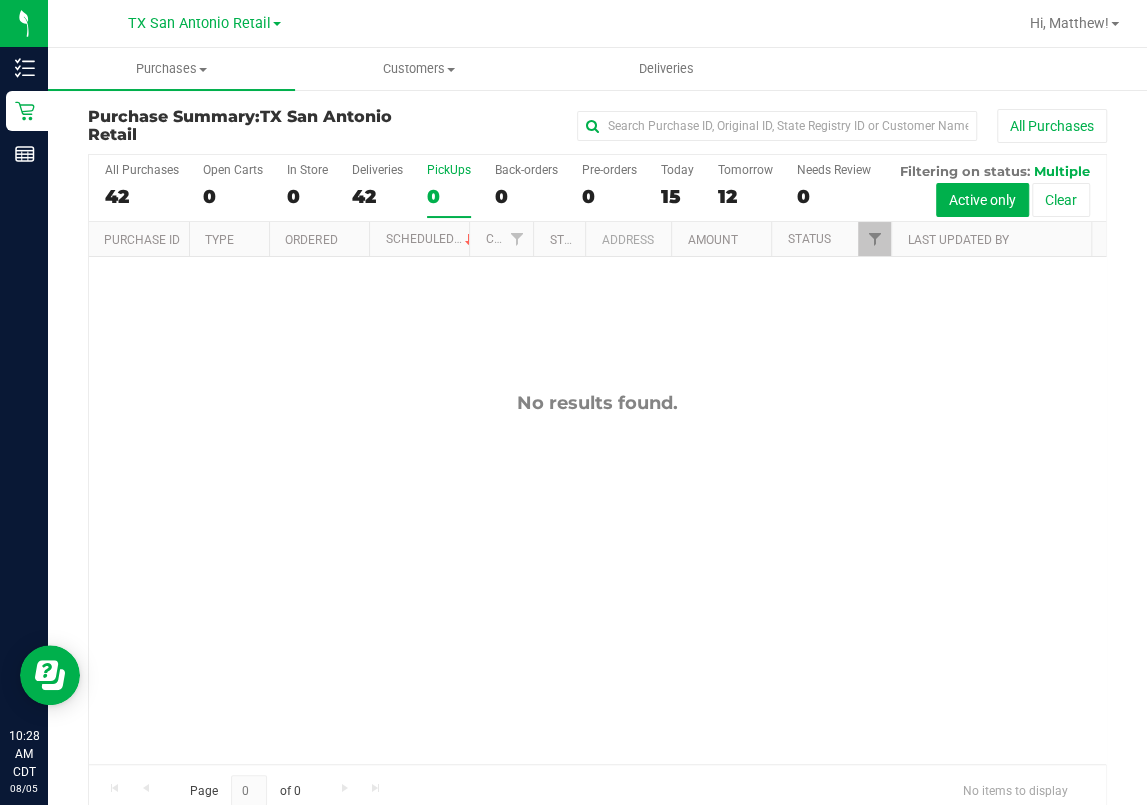 click on "No results found." at bounding box center (597, 578) 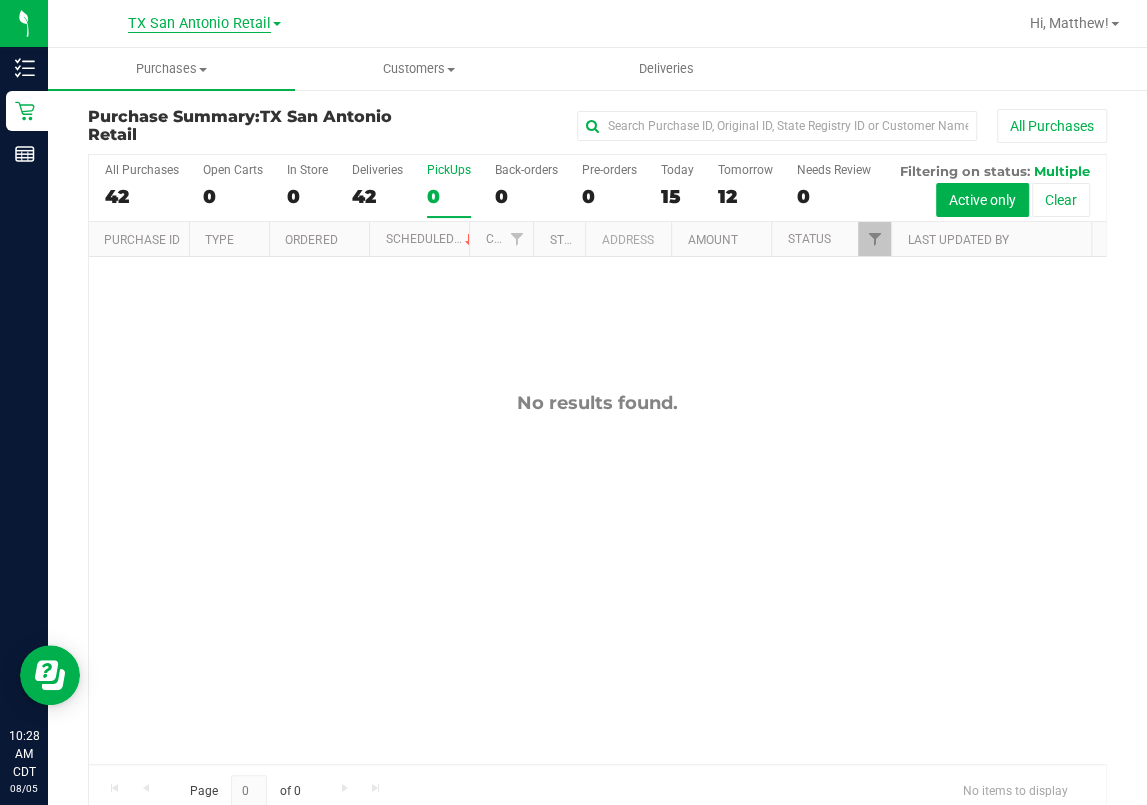 click on "TX San Antonio Retail" at bounding box center (199, 24) 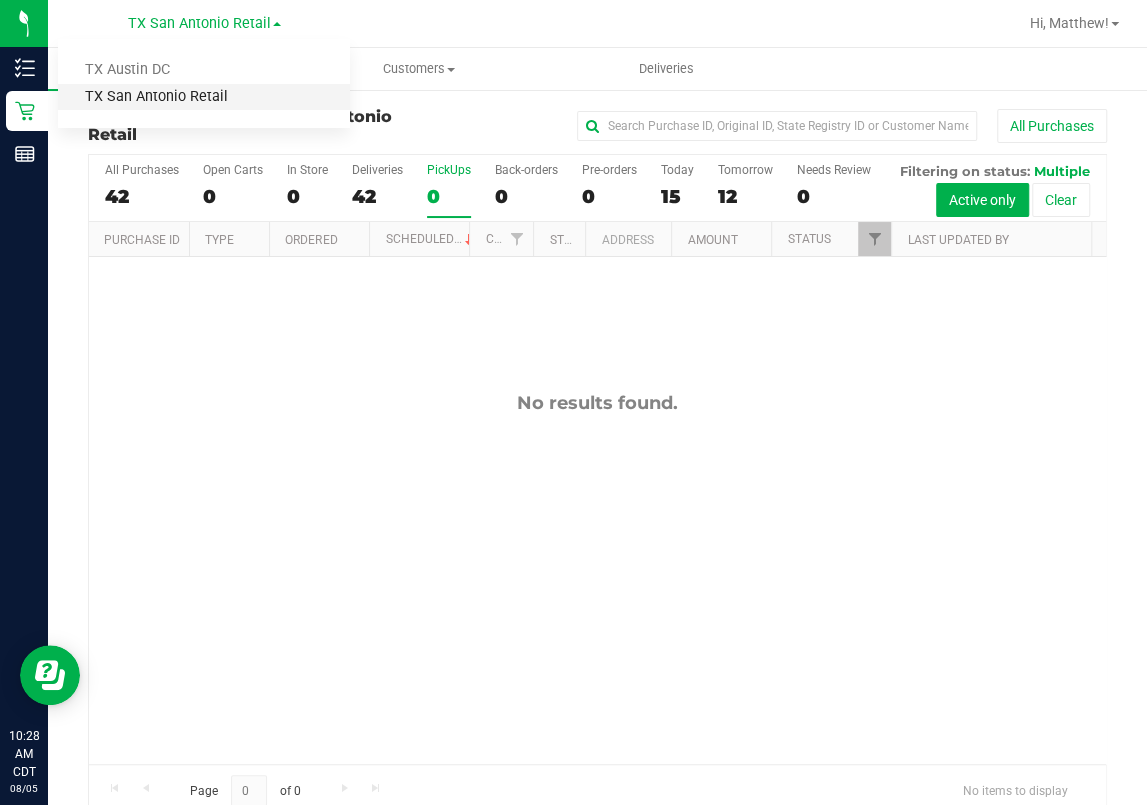 click on "TX San Antonio Retail" at bounding box center [204, 97] 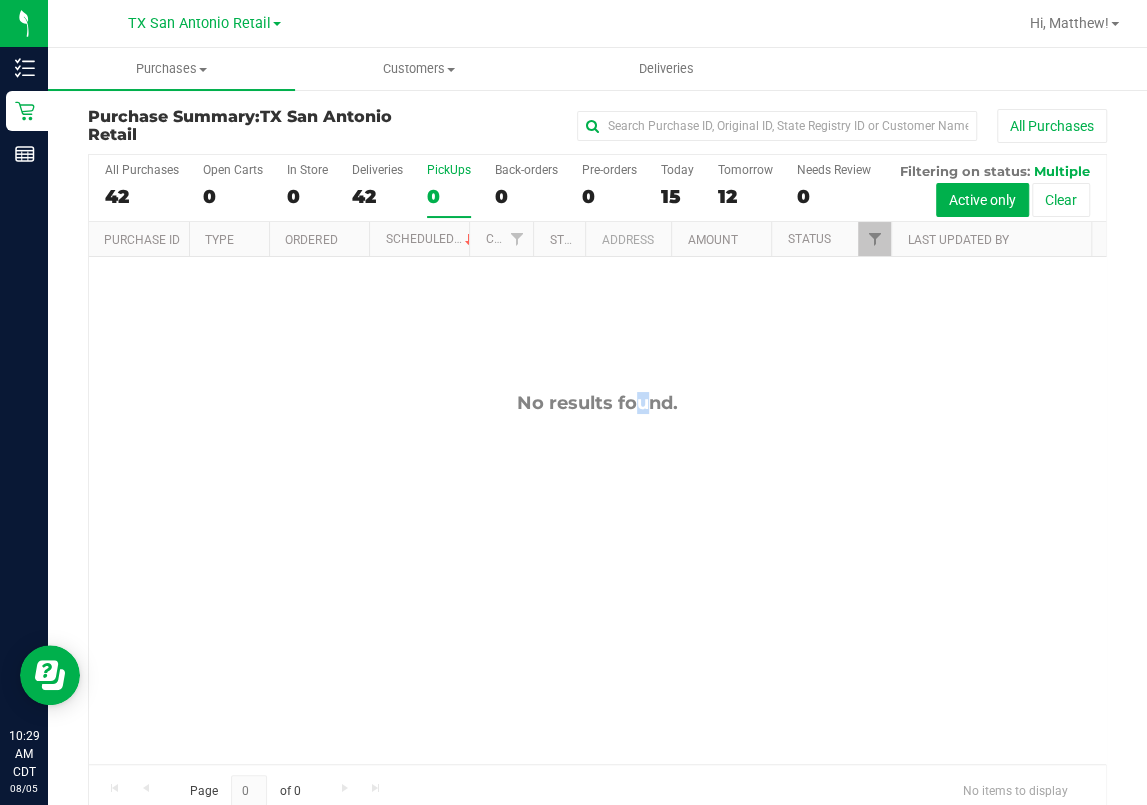 click on "No results found." at bounding box center (597, 578) 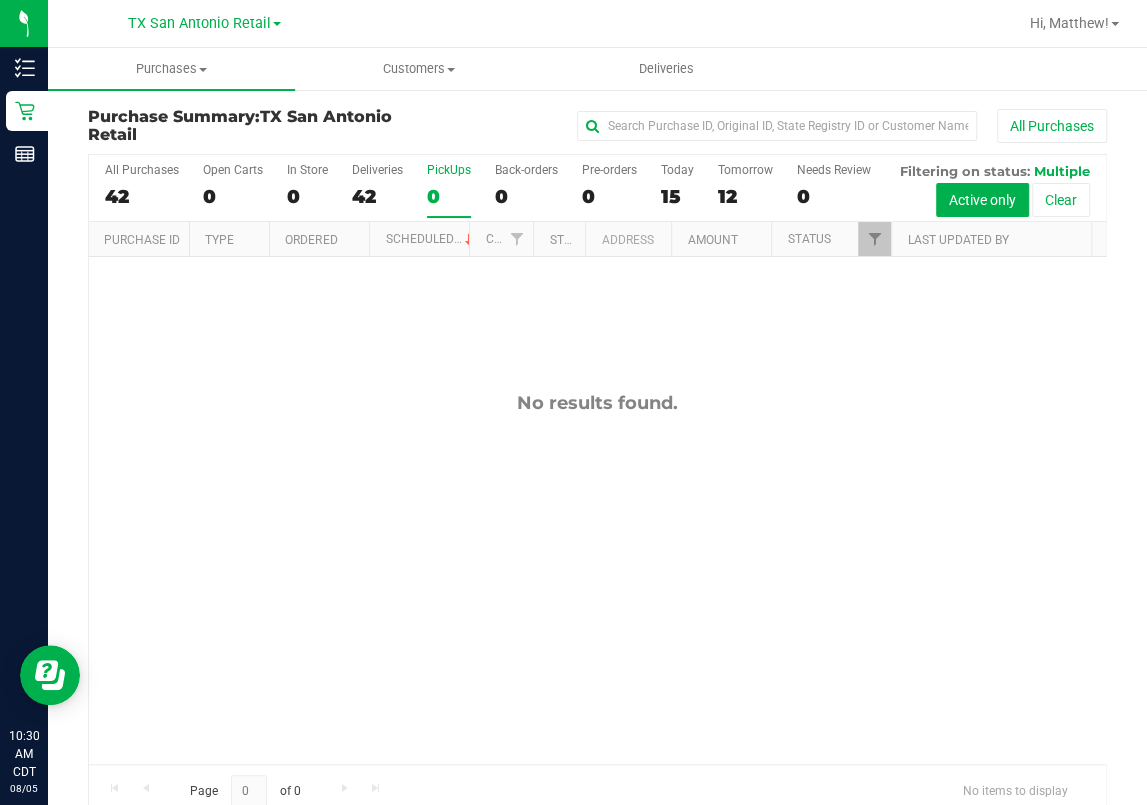 click on "[STATE] [CITY] Retail    [STATE] [CITY] DC   [STATE] [CITY] Retail" at bounding box center (204, 23) 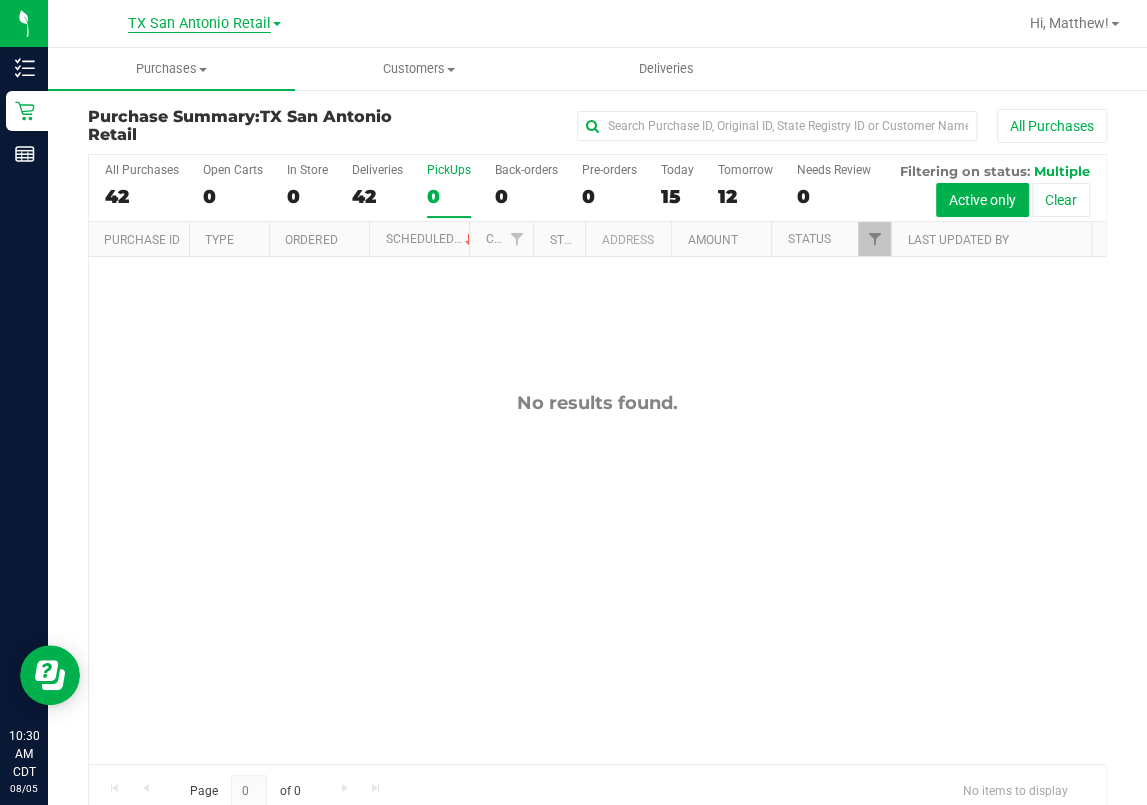 click on "TX San Antonio Retail" at bounding box center (199, 24) 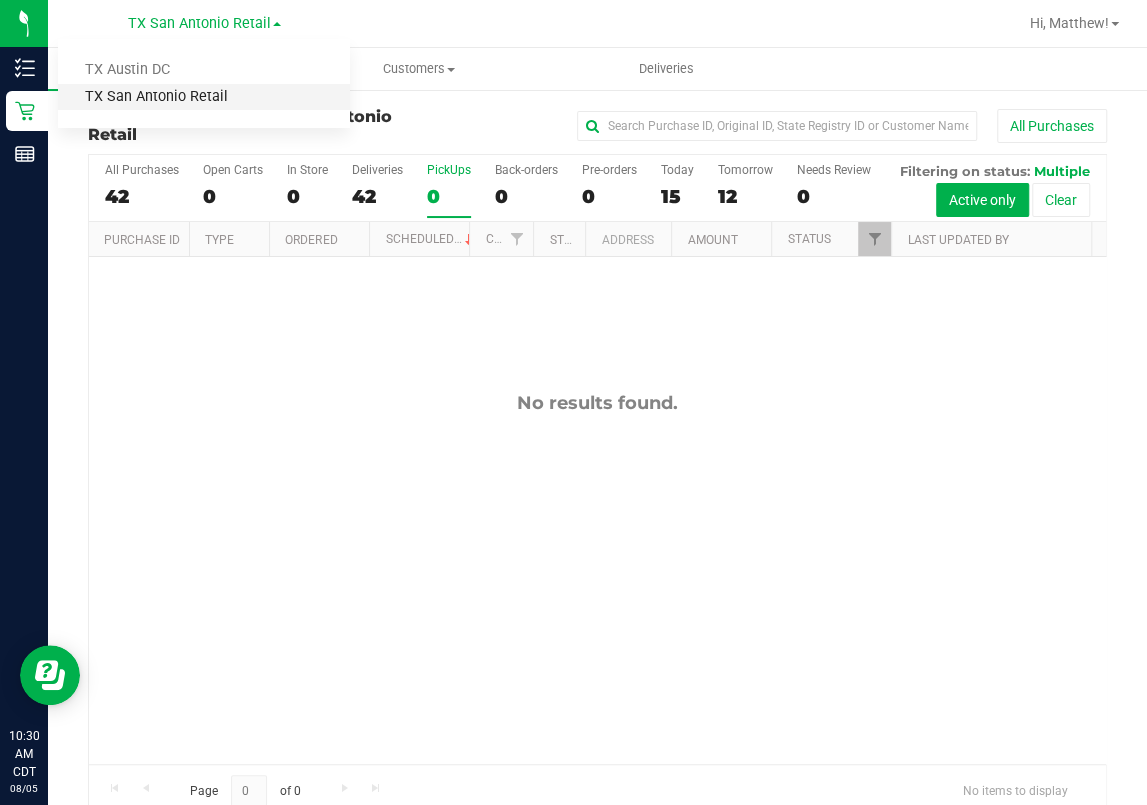 click on "TX San Antonio Retail" at bounding box center (204, 97) 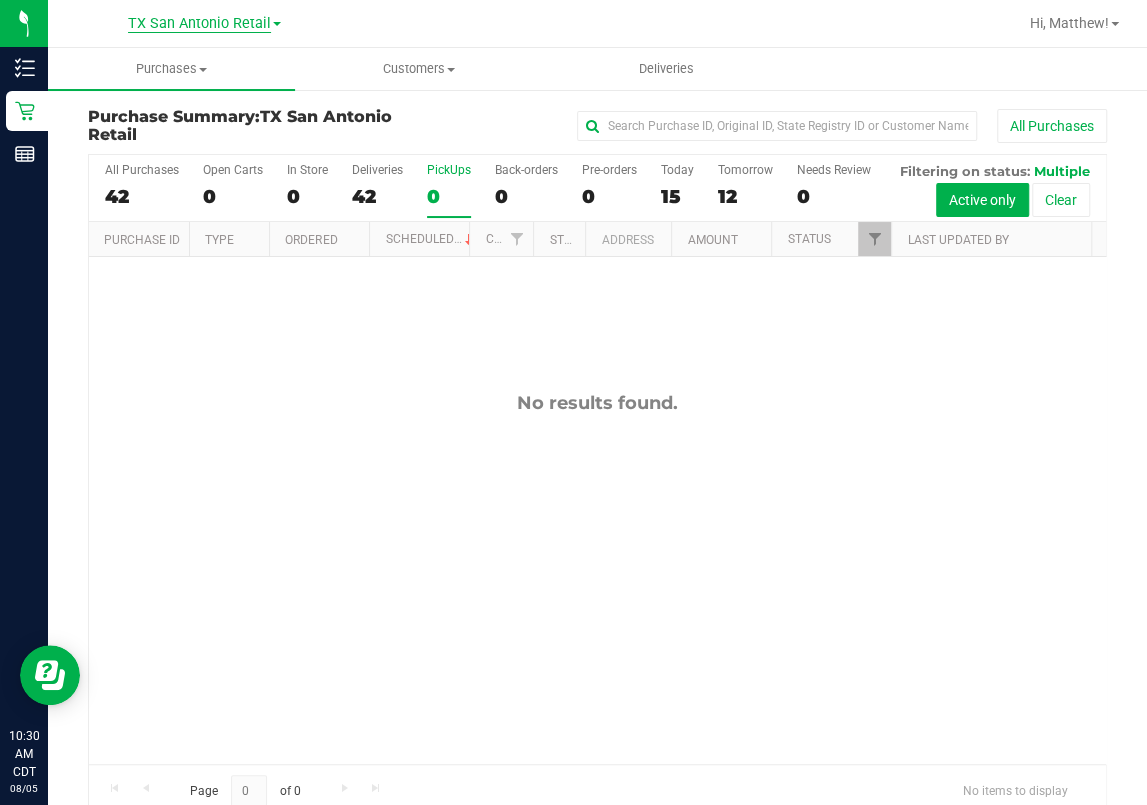 click on "TX San Antonio Retail" at bounding box center (199, 24) 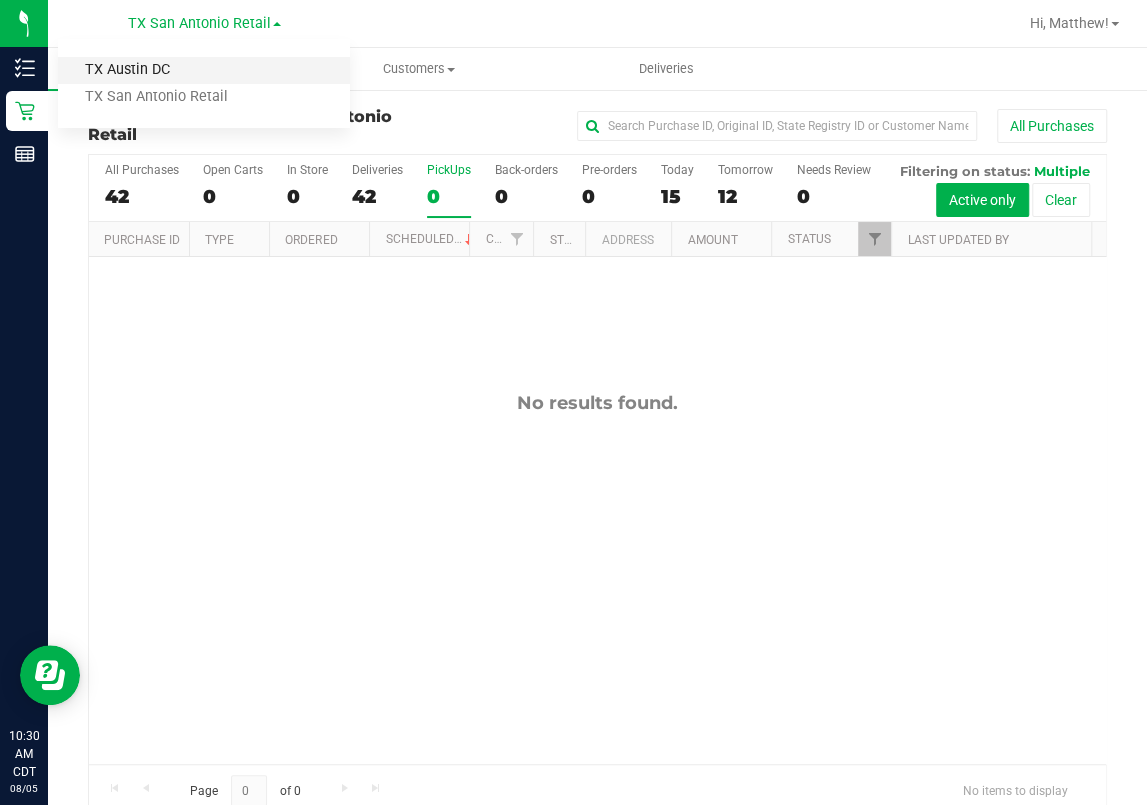 click on "TX Austin DC" at bounding box center [204, 70] 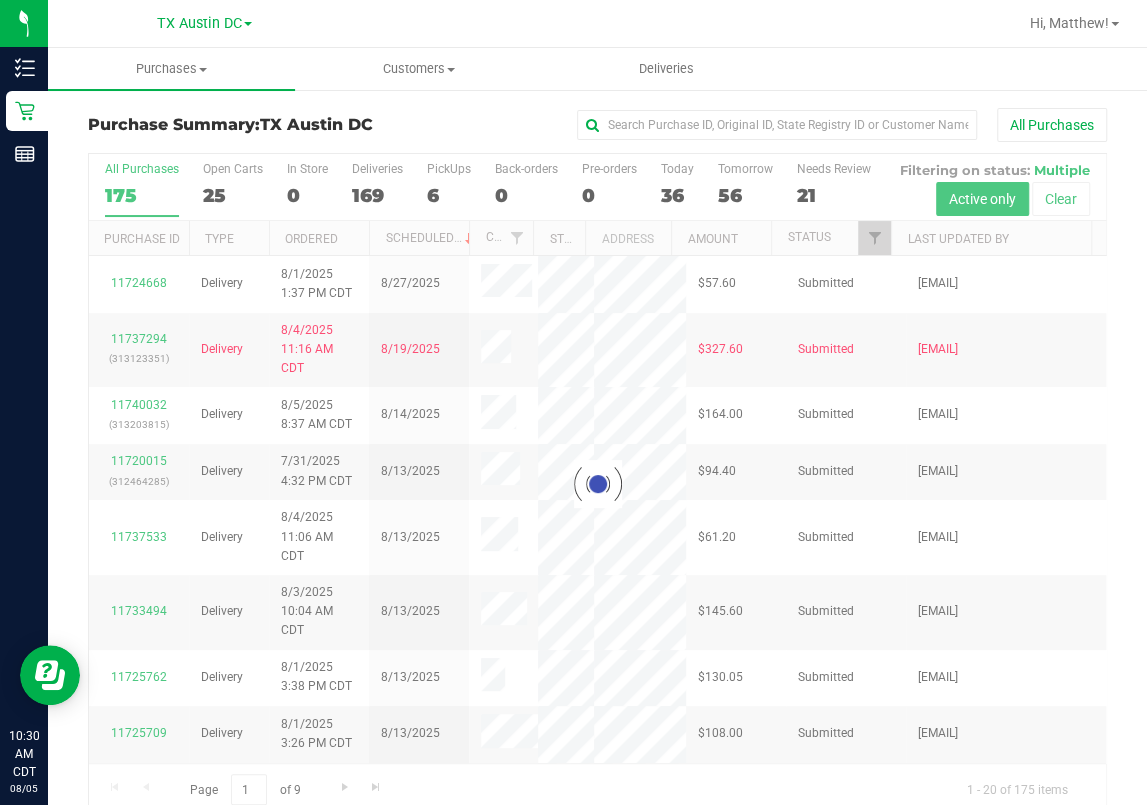 click at bounding box center [597, 484] 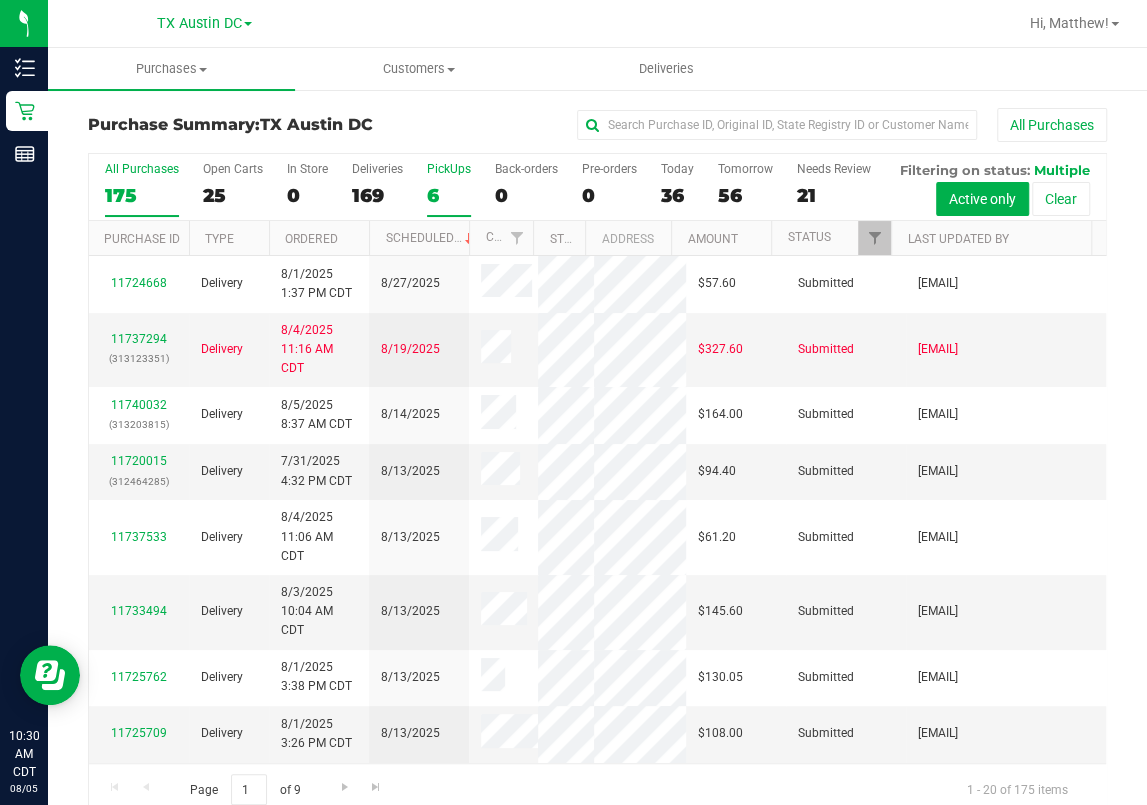 click on "6" at bounding box center (449, 195) 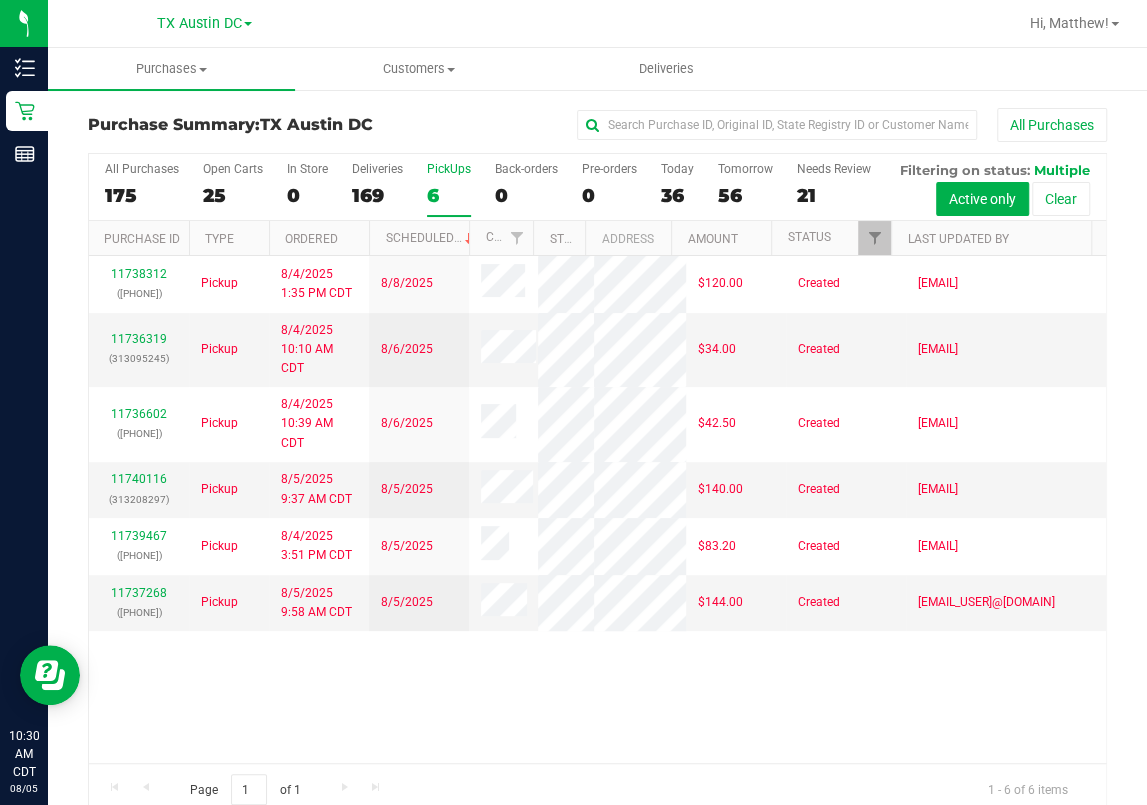 scroll, scrollTop: 149, scrollLeft: 0, axis: vertical 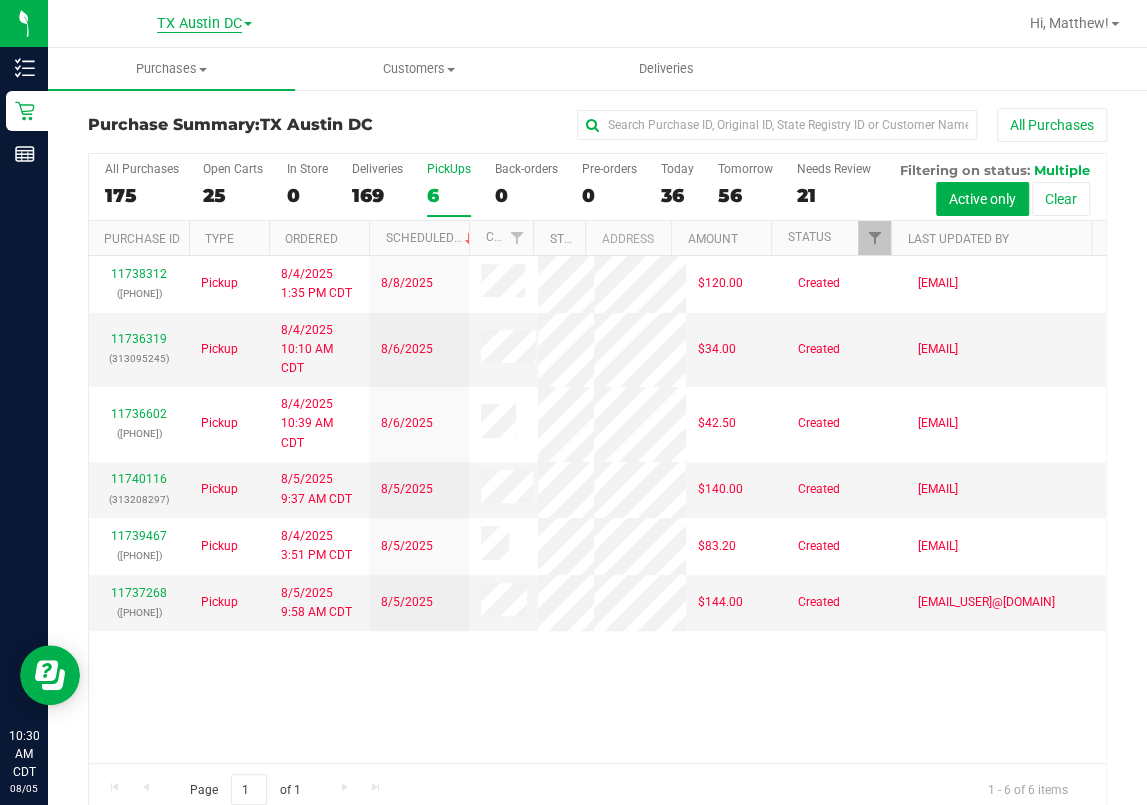 click on "TX Austin DC" at bounding box center [199, 24] 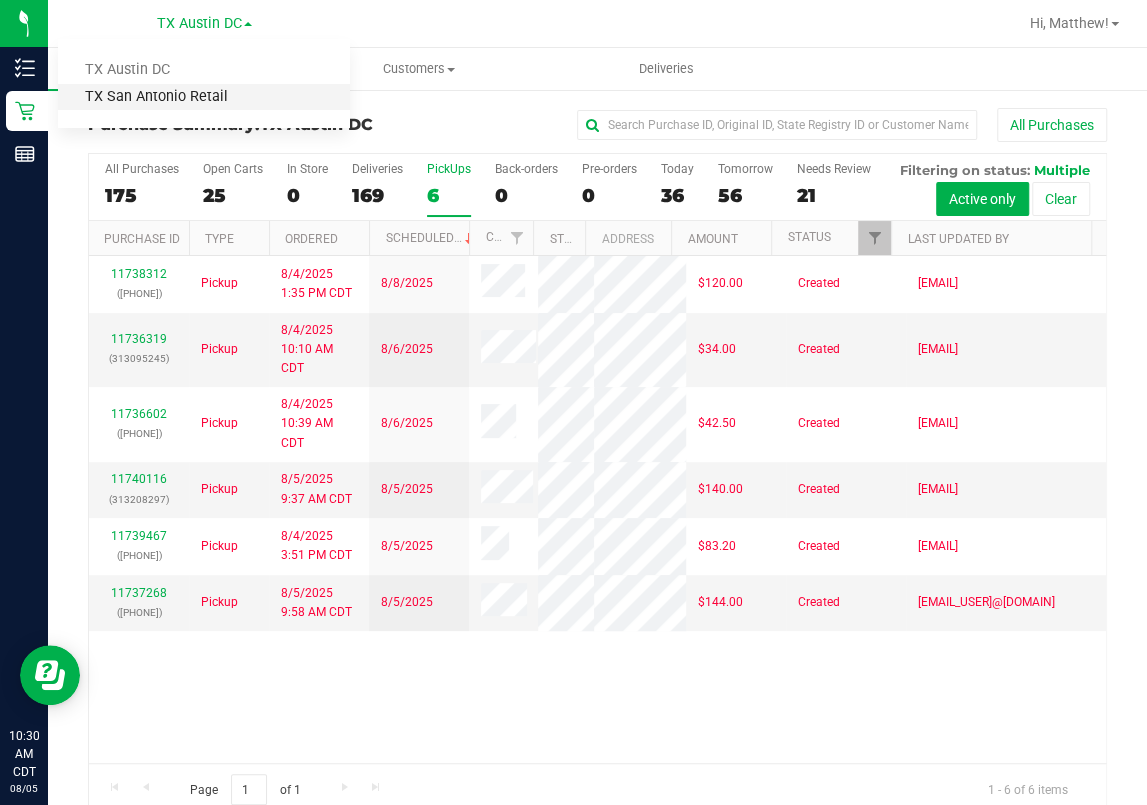 click on "TX San Antonio Retail" at bounding box center (204, 97) 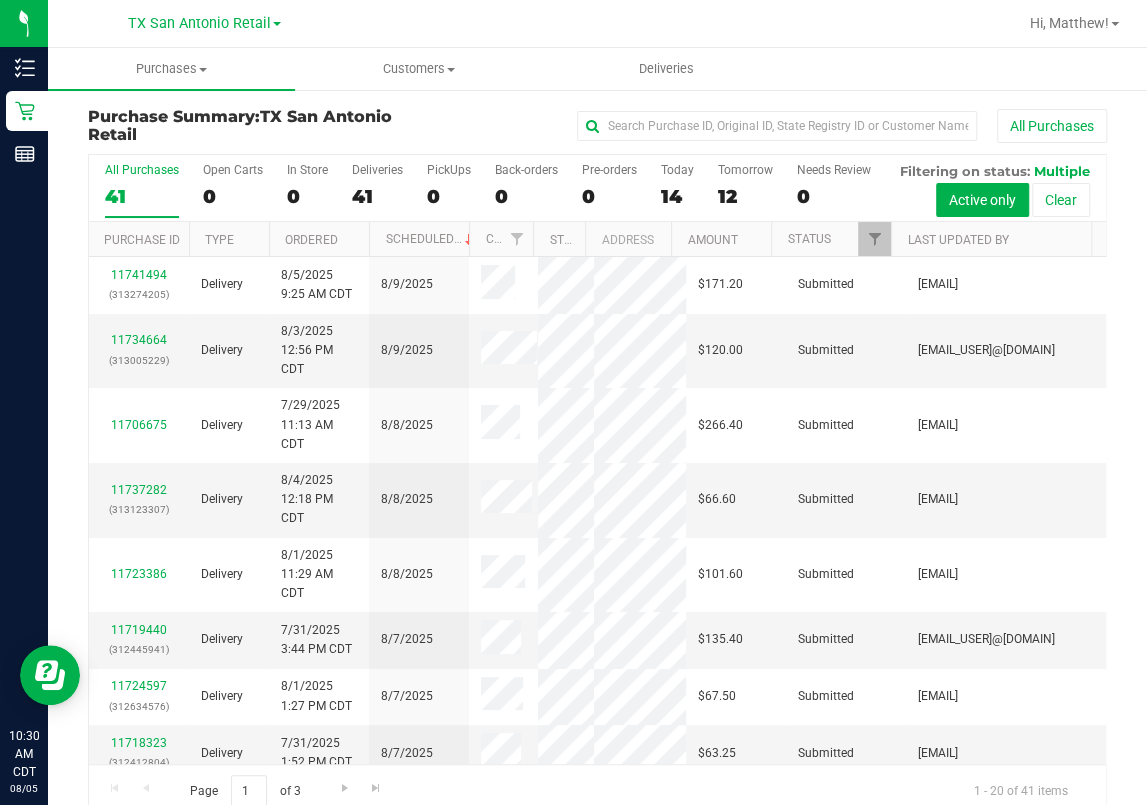 click on "All Purchases
41
Open Carts
0
In Store
0
Deliveries
41
PickUps
0
Back-orders
0
Pre-orders
0
Today
14
Tomorrow
12" at bounding box center [597, 188] 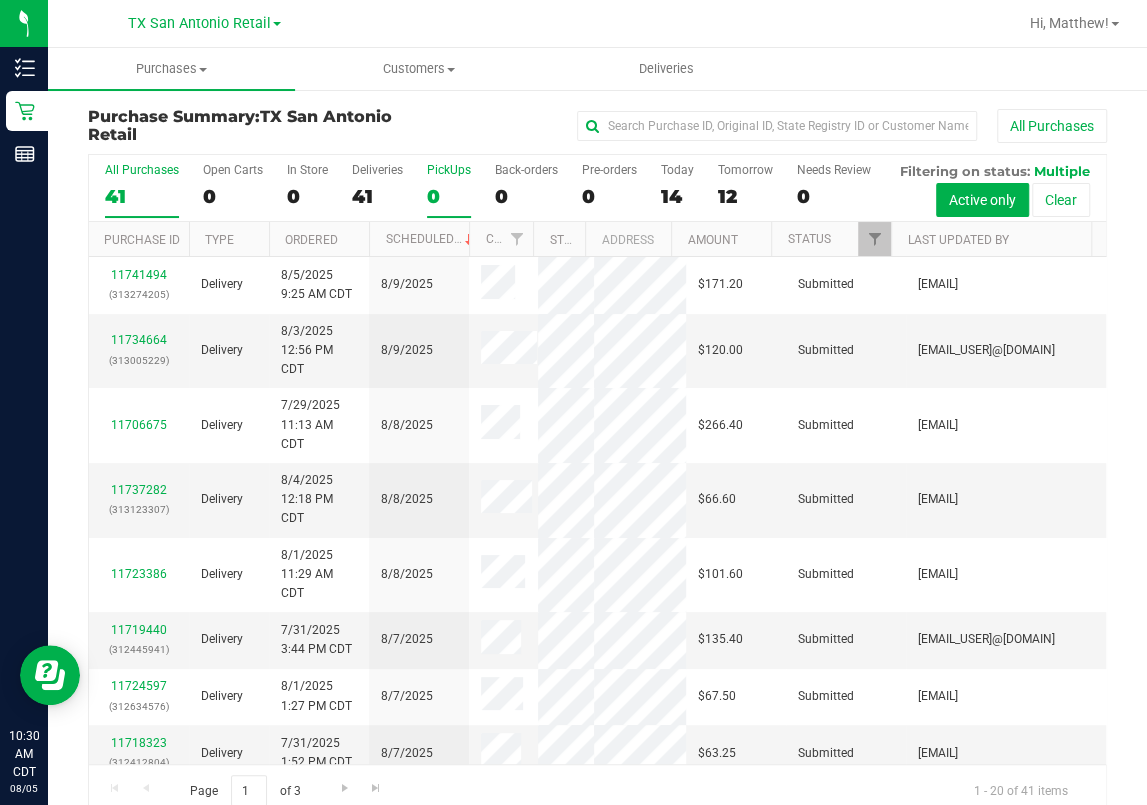 click on "PickUps
0" at bounding box center (449, 190) 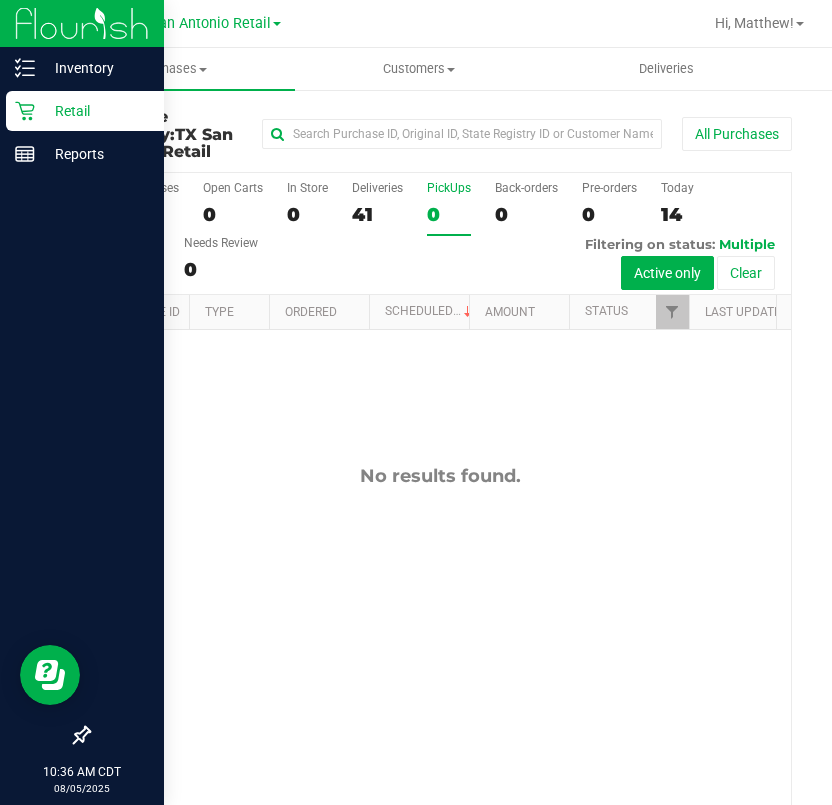click on "Retail" at bounding box center [85, 111] 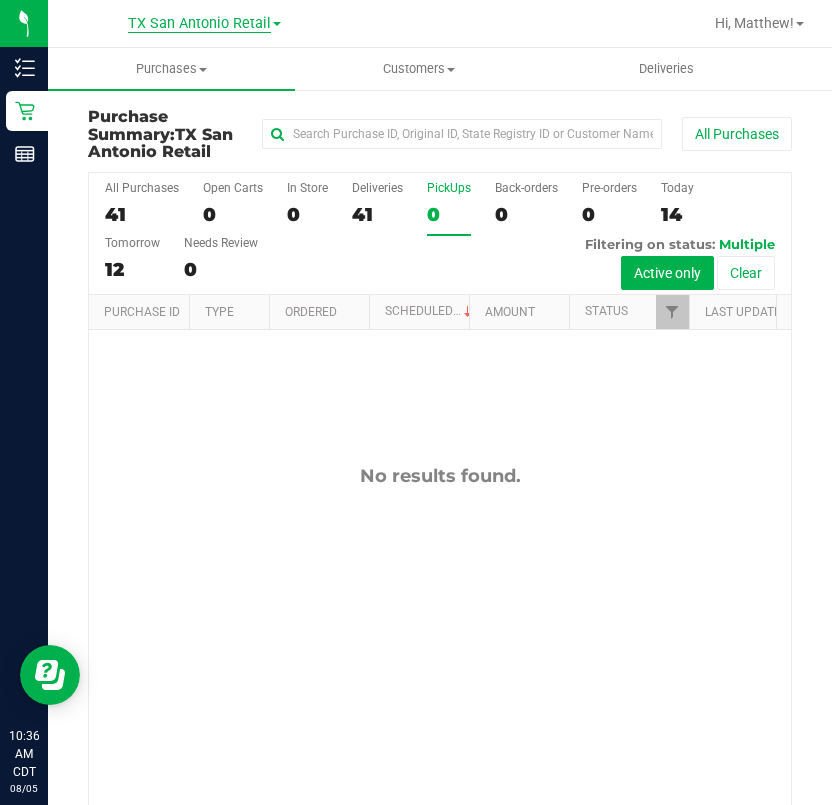 click on "TX San Antonio Retail" at bounding box center (199, 24) 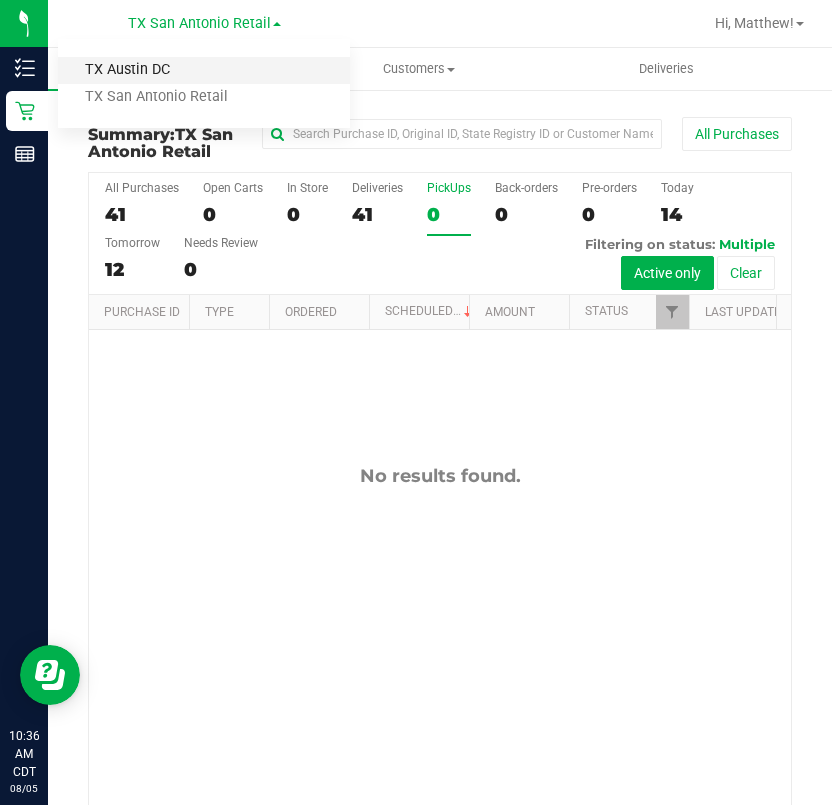 click on "TX Austin DC" at bounding box center [204, 70] 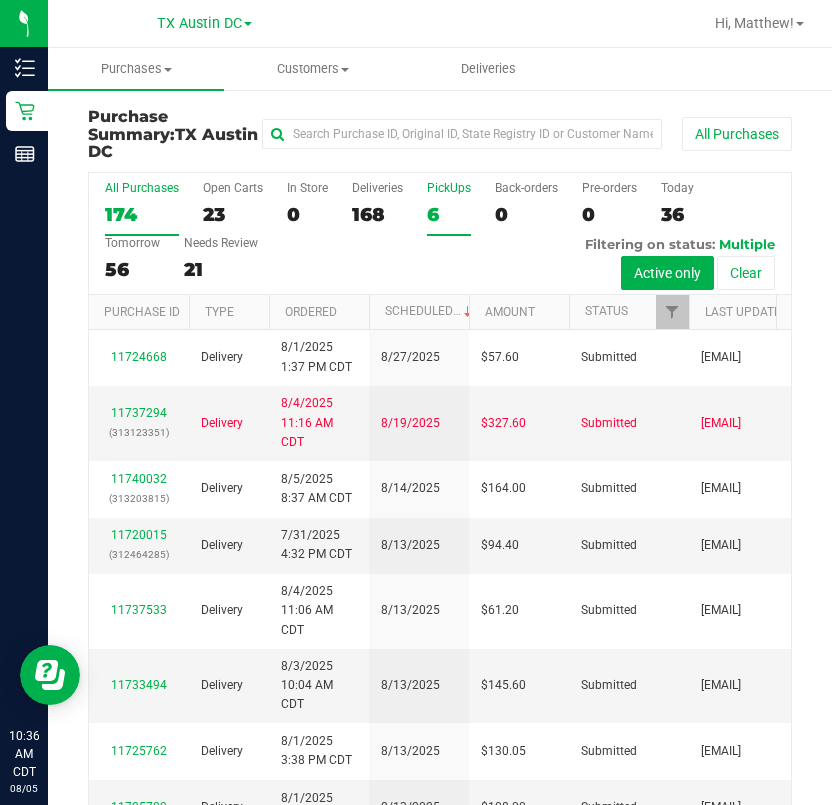 click on "6" at bounding box center [449, 214] 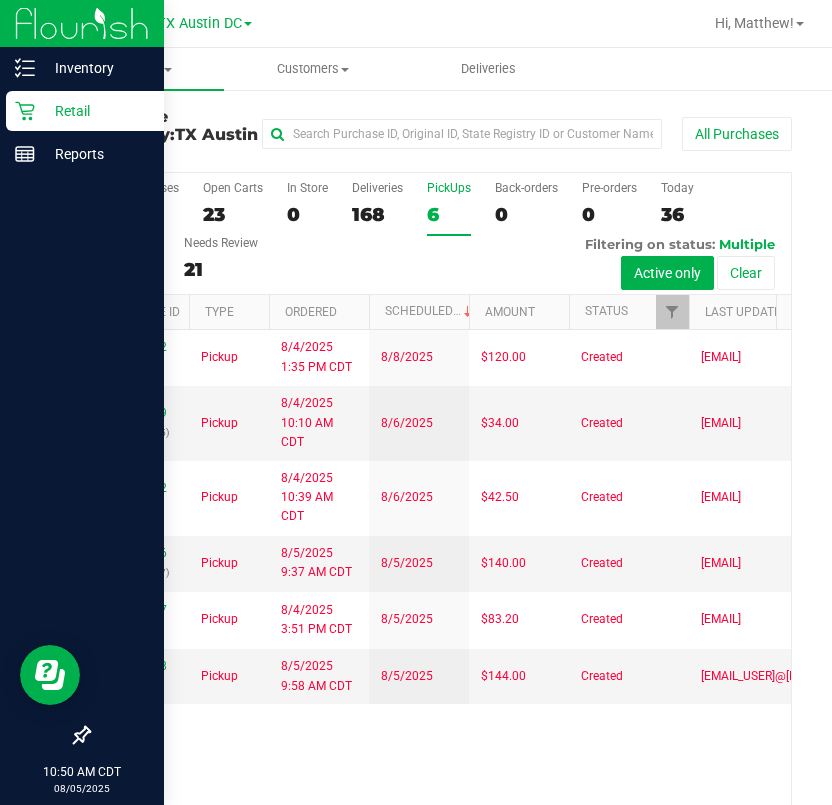 click on "Retail" at bounding box center [95, 111] 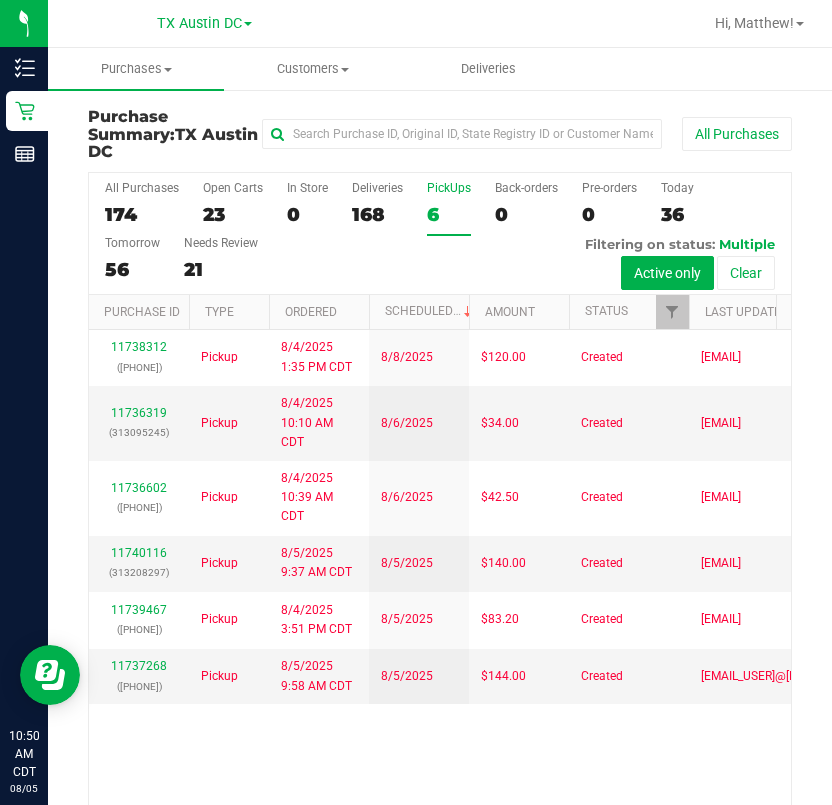 click on "All Purchases
174
Open Carts
23
In Store
0
Deliveries
168
PickUps
6
Back-orders
0
Pre-orders
0
Today
36
Tomorrow
56" at bounding box center [440, 234] 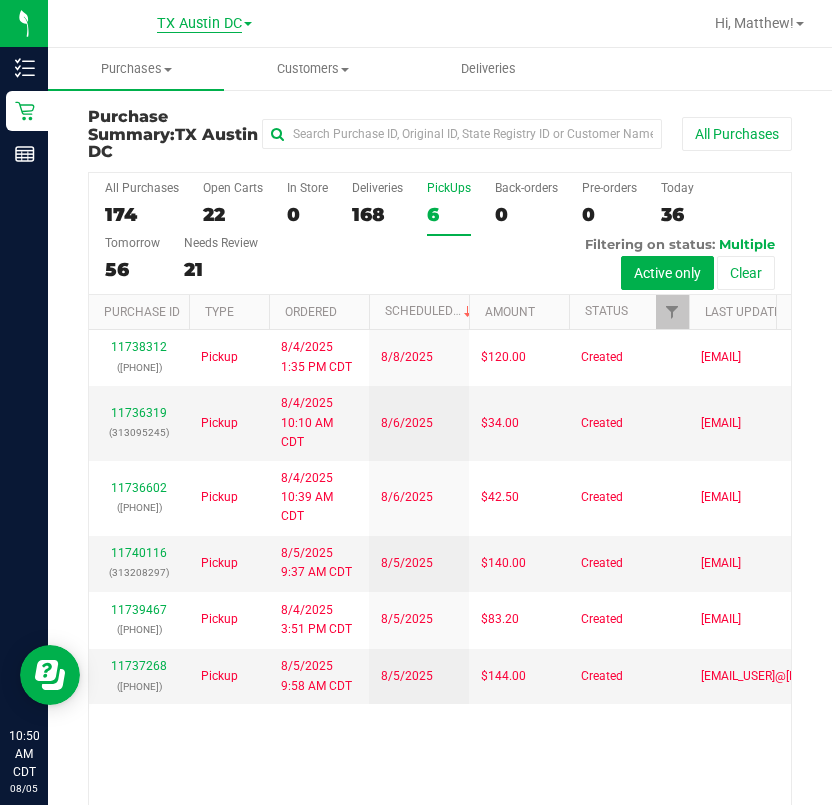 click on "TX Austin DC" at bounding box center (199, 24) 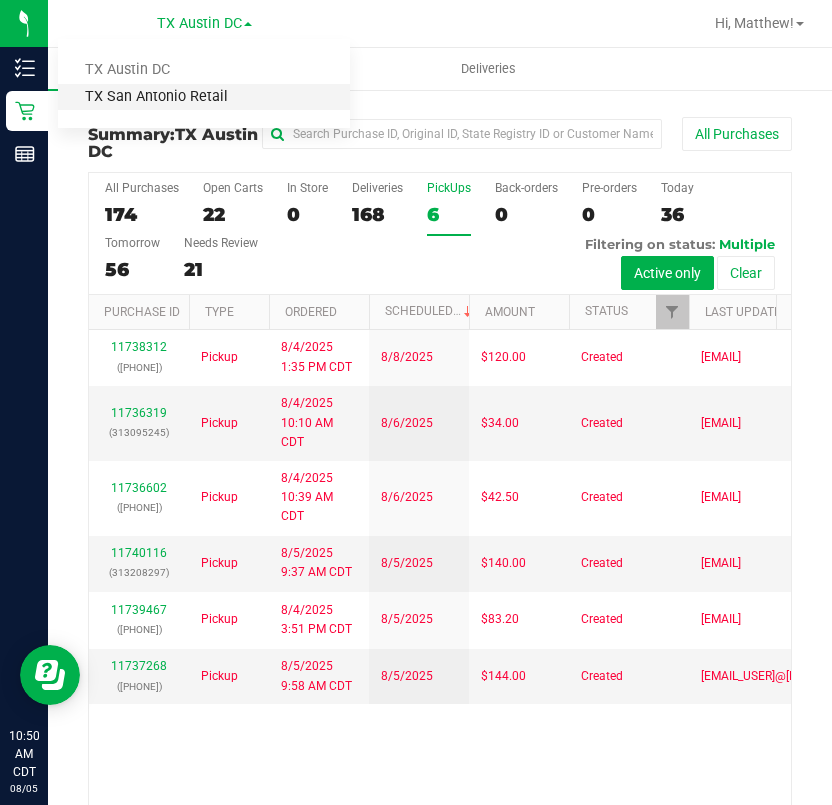 click on "TX San Antonio Retail" at bounding box center [204, 97] 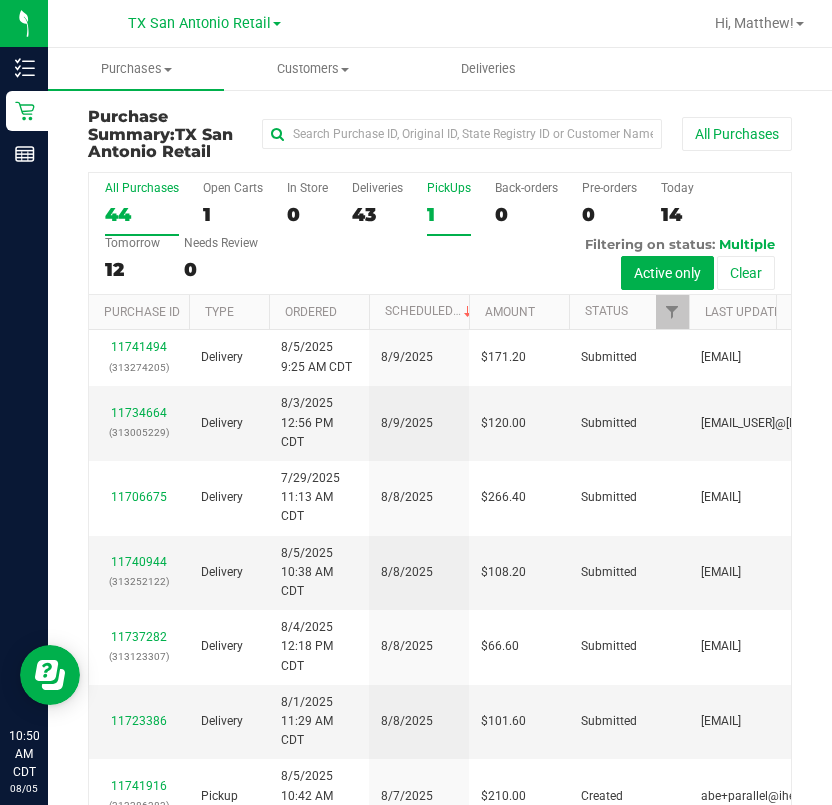 click on "1" at bounding box center [449, 214] 